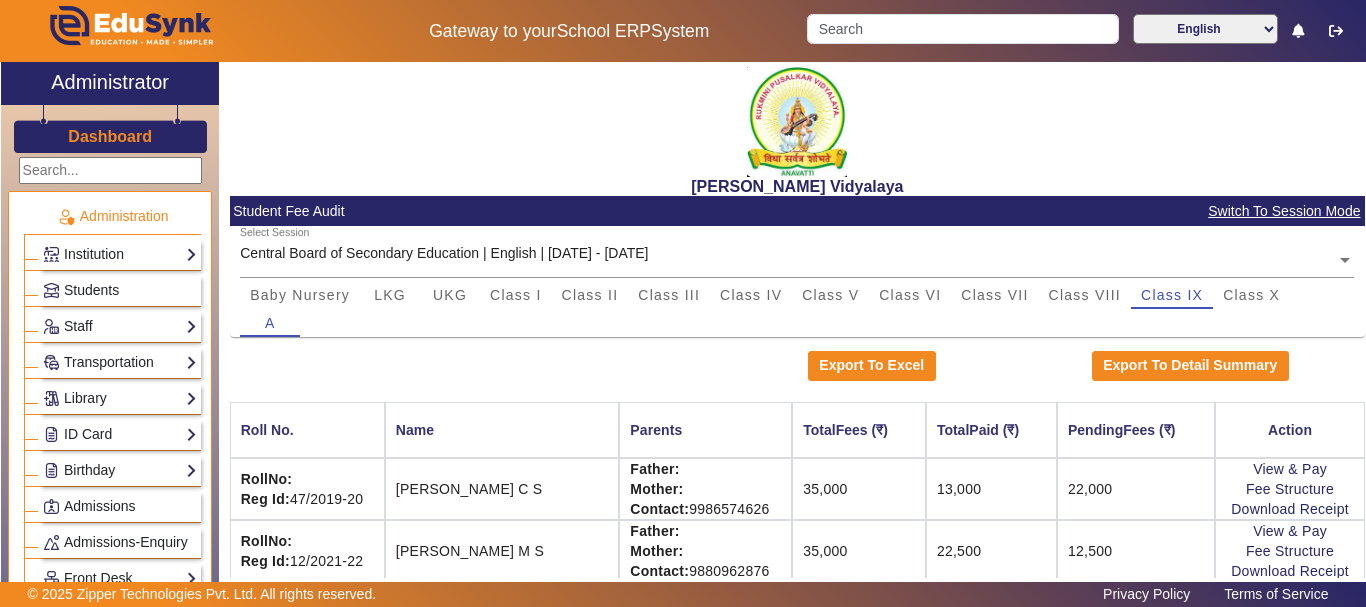 scroll, scrollTop: 0, scrollLeft: 0, axis: both 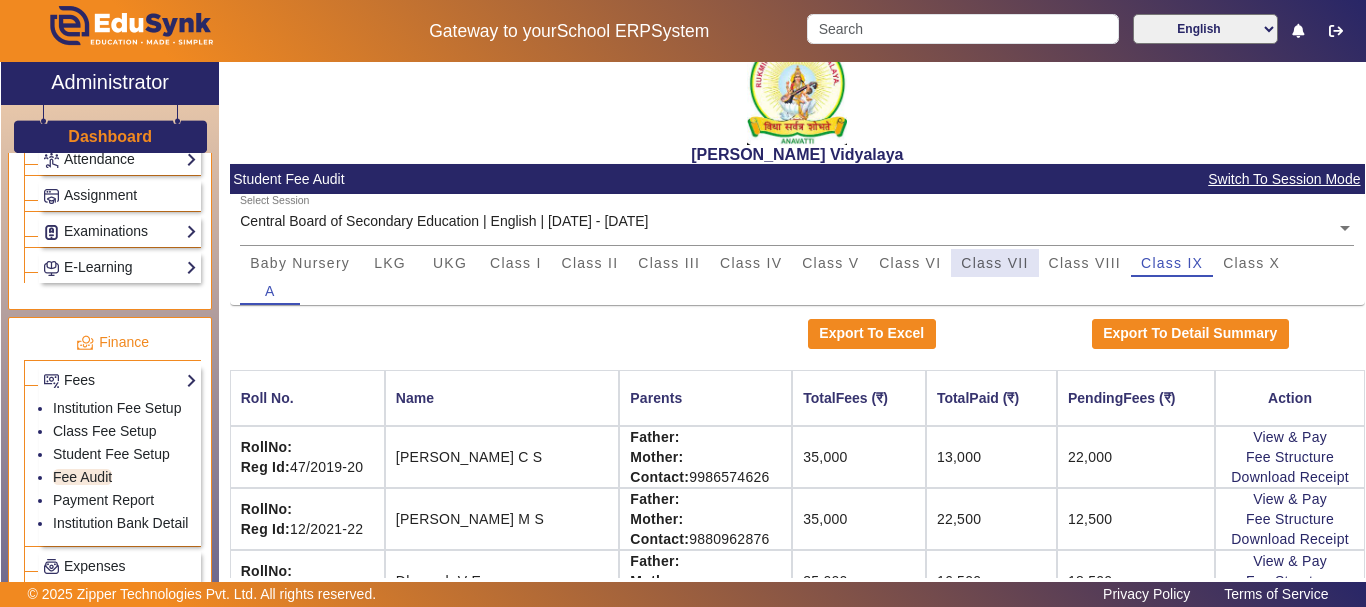click on "Class VII" at bounding box center [994, 263] 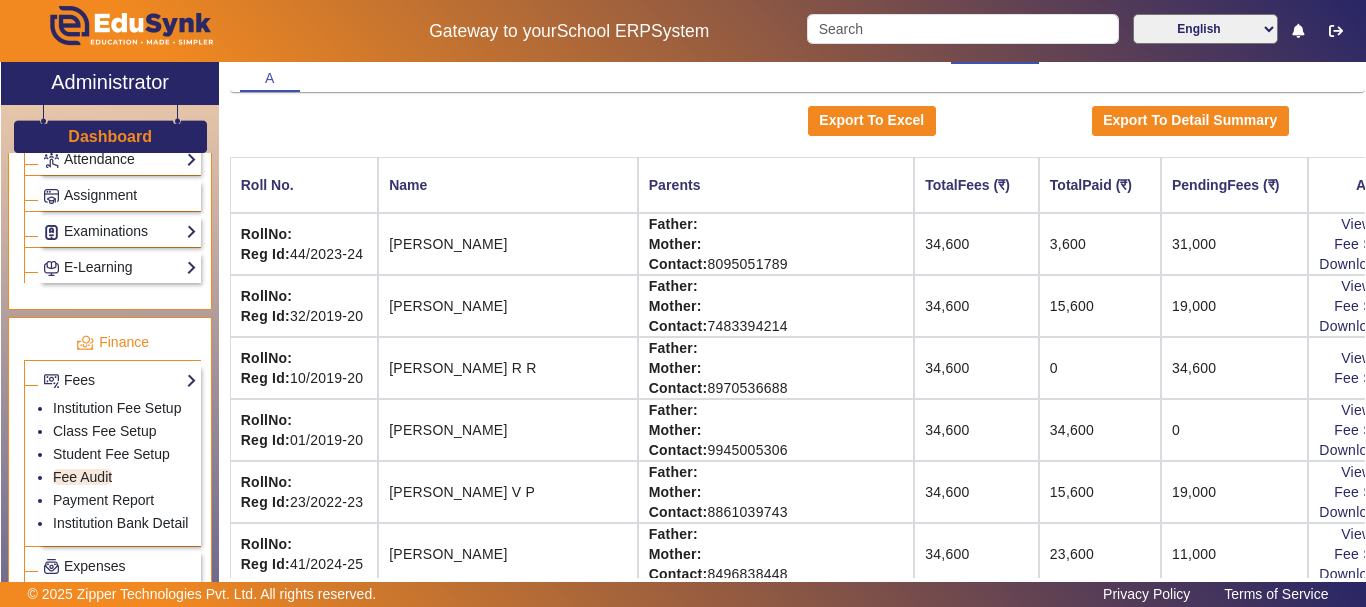 scroll, scrollTop: 285, scrollLeft: 0, axis: vertical 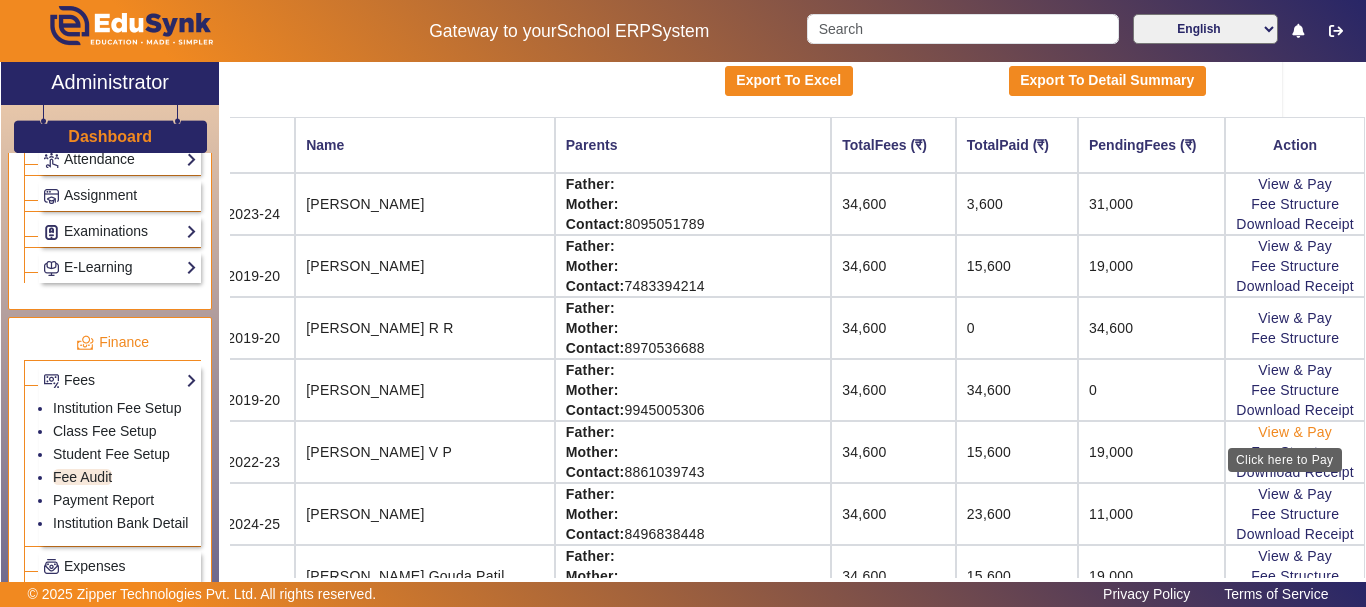 click on "View & Pay" 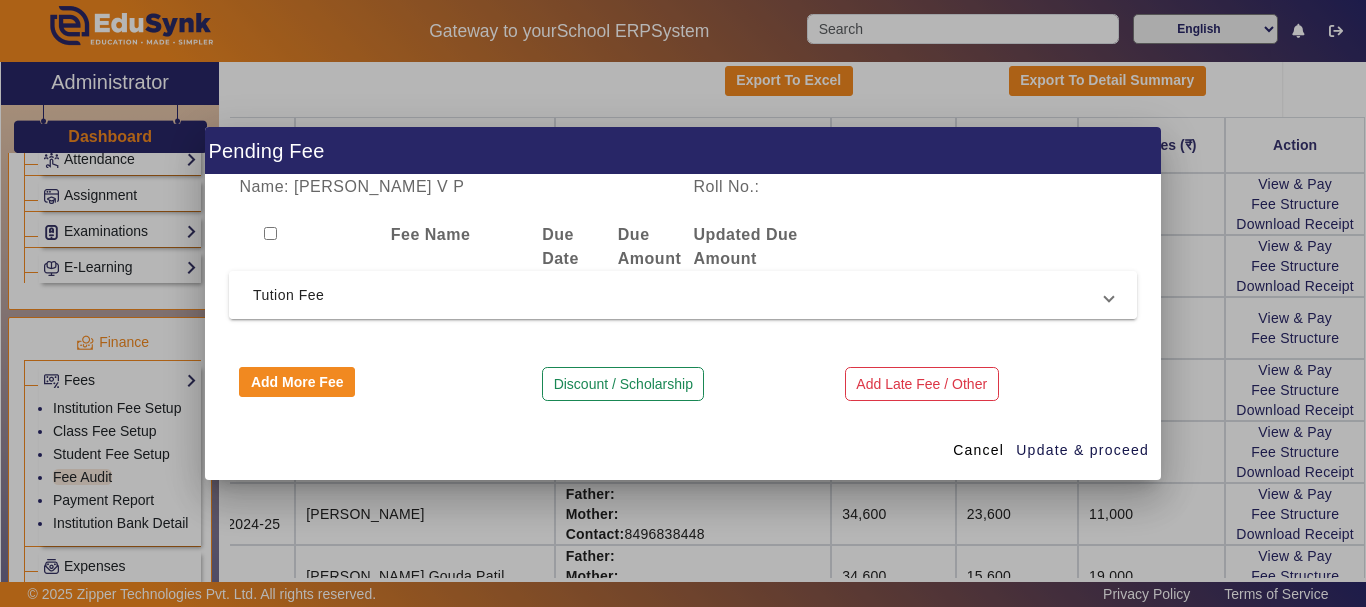 click on "Tution Fee" at bounding box center (679, 295) 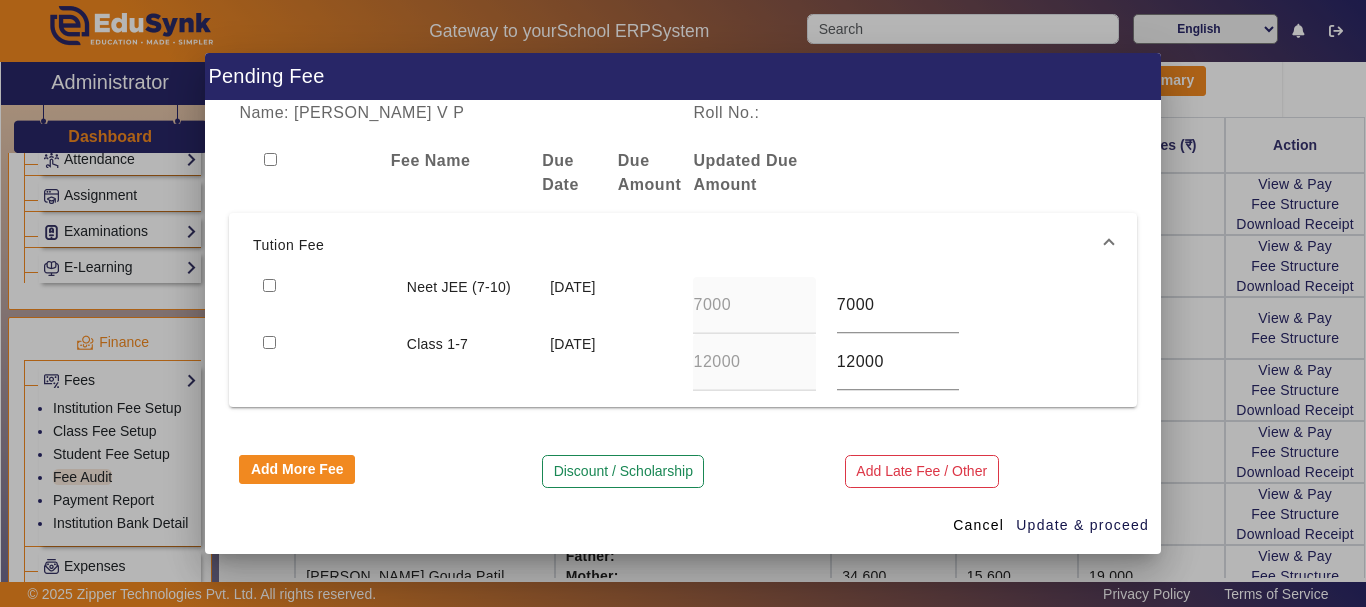 click at bounding box center (269, 285) 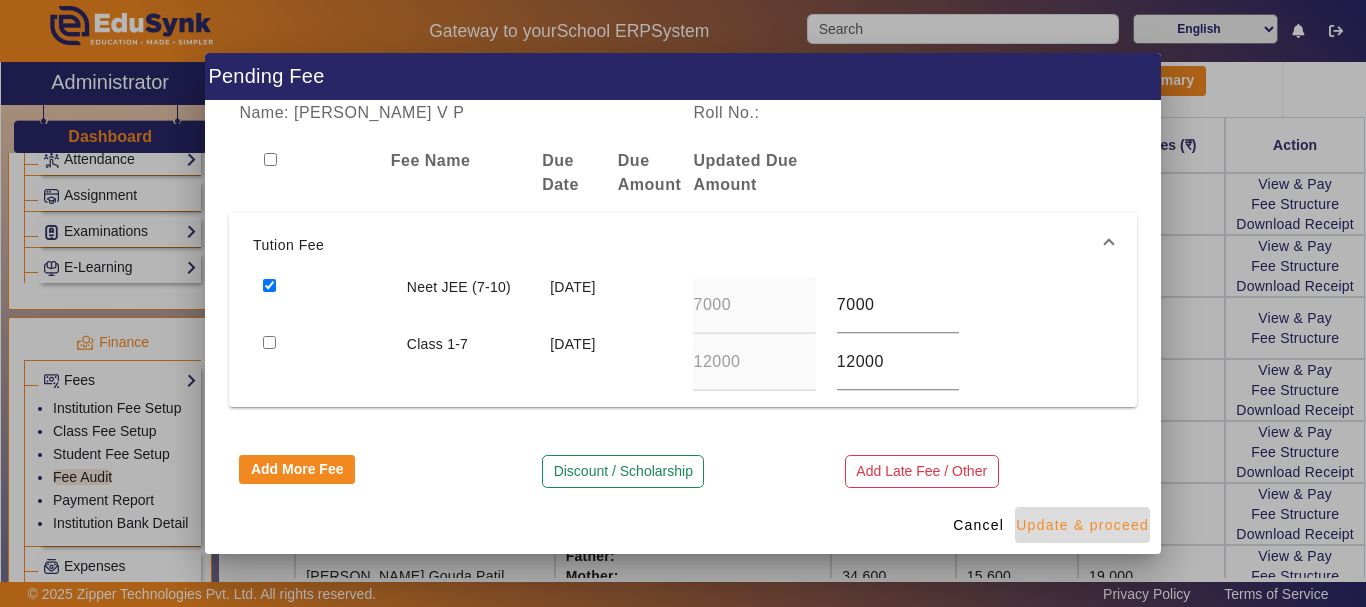 click at bounding box center [1082, 525] 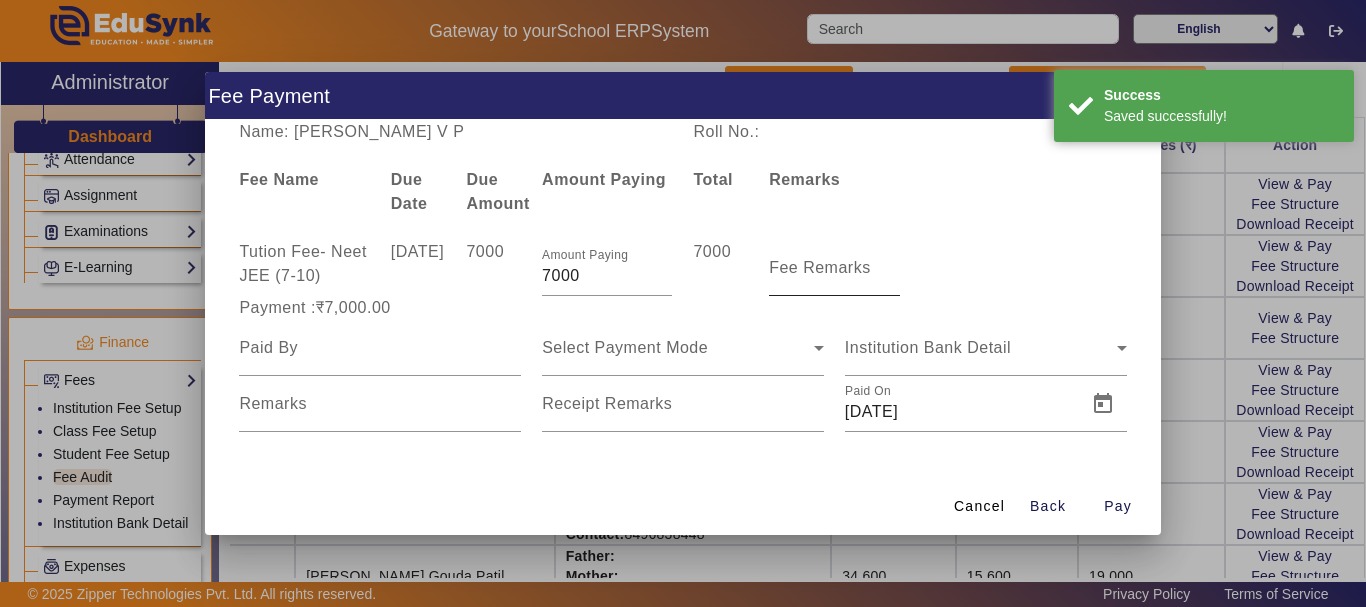 click on "Fee Remarks" at bounding box center [834, 268] 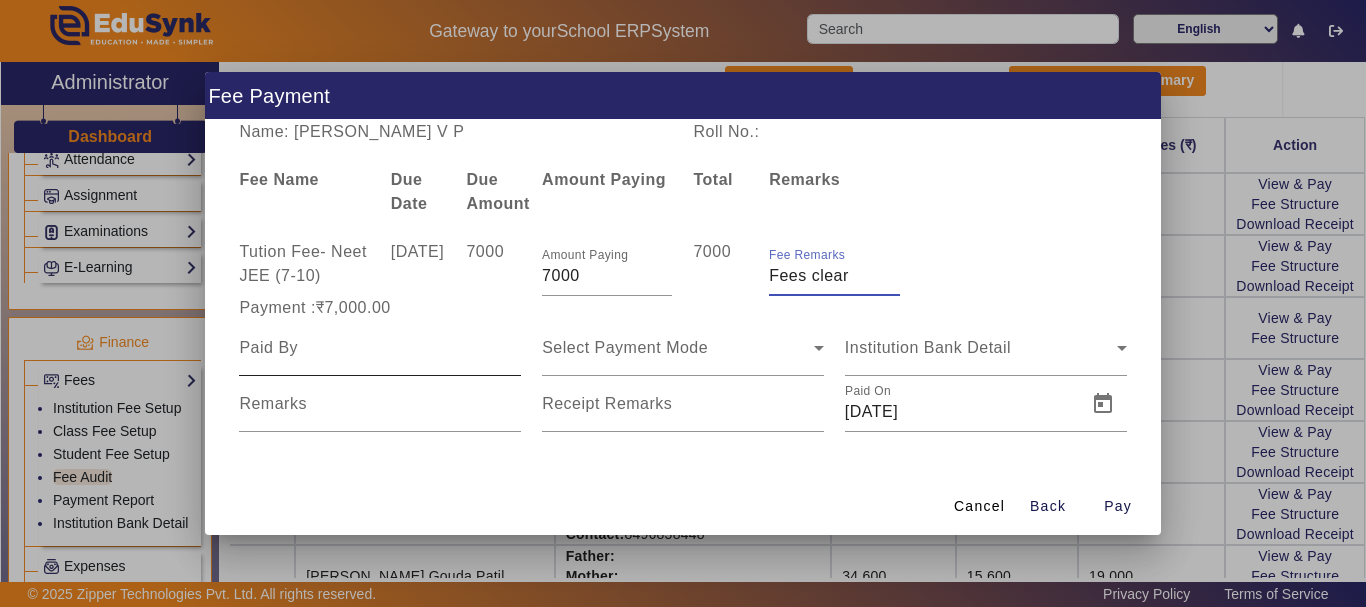 type on "Fees clear" 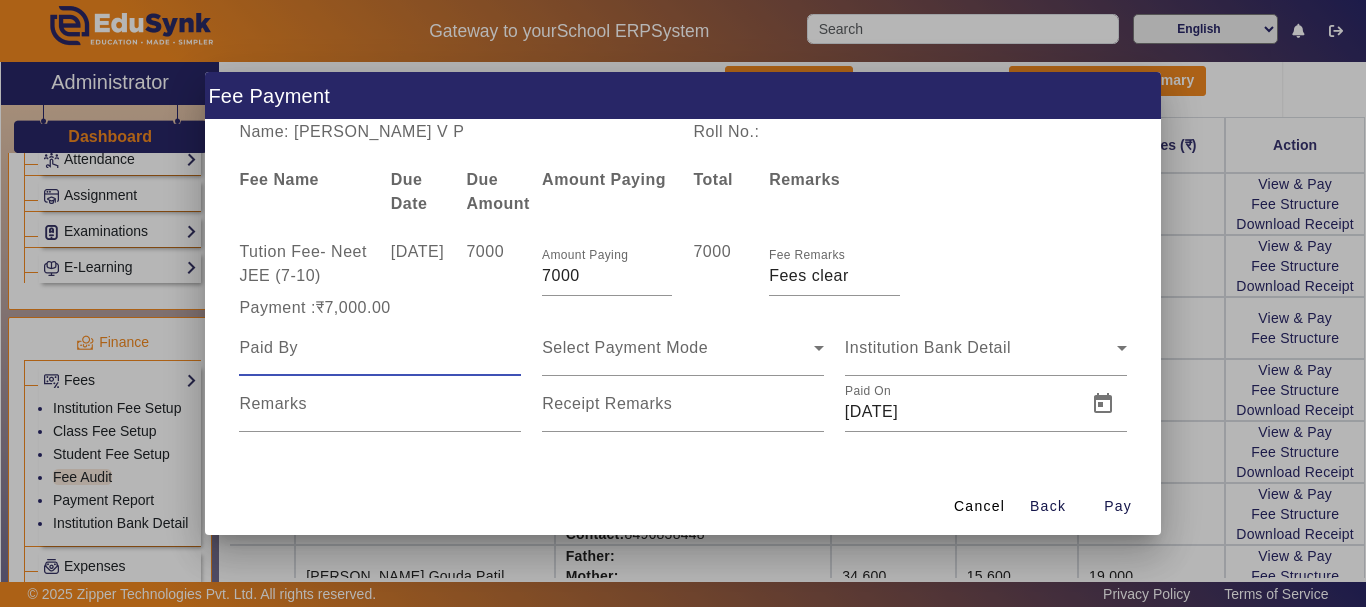 click at bounding box center [380, 348] 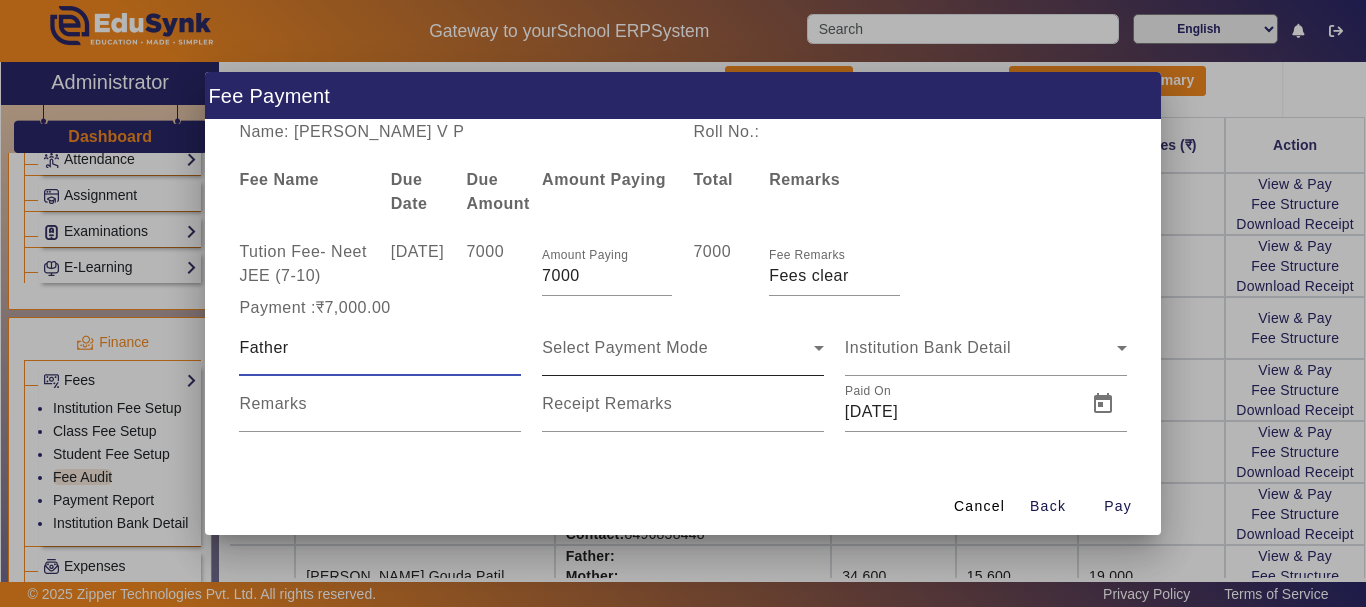 type on "Father" 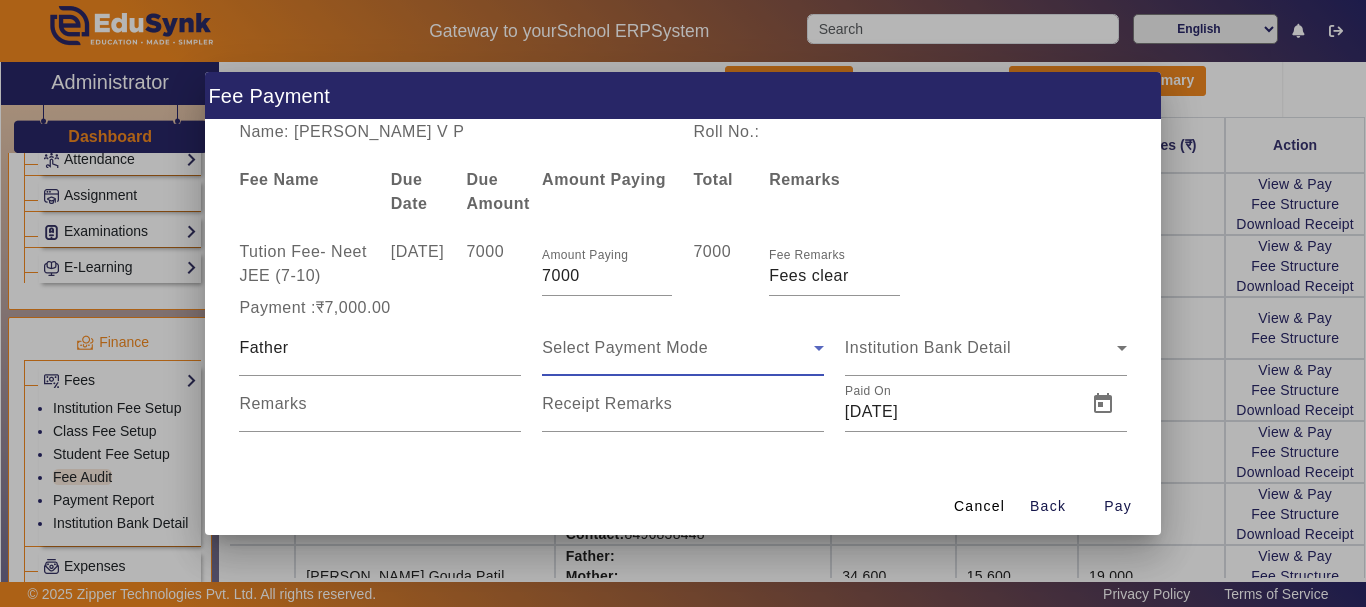 click on "Select Payment Mode" at bounding box center (678, 348) 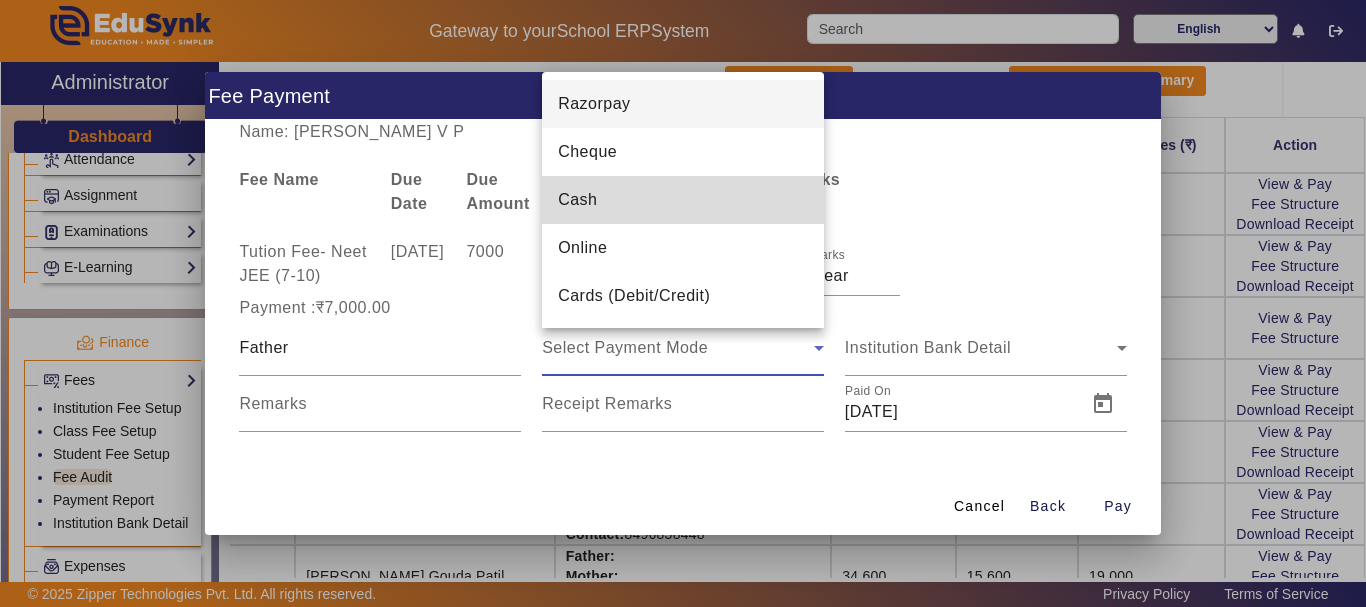 click on "Cash" at bounding box center [577, 200] 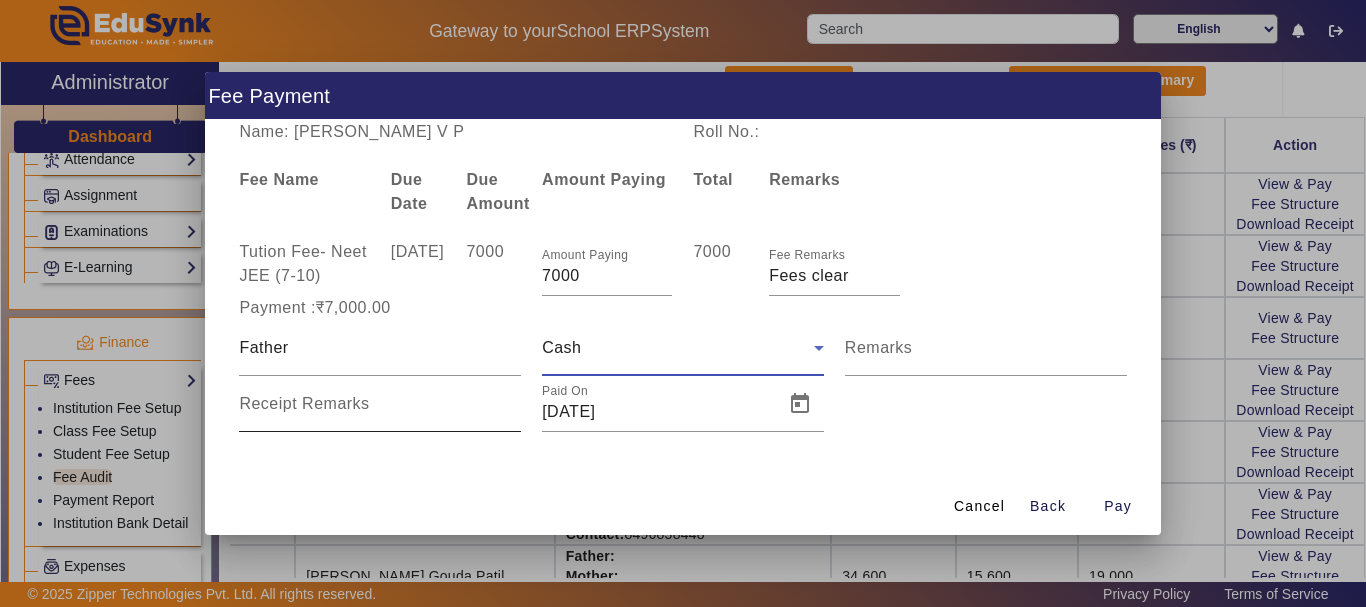 click on "Receipt Remarks" at bounding box center [304, 403] 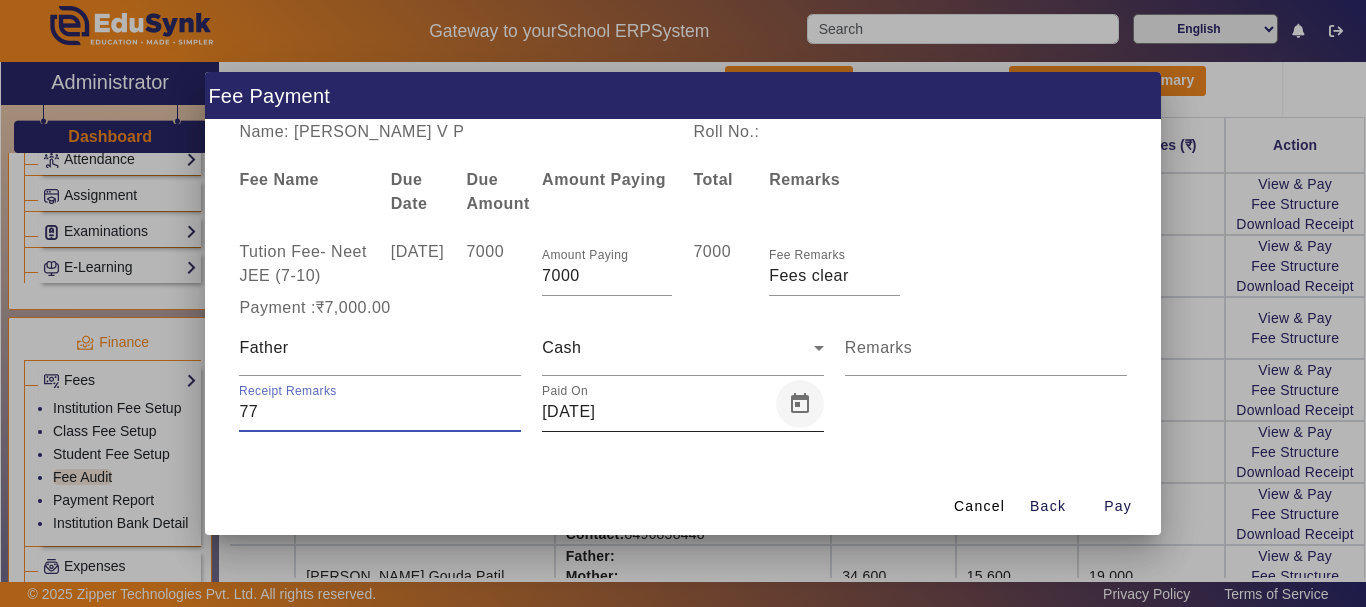 type on "77" 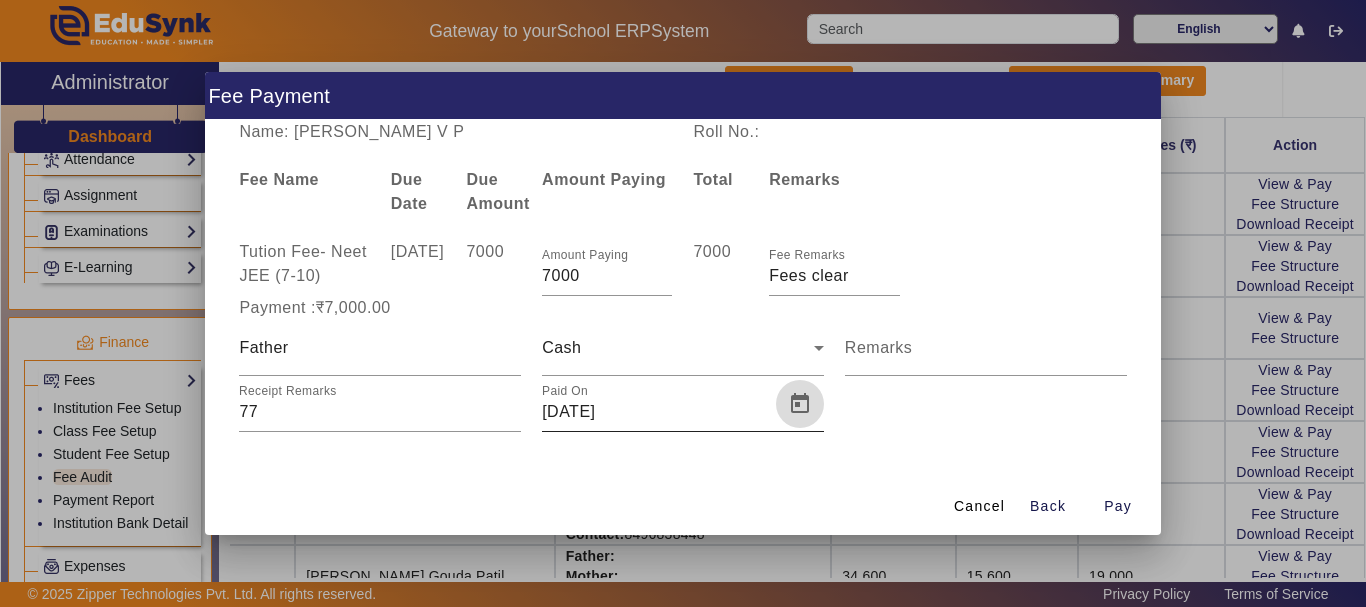 click at bounding box center [800, 404] 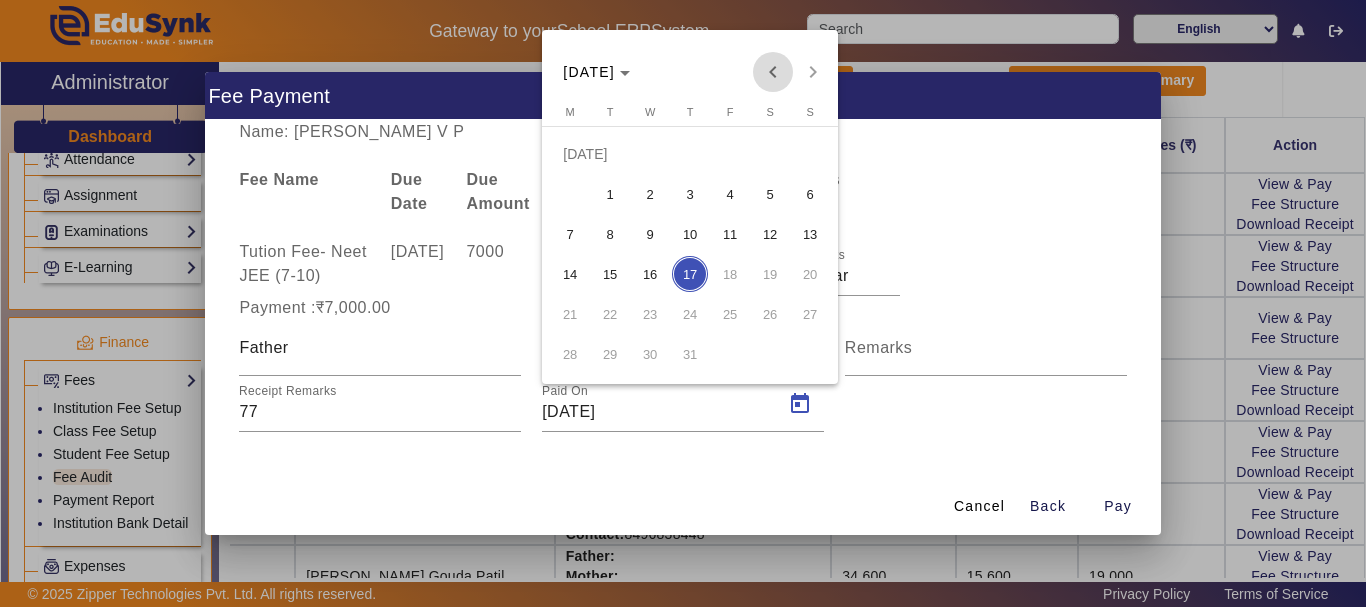 click at bounding box center [773, 72] 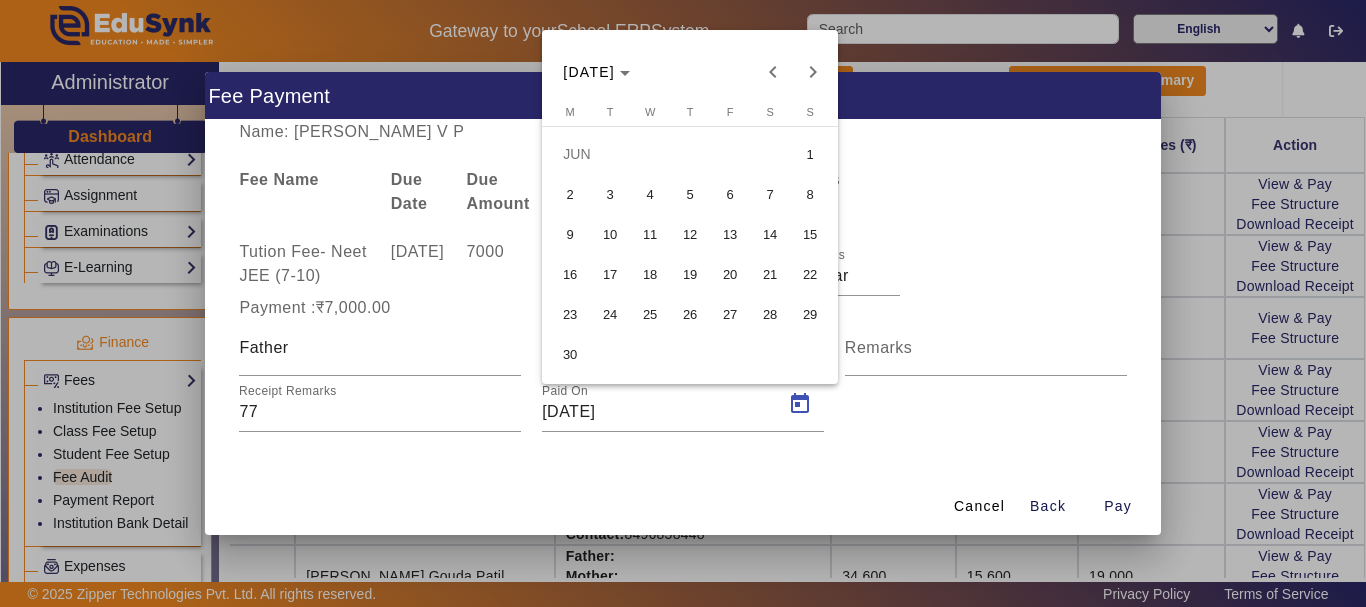 click on "20" at bounding box center (730, 274) 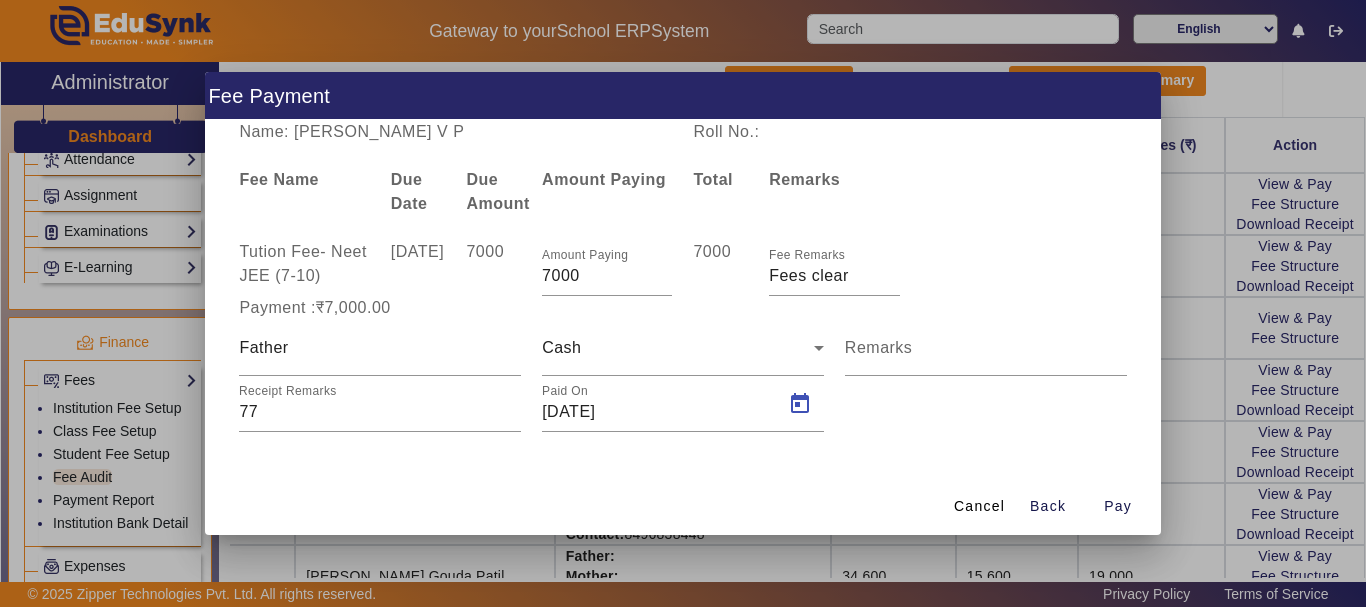 type on "[DATE]" 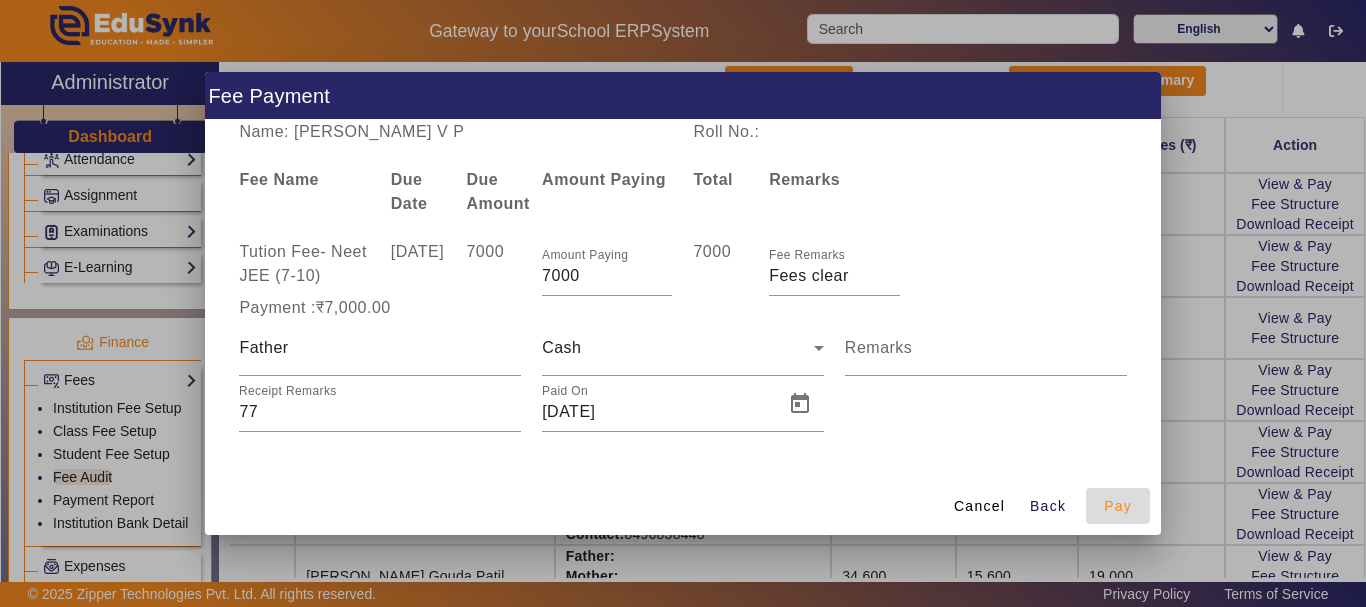 click on "Pay" at bounding box center (1118, 506) 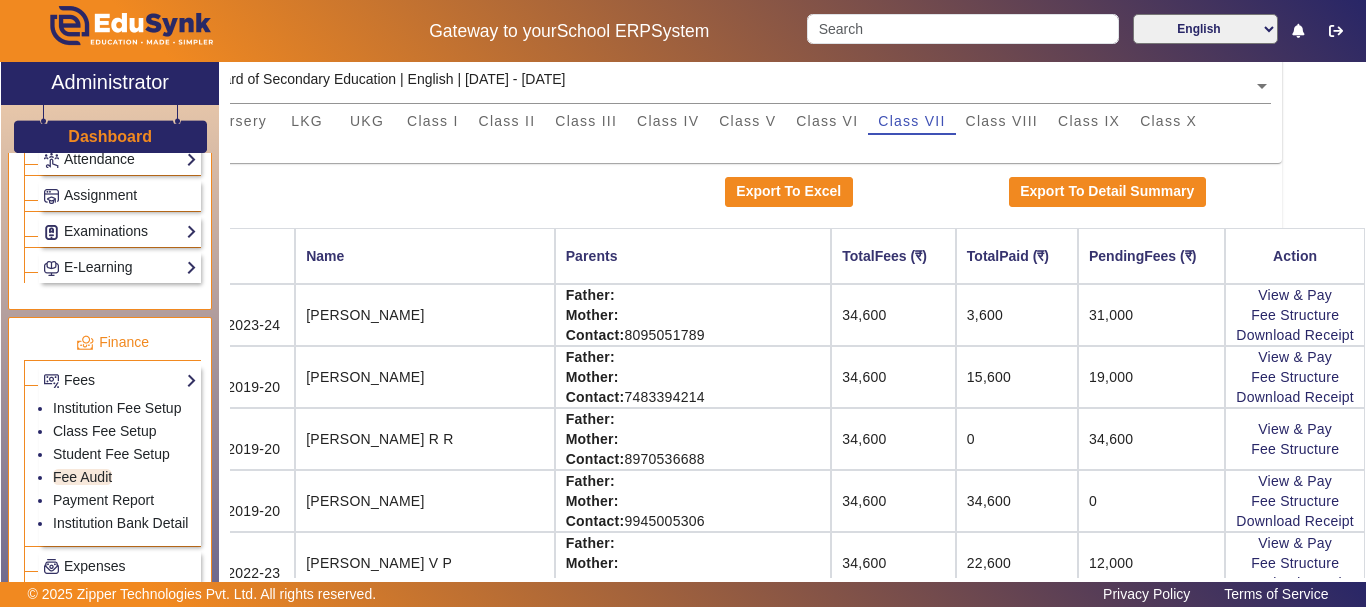 scroll, scrollTop: 165, scrollLeft: 115, axis: both 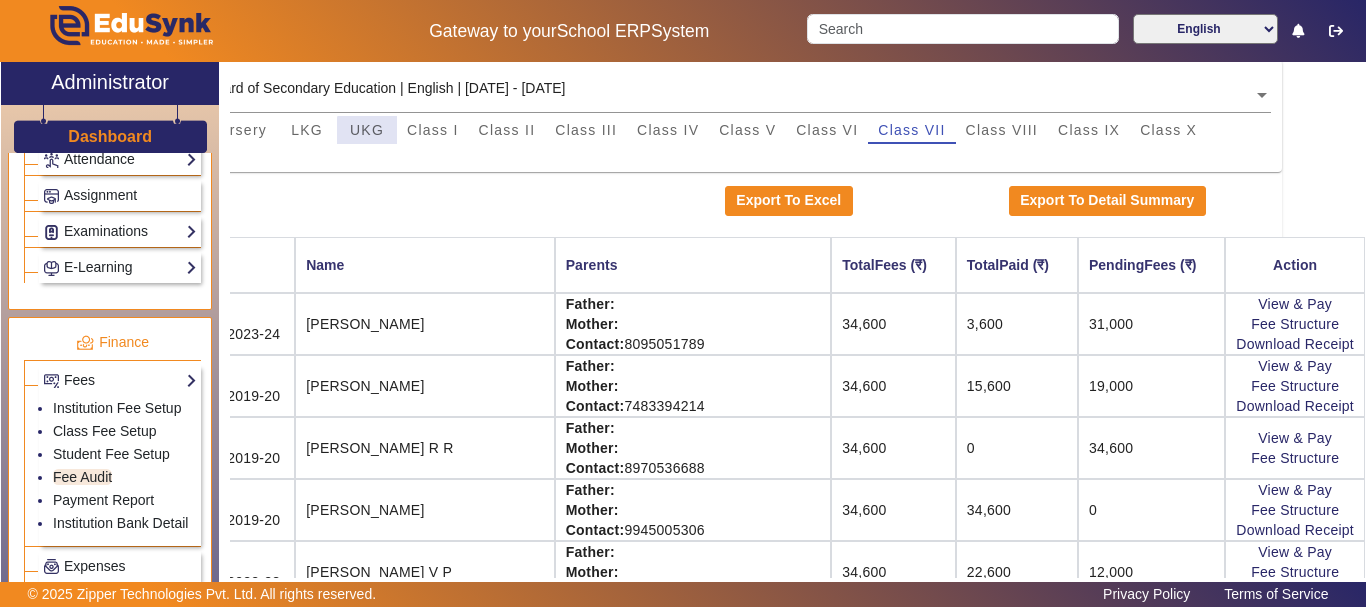 click on "UKG" at bounding box center (367, 130) 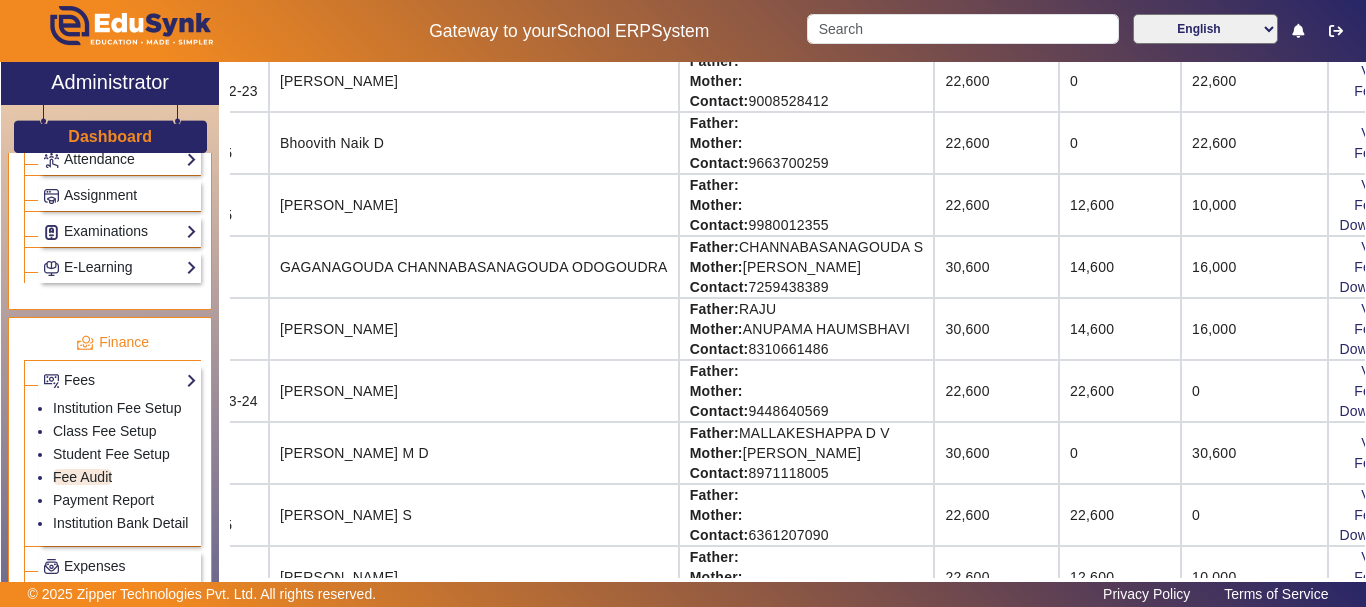 scroll, scrollTop: 472, scrollLeft: 115, axis: both 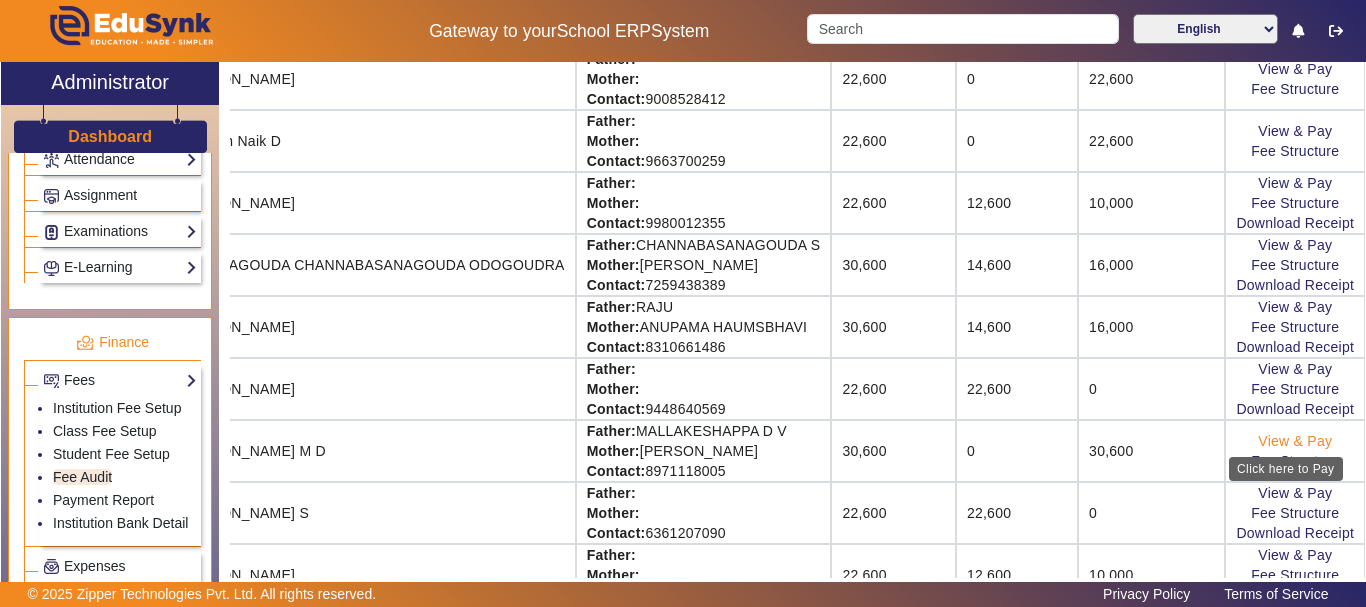 click on "View & Pay" 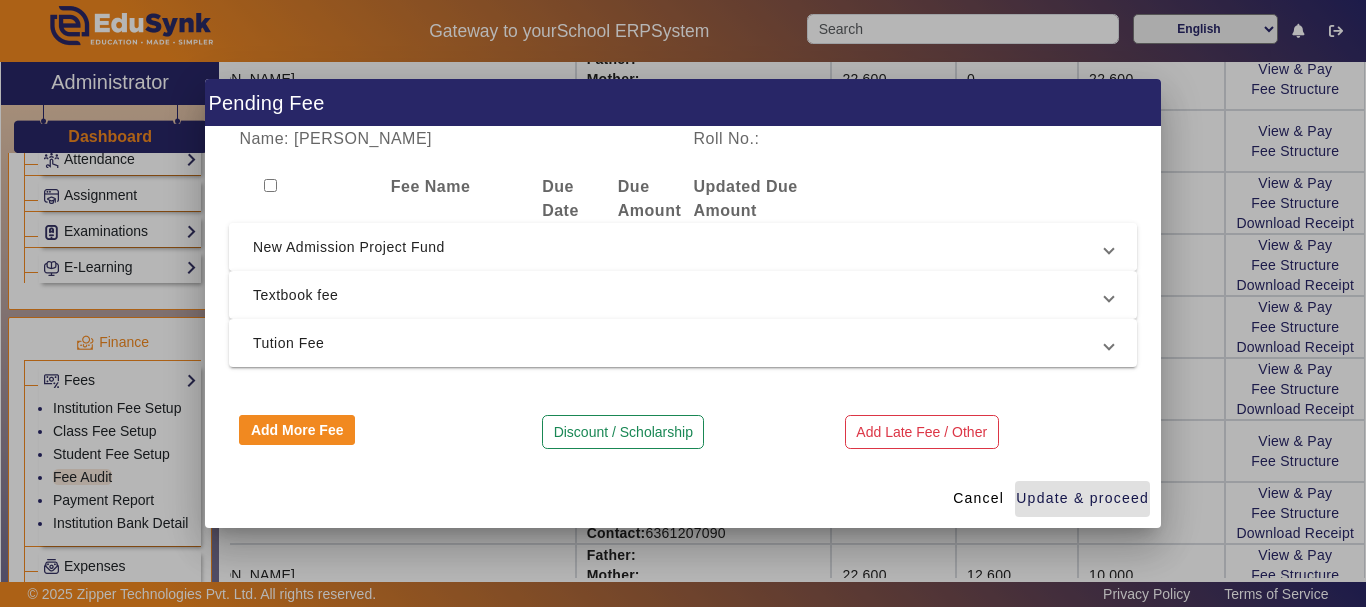 click on "New Admission Project Fund" at bounding box center (679, 247) 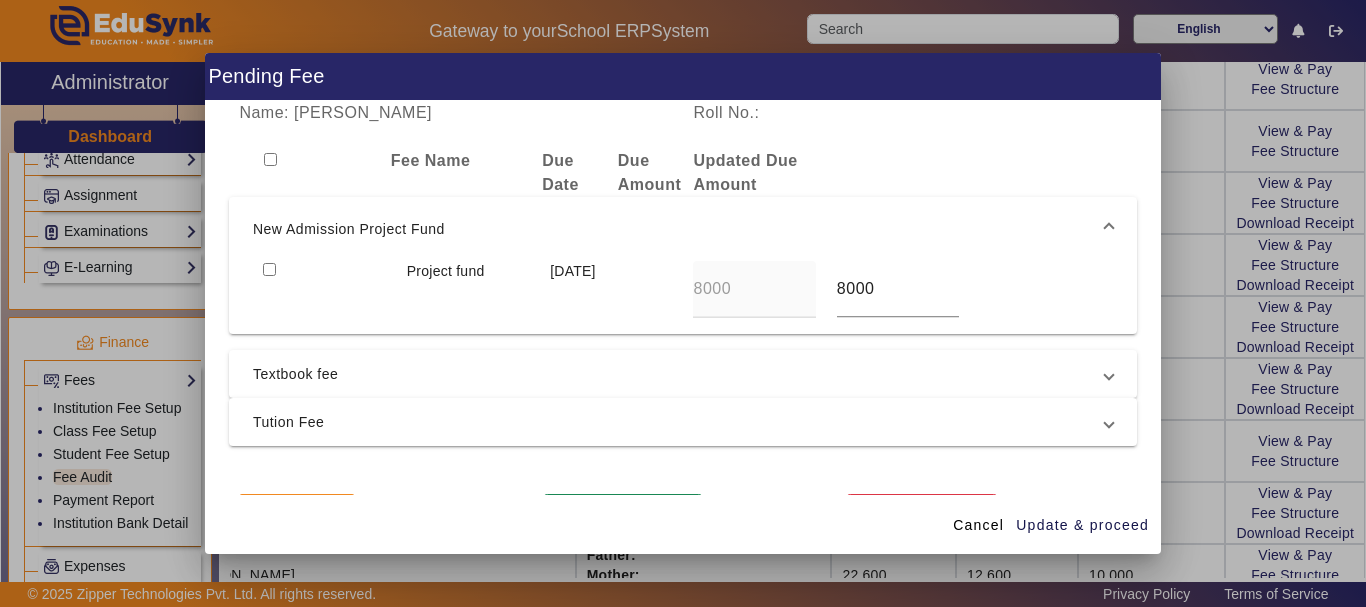 click at bounding box center [269, 269] 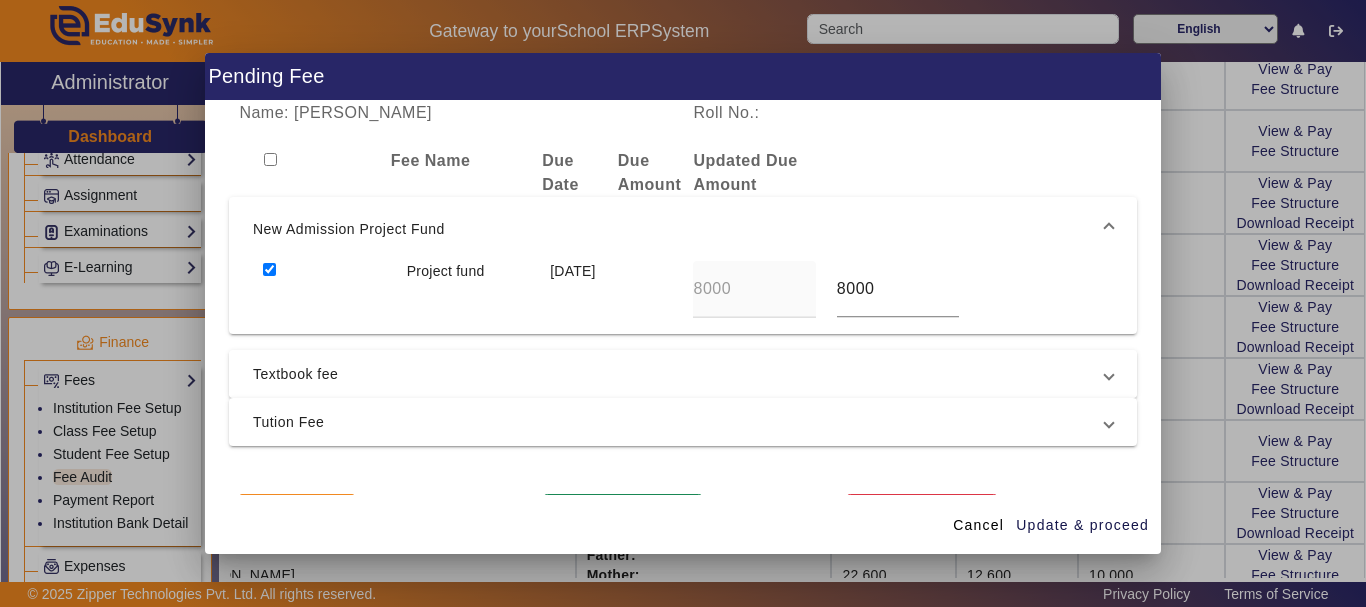 click on "Textbook fee" at bounding box center (683, 374) 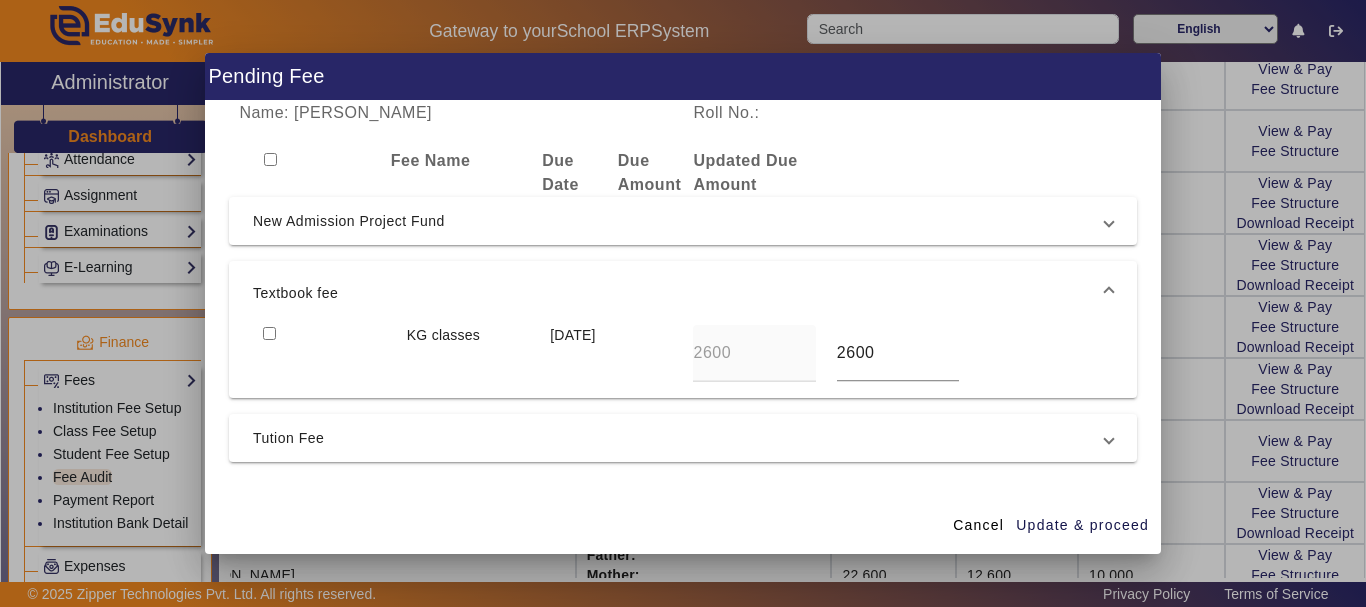 click at bounding box center (269, 333) 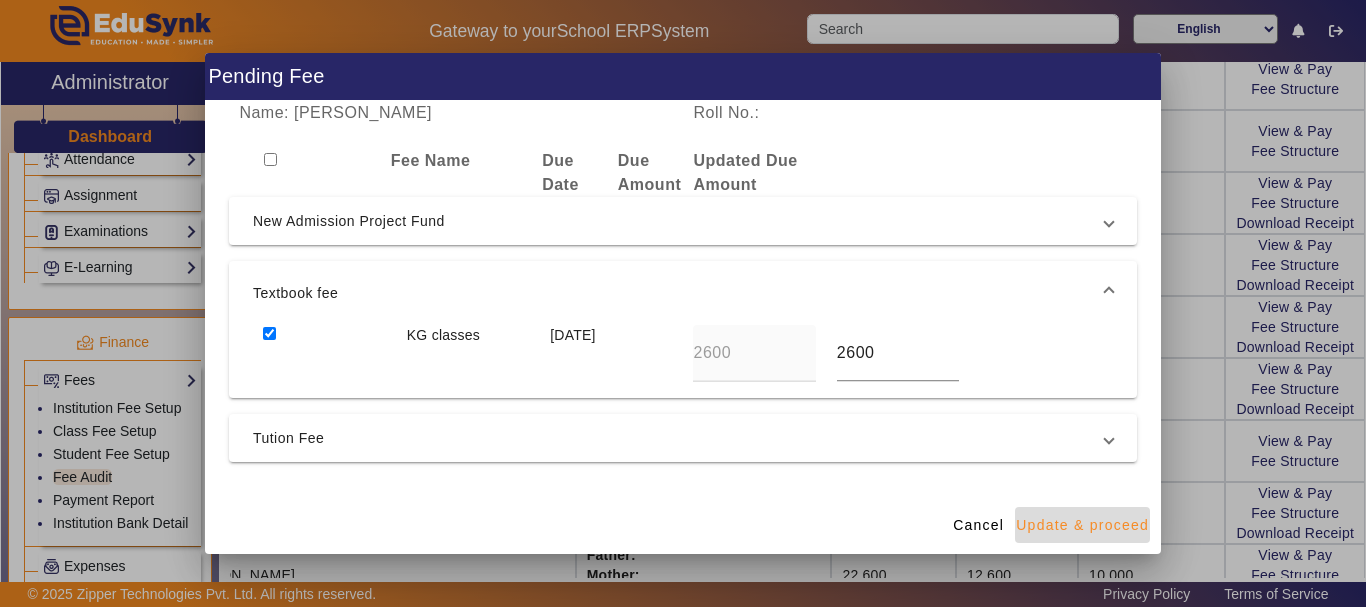click on "Update & proceed" at bounding box center (1082, 525) 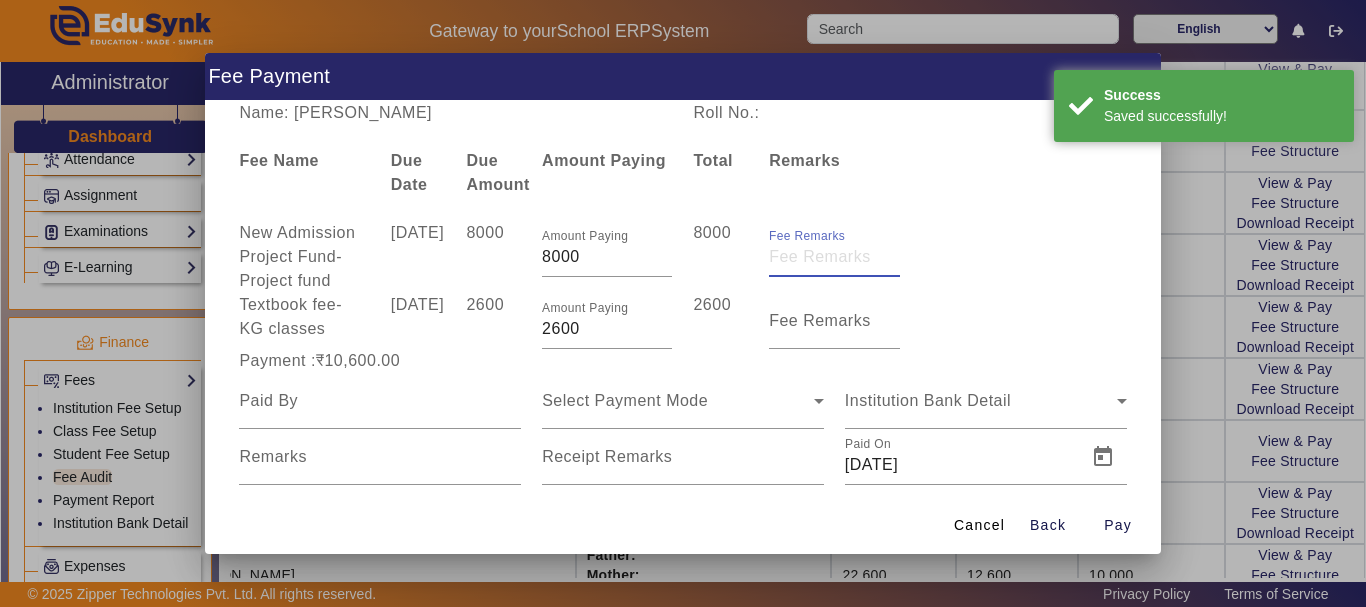 click on "Fee Remarks" at bounding box center (834, 257) 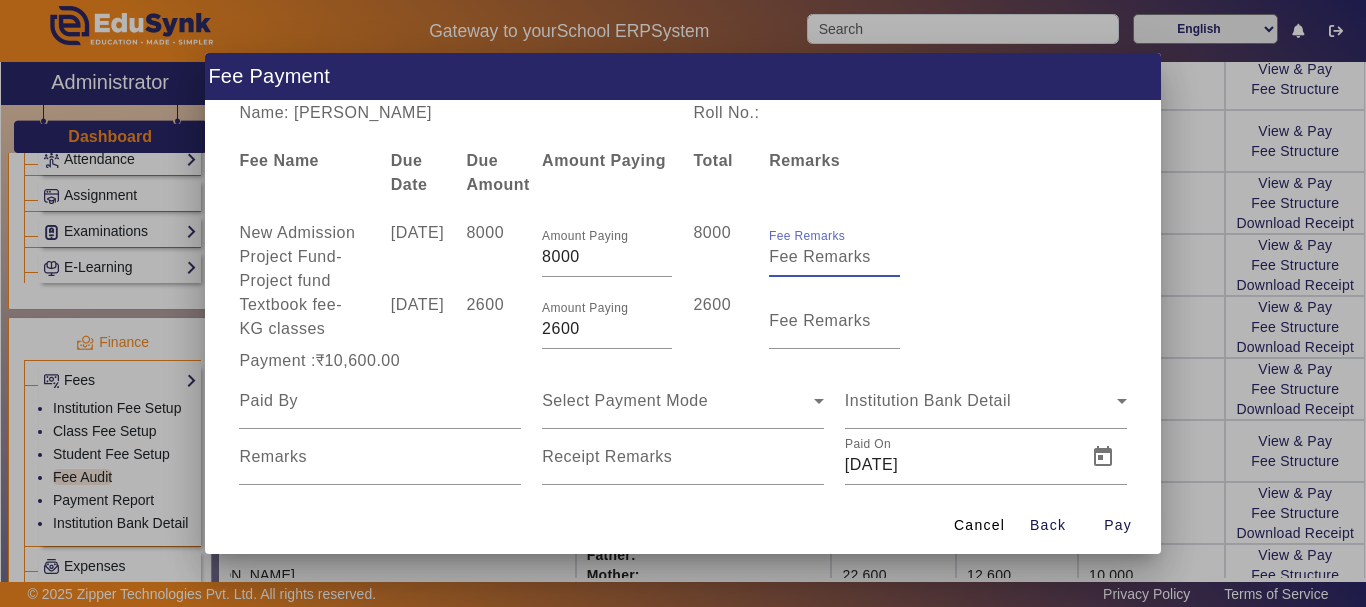click on "Fee Remarks" at bounding box center [834, 257] 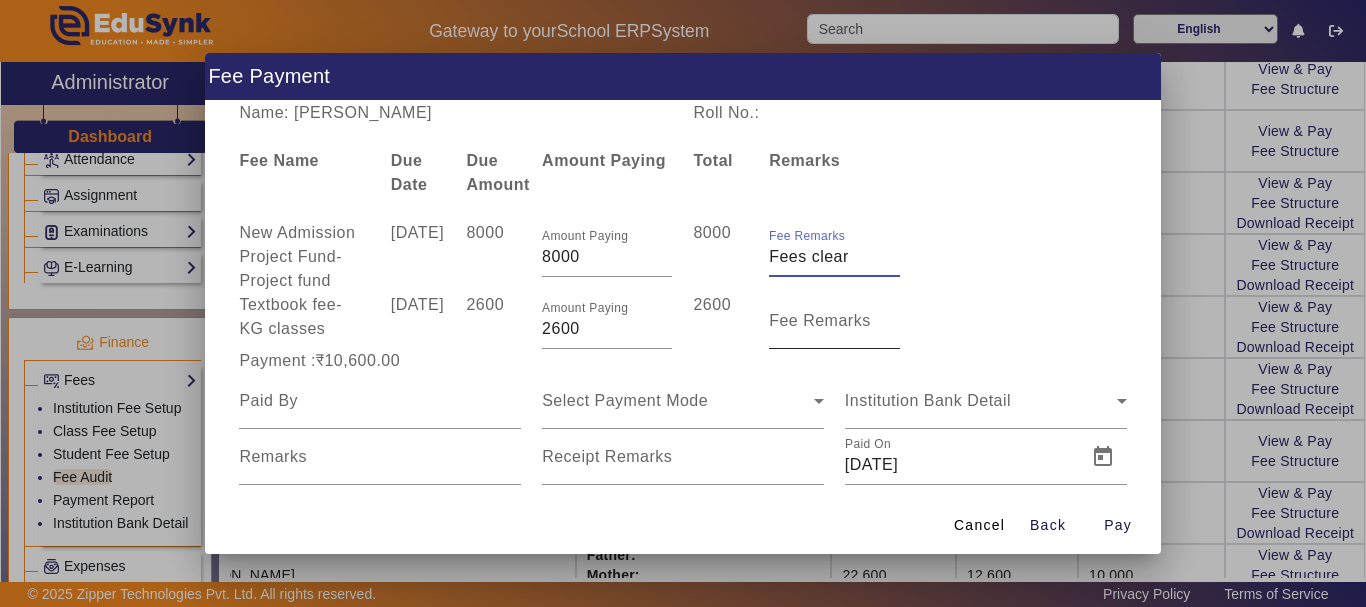 type on "Fees clear" 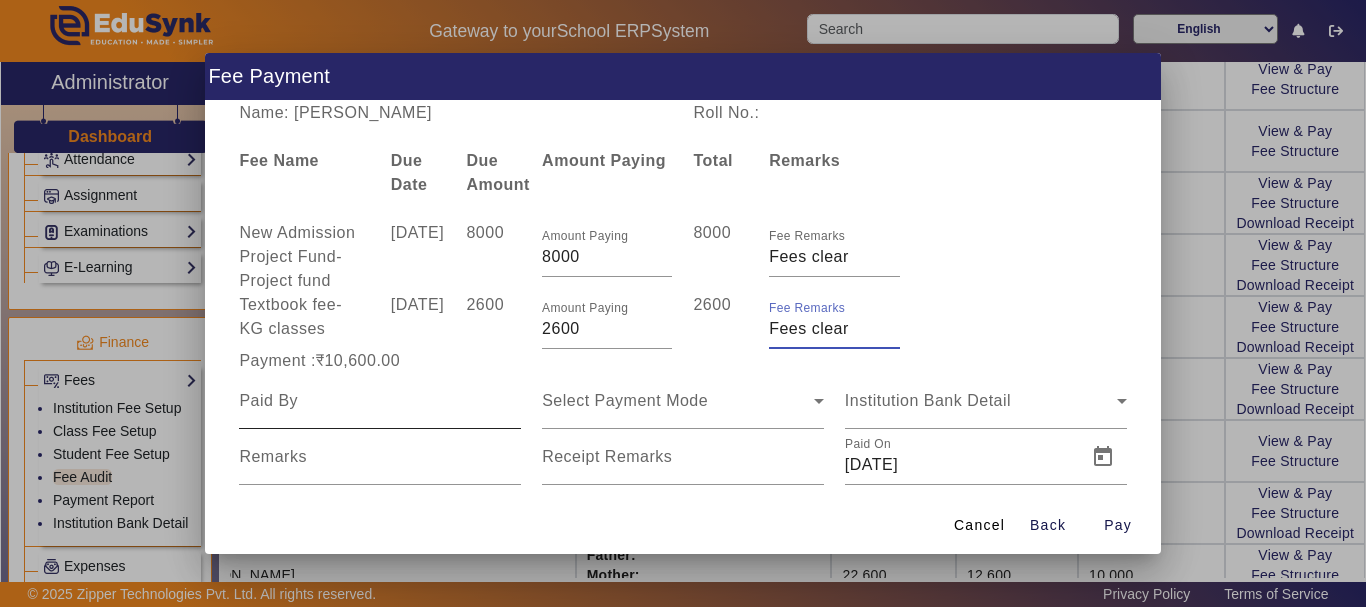 type on "Fees clear" 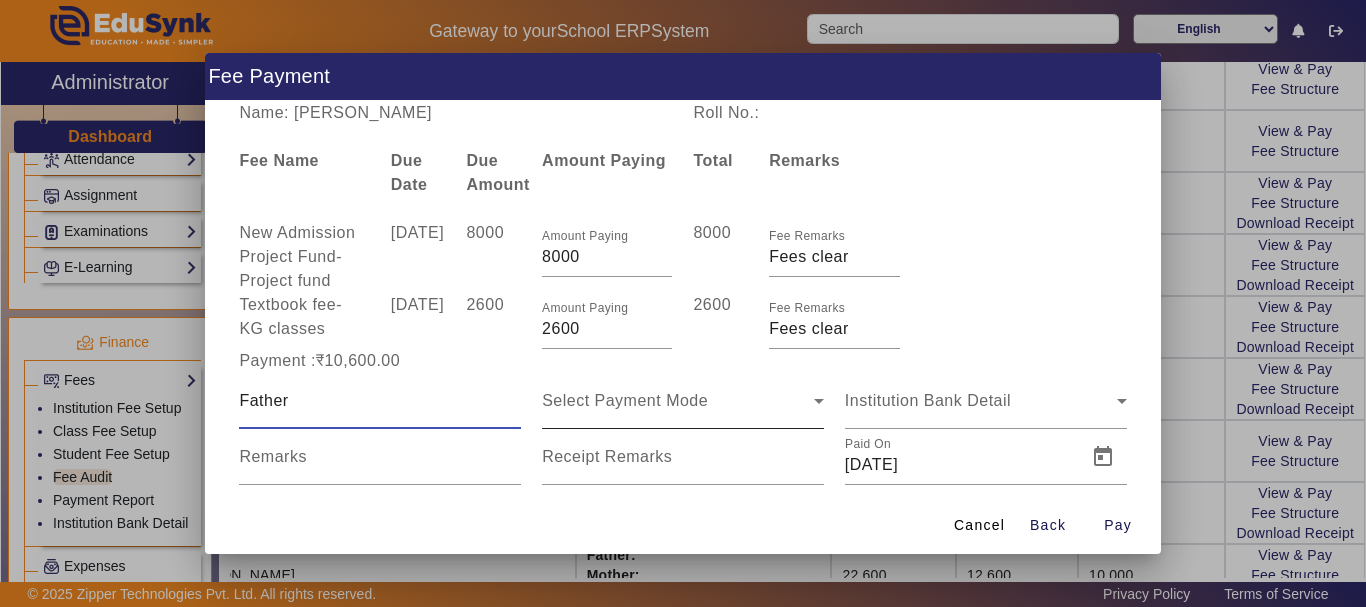 type on "Father" 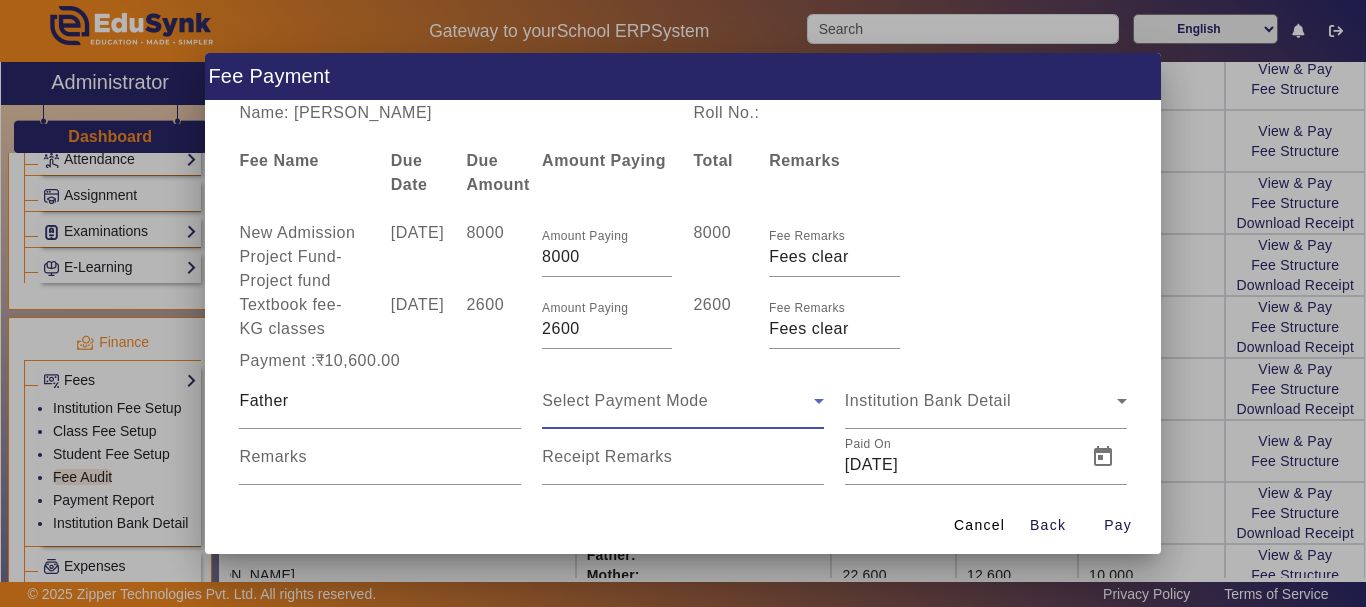 click on "Select Payment Mode" at bounding box center [625, 400] 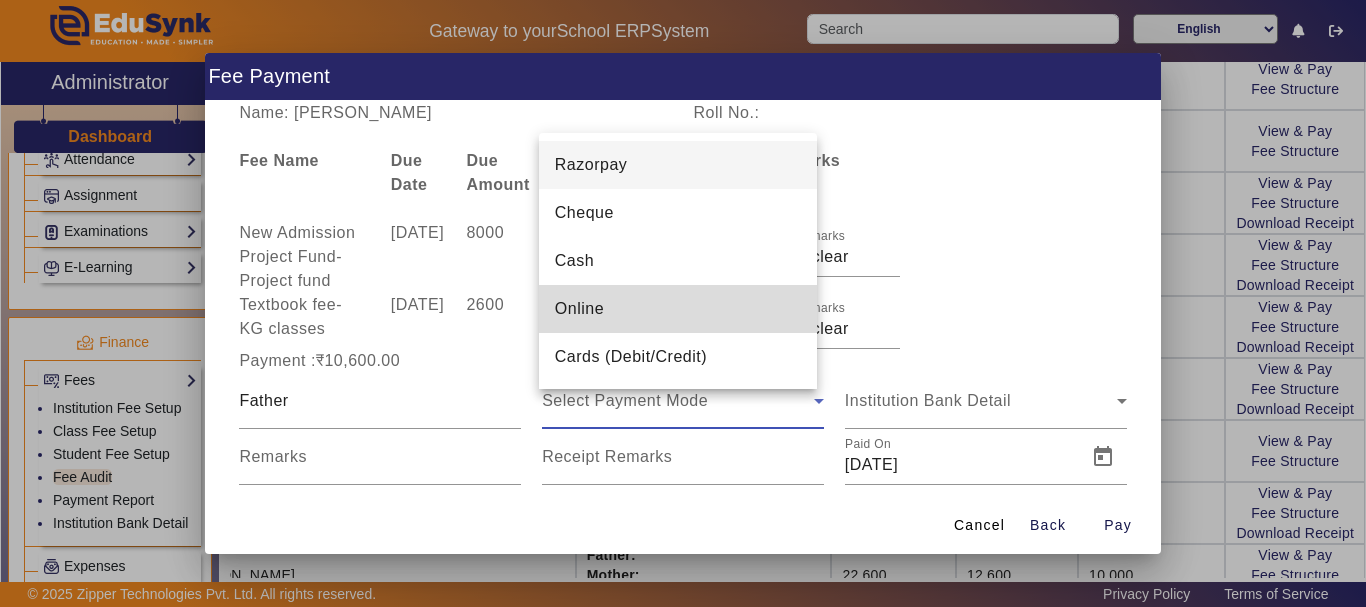click on "Online" at bounding box center (579, 309) 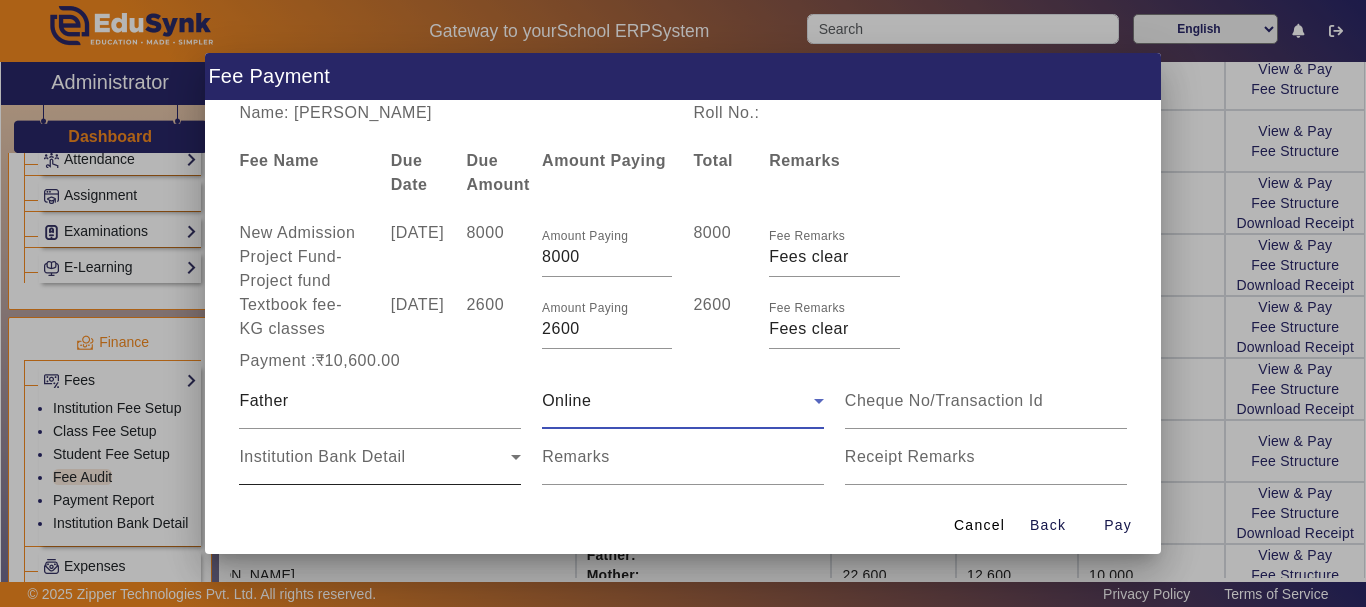 click on "Institution Bank Detail" at bounding box center [322, 456] 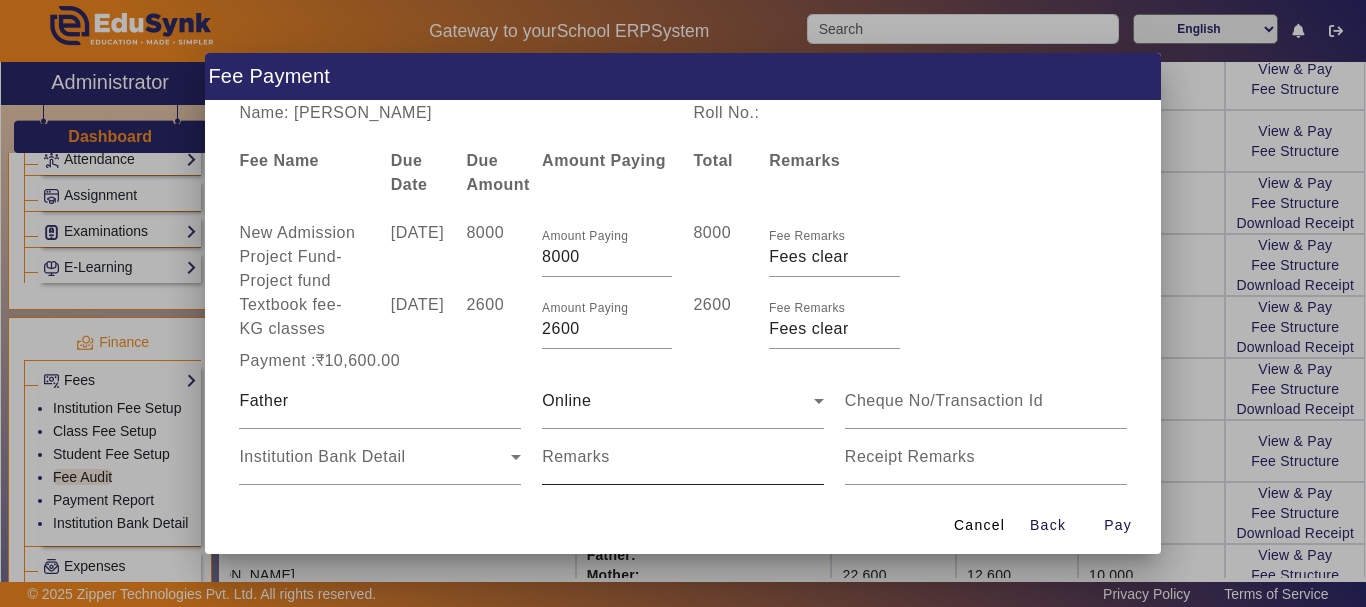 click on "Remarks" at bounding box center (576, 456) 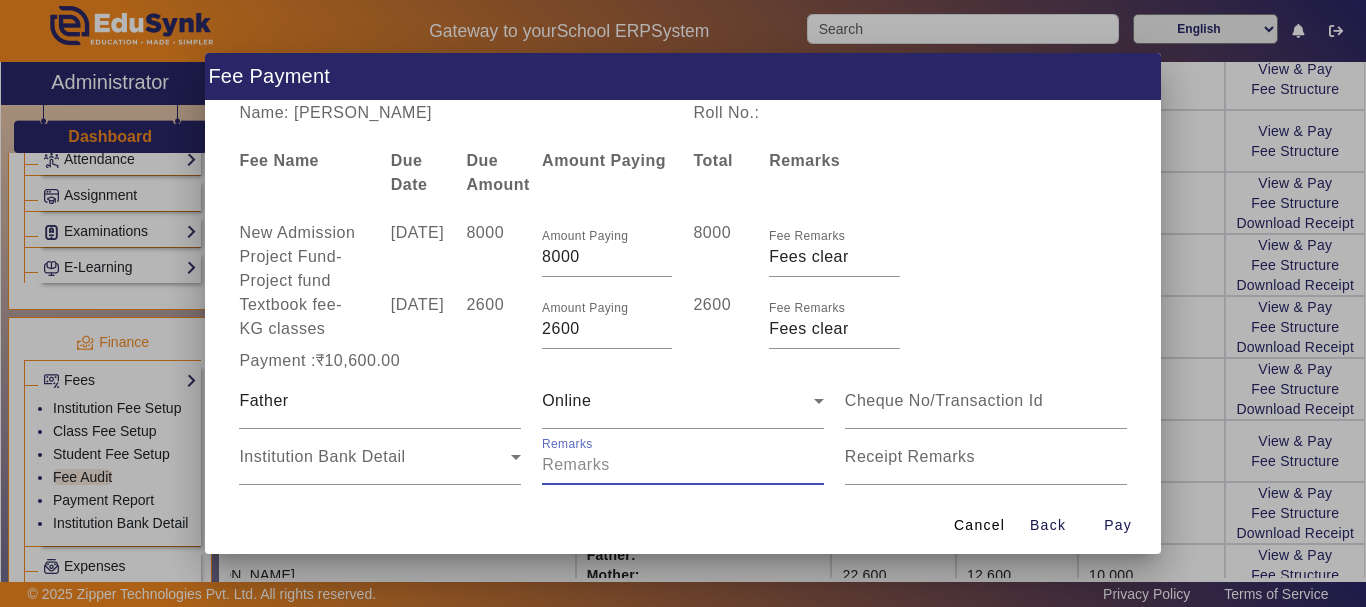 type on "4" 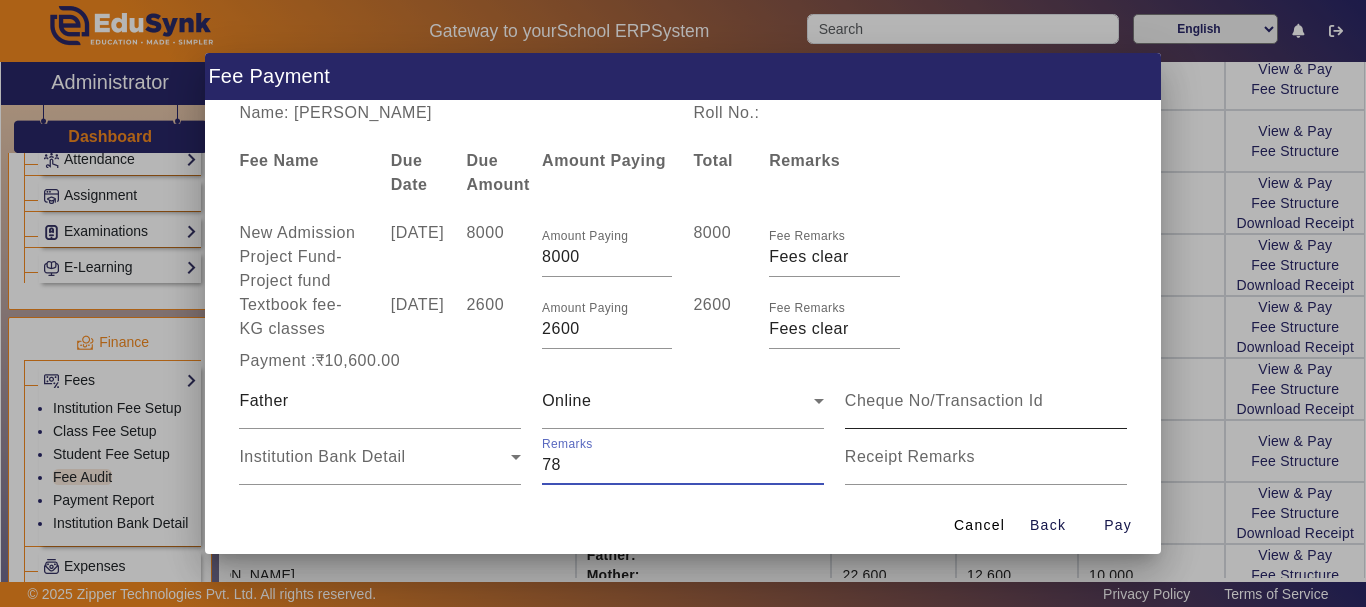 type on "78" 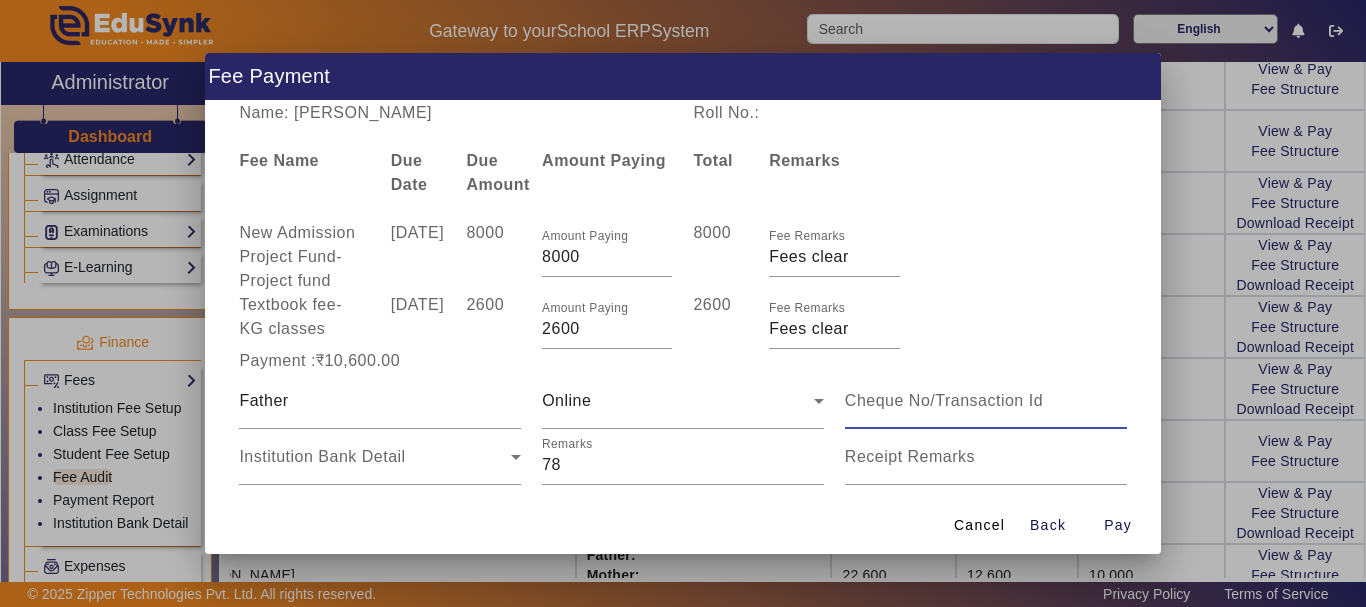 click at bounding box center (986, 401) 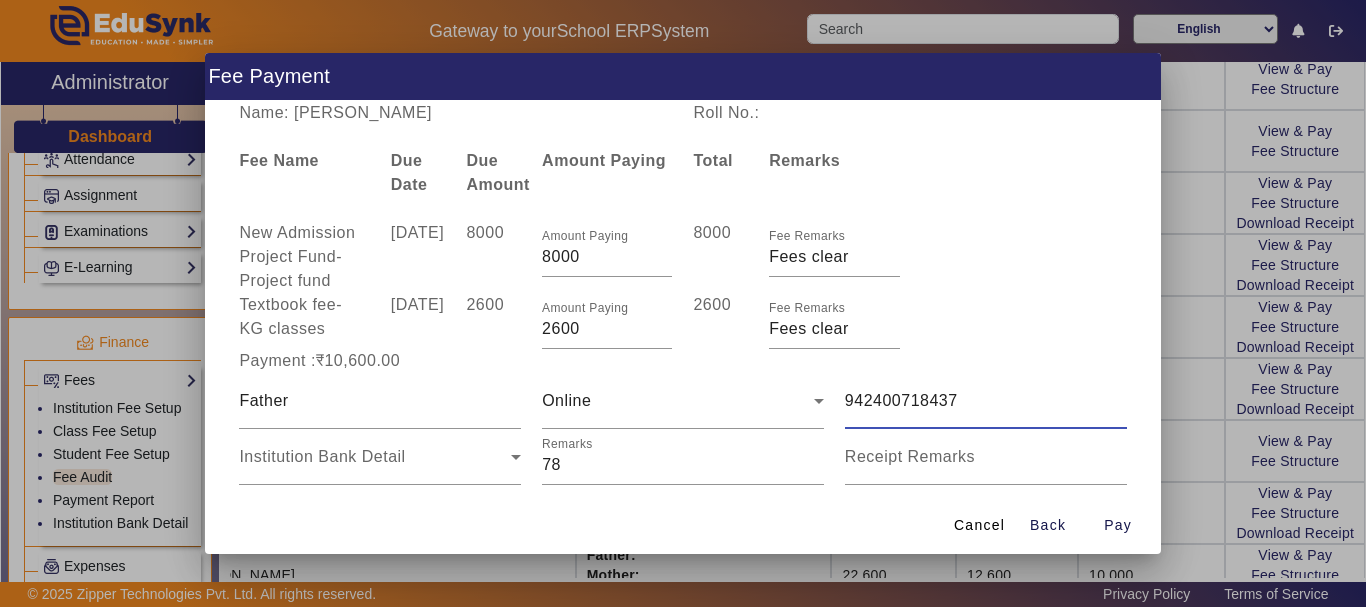 type on "942400718437" 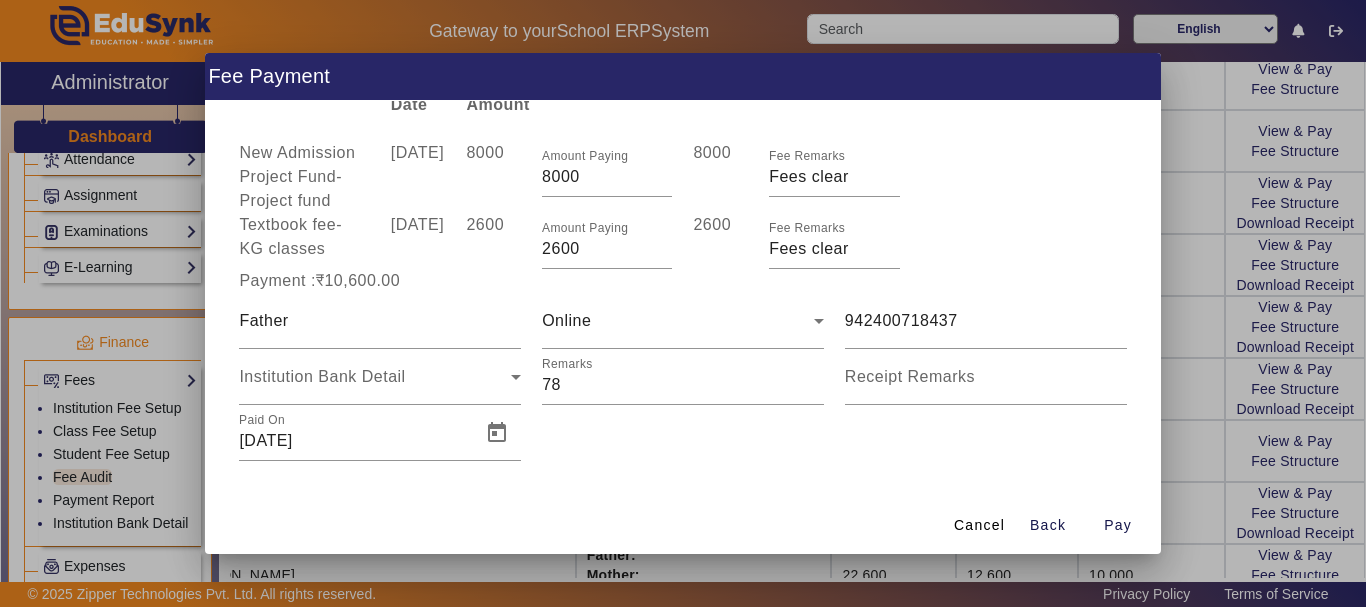 scroll, scrollTop: 105, scrollLeft: 0, axis: vertical 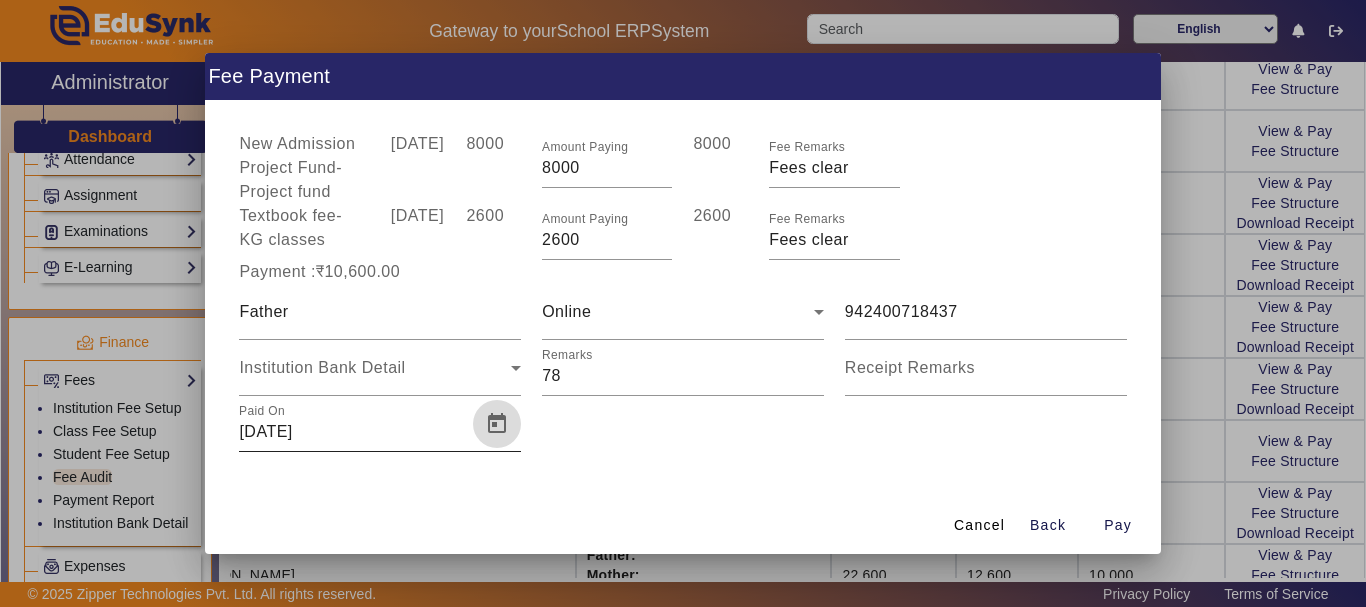 click at bounding box center [497, 424] 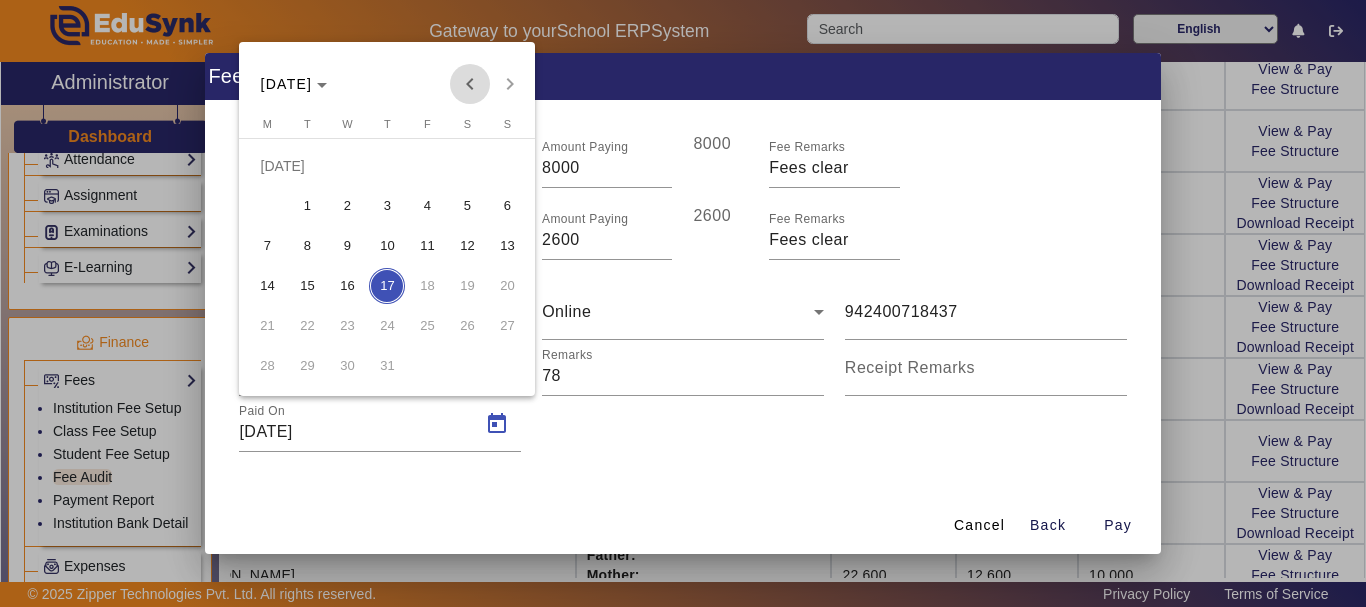 click at bounding box center [470, 84] 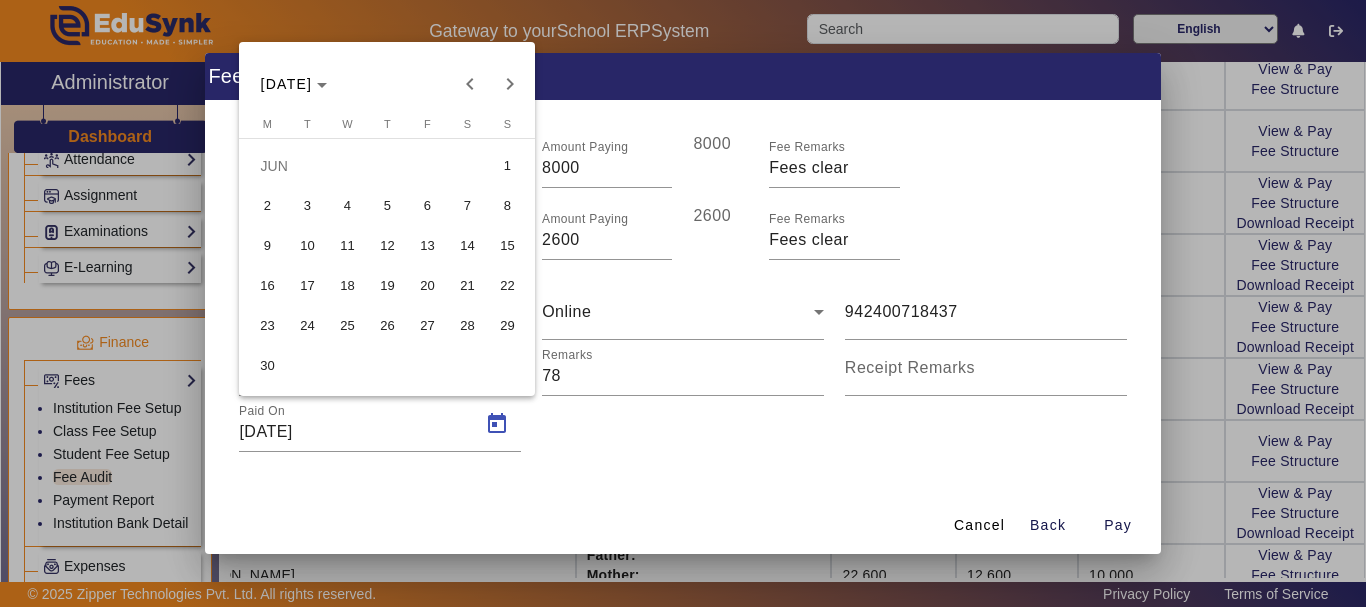 click on "20" at bounding box center [427, 286] 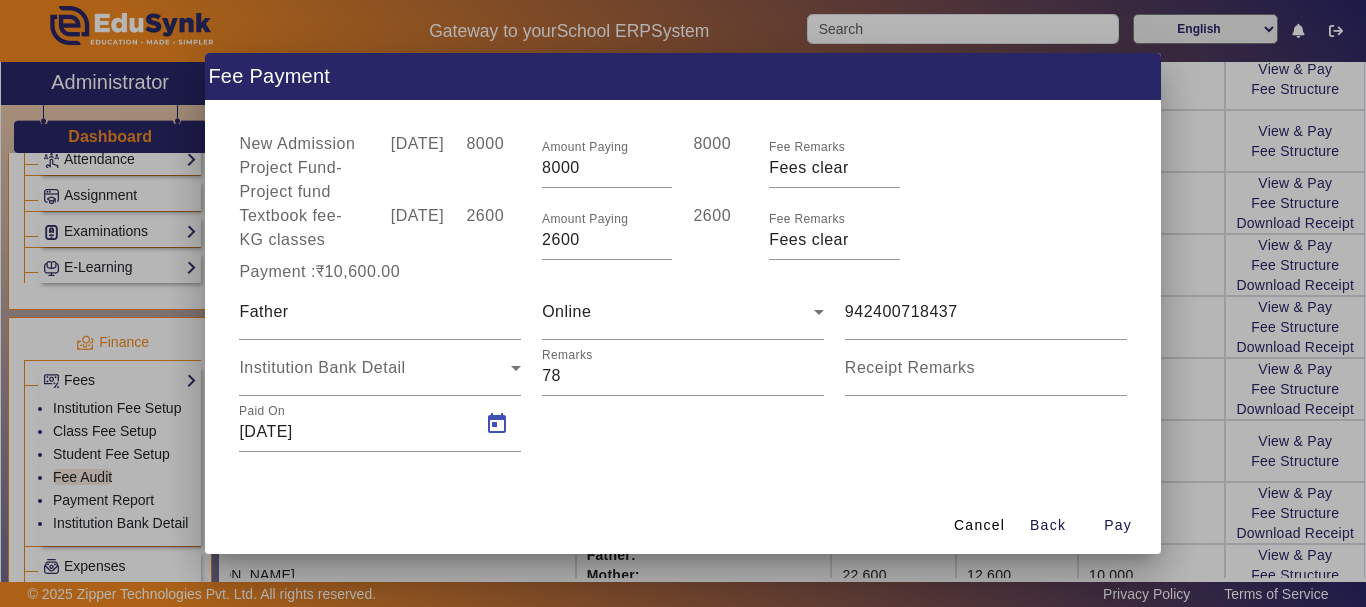 type on "[DATE]" 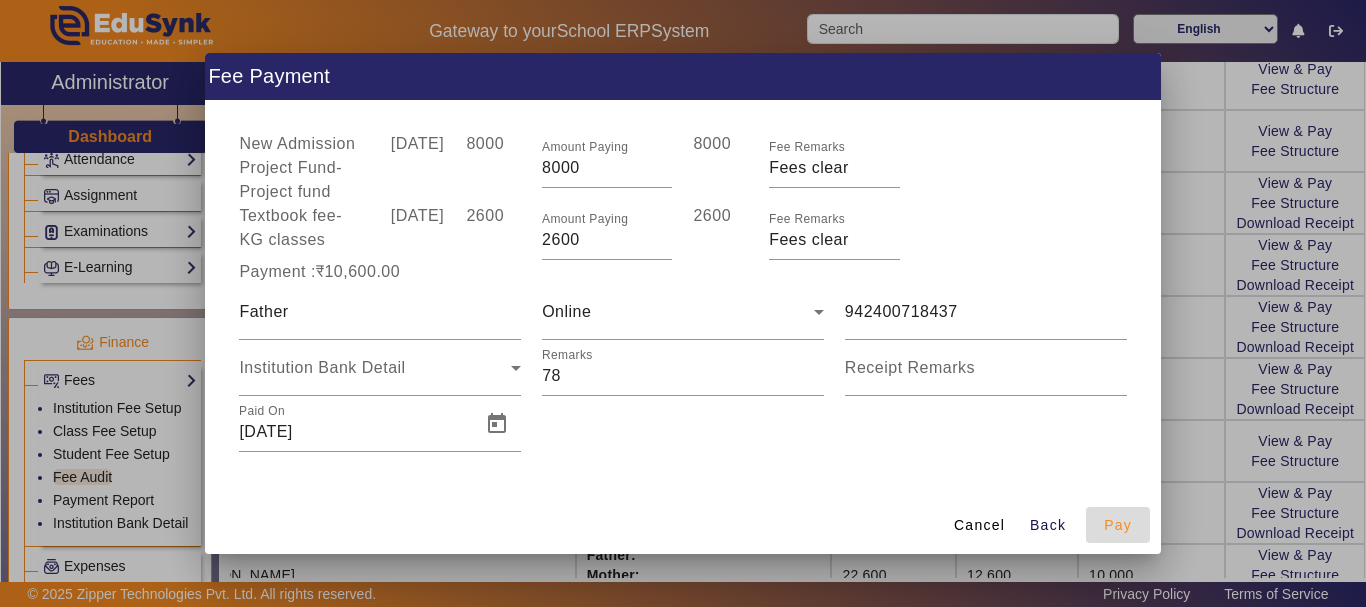 click on "Pay" at bounding box center [1118, 525] 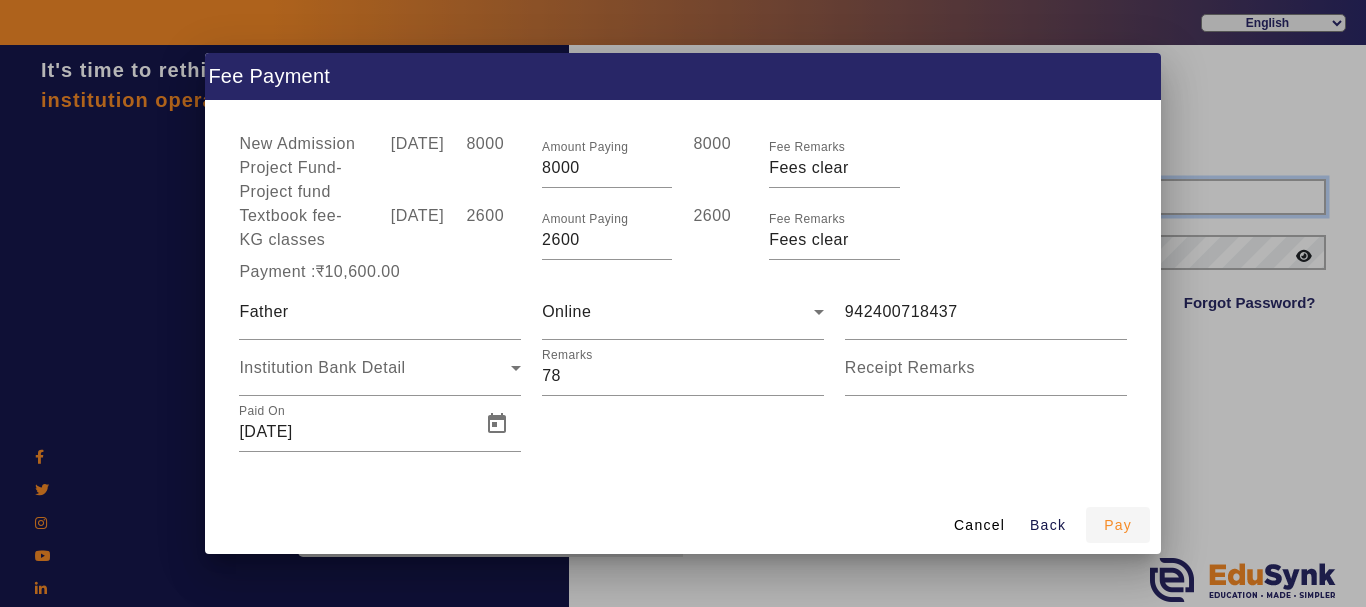 type 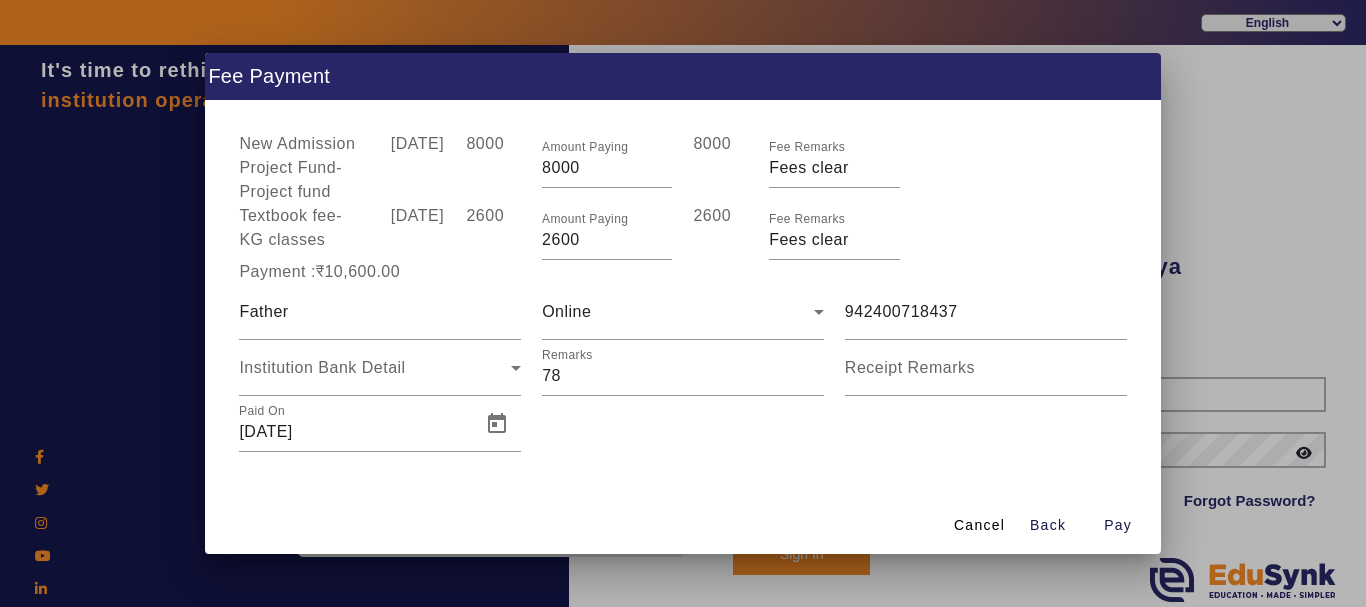 click at bounding box center (683, 303) 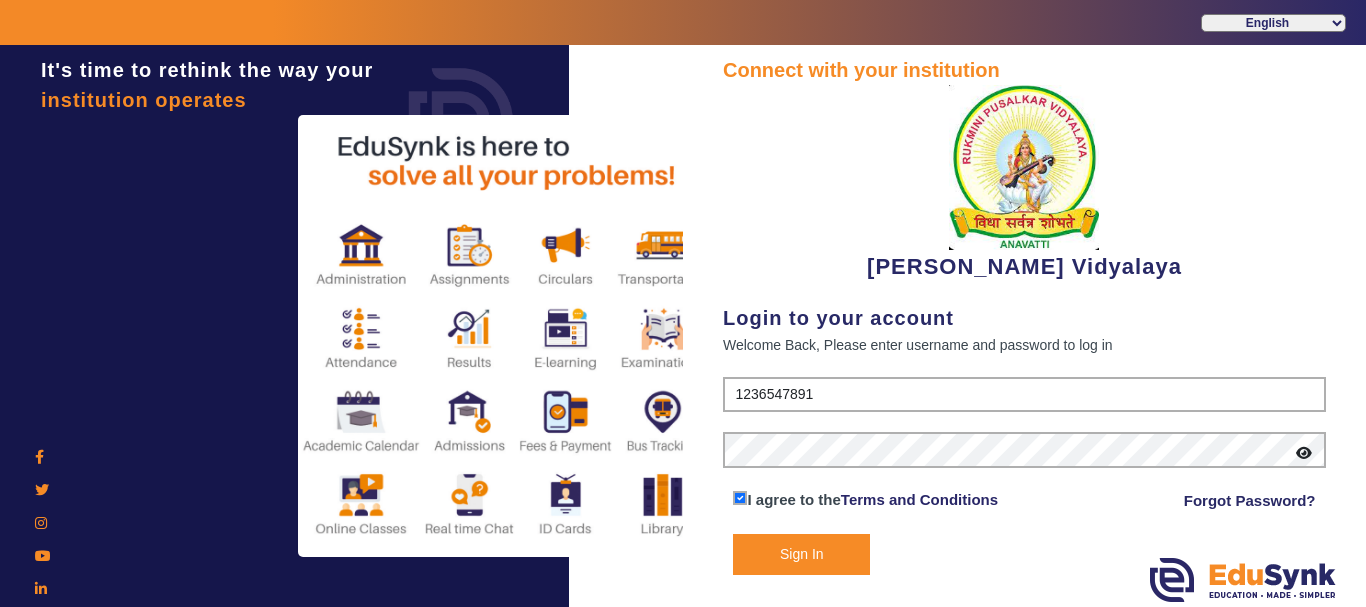 click on "Sign In" 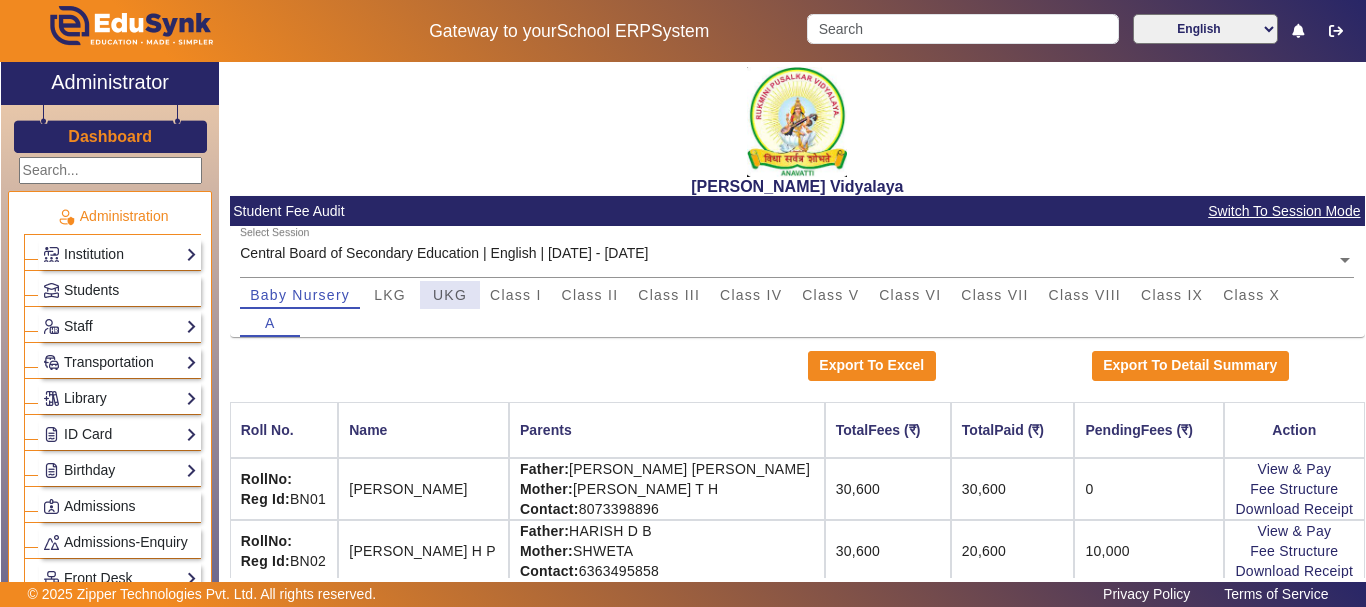 click on "UKG" at bounding box center [450, 295] 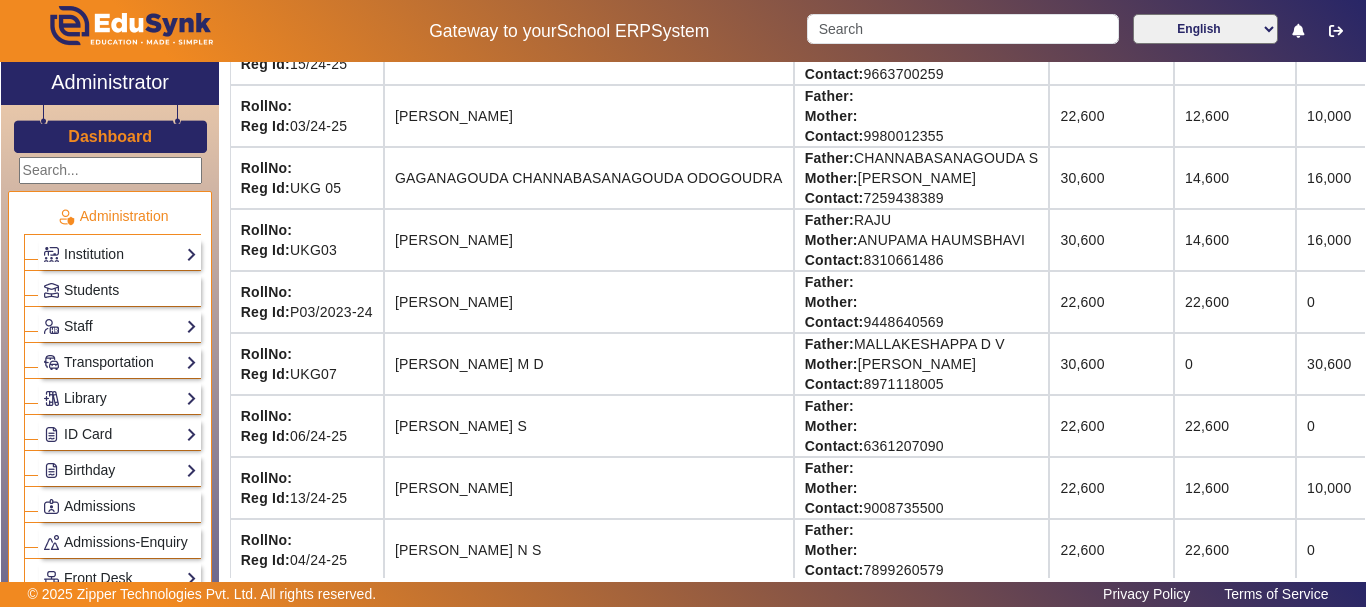 scroll, scrollTop: 587, scrollLeft: 0, axis: vertical 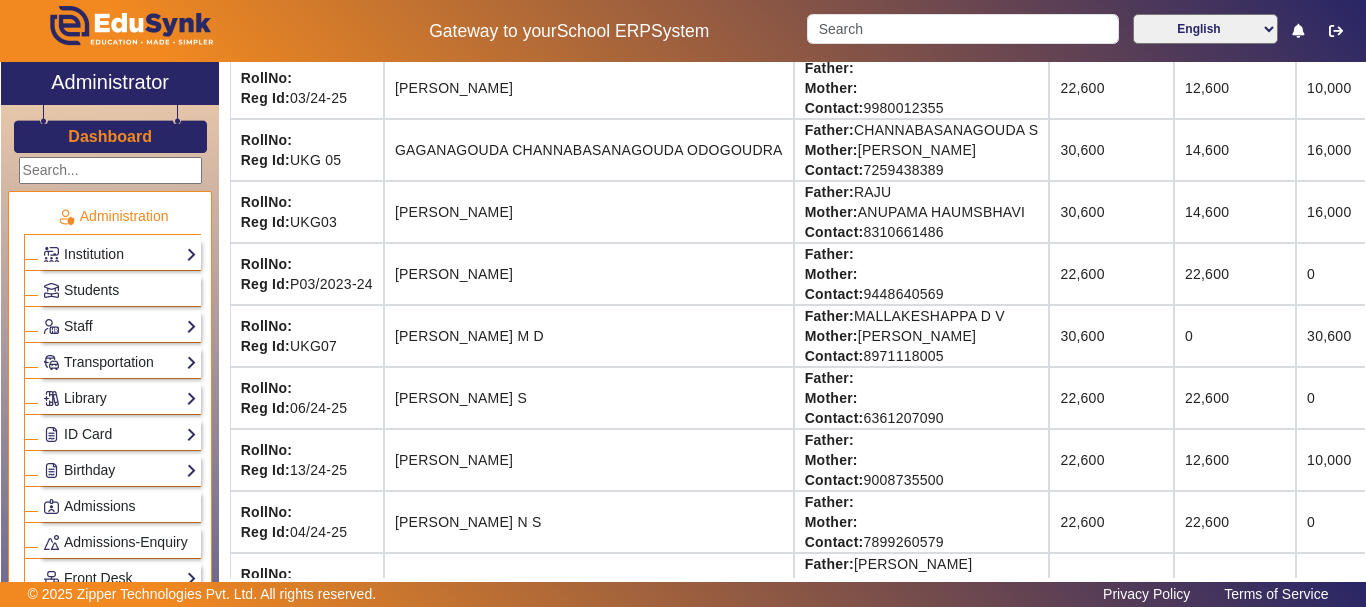 click on "16,600" 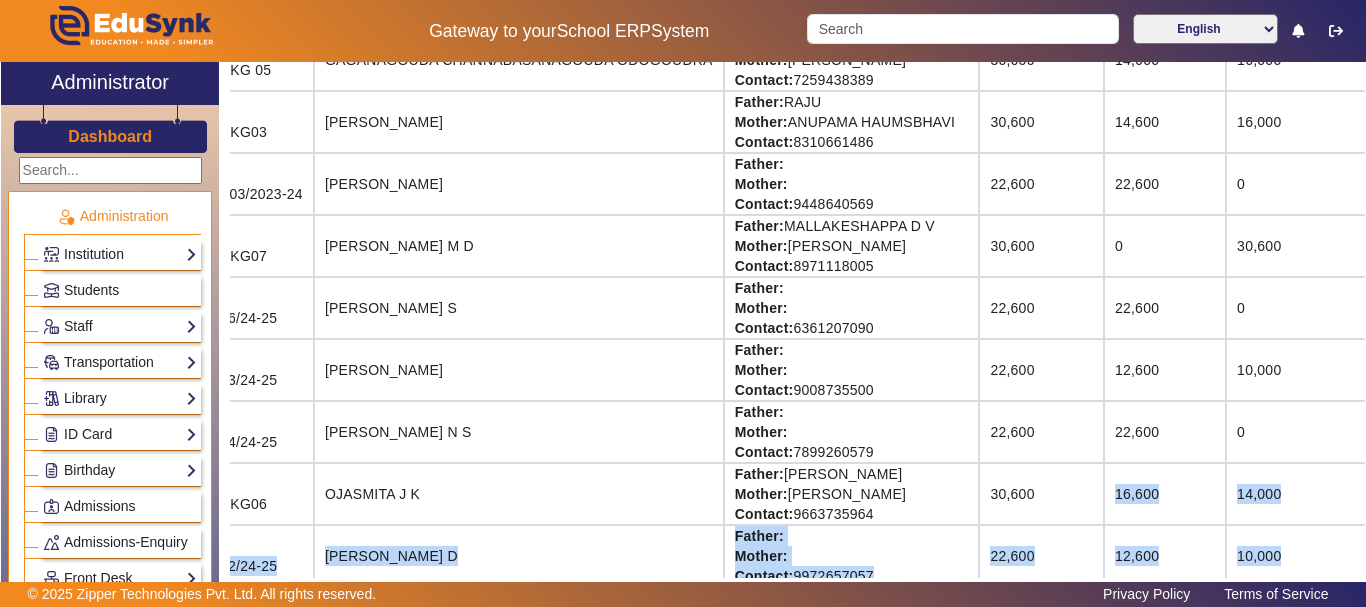 click on "Roll No. Name Parents TotalFees (₹) TotalPaid (₹) PendingFees (₹) Action RollNo: Reg Id: P01/2023-24  Advik  PB Father:    Mother:    Contact: 8618310181  22,600 12,600 10,000  View & Pay   Fee Structure  Download Receipt RollNo: Reg Id: P02/2022-23  [PERSON_NAME] Father:    Mother:    Contact: 9008528412  22,600 0 22,600  View & Pay   Fee Structure  RollNo: Reg Id: 15/24-25  Bhoovith Naik D Father:    Mother:    Contact: 9663700259  22,600 0 22,600  View & Pay   Fee Structure  RollNo: Reg Id: 03/24-25  [PERSON_NAME] Father:    Mother:    Contact: 9980012355  22,600 12,600 10,000  View & Pay   Fee Structure  Download Receipt RollNo: Reg Id: UKG 05  GAGANAGOUDA CHANNABASANAGOUDA ODOGOUDRA Father: CHANNABASANAGOUDA S  Mother: [PERSON_NAME]   Contact: 7259438389  30,600 14,600 16,000  View & Pay   Fee Structure  Download Receipt RollNo: Reg Id: UKG03  [PERSON_NAME] Father: RAJU   Mother: ANUPAMA  HAUMSBHAVI Contact: 8310661486  30,600 14,600 16,000  View & Pay   Fee Structure  Download Receipt RollNo:" 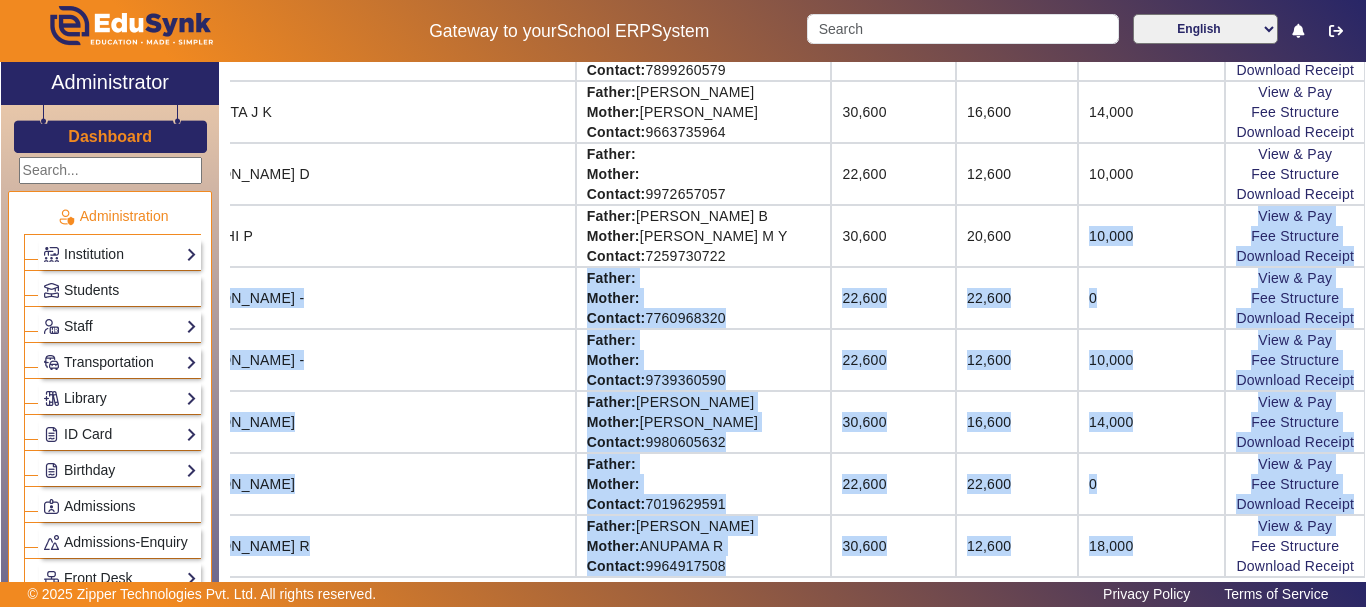 click on "Roll No. Name Parents TotalFees (₹) TotalPaid (₹) PendingFees (₹) Action RollNo: Reg Id: P01/2023-24  Advik  PB Father:    Mother:    Contact: 8618310181  22,600 12,600 10,000  View & Pay   Fee Structure  Download Receipt RollNo: Reg Id: P02/2022-23  [PERSON_NAME] Father:    Mother:    Contact: 9008528412  22,600 0 22,600  View & Pay   Fee Structure  RollNo: Reg Id: 15/24-25  Bhoovith Naik D Father:    Mother:    Contact: 9663700259  22,600 0 22,600  View & Pay   Fee Structure  RollNo: Reg Id: 03/24-25  [PERSON_NAME] Father:    Mother:    Contact: 9980012355  22,600 12,600 10,000  View & Pay   Fee Structure  Download Receipt RollNo: Reg Id: UKG 05  GAGANAGOUDA CHANNABASANAGOUDA ODOGOUDRA Father: CHANNABASANAGOUDA S  Mother: [PERSON_NAME]   Contact: 7259438389  30,600 14,600 16,000  View & Pay   Fee Structure  Download Receipt RollNo: Reg Id: UKG03  [PERSON_NAME] Father: RAJU   Mother: ANUPAMA  HAUMSBHAVI Contact: 8310661486  30,600 14,600 16,000  View & Pay   Fee Structure  Download Receipt RollNo:" 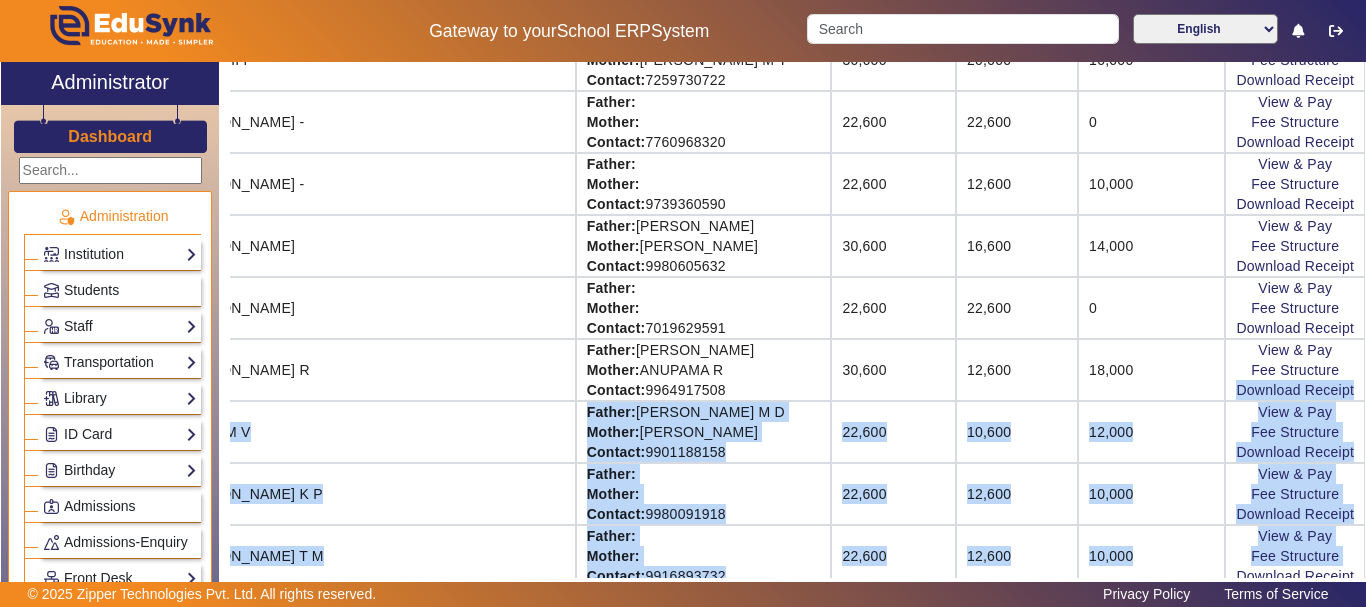 click on "Roll No. Name Parents TotalFees (₹) TotalPaid (₹) PendingFees (₹) Action RollNo: Reg Id: P01/2023-24  Advik  PB Father:    Mother:    Contact: 8618310181  22,600 12,600 10,000  View & Pay   Fee Structure  Download Receipt RollNo: Reg Id: P02/2022-23  [PERSON_NAME] Father:    Mother:    Contact: 9008528412  22,600 0 22,600  View & Pay   Fee Structure  RollNo: Reg Id: 15/24-25  Bhoovith Naik D Father:    Mother:    Contact: 9663700259  22,600 0 22,600  View & Pay   Fee Structure  RollNo: Reg Id: 03/24-25  [PERSON_NAME] Father:    Mother:    Contact: 9980012355  22,600 12,600 10,000  View & Pay   Fee Structure  Download Receipt RollNo: Reg Id: UKG 05  GAGANAGOUDA CHANNABASANAGOUDA ODOGOUDRA Father: CHANNABASANAGOUDA S  Mother: [PERSON_NAME]   Contact: 7259438389  30,600 14,600 16,000  View & Pay   Fee Structure  Download Receipt RollNo: Reg Id: UKG03  [PERSON_NAME] Father: RAJU   Mother: ANUPAMA  HAUMSBHAVI Contact: 8310661486  30,600 14,600 16,000  View & Pay   Fee Structure  Download Receipt RollNo:" 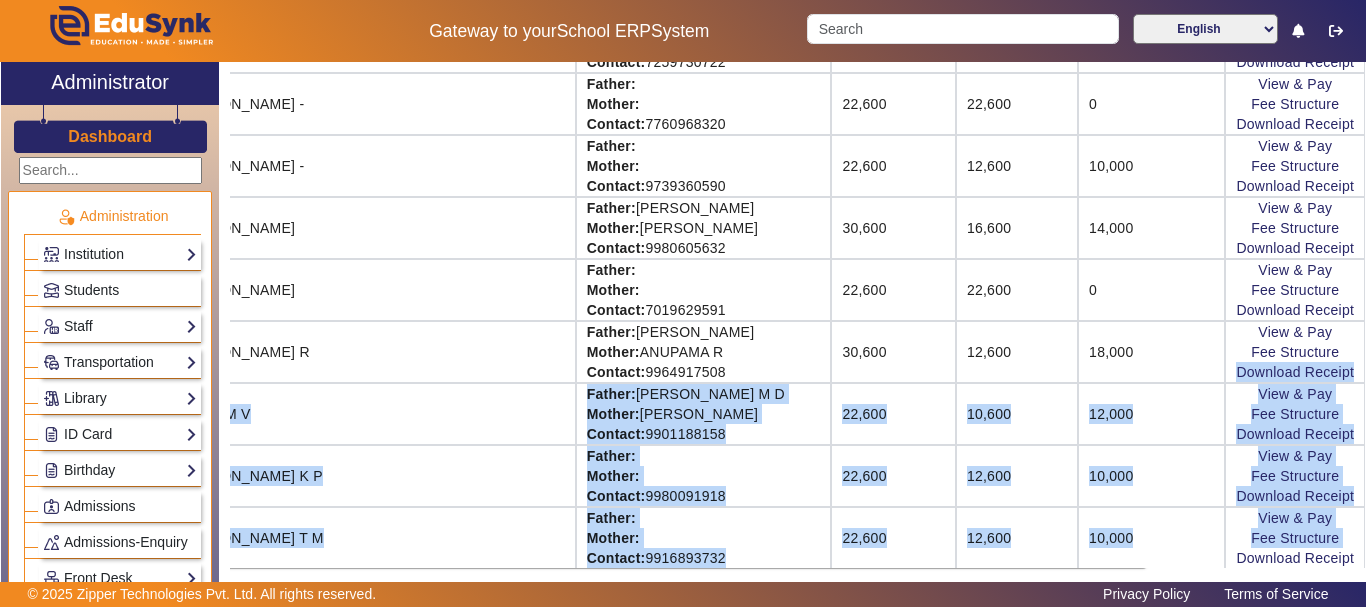 click on "[PERSON_NAME] K P" 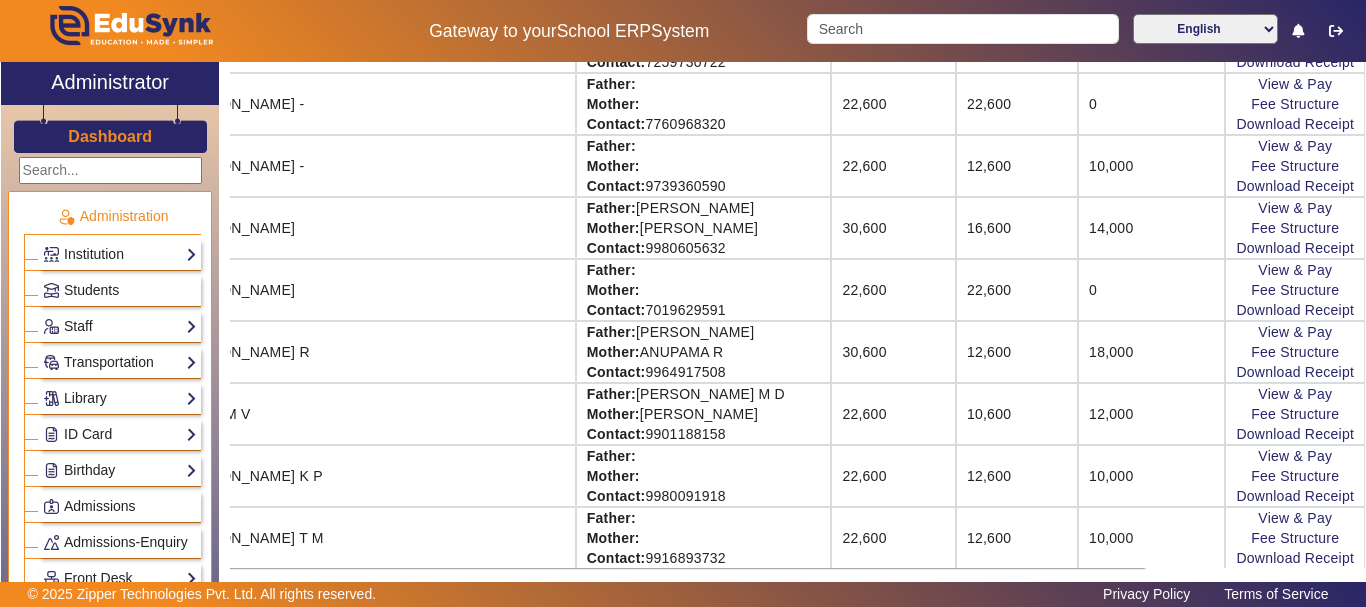 click on "View & Pay   Fee Structure  Download Receipt" 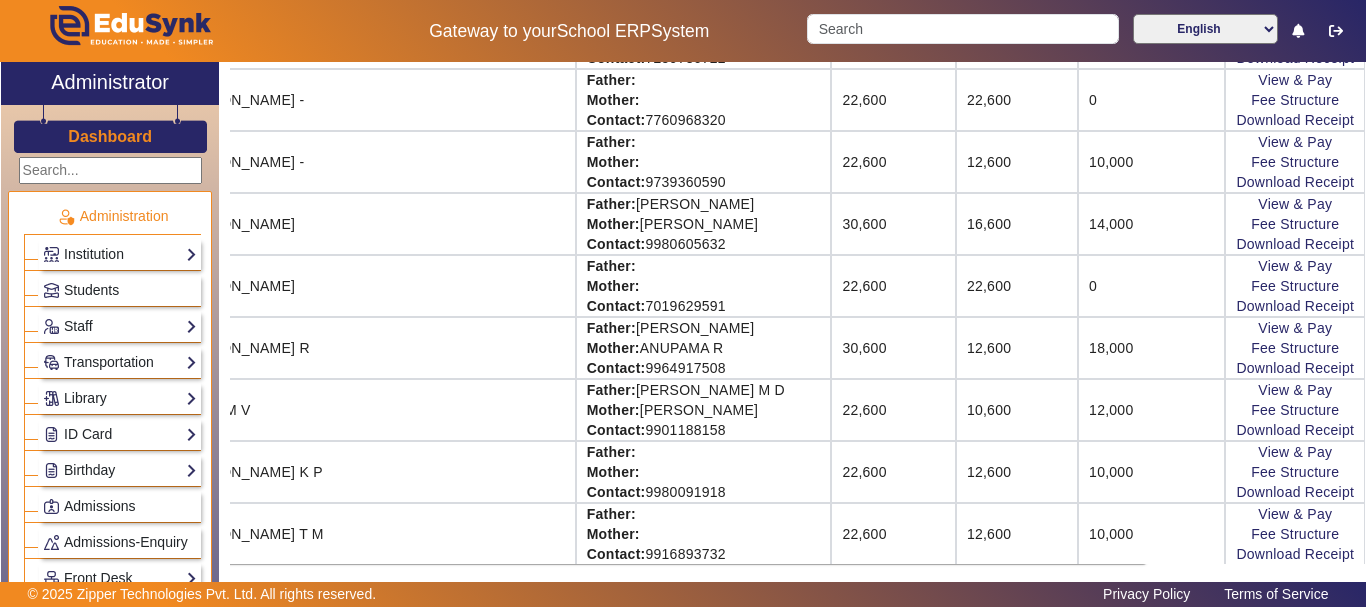 click on "View & Pay   Fee Structure  Download Receipt" 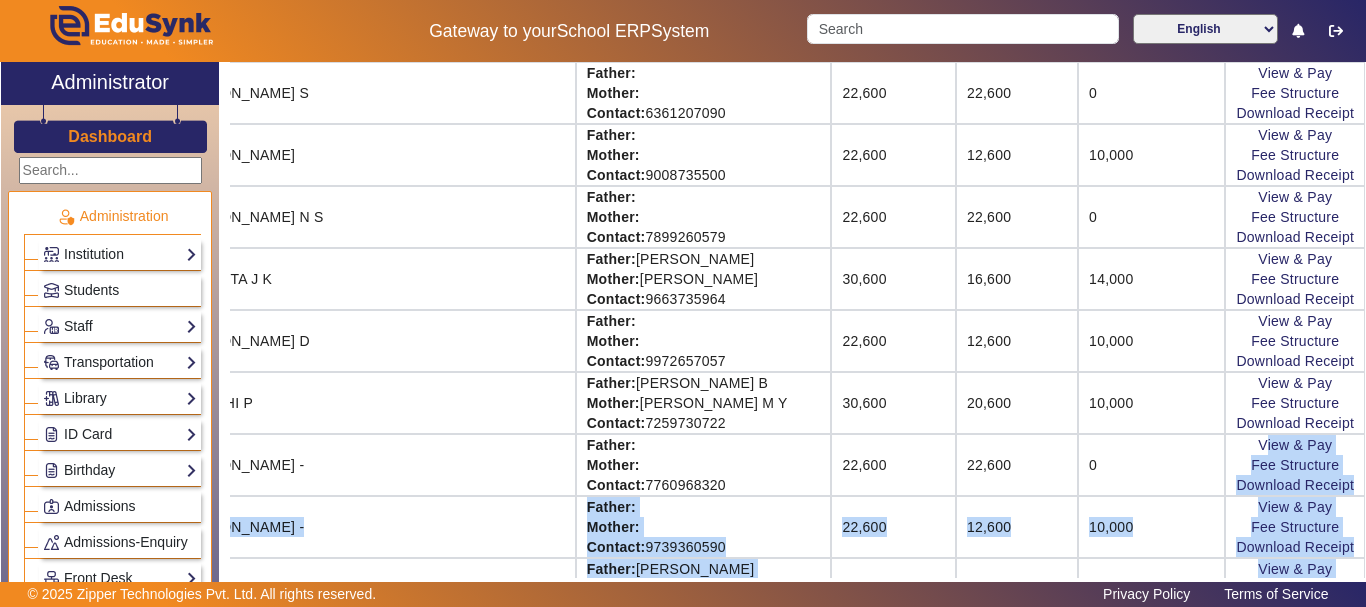 click on "[PERSON_NAME] Vidyalaya   Student Fee Audit   Switch To Session Mode  Select Session  Central Board of Secondary Education | English | [DATE] - [DATE]  × Baby Nursery LKG UKG Class I Class II Class III Class IV Class V Class VI Class VII Class VIII Class IX Class X A  Export To Excel   Export To Detail Summary  Roll No. Name Parents TotalFees (₹) TotalPaid (₹) PendingFees (₹) Action RollNo: Reg Id: P01/2023-24  Advik  PB Father:    Mother:    Contact: 8618310181  22,600 12,600 10,000  View & Pay   Fee Structure  Download Receipt RollNo: Reg Id: P02/2022-23  [PERSON_NAME] Father:    Mother:    Contact: 9008528412  22,600 0 22,600  View & Pay   Fee Structure  RollNo: Reg Id: 15/24-25  Bhoovith Naik D Father:    Mother:    Contact: 9663700259  22,600 0 22,600  View & Pay   Fee Structure  RollNo: Reg Id: 03/24-25  [PERSON_NAME] Father:    Mother:    Contact: 9980012355  22,600 12,600 10,000  View & Pay   Fee Structure  Download Receipt RollNo: Reg Id: UKG 05  GAGANAGOUDA CHANNABASANAGOUDA ODOGOUDRA" 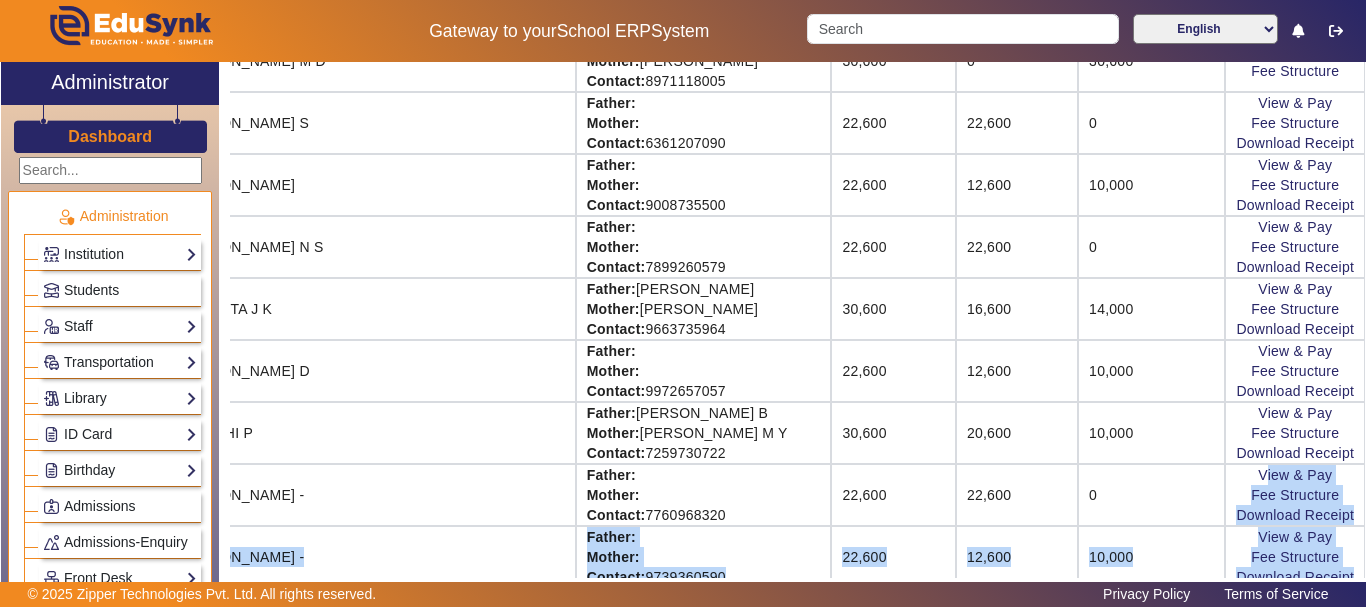 scroll, scrollTop: 822, scrollLeft: 283, axis: both 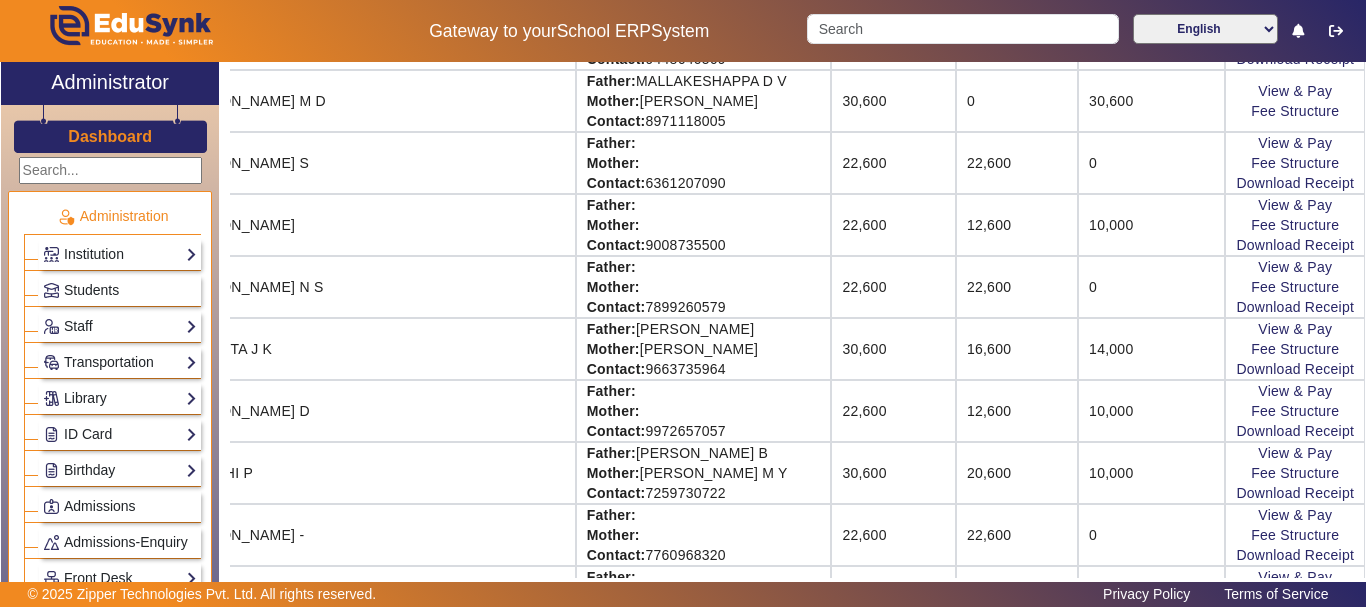 click on "10,000" 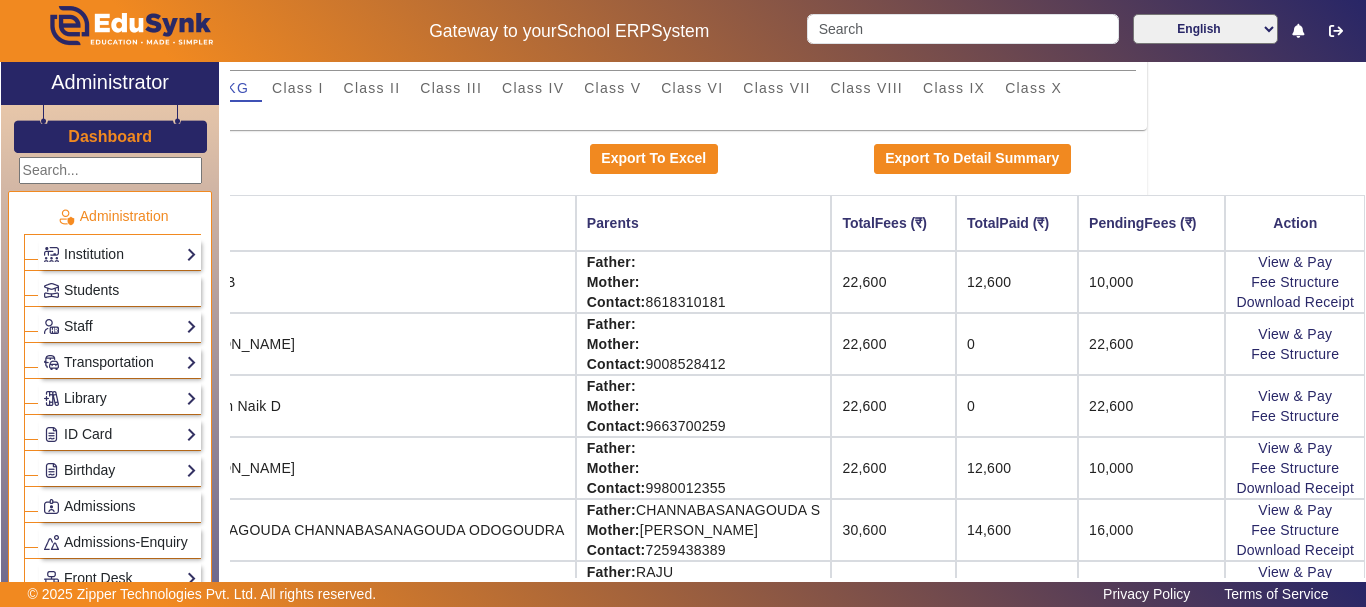 scroll, scrollTop: 182, scrollLeft: 283, axis: both 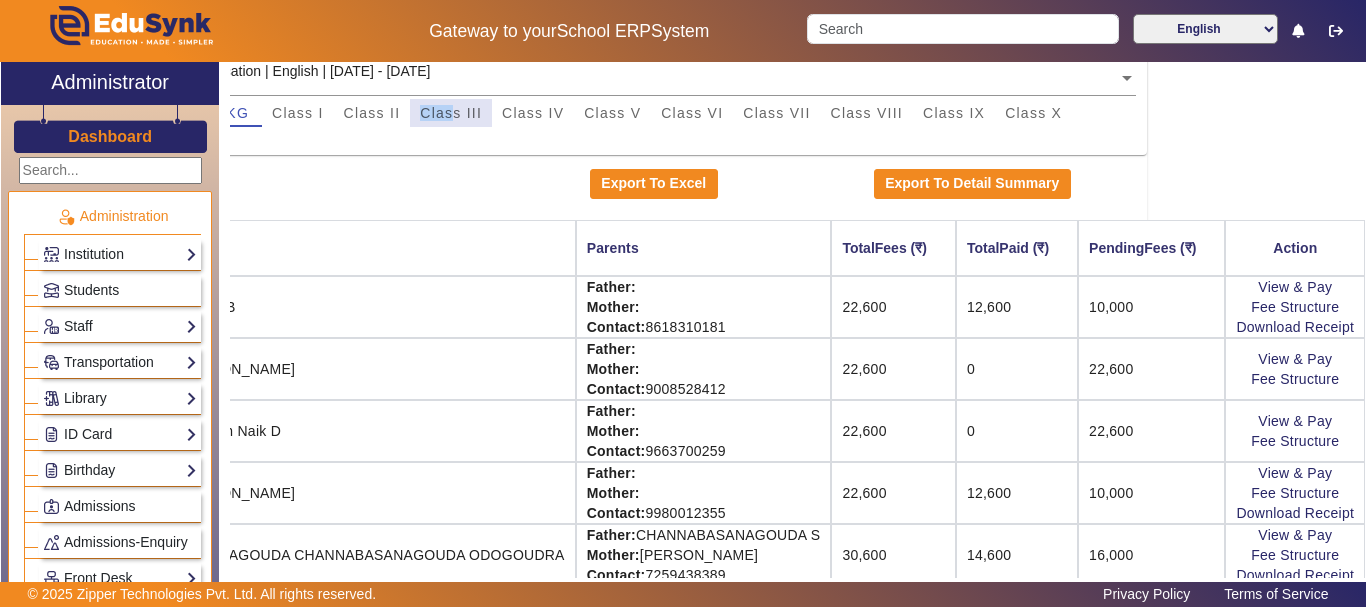 drag, startPoint x: 347, startPoint y: 107, endPoint x: 390, endPoint y: 109, distance: 43.046486 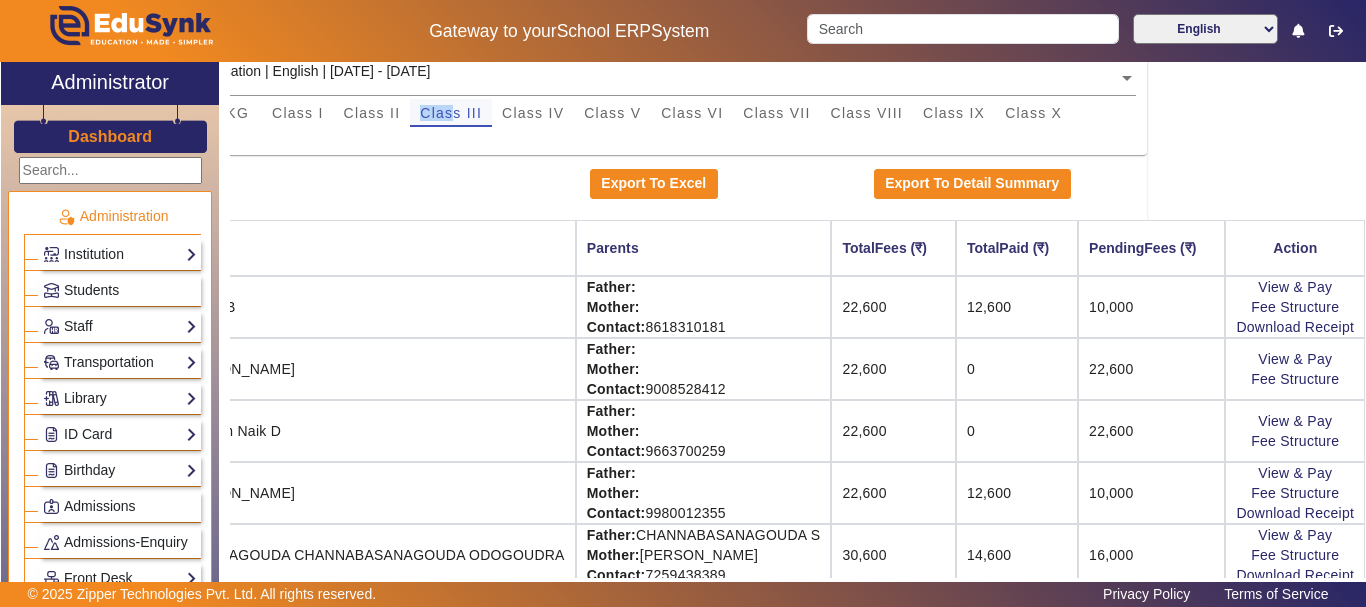 click on "Class III" at bounding box center [451, 113] 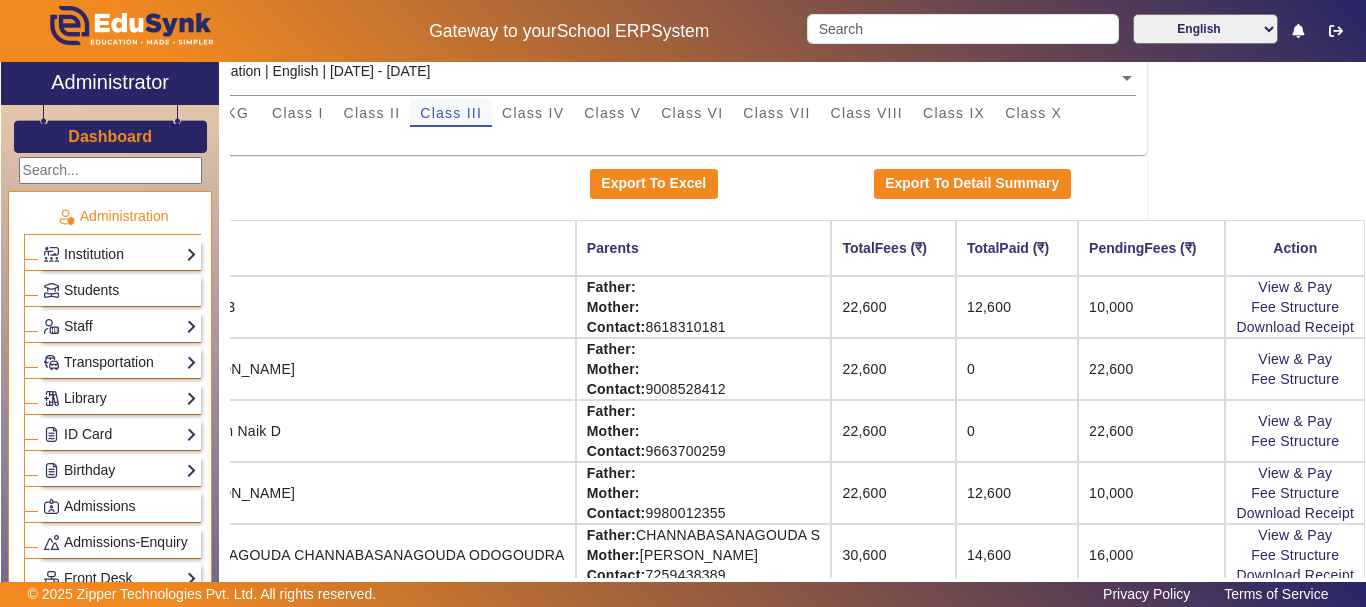 scroll, scrollTop: 182, scrollLeft: 30, axis: both 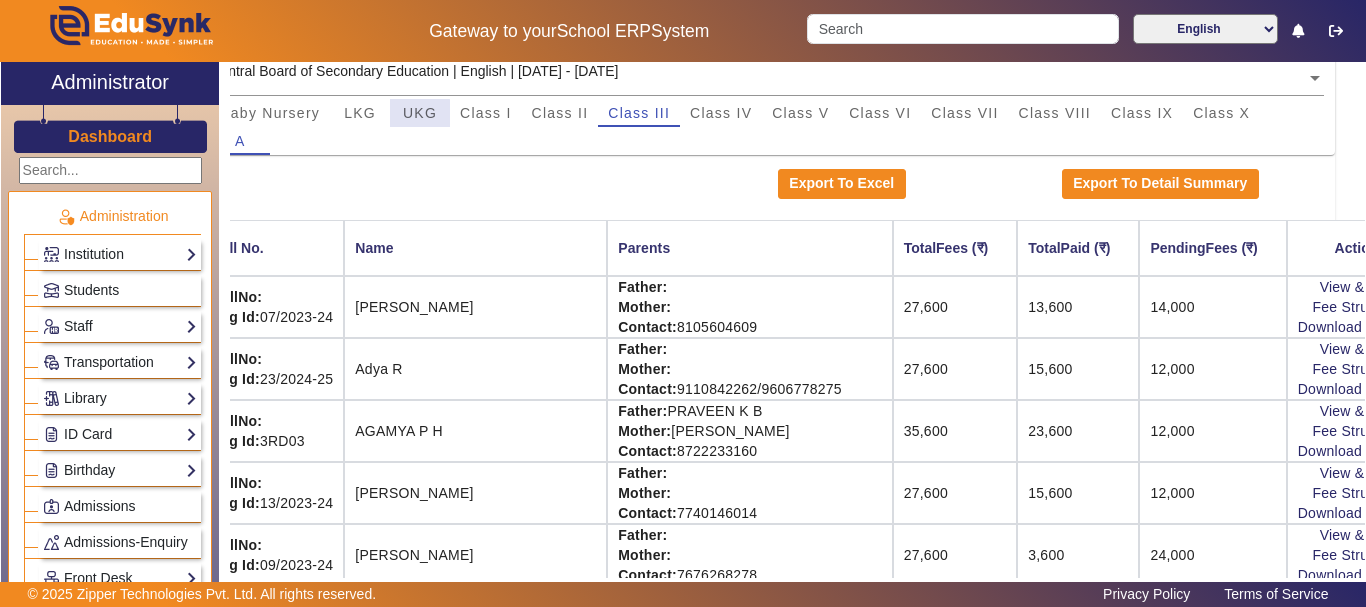 click on "UKG" at bounding box center (420, 113) 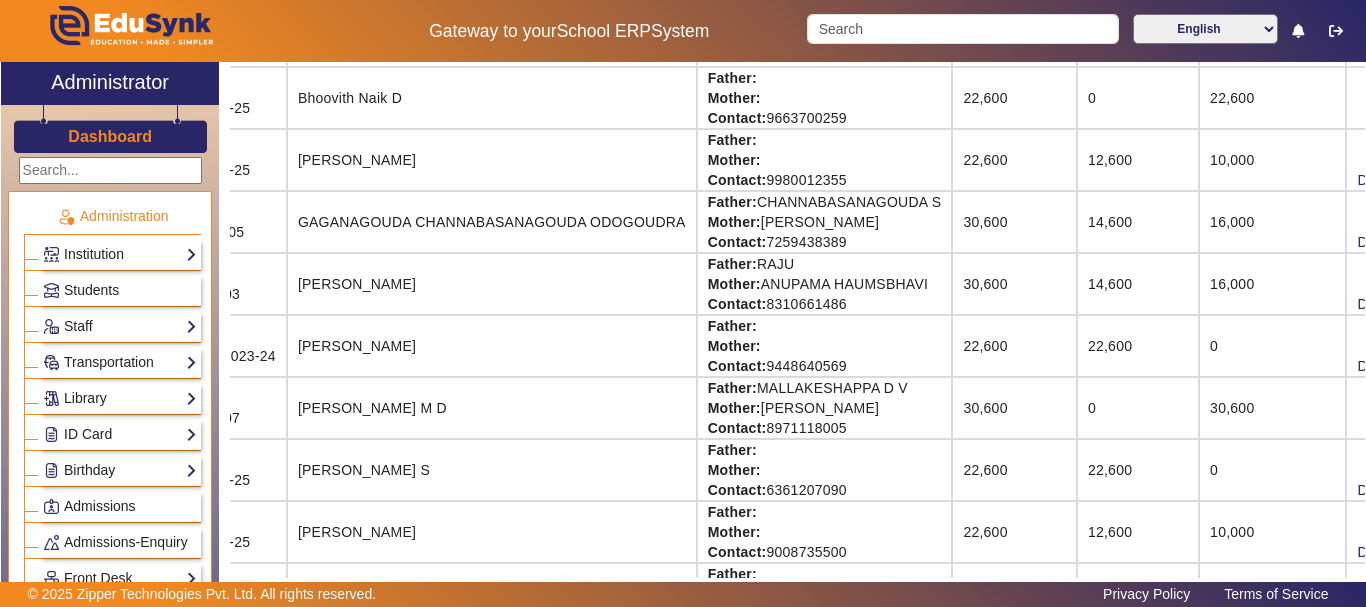 scroll, scrollTop: 515, scrollLeft: 110, axis: both 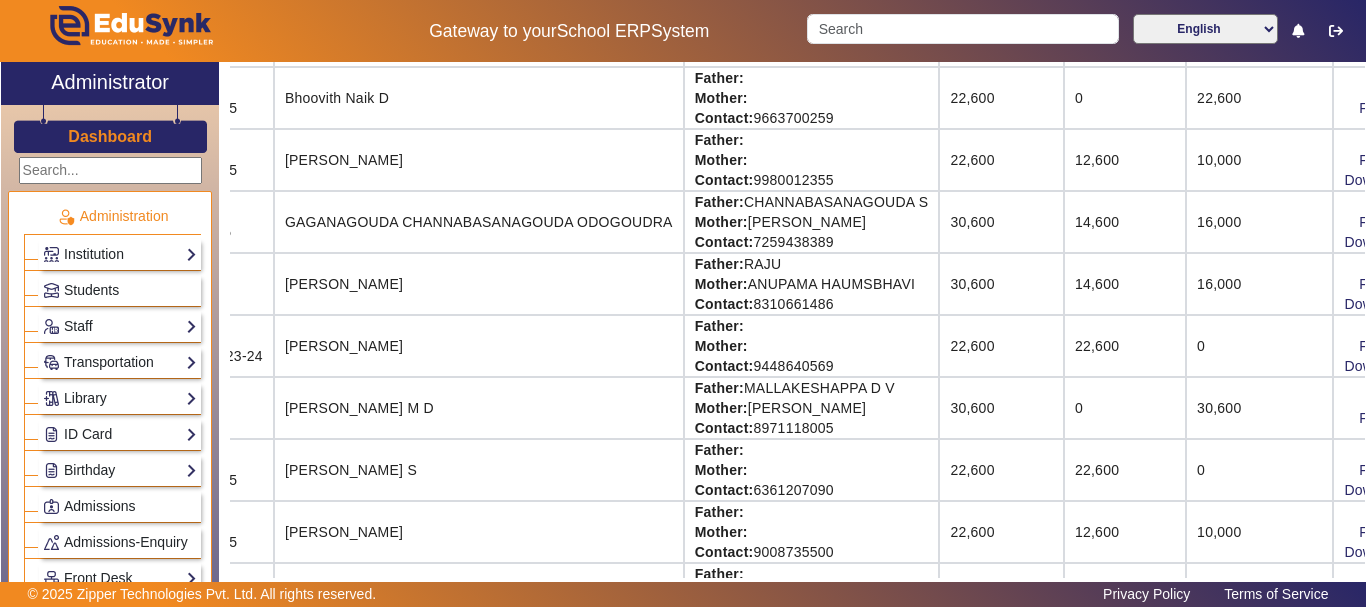 click on "0" 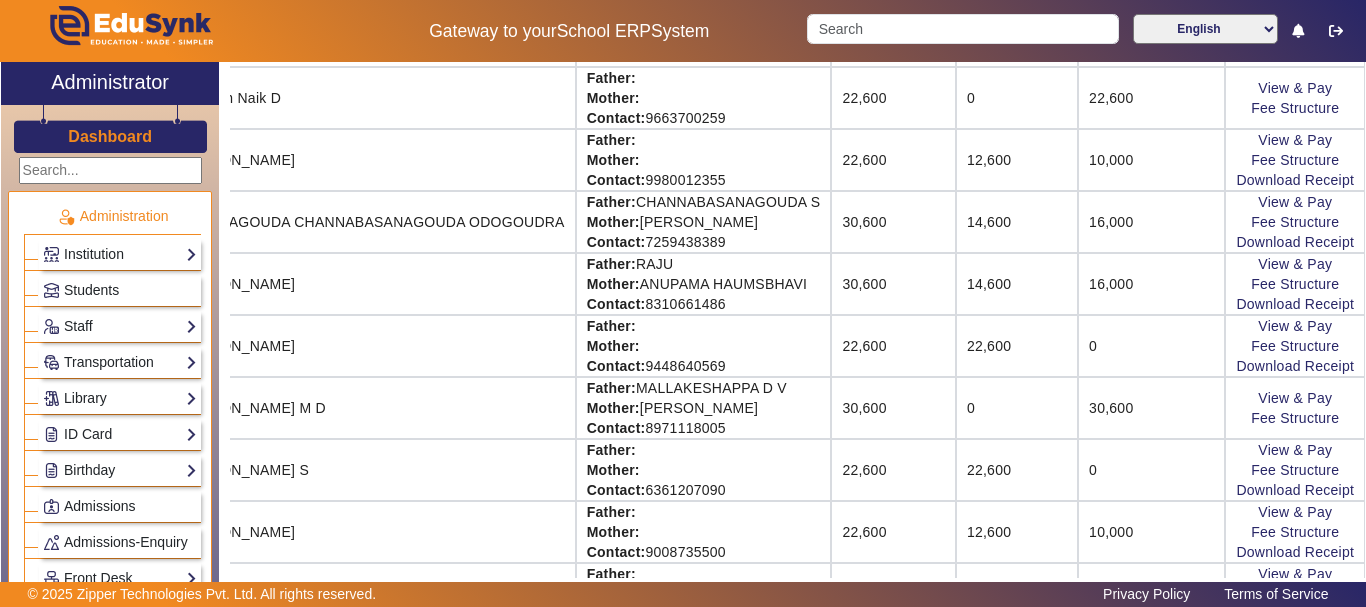 scroll, scrollTop: 515, scrollLeft: 283, axis: both 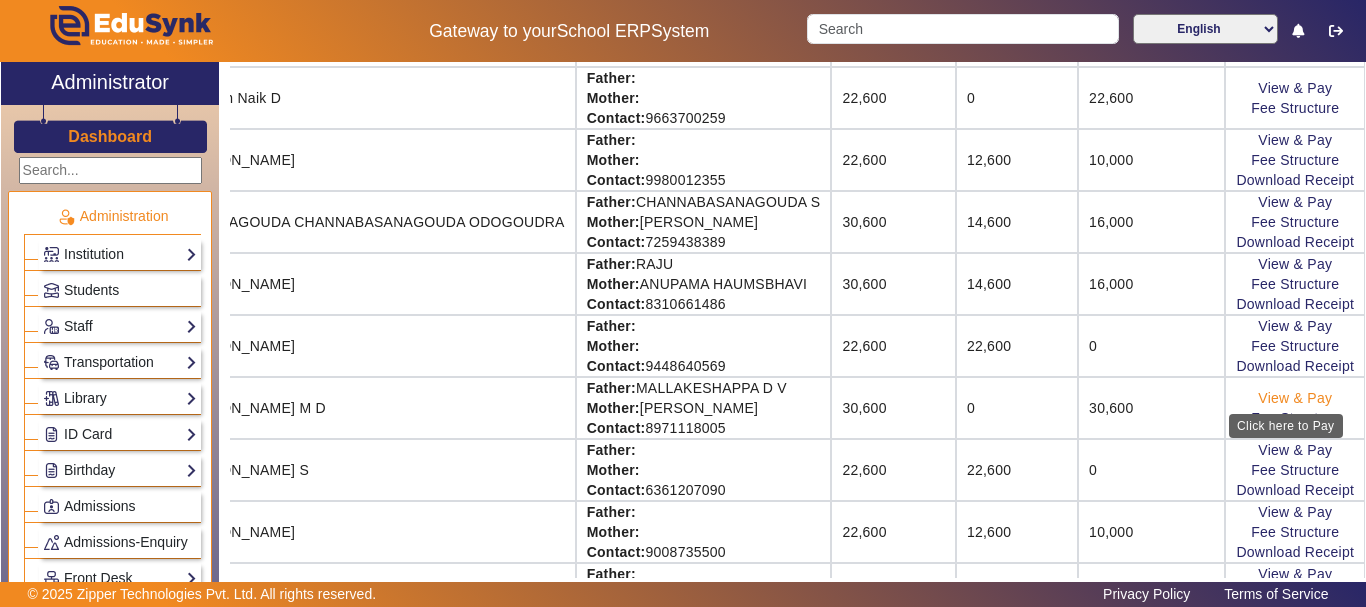 click on "View & Pay" 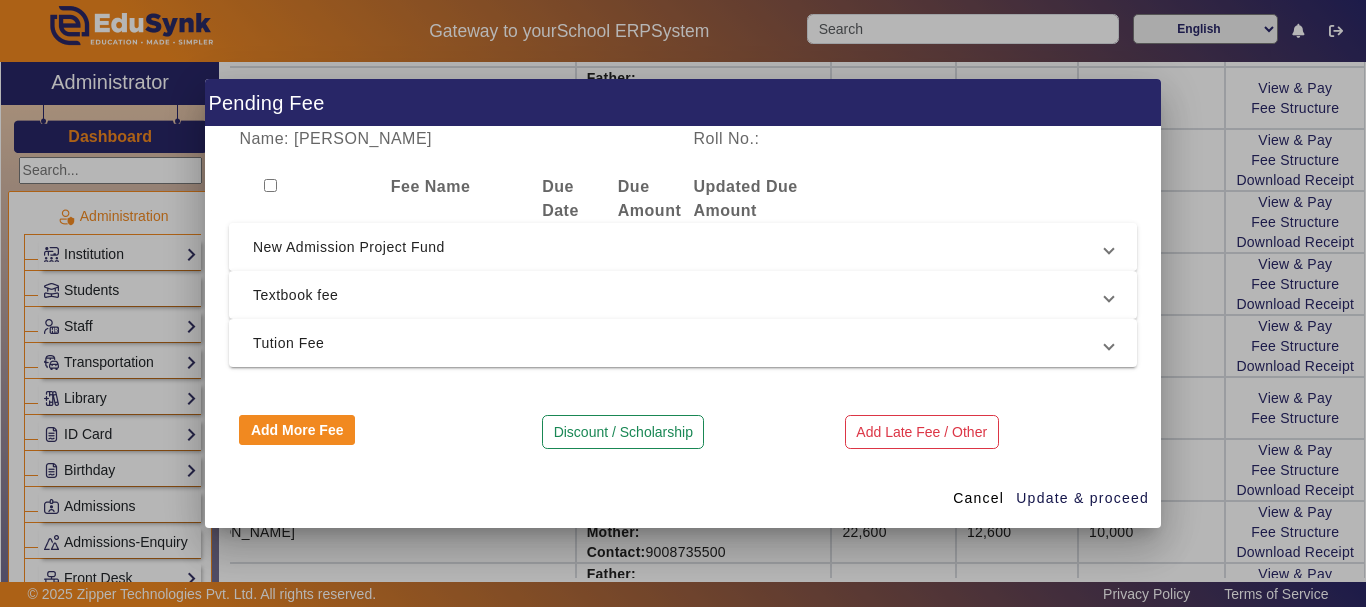 click on "New Admission Project Fund" at bounding box center [679, 247] 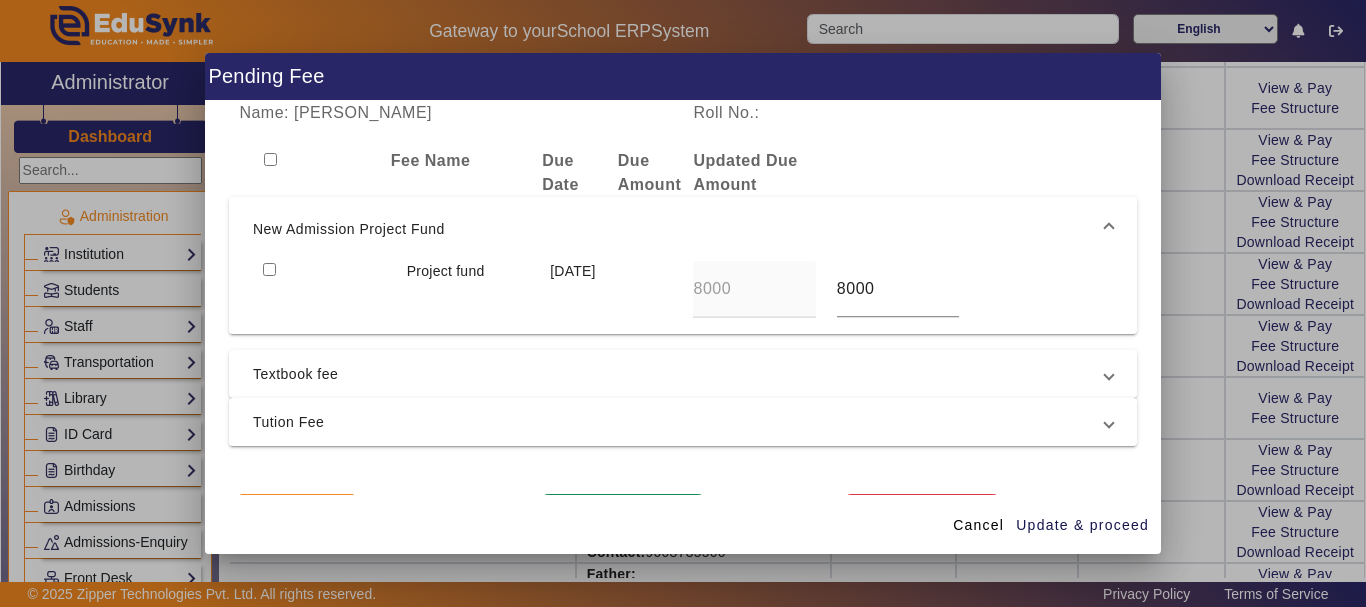 click at bounding box center [269, 269] 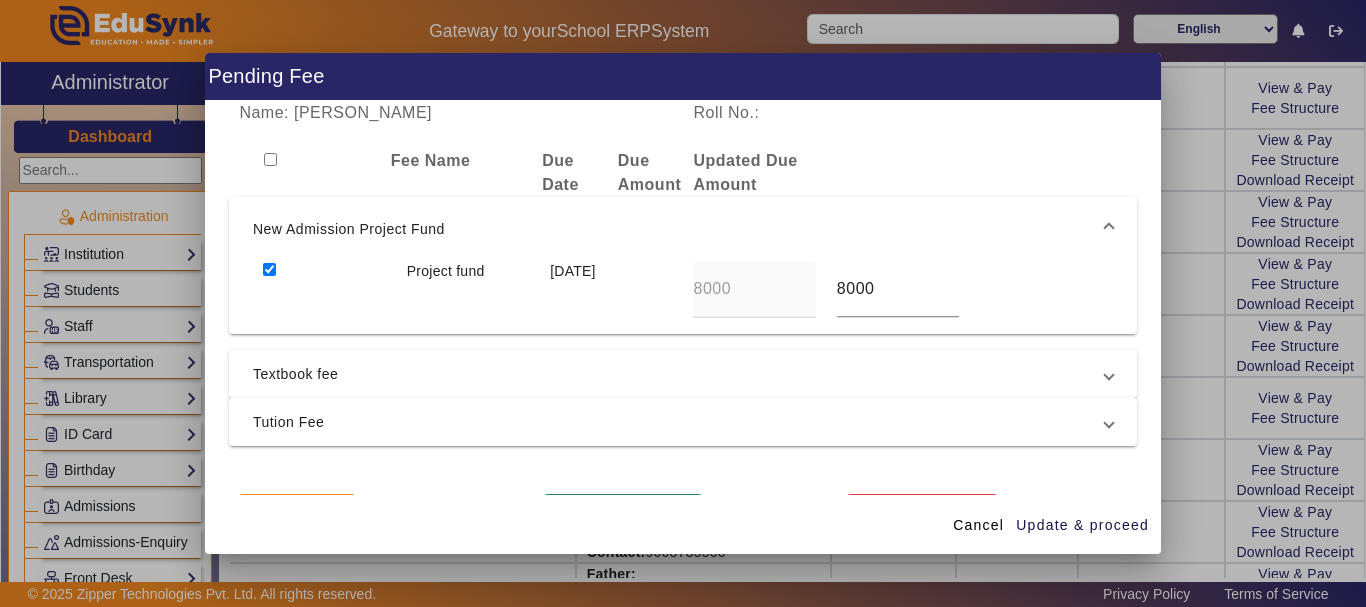 click on "Textbook fee" at bounding box center [679, 374] 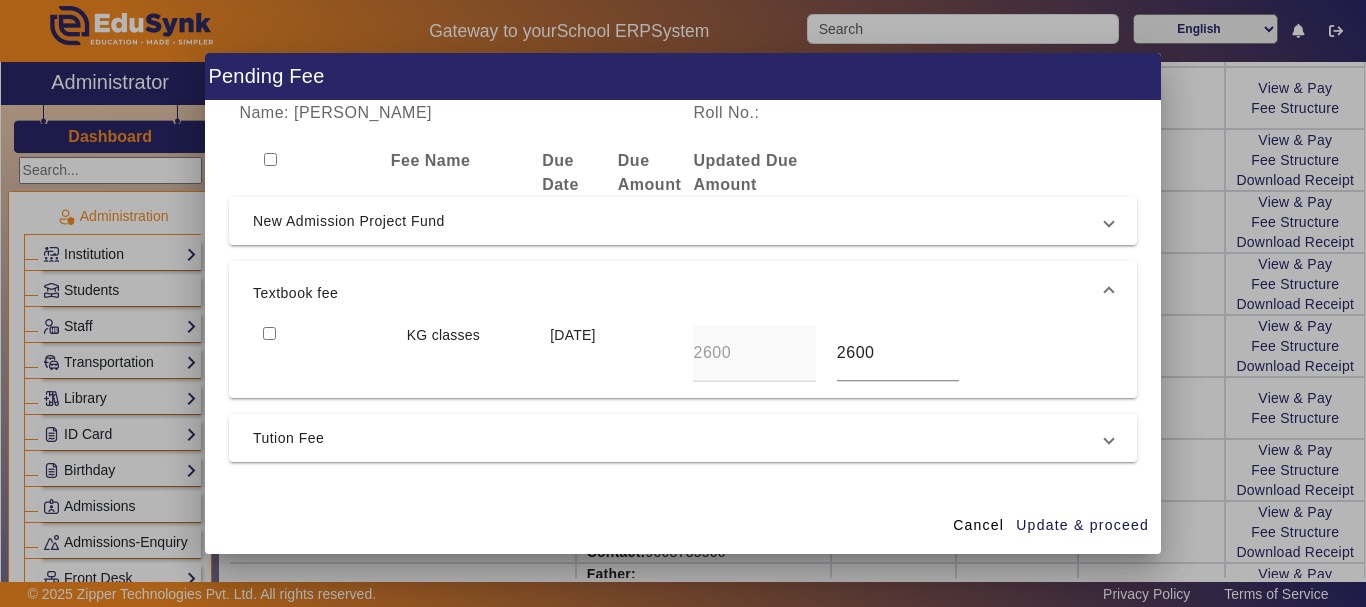 click at bounding box center [269, 333] 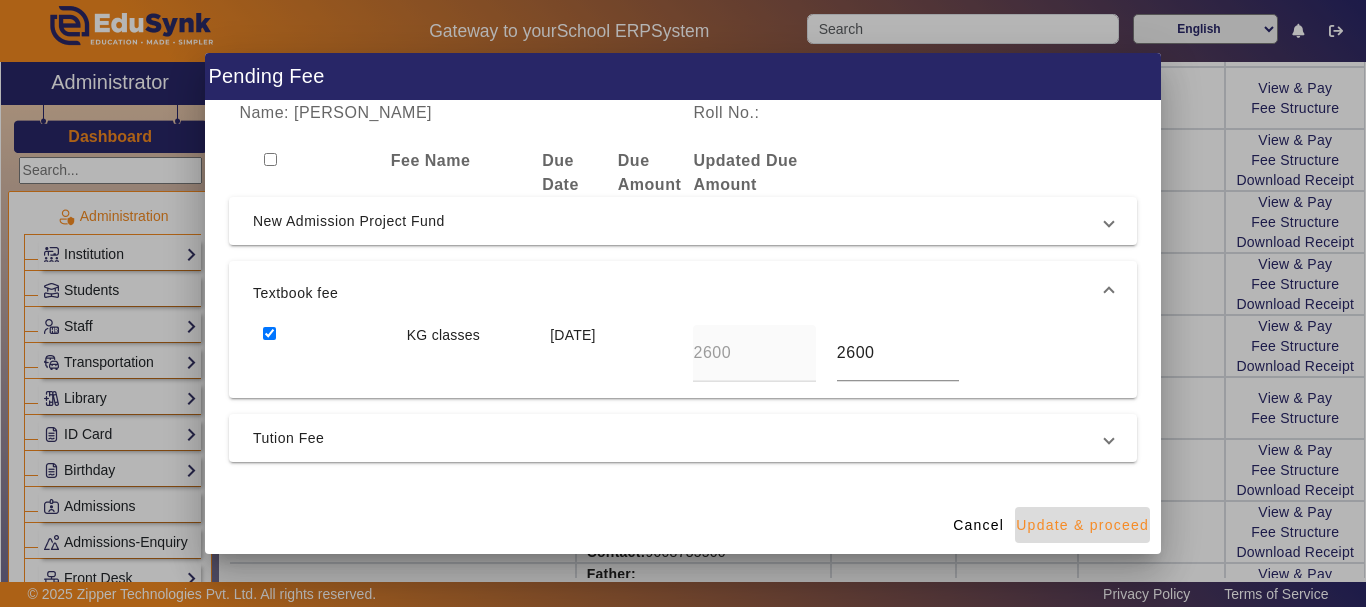 click on "Update & proceed" at bounding box center [1082, 525] 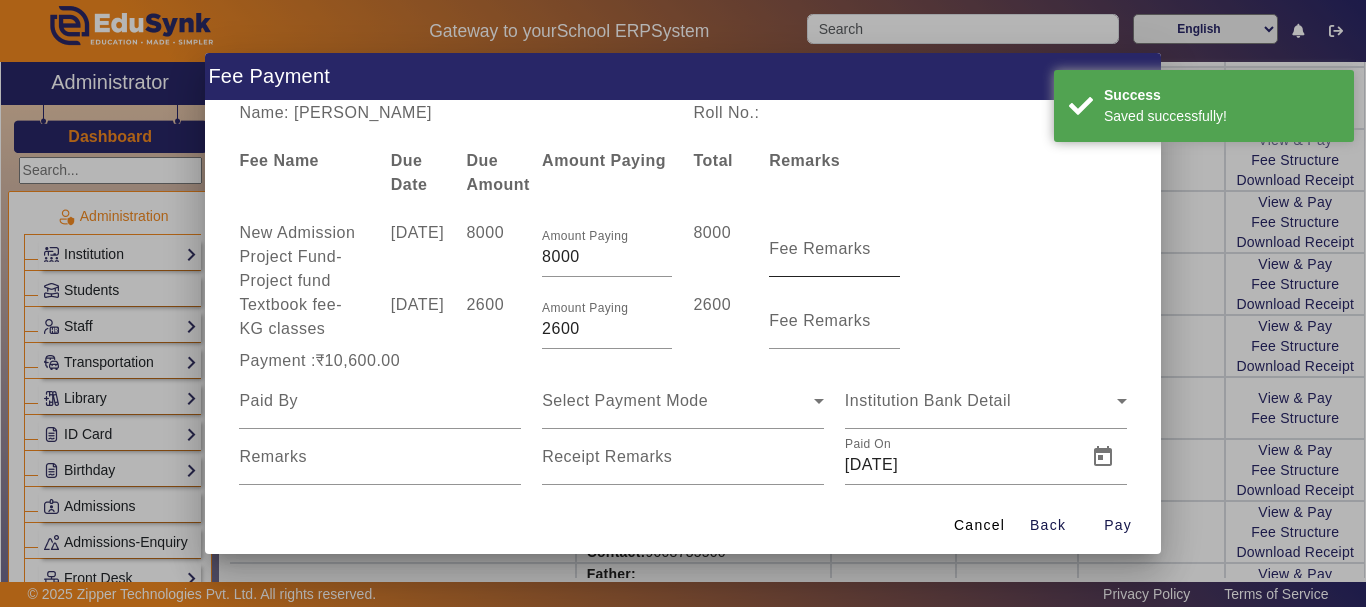click on "Fee Remarks" at bounding box center [820, 248] 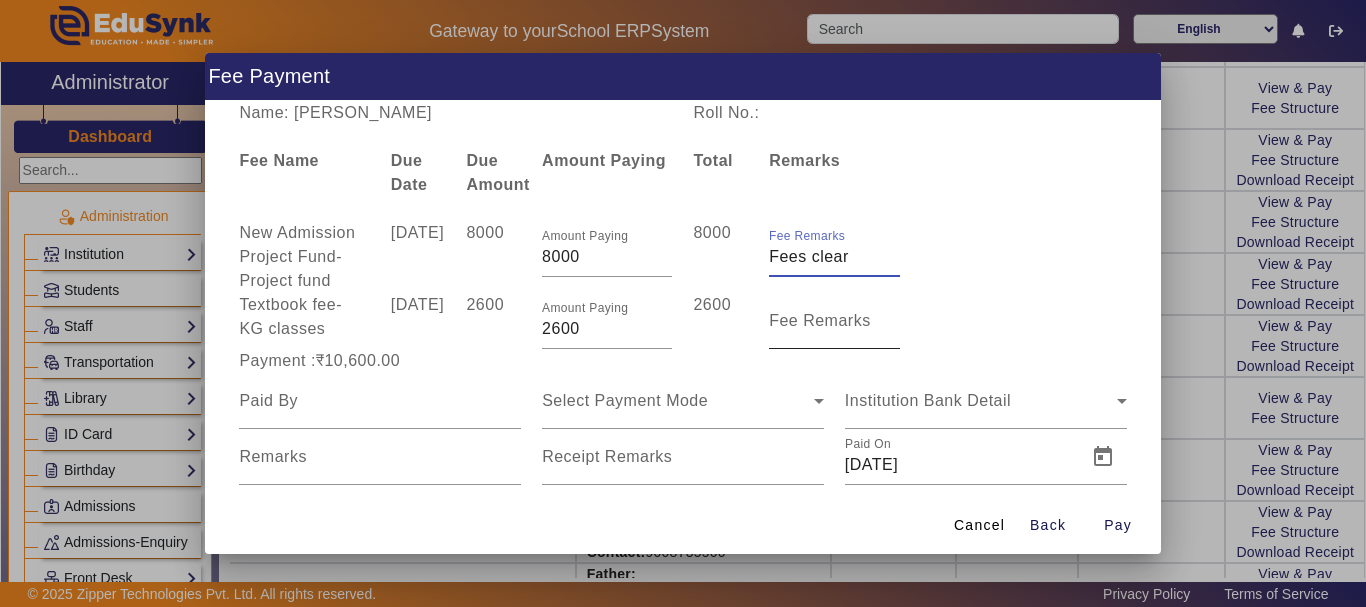 type on "Fees clear" 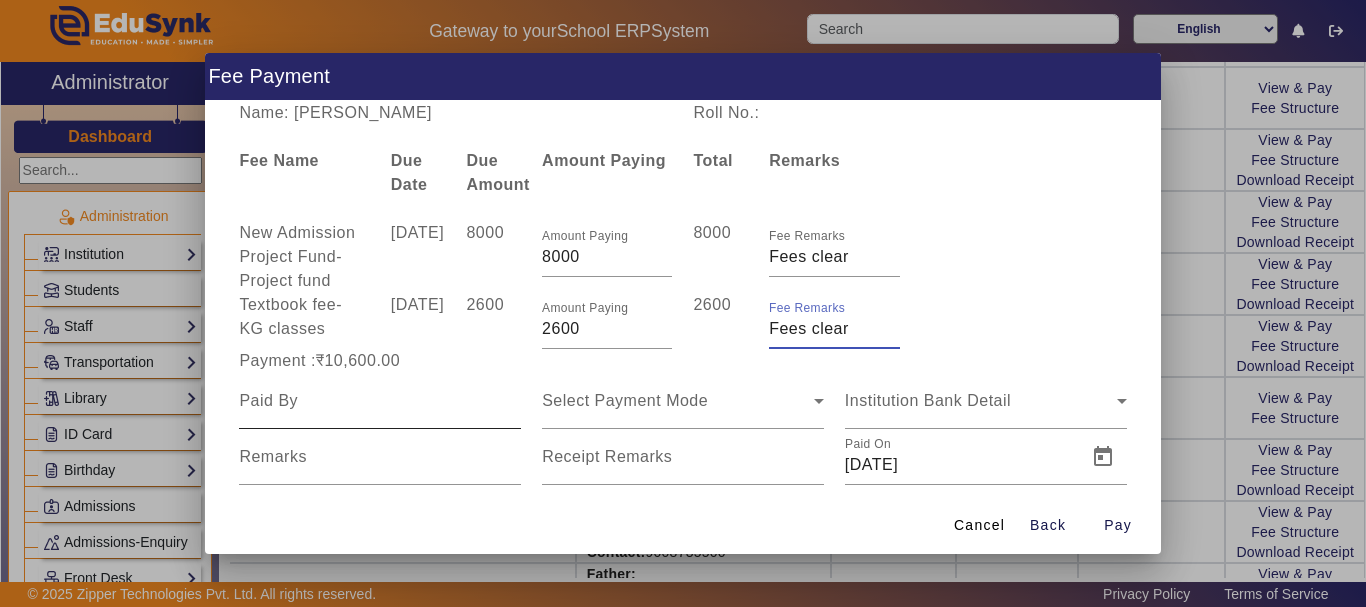 type on "Fees clear" 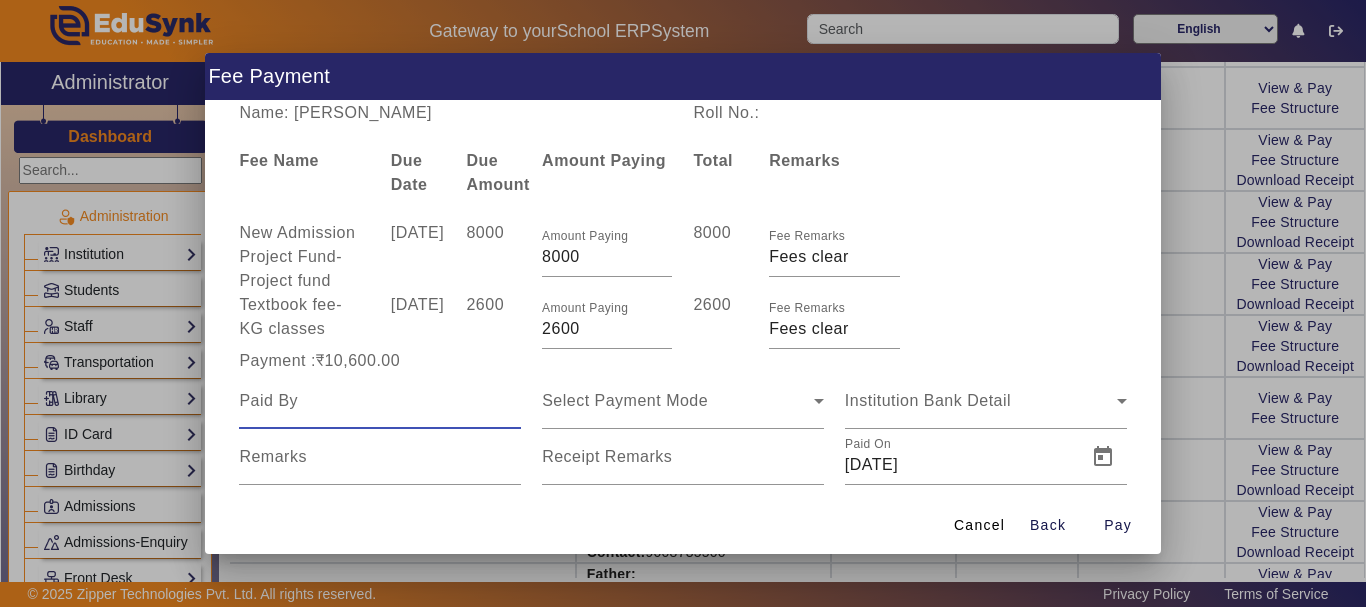 click at bounding box center [380, 401] 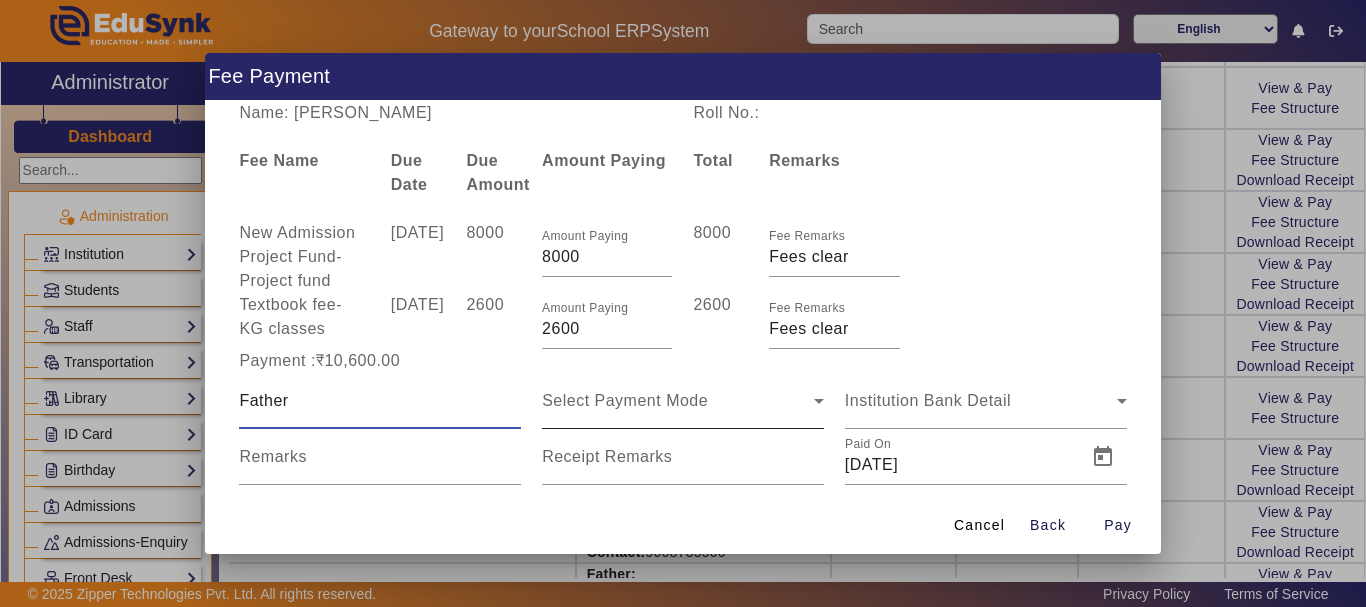 type on "Father" 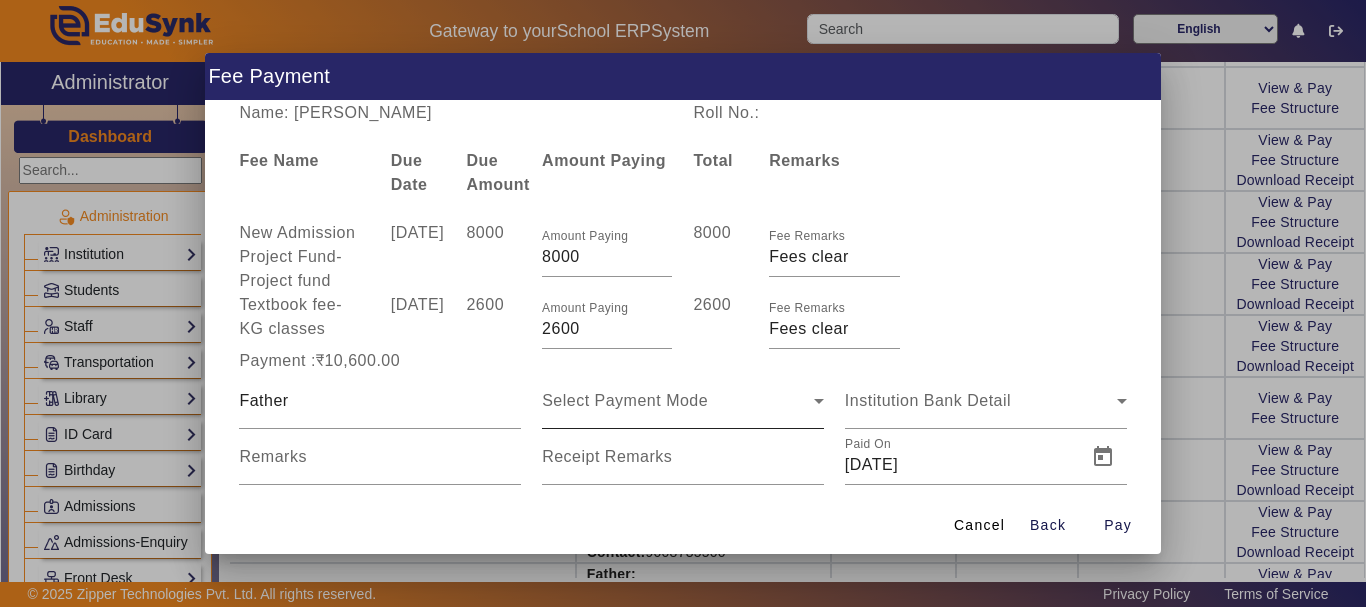 click on "Select Payment Mode" at bounding box center (683, 401) 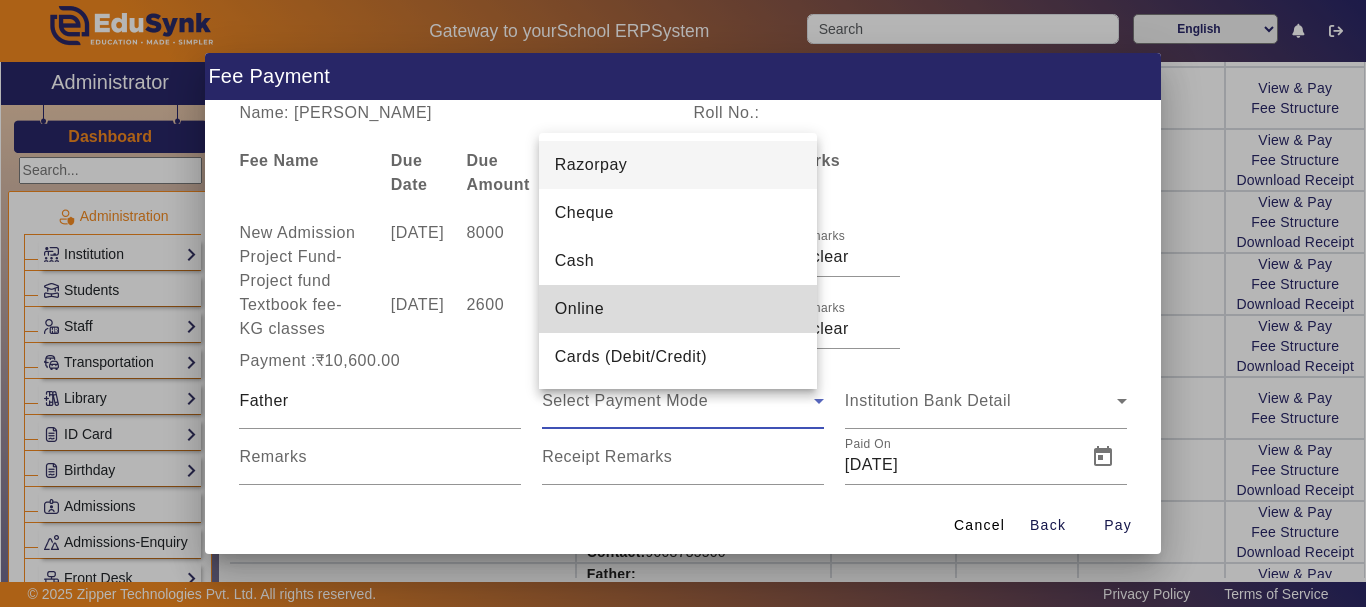 click on "Online" at bounding box center (579, 309) 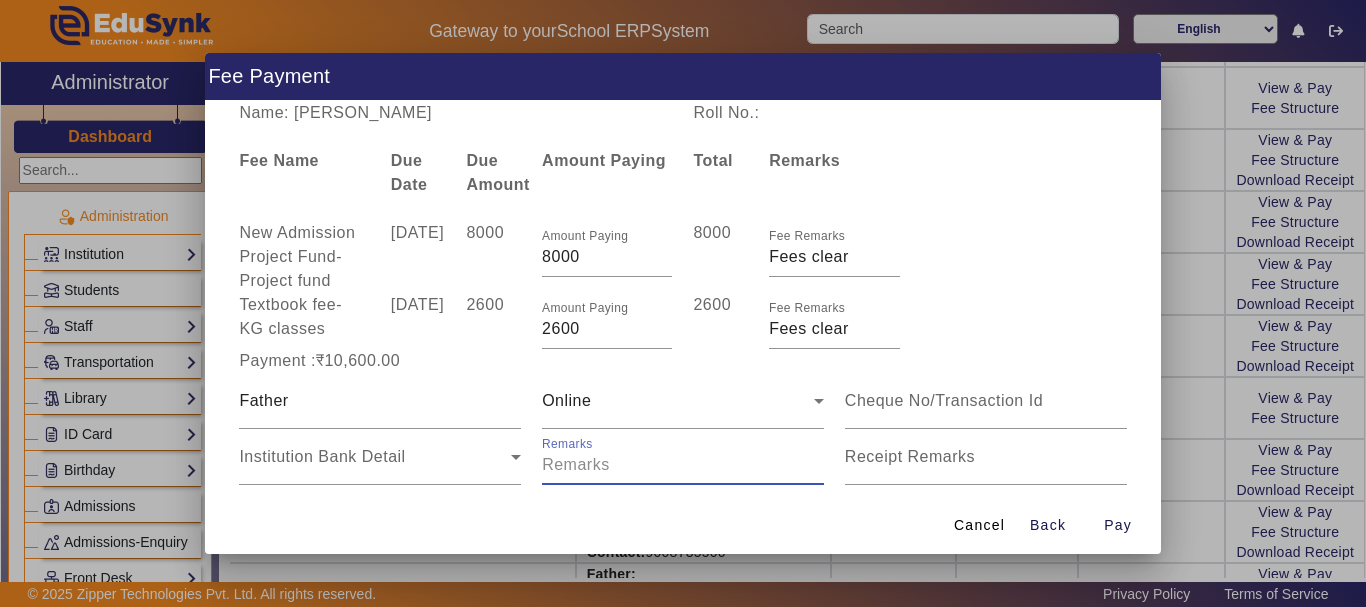 click on "Remarks" at bounding box center [683, 465] 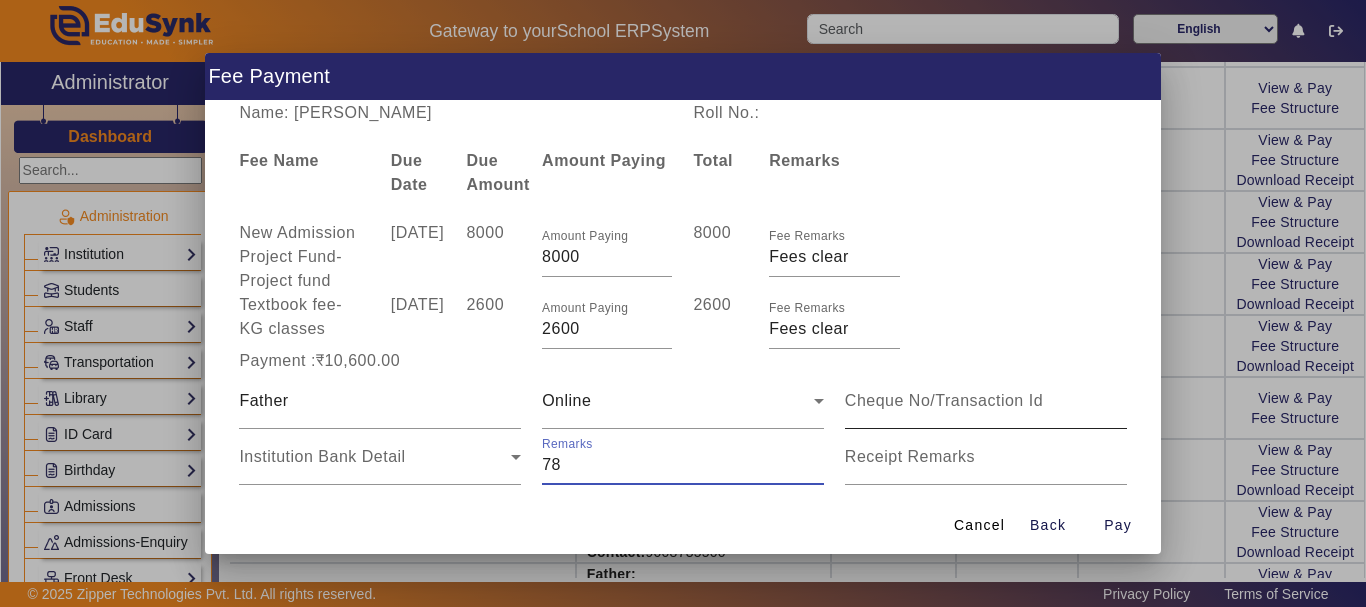 type on "78" 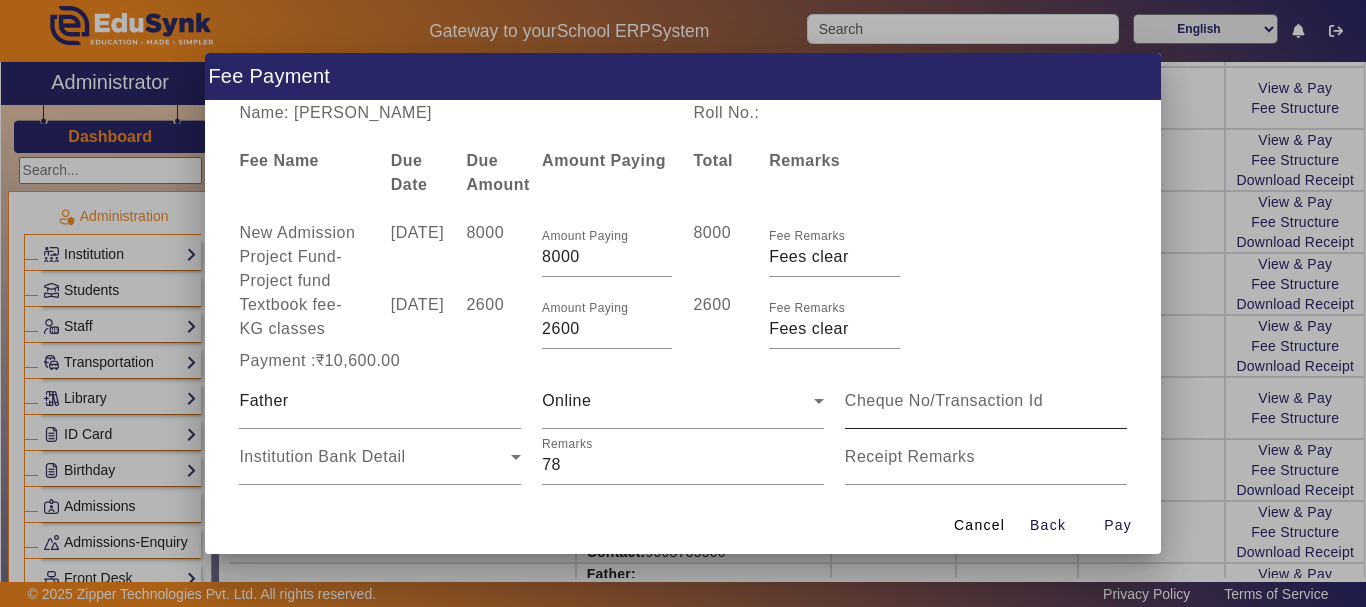 click at bounding box center (986, 401) 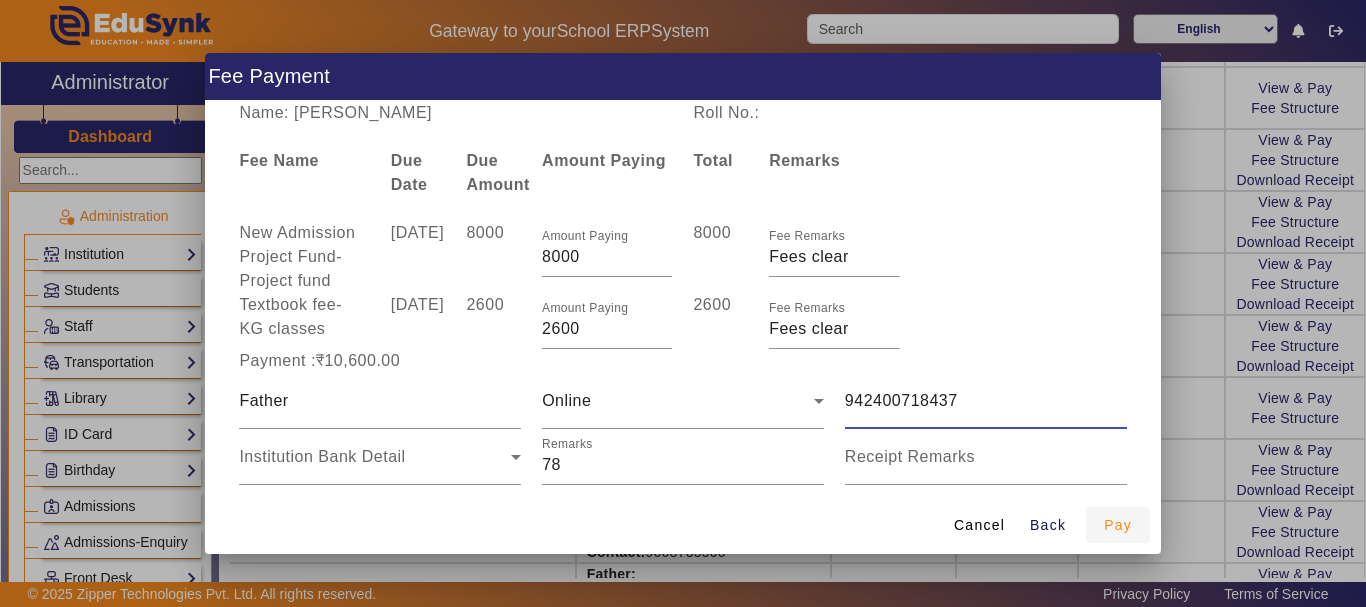 type on "942400718437" 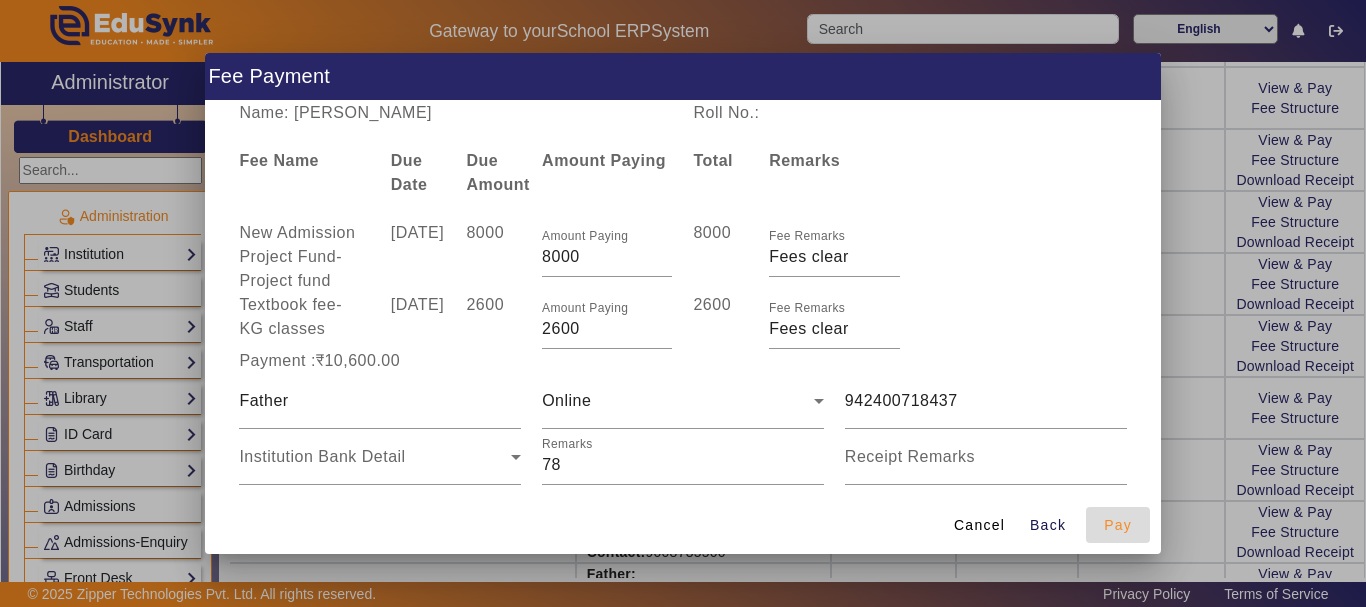click on "Pay" at bounding box center [1118, 525] 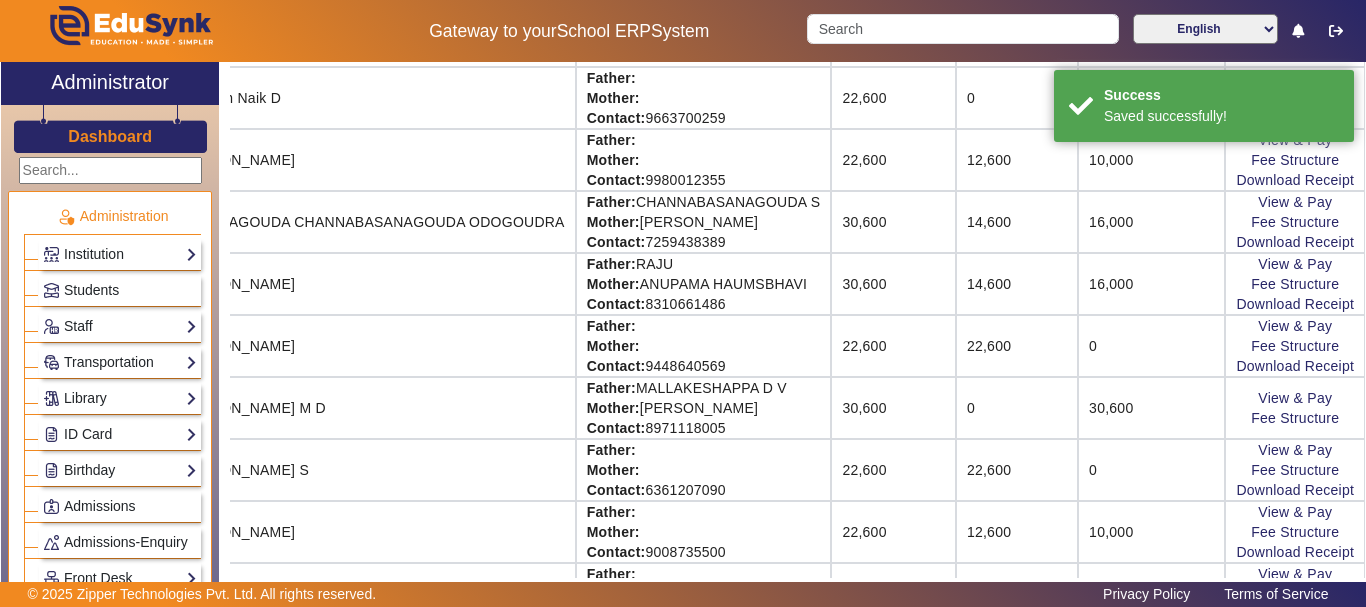 scroll, scrollTop: 81, scrollLeft: 283, axis: both 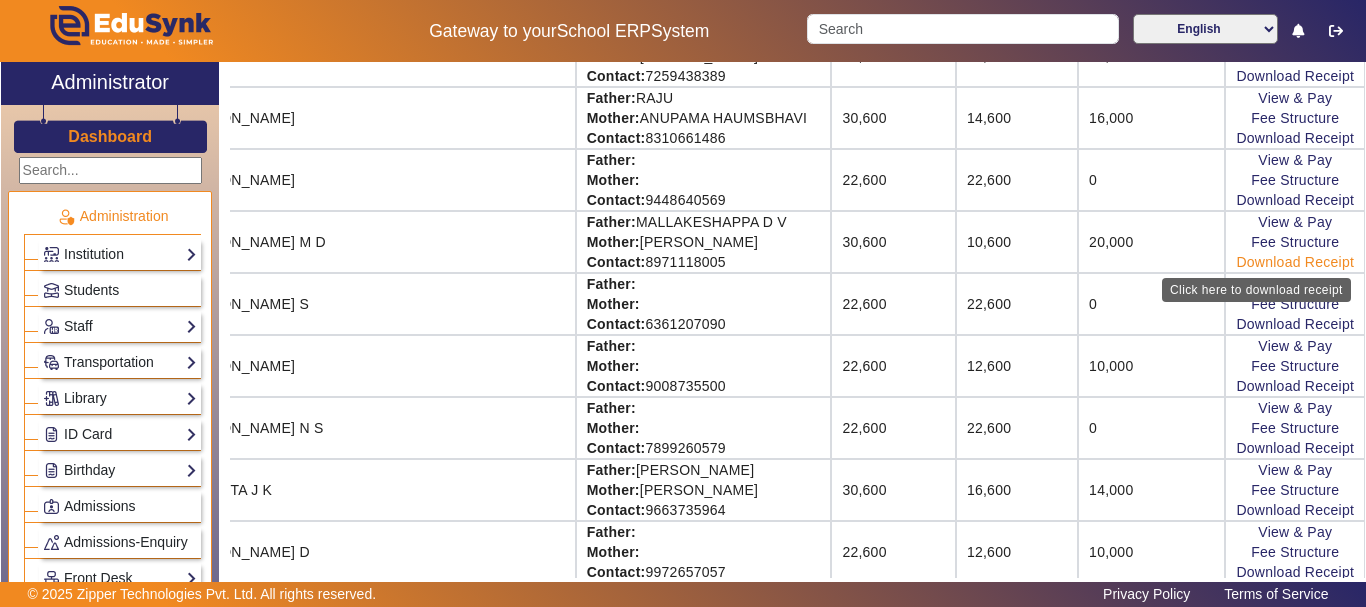 click on "Download Receipt" 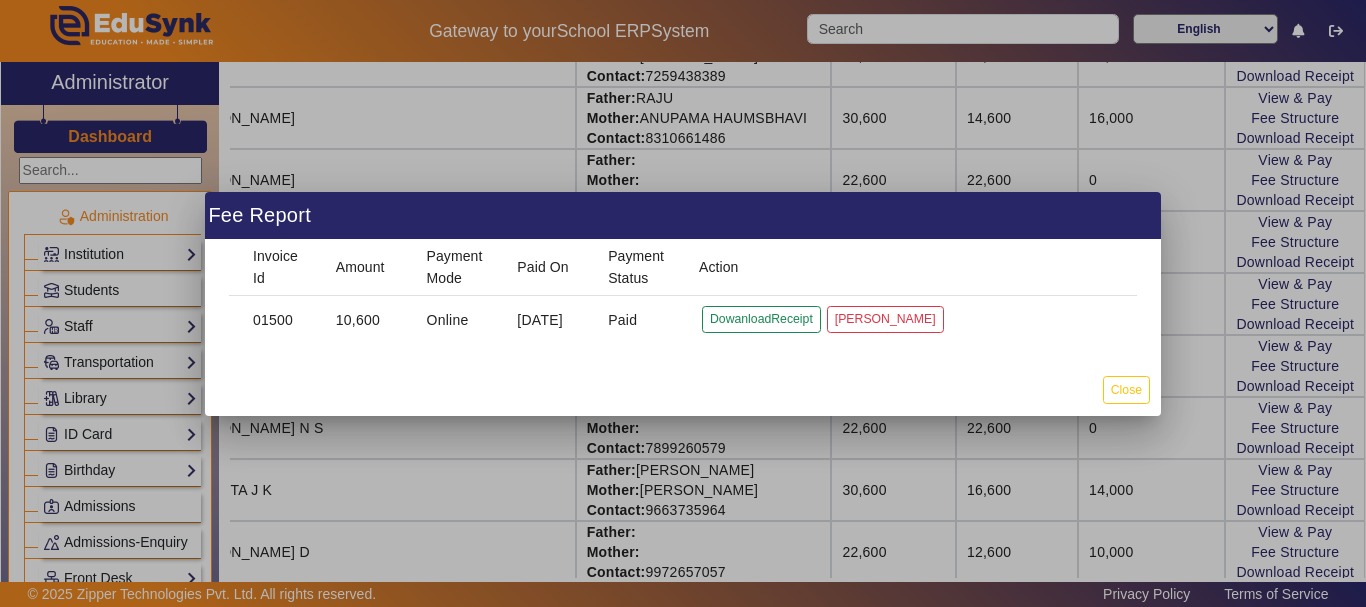 click at bounding box center (683, 303) 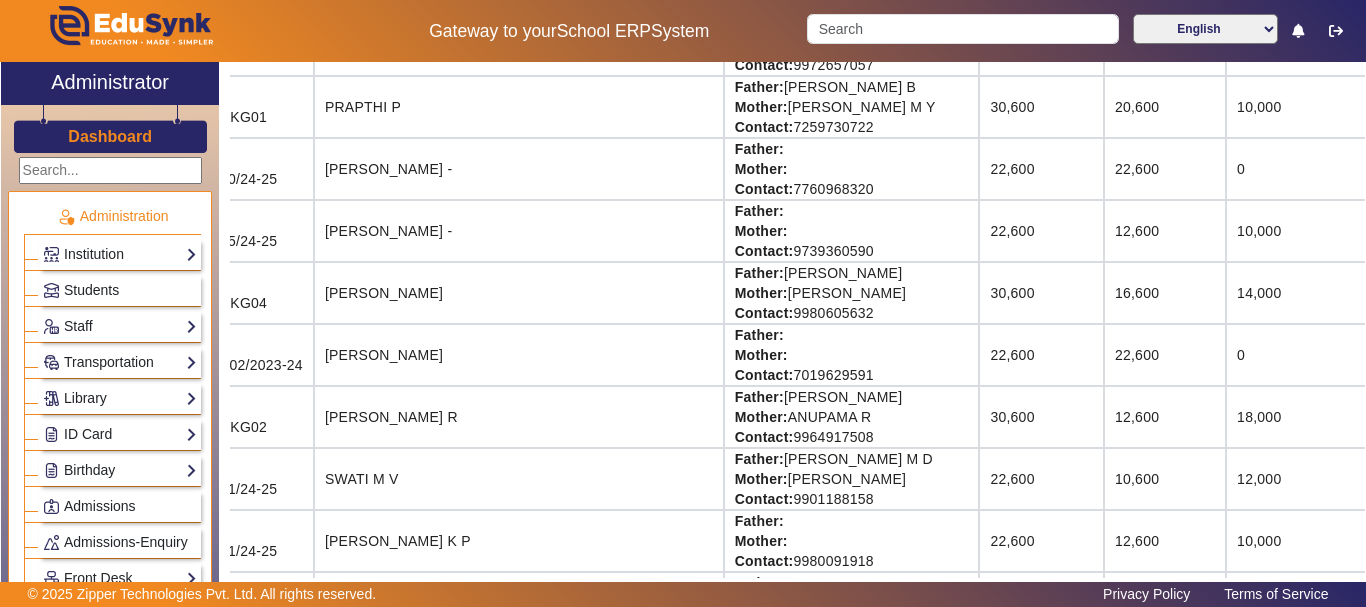scroll, scrollTop: 1267, scrollLeft: 70, axis: both 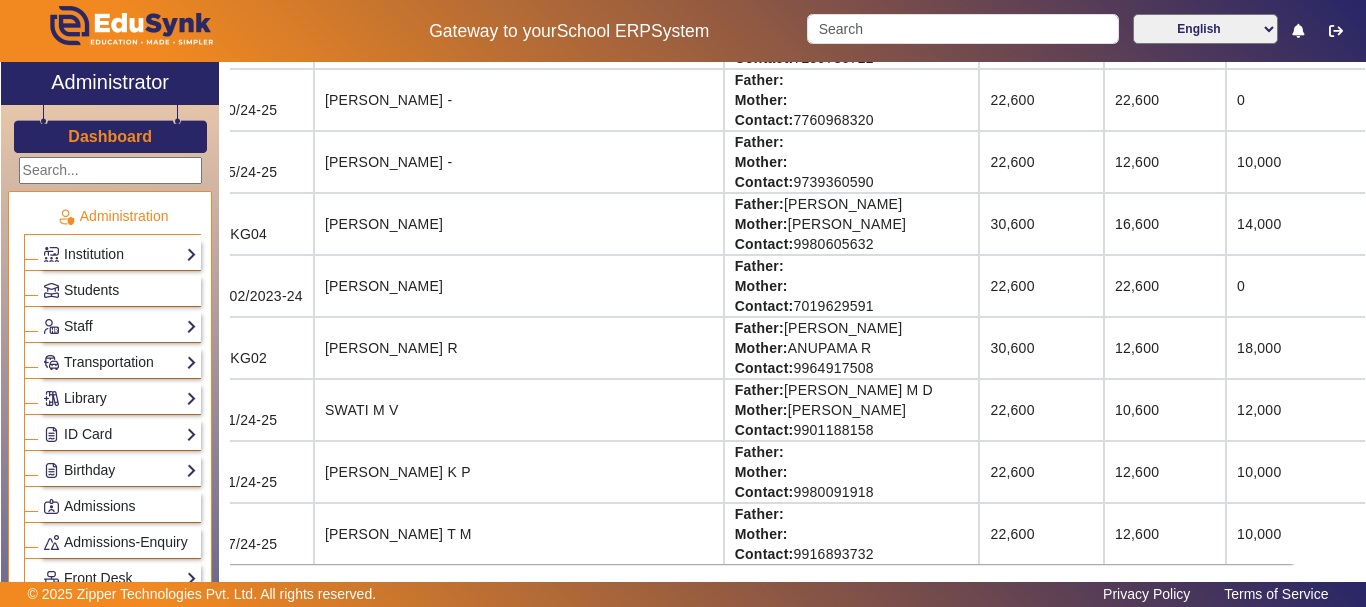 click on "[PERSON_NAME] Vidyalaya   Student Fee Audit   Switch To Session Mode  Select Session  Central Board of Secondary Education | English | [DATE] - [DATE]  × Baby Nursery LKG UKG Class I Class II Class III Class IV Class V Class VI Class VII Class VIII Class IX Class X A  Export To Excel   Export To Detail Summary  Roll No. Name Parents TotalFees (₹) TotalPaid (₹) PendingFees (₹) Action RollNo: Reg Id: P01/2023-24  Advik  PB Father:    Mother:    Contact: 8618310181  22,600 12,600 10,000  View & Pay   Fee Structure  Download Receipt RollNo: Reg Id: P02/2022-23  [PERSON_NAME] Father:    Mother:    Contact: 9008528412  22,600 0 22,600  View & Pay   Fee Structure  RollNo: Reg Id: 15/24-25  Bhoovith Naik D Father:    Mother:    Contact: 9663700259  22,600 0 22,600  View & Pay   Fee Structure  RollNo: Reg Id: 03/24-25  [PERSON_NAME] Father:    Mother:    Contact: 9980012355  22,600 12,600 10,000  View & Pay   Fee Structure  Download Receipt RollNo: Reg Id: UKG 05  GAGANAGOUDA CHANNABASANAGOUDA ODOGOUDRA" 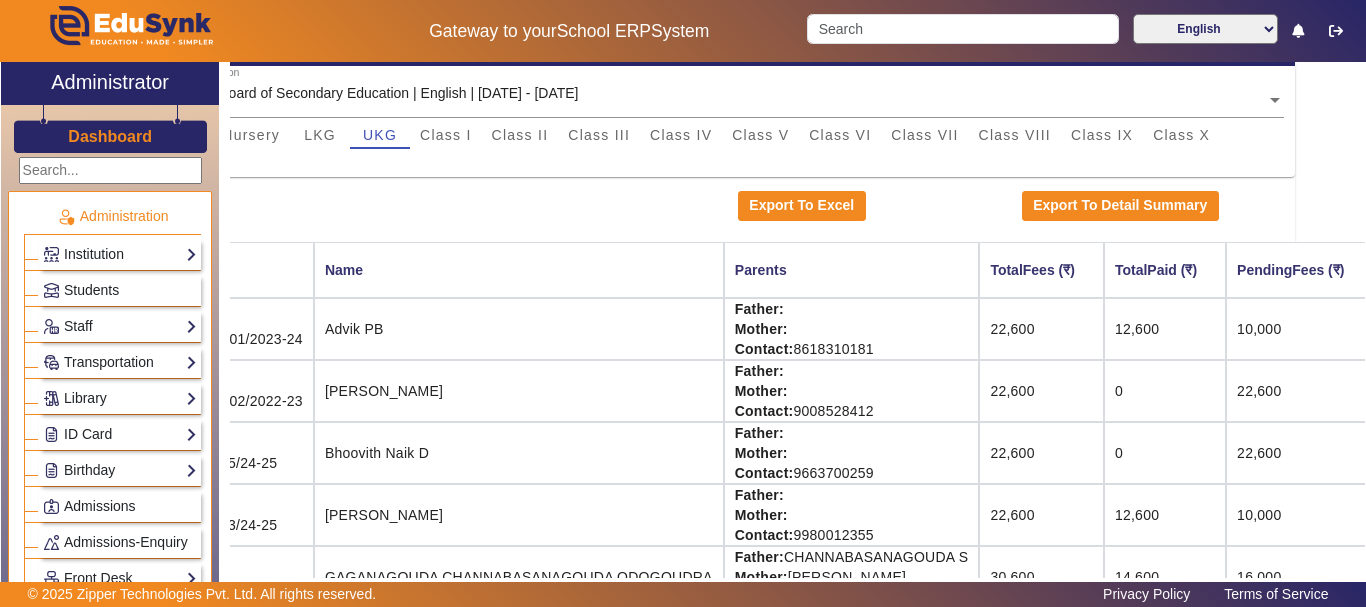 scroll, scrollTop: 602, scrollLeft: 70, axis: both 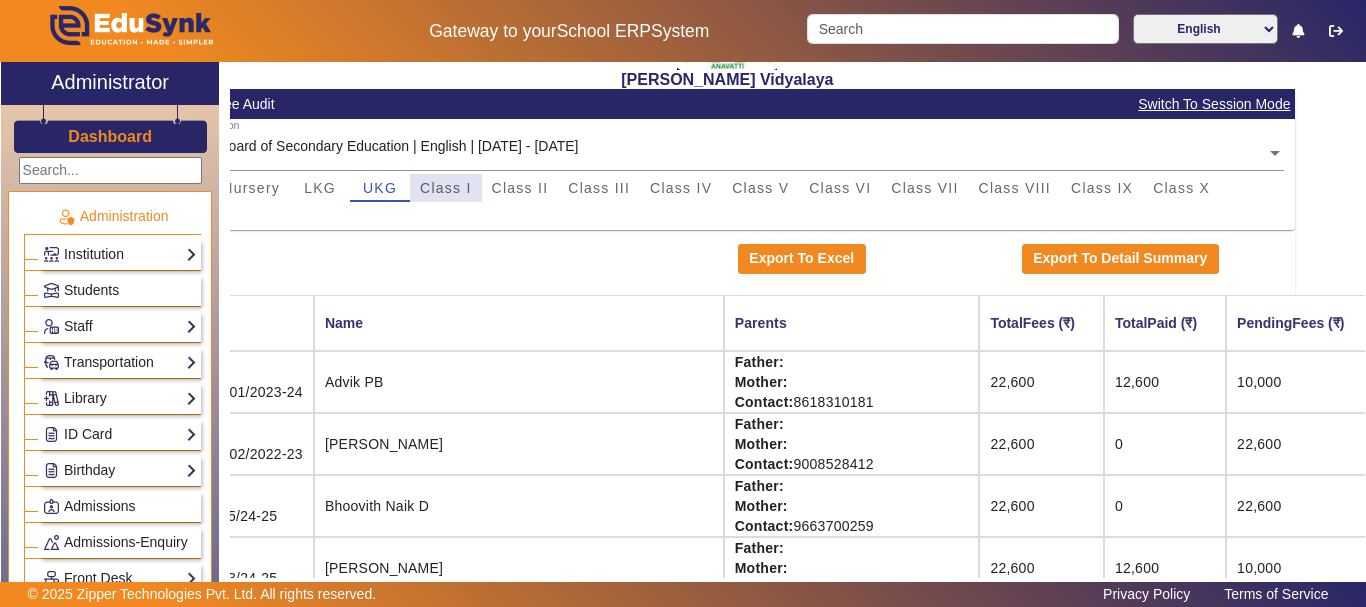 click on "Class I" at bounding box center [446, 188] 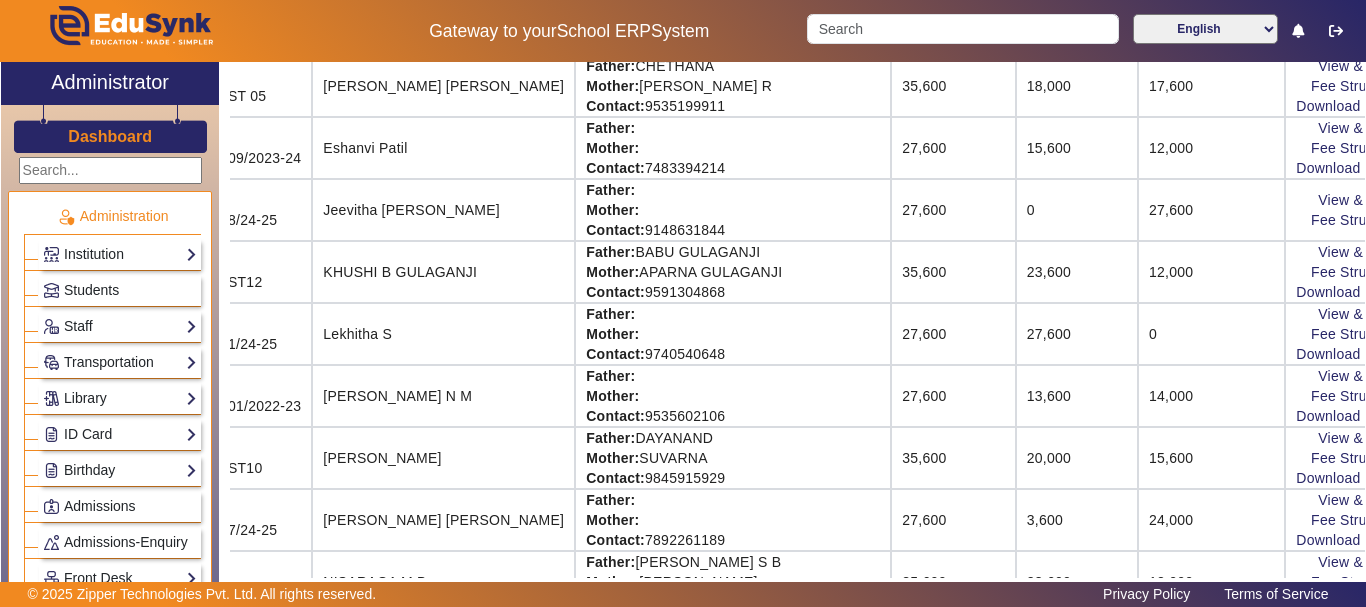 scroll, scrollTop: 1160, scrollLeft: 70, axis: both 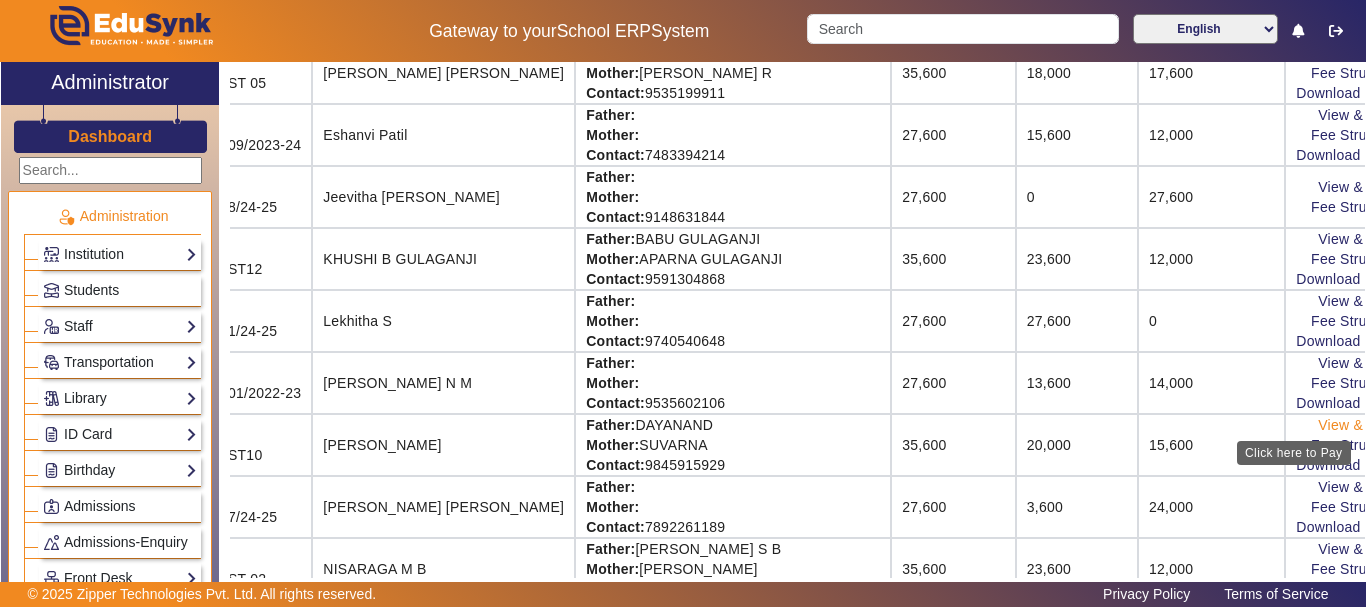 click on "View & Pay" 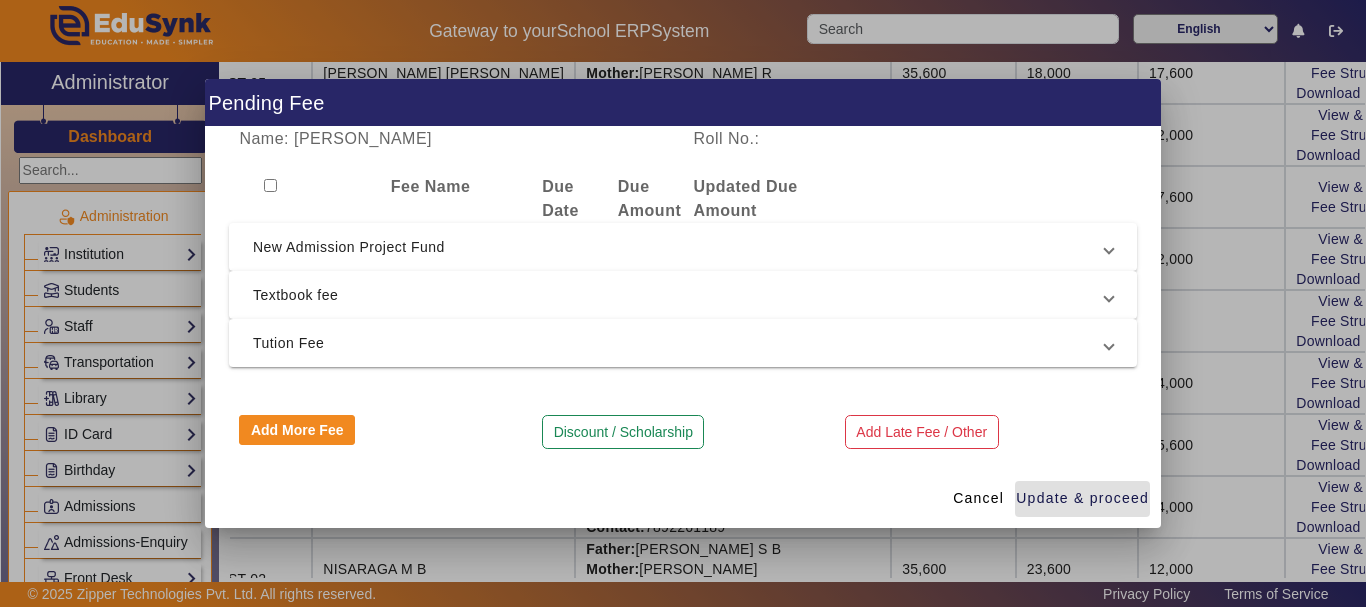 click at bounding box center [683, 303] 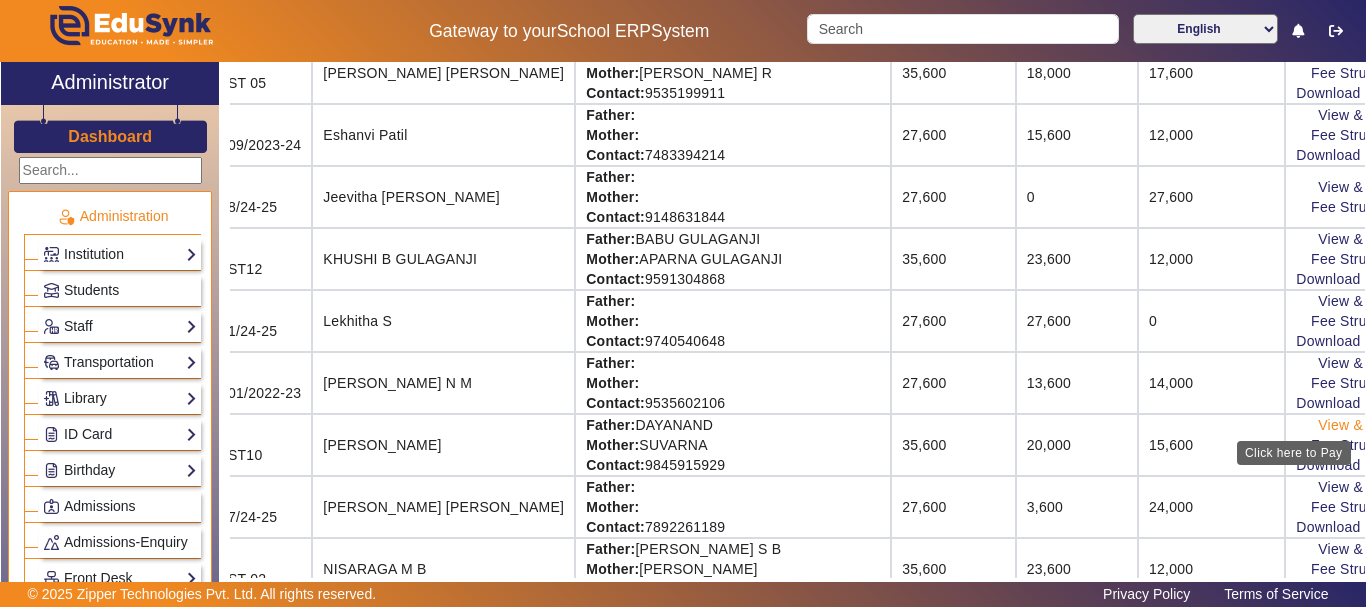 click on "View & Pay" 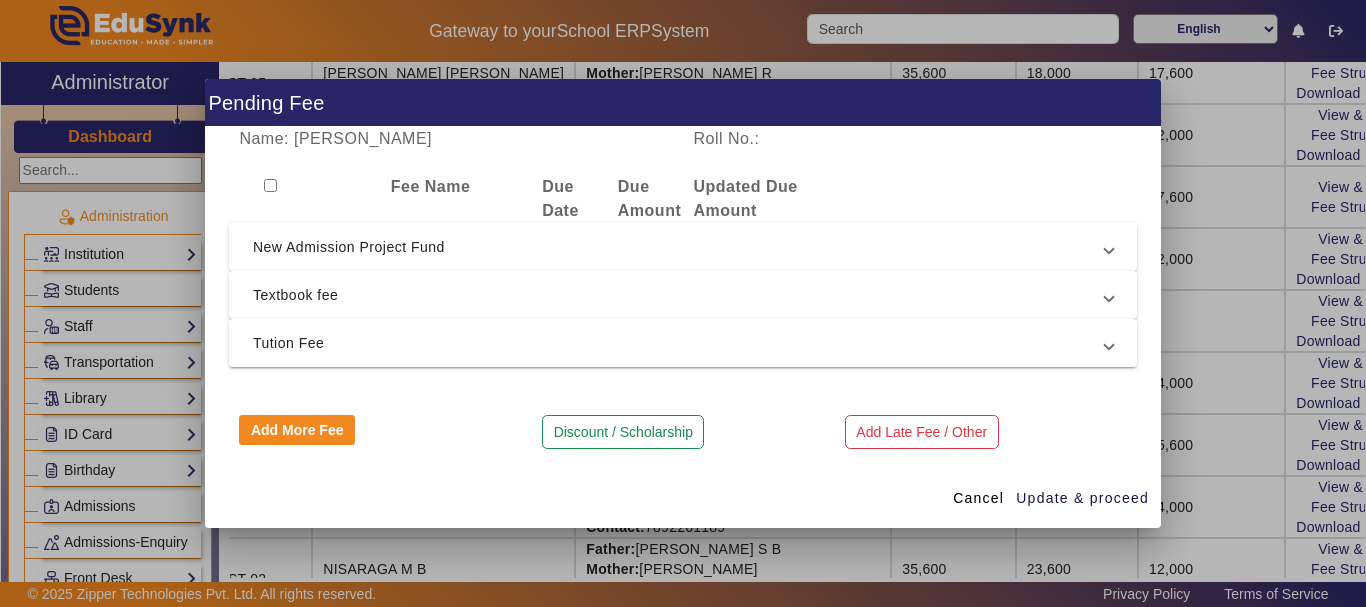 click on "New Admission Project Fund" at bounding box center [679, 247] 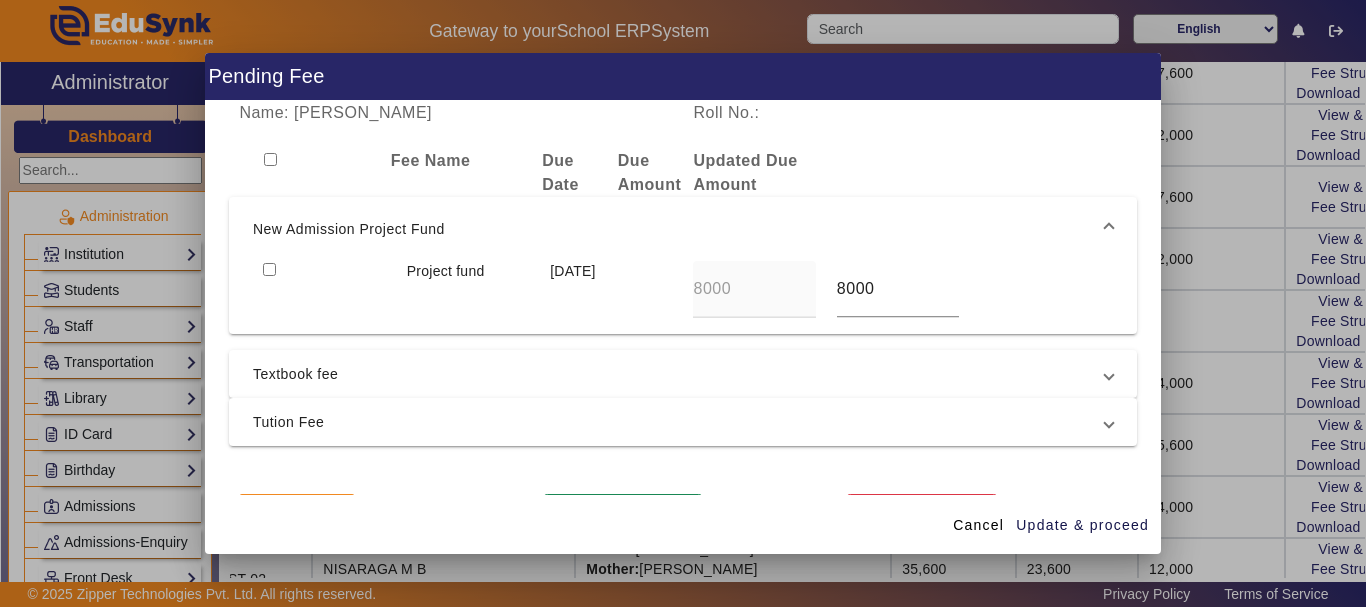 click at bounding box center (269, 269) 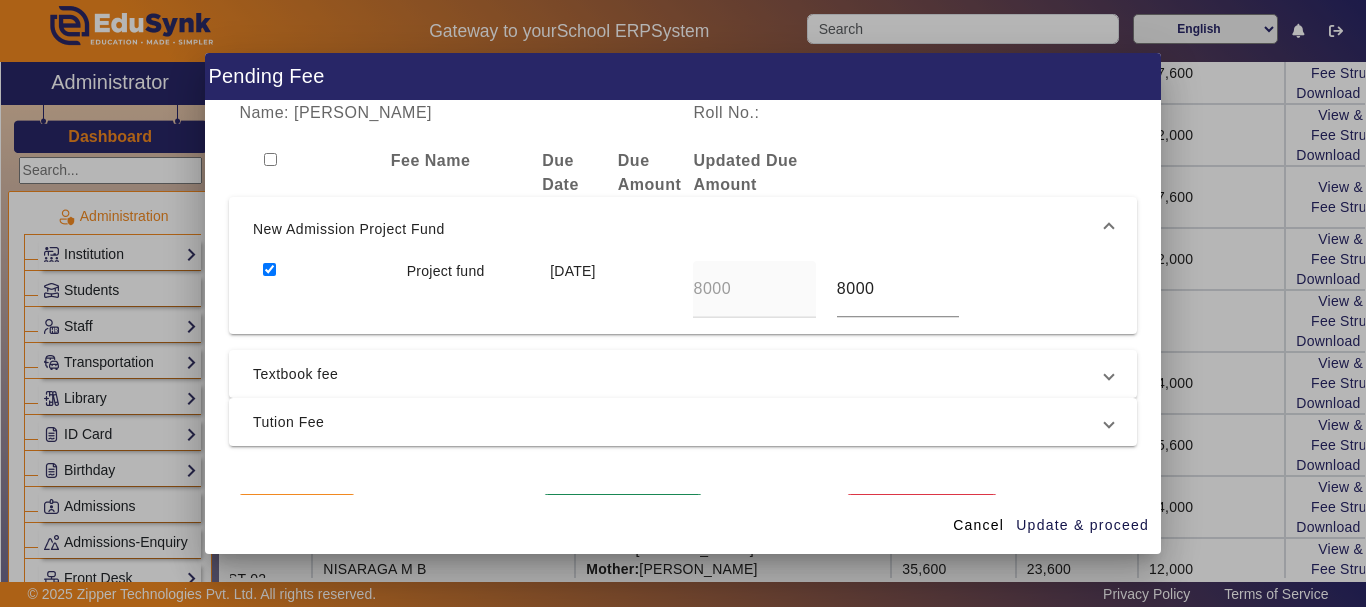 click at bounding box center [269, 269] 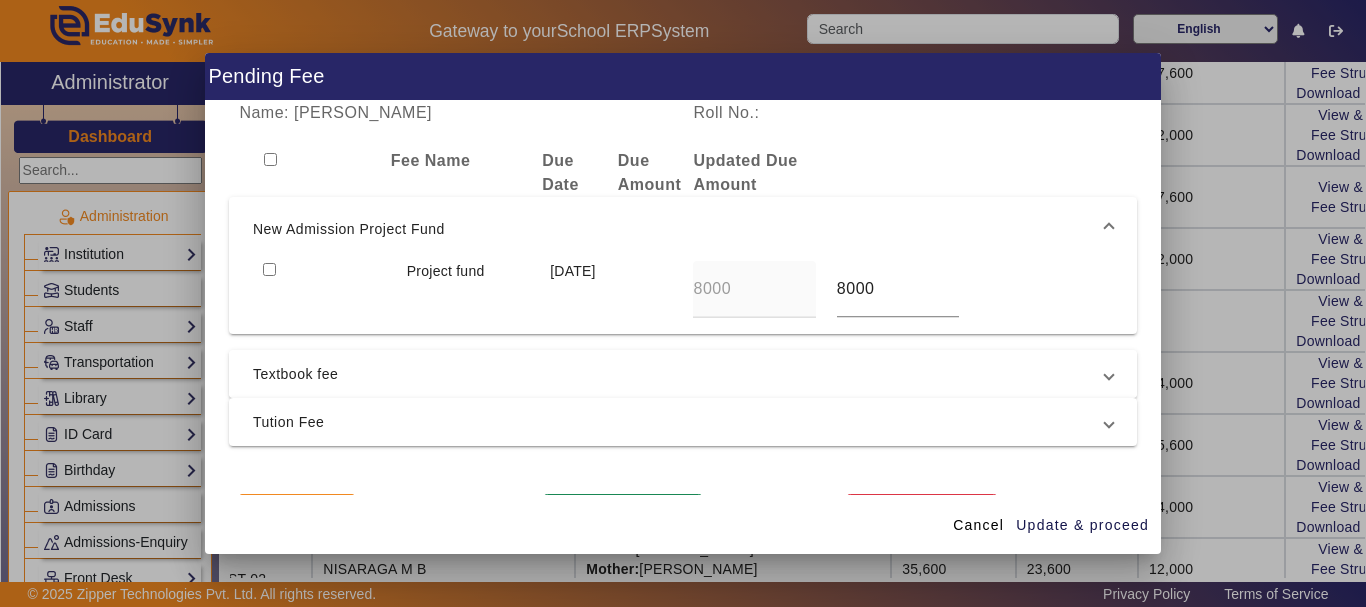 click on "Textbook fee" at bounding box center [679, 374] 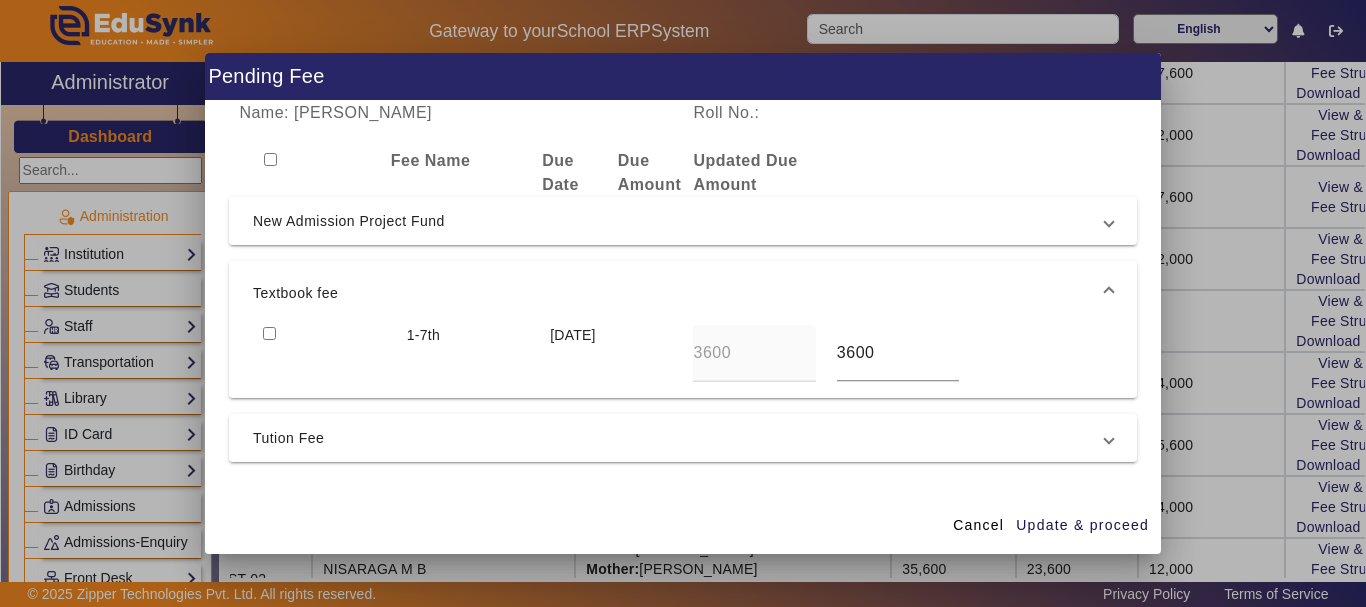 click at bounding box center (324, 353) 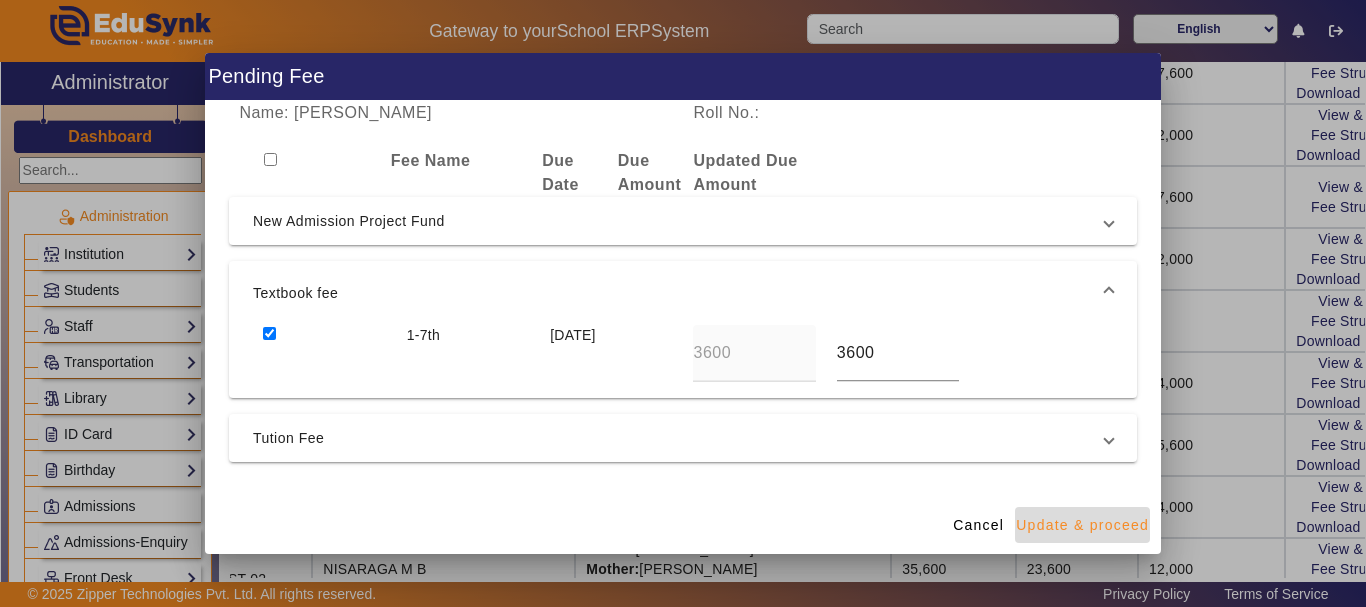 click on "Update & proceed" at bounding box center [1082, 525] 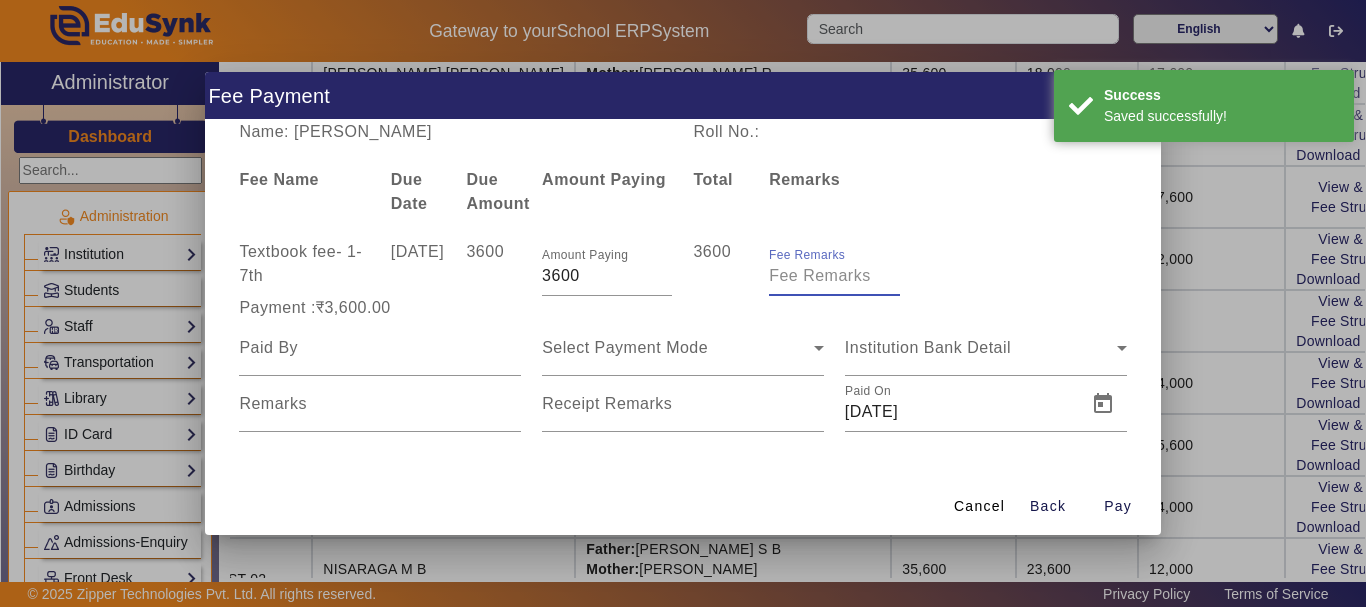click on "Fee Remarks" at bounding box center [834, 276] 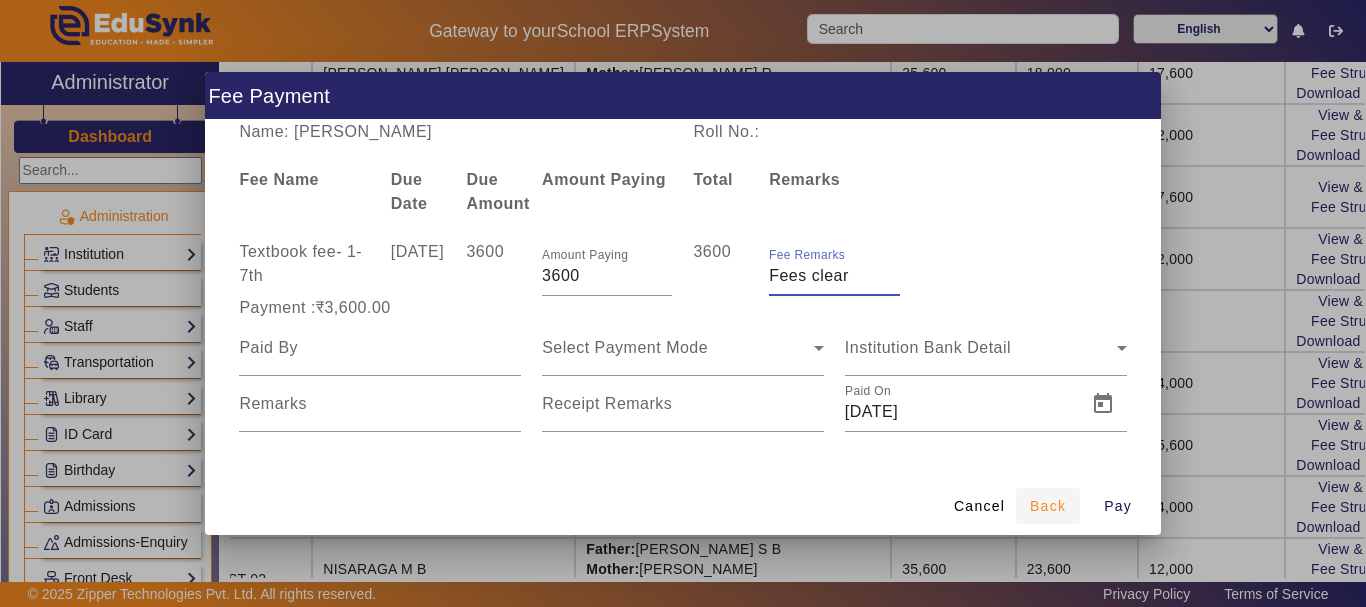 type on "Fees clear" 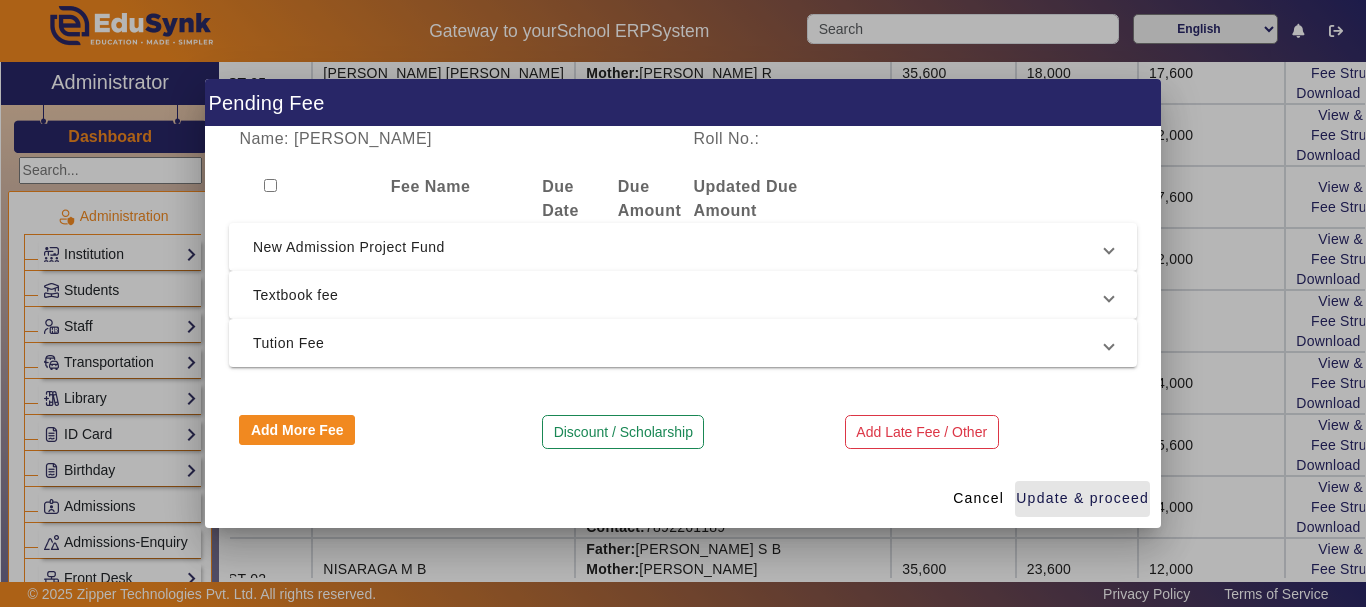 click at bounding box center [1082, 499] 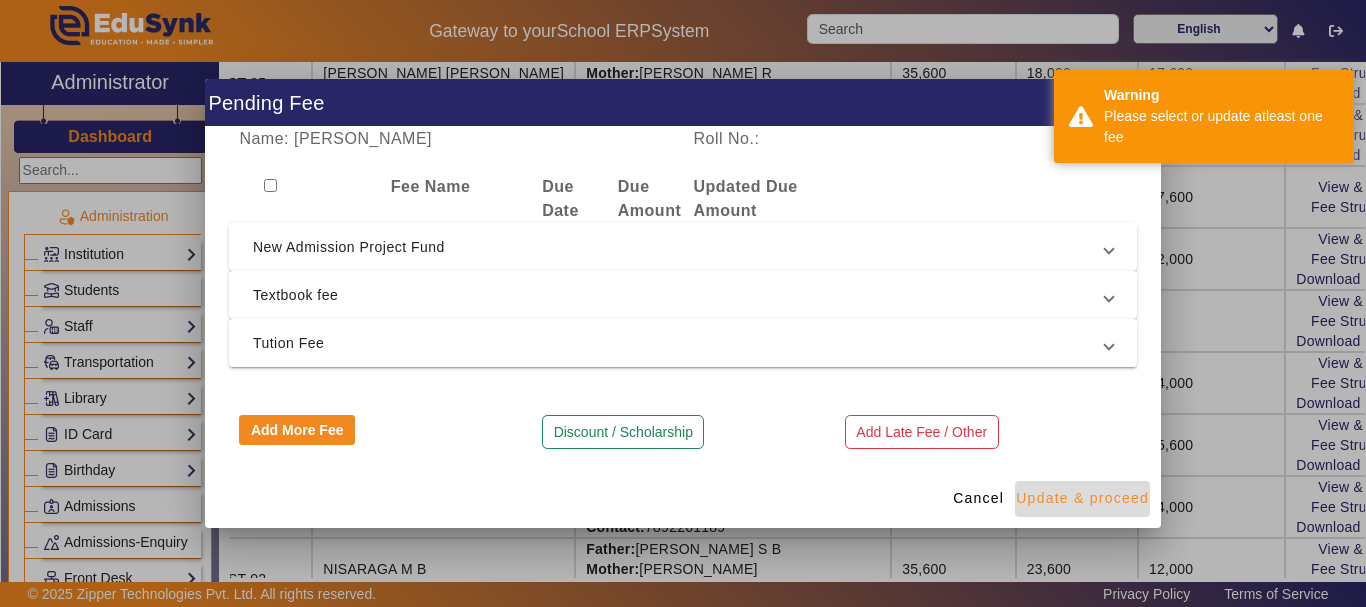 click at bounding box center [1082, 499] 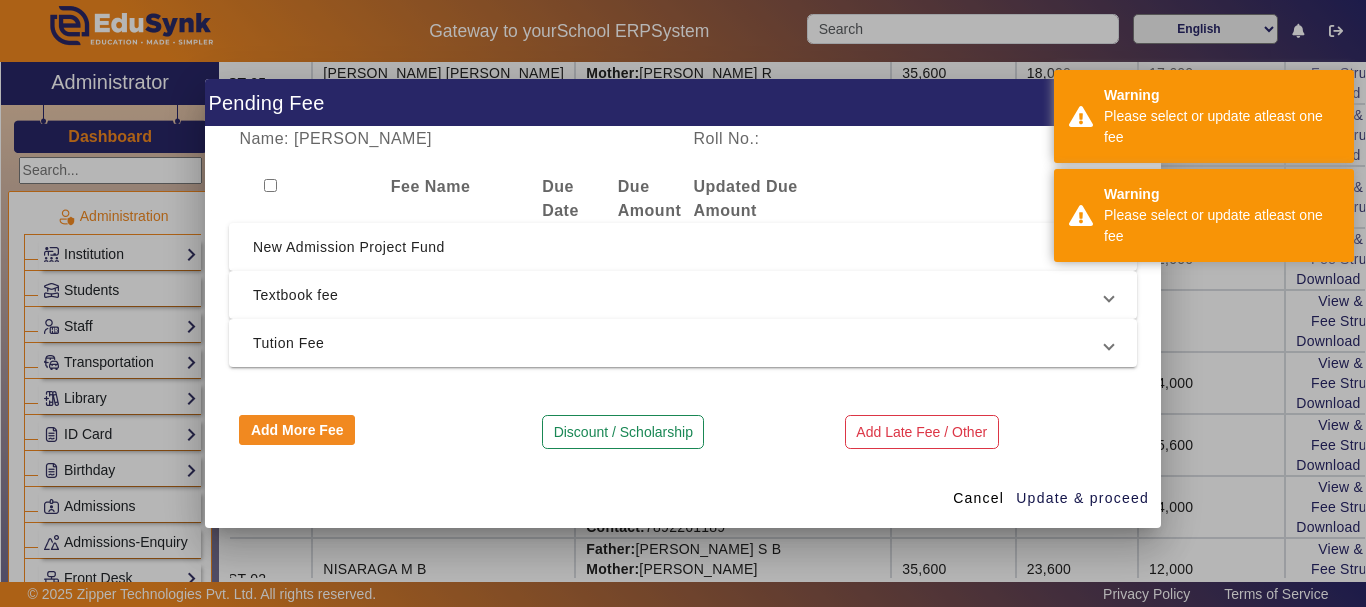 click at bounding box center (683, 303) 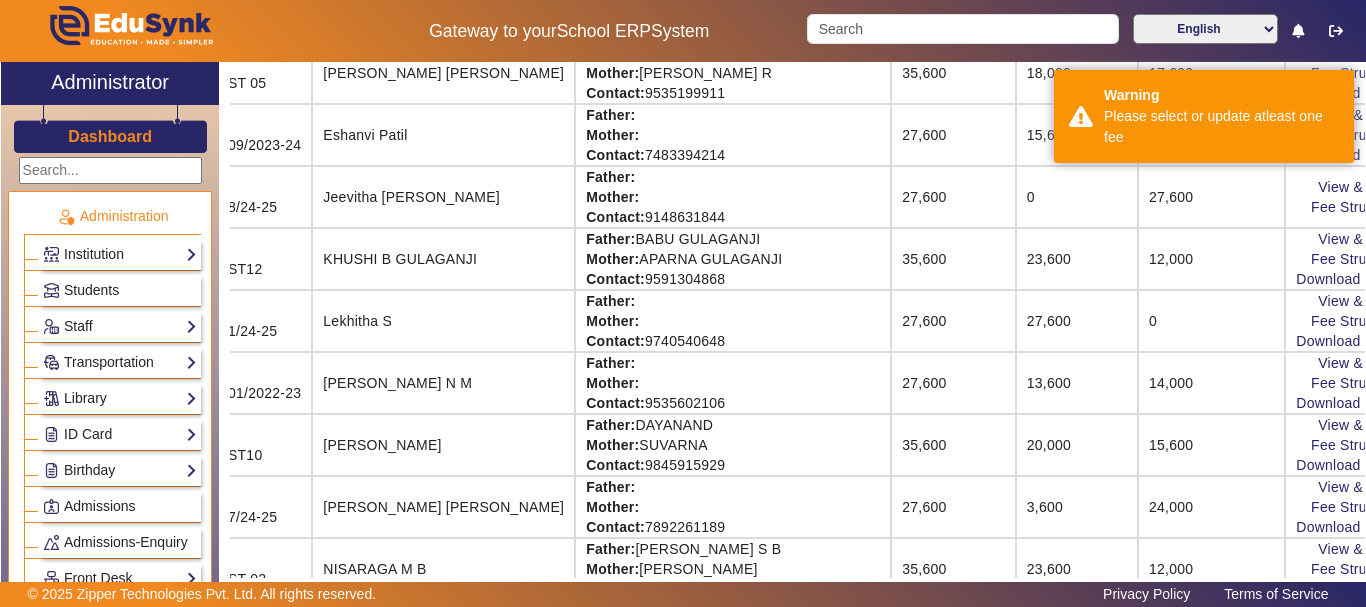 click on "0" 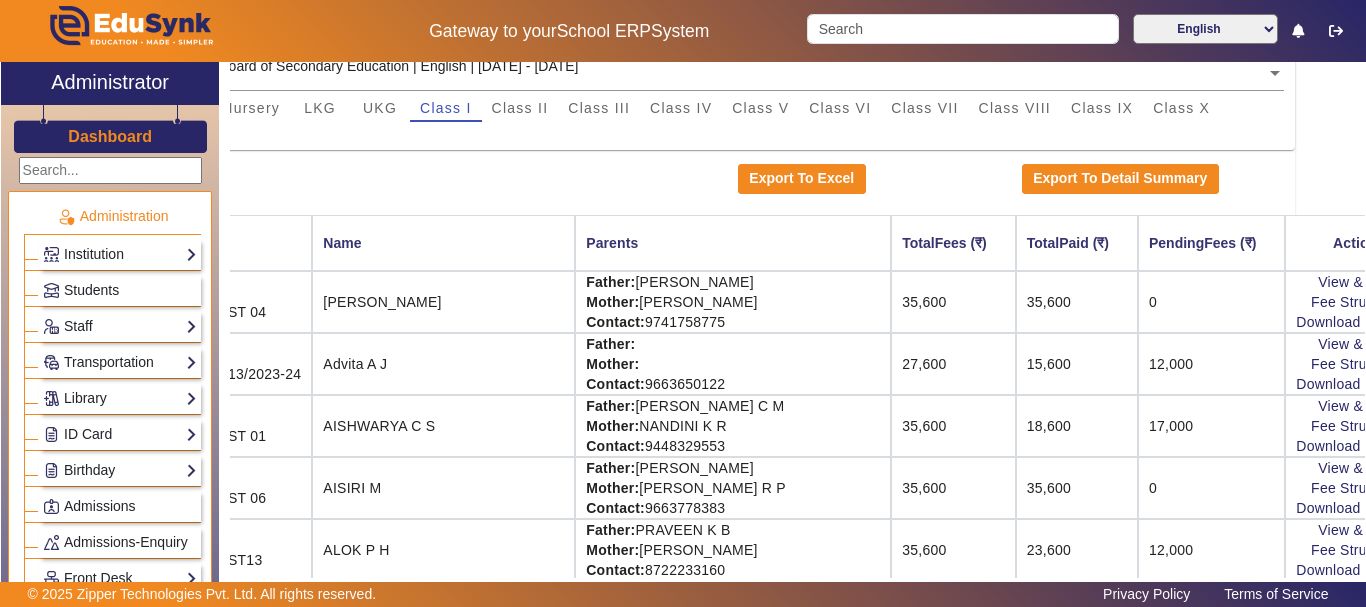 scroll, scrollTop: 147, scrollLeft: 70, axis: both 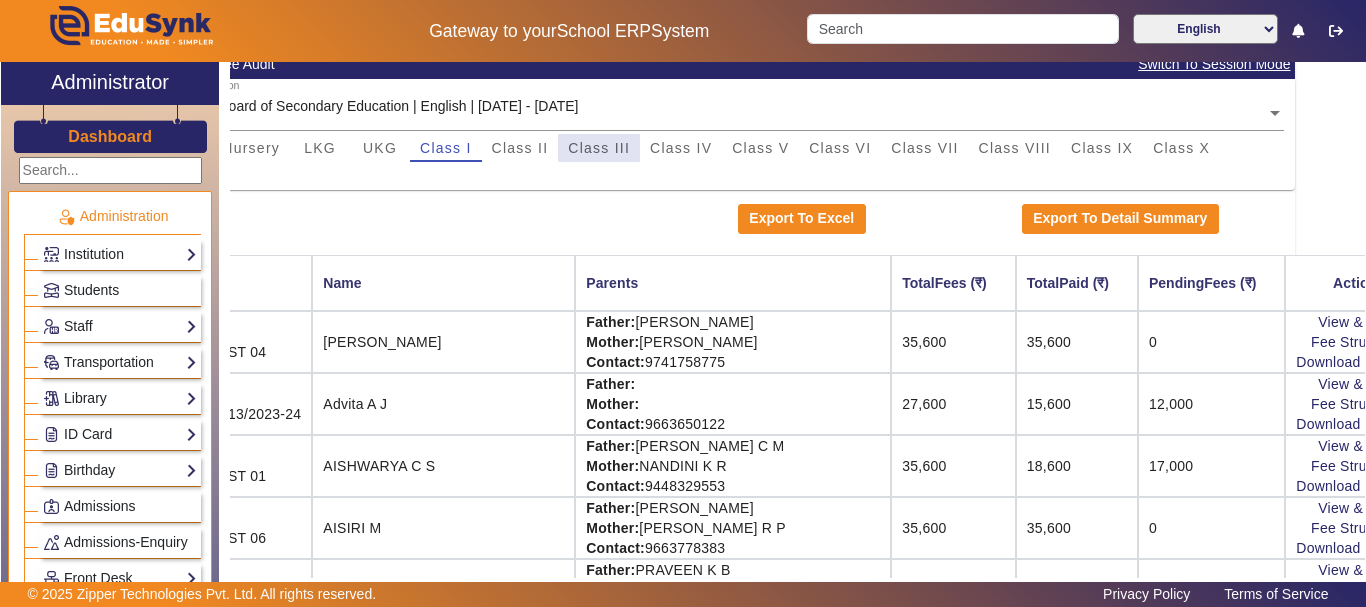 click on "Class III" at bounding box center [599, 148] 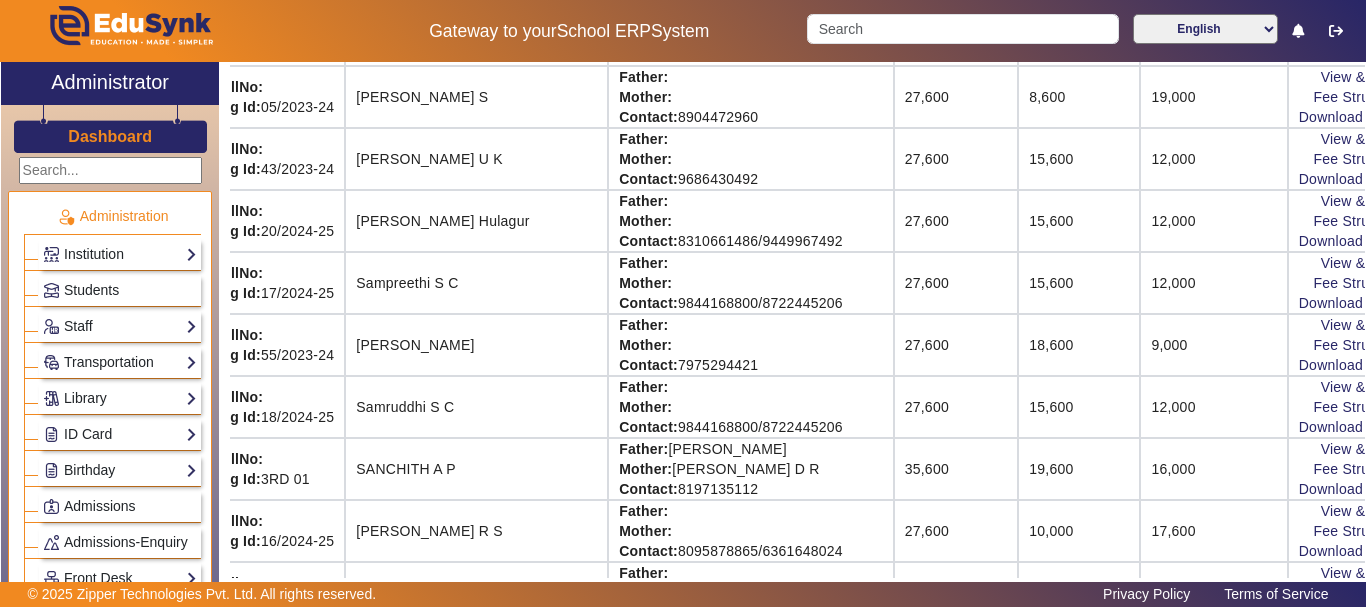 scroll, scrollTop: 1747, scrollLeft: 29, axis: both 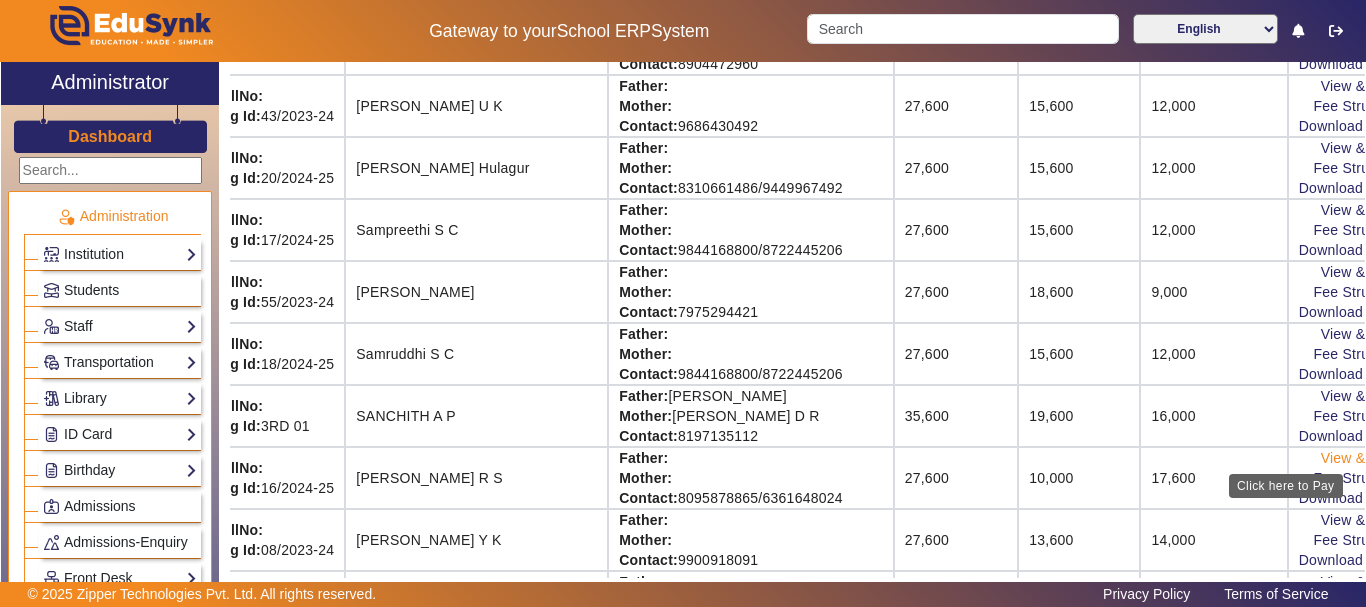 click on "View & Pay" 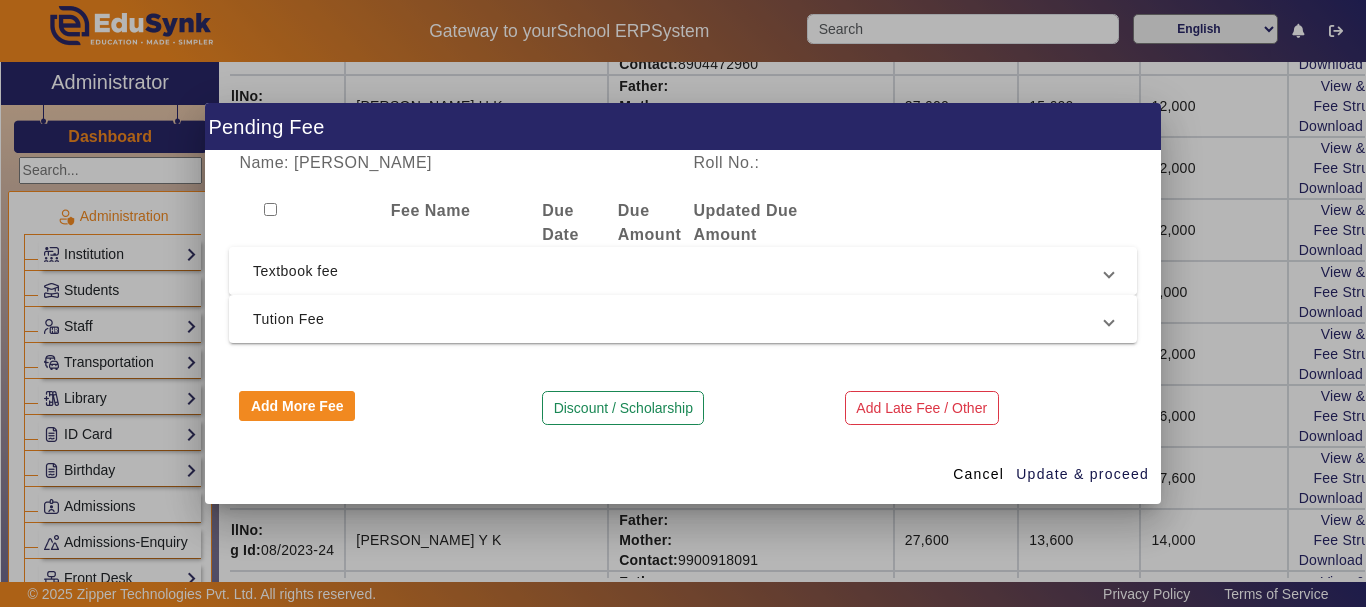 click on "Textbook fee" at bounding box center [679, 271] 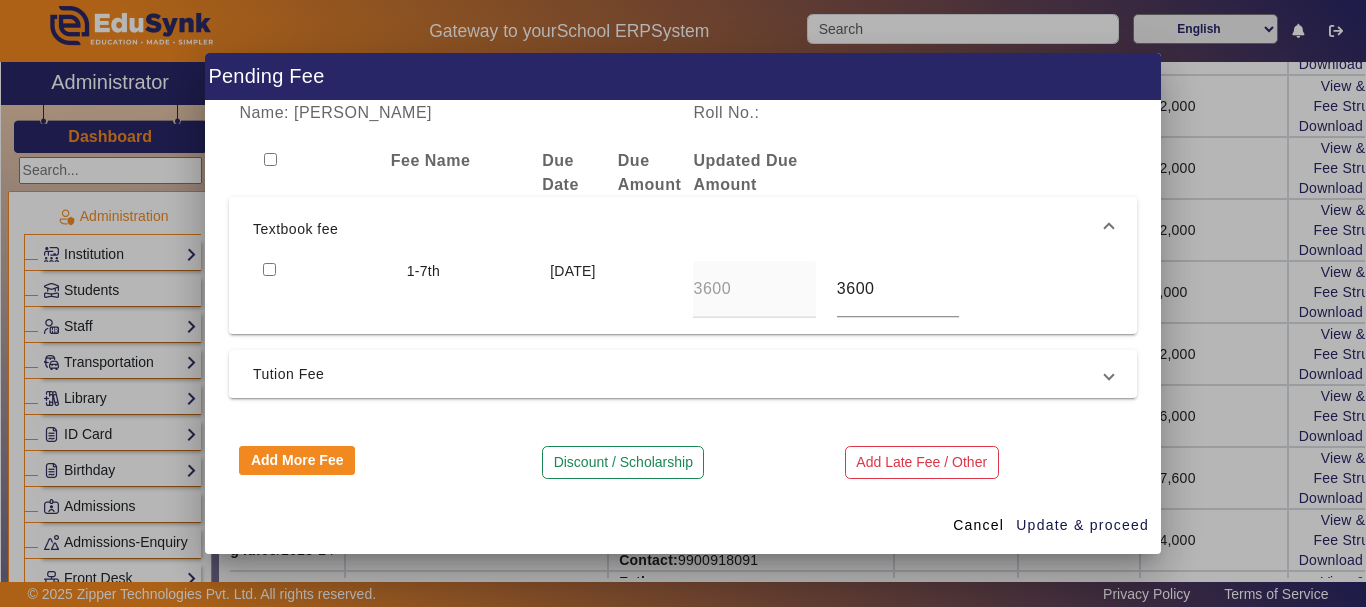 click at bounding box center (269, 269) 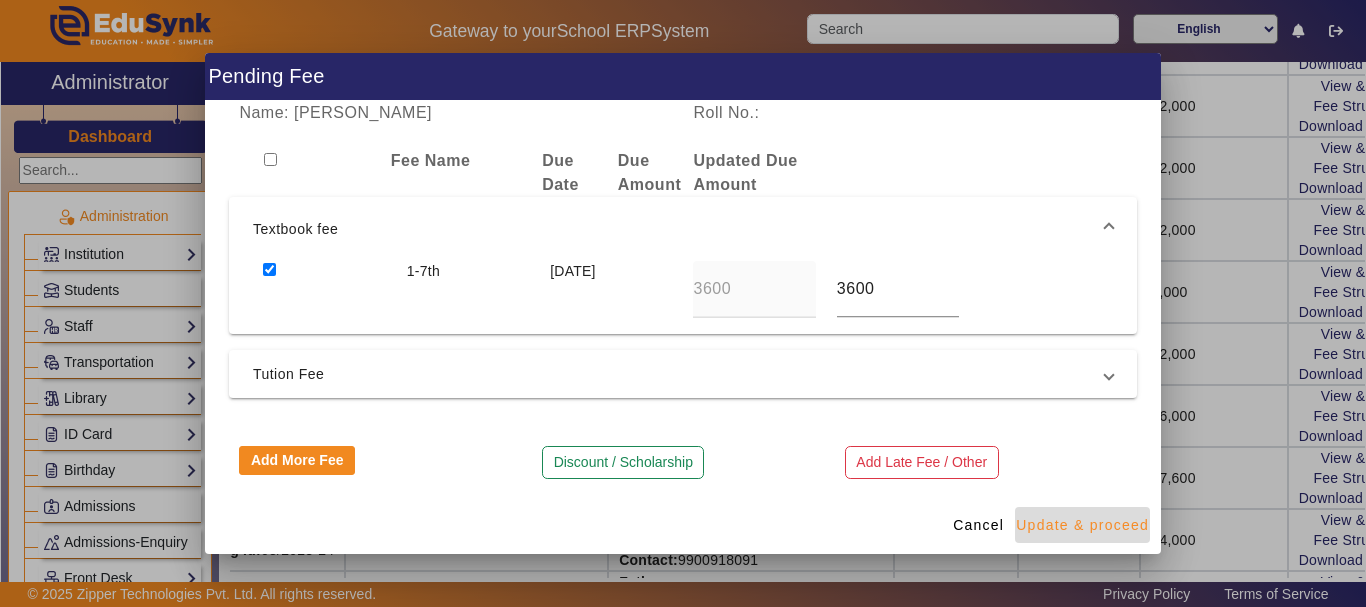 click on "Update & proceed" at bounding box center [1082, 525] 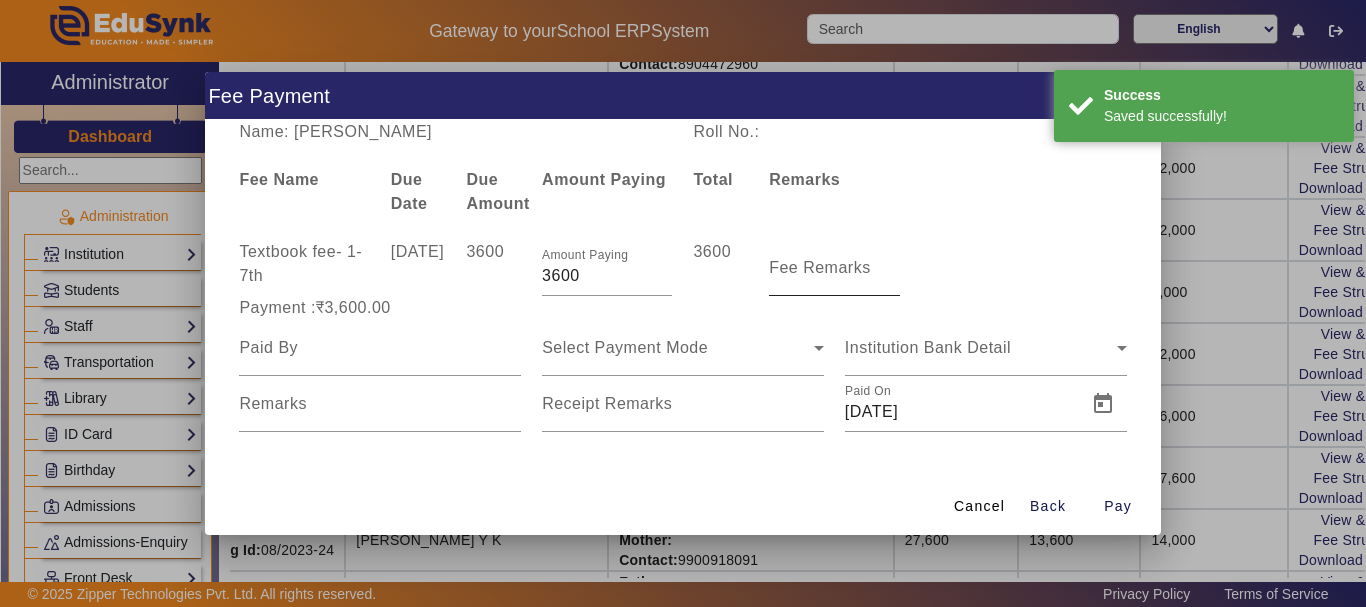 click on "Fee Remarks" at bounding box center (820, 267) 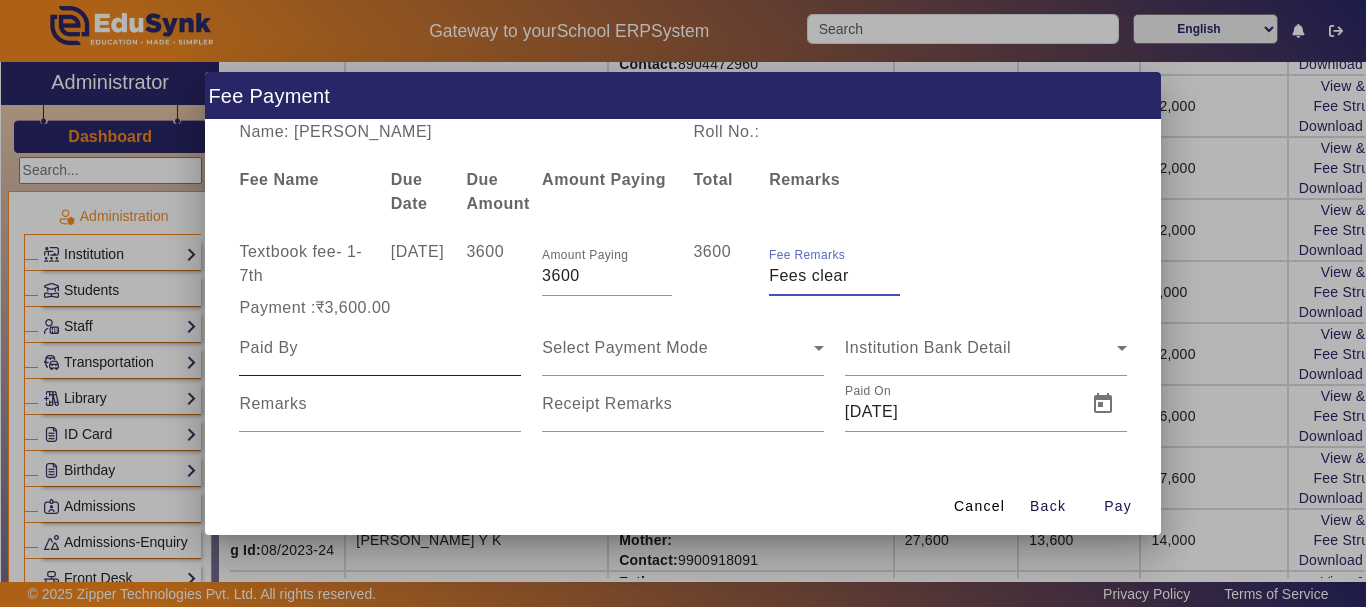type on "Fees clear" 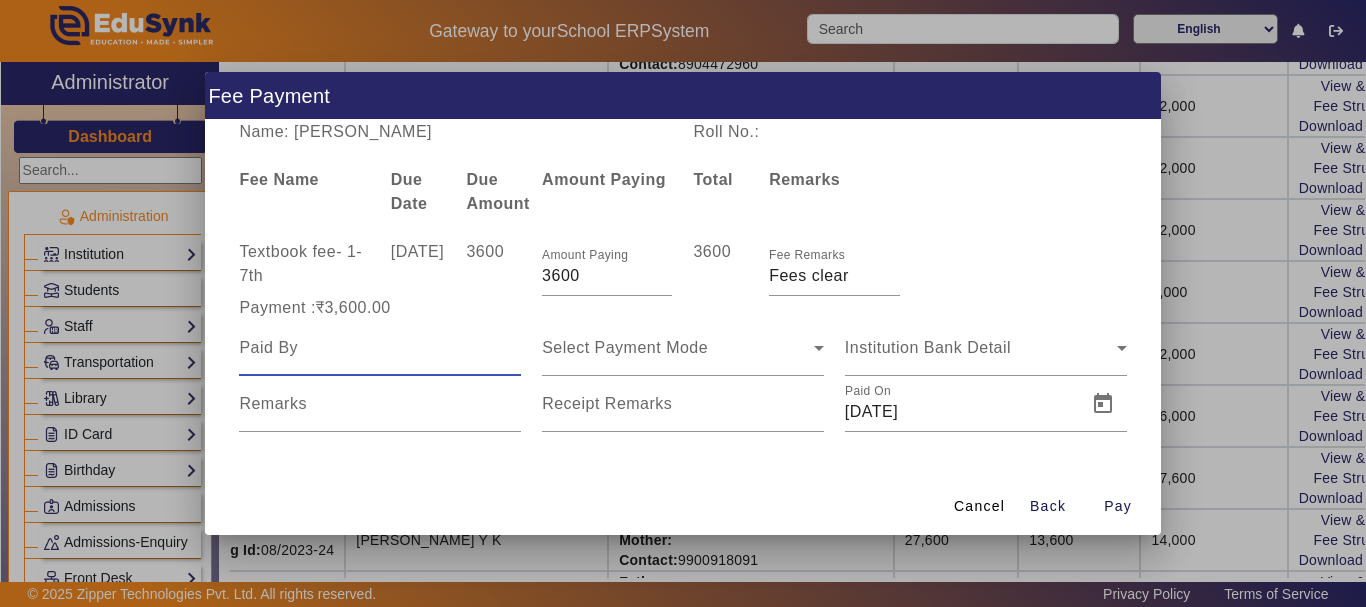 click at bounding box center [380, 348] 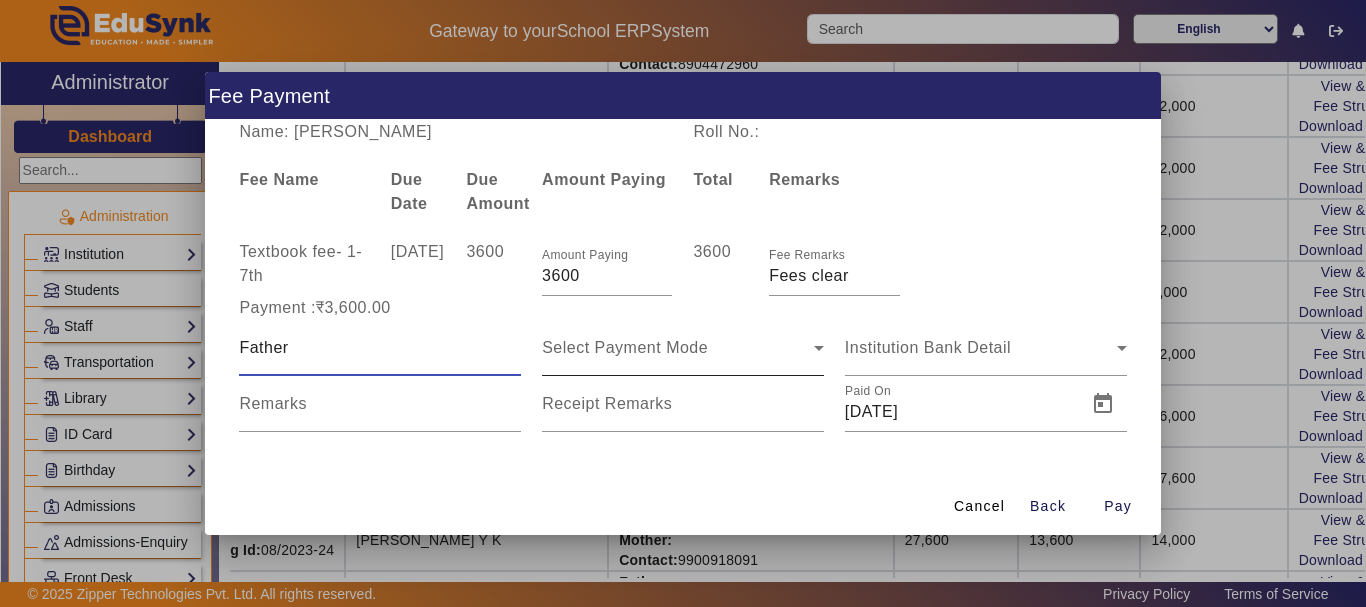 type on "Father" 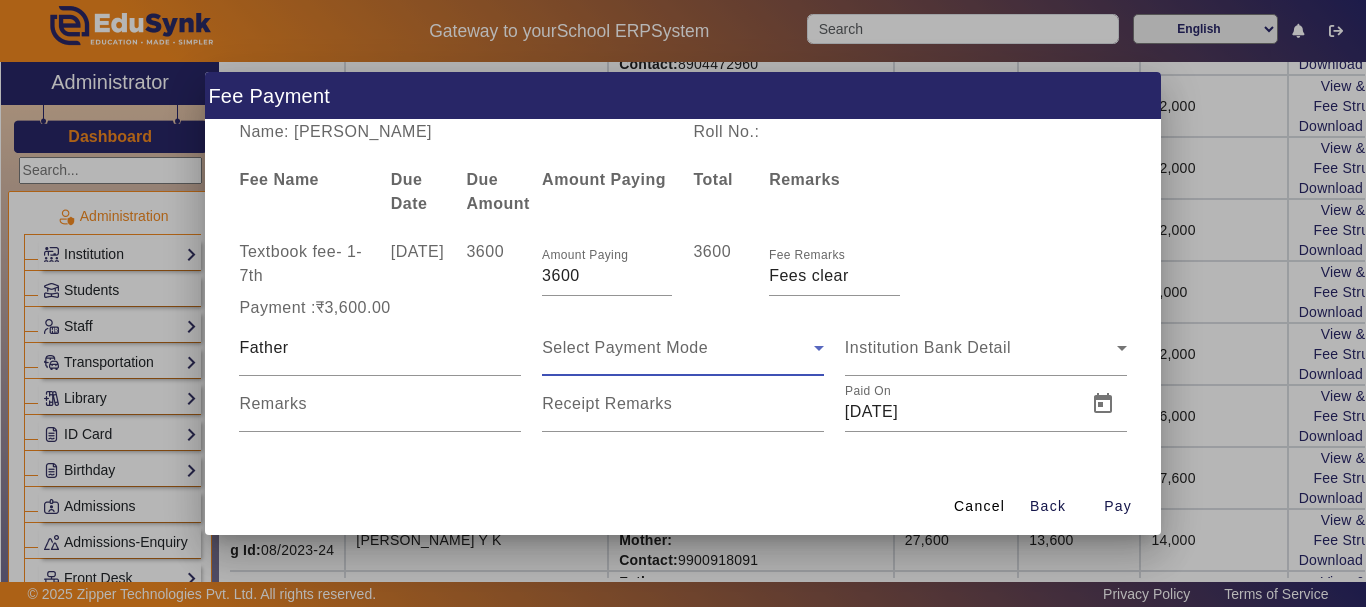 click on "Select Payment Mode" at bounding box center [625, 347] 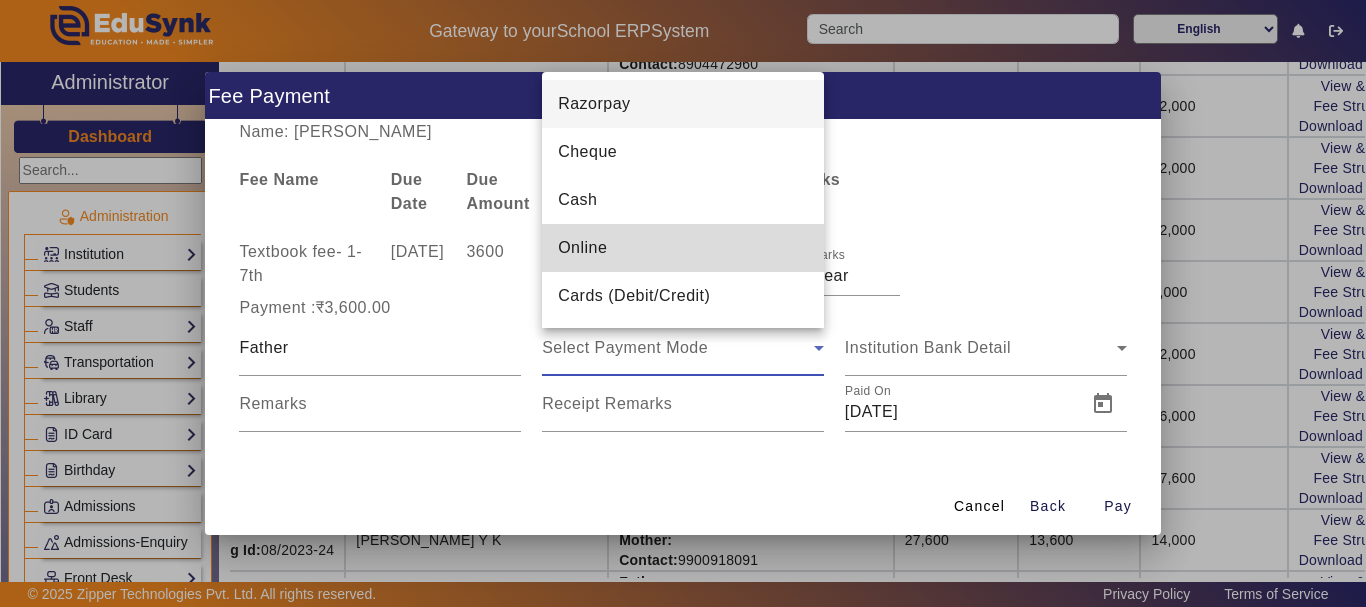click on "Online" at bounding box center (582, 248) 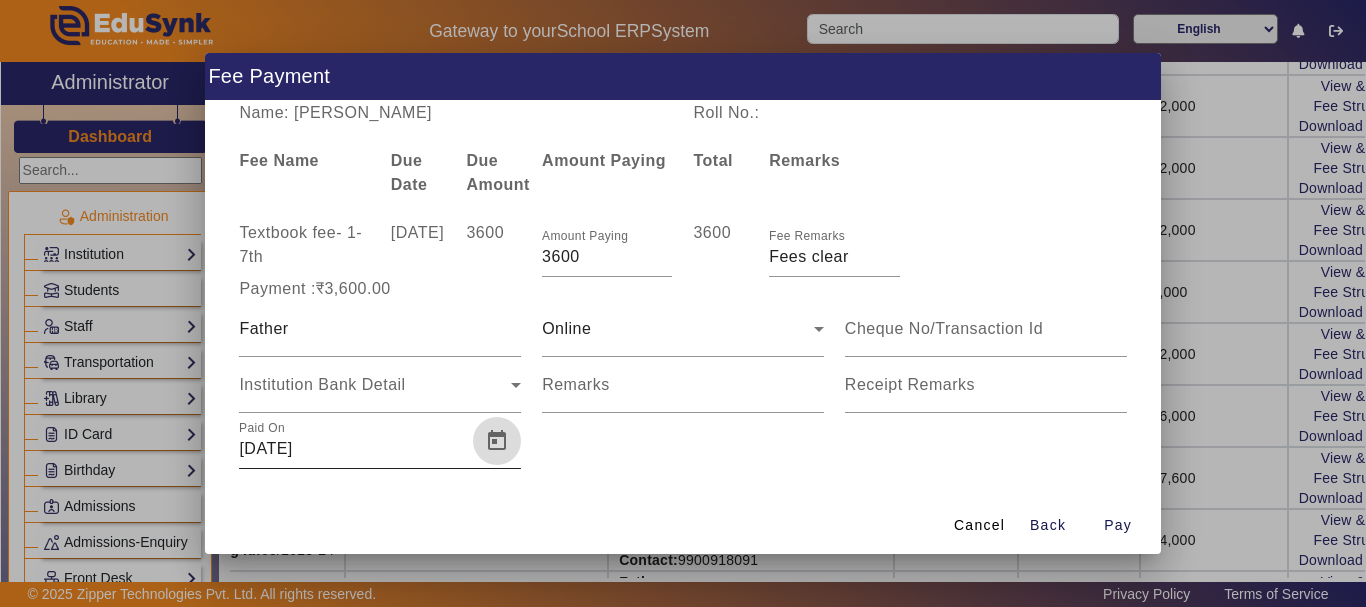 click at bounding box center (497, 441) 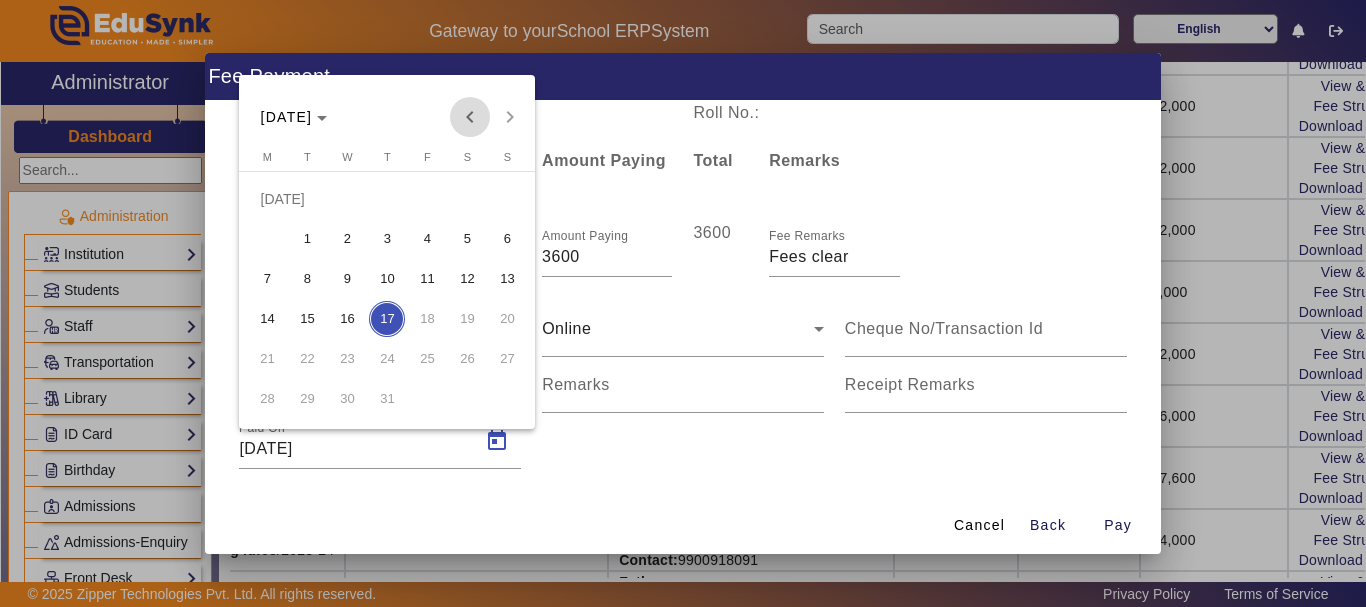 click at bounding box center (470, 117) 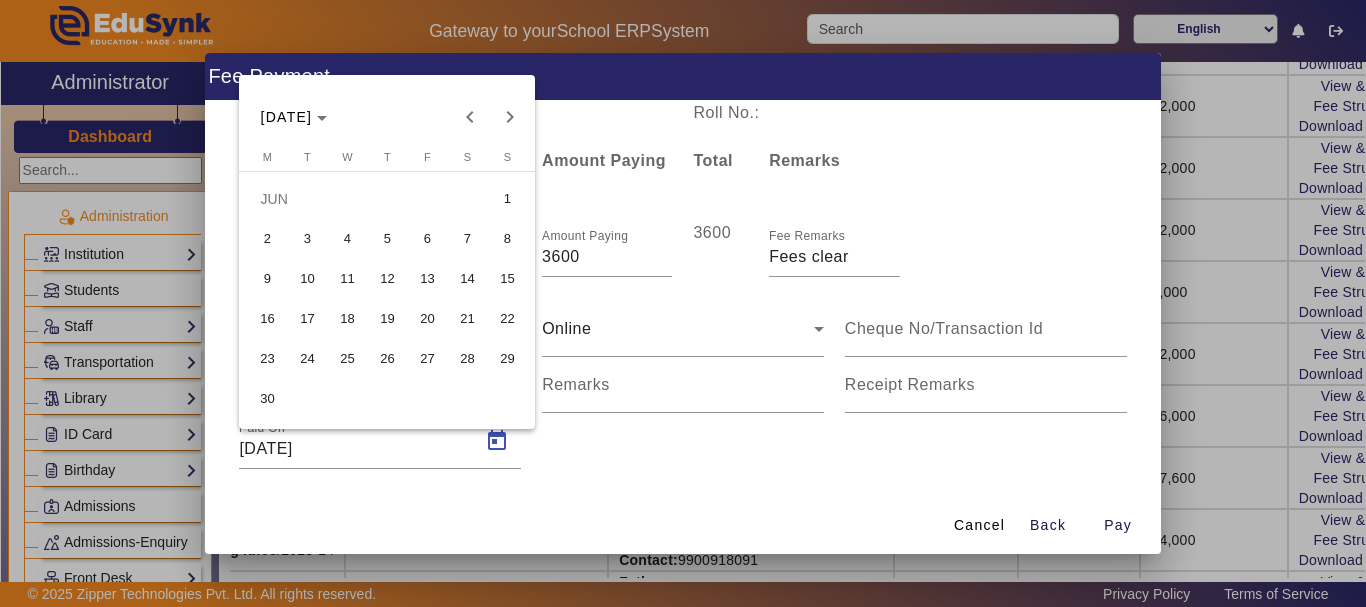 click on "20" at bounding box center [427, 319] 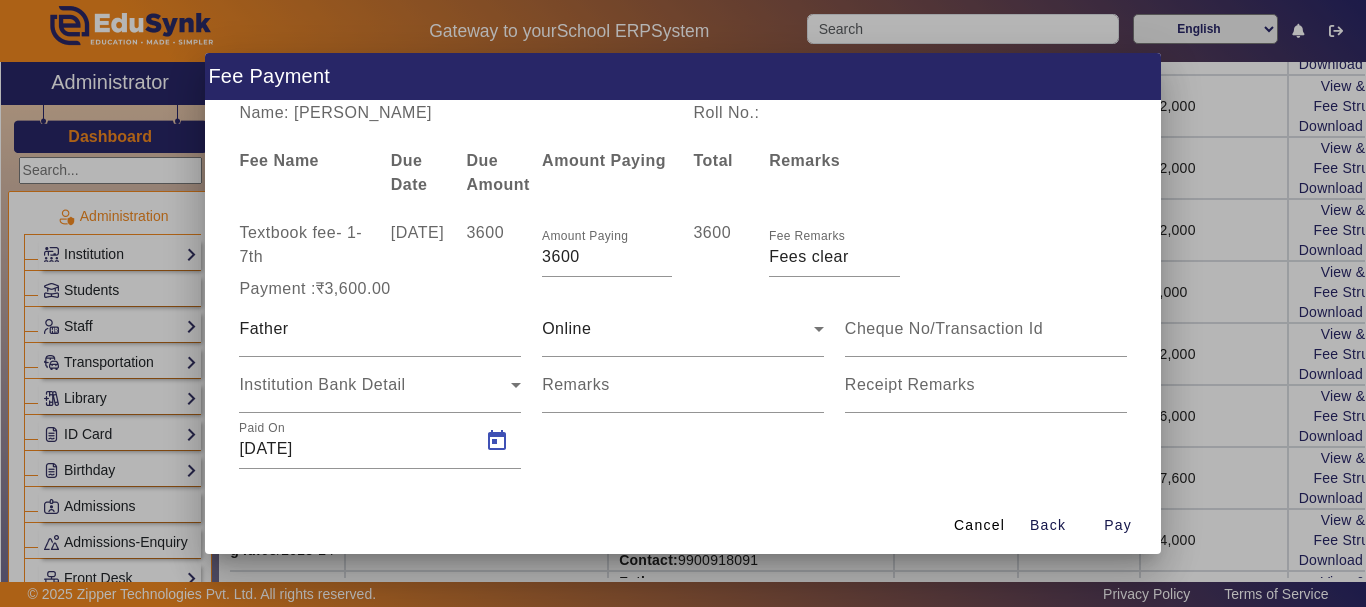 type on "[DATE]" 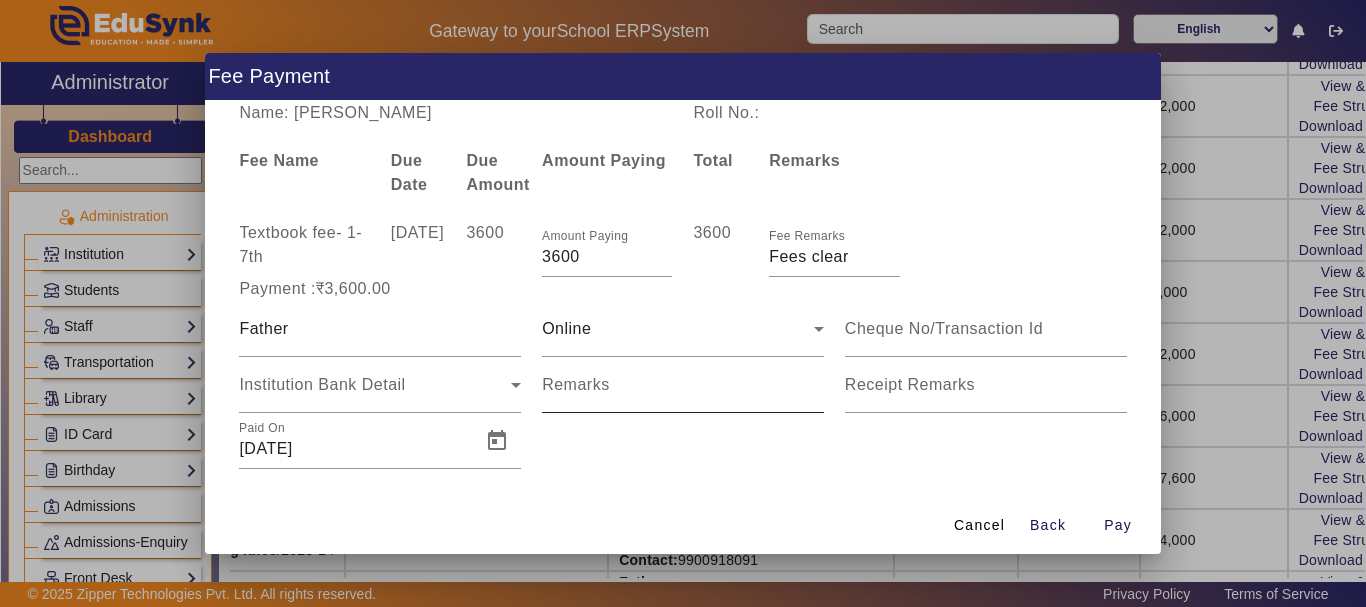 click on "Remarks" at bounding box center (576, 384) 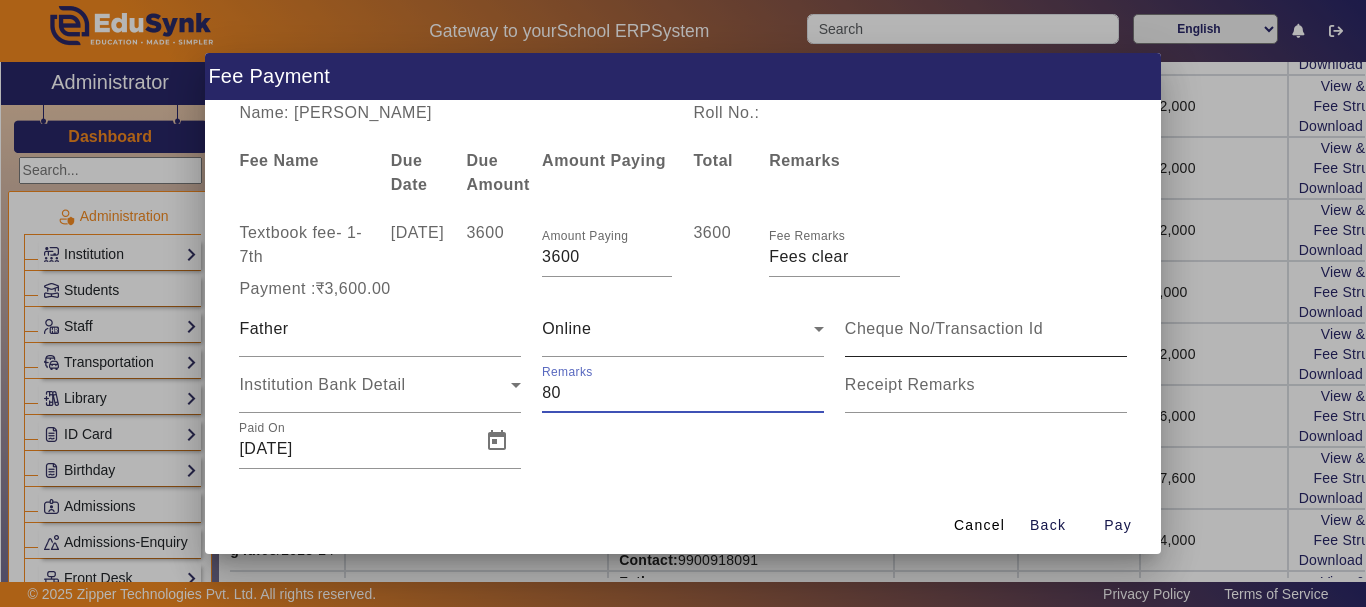 type on "80" 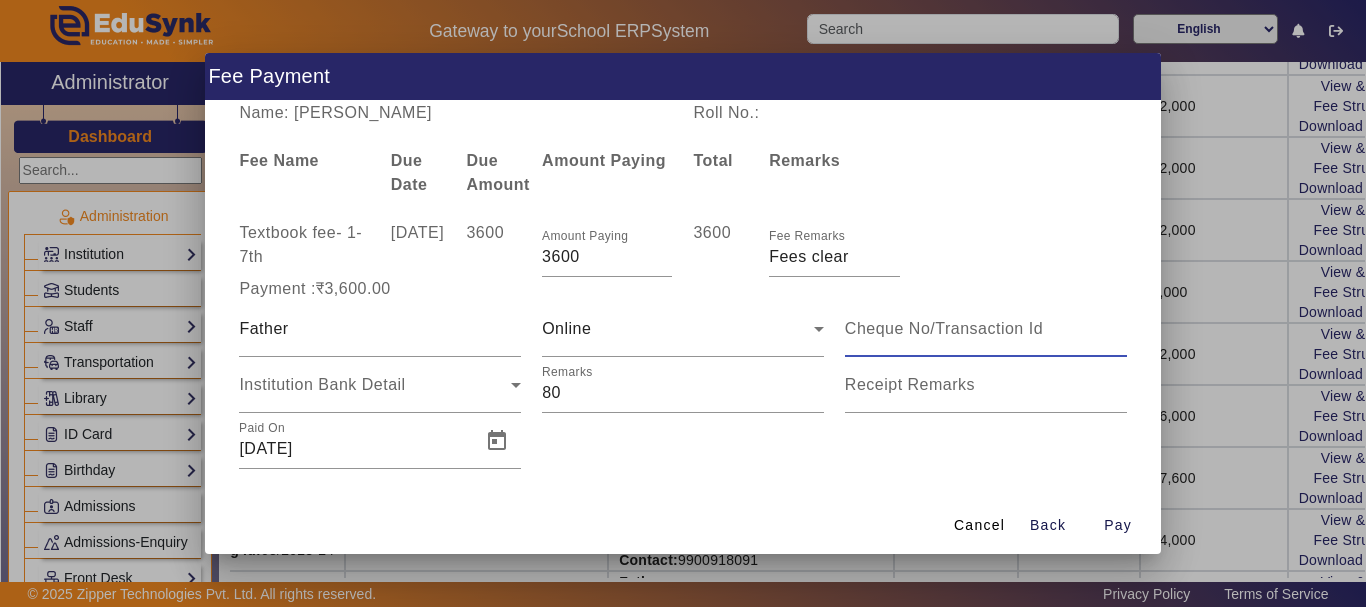 click at bounding box center (986, 329) 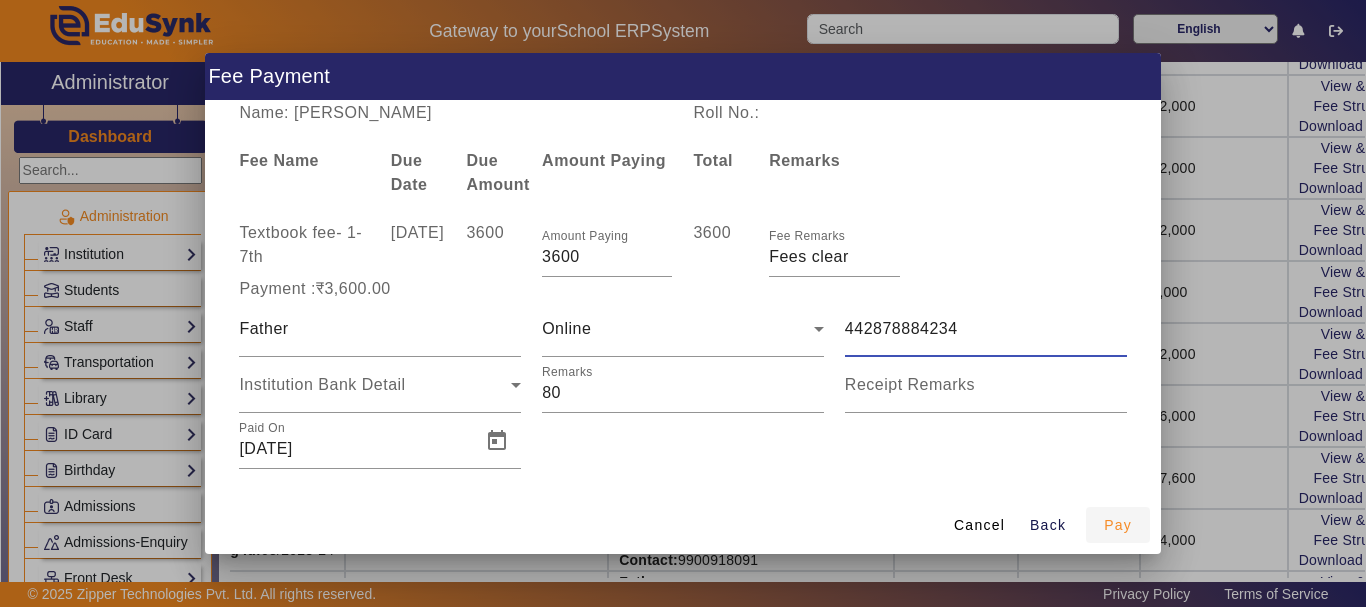 type on "442878884234" 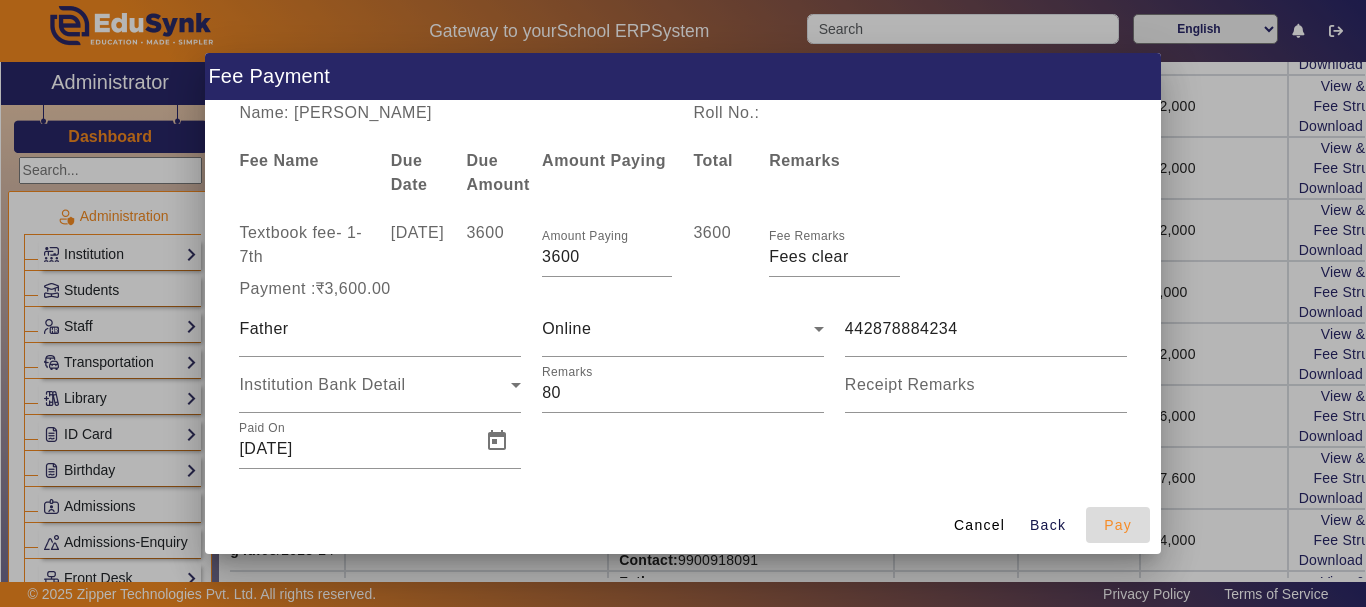 click on "Pay" at bounding box center (1118, 525) 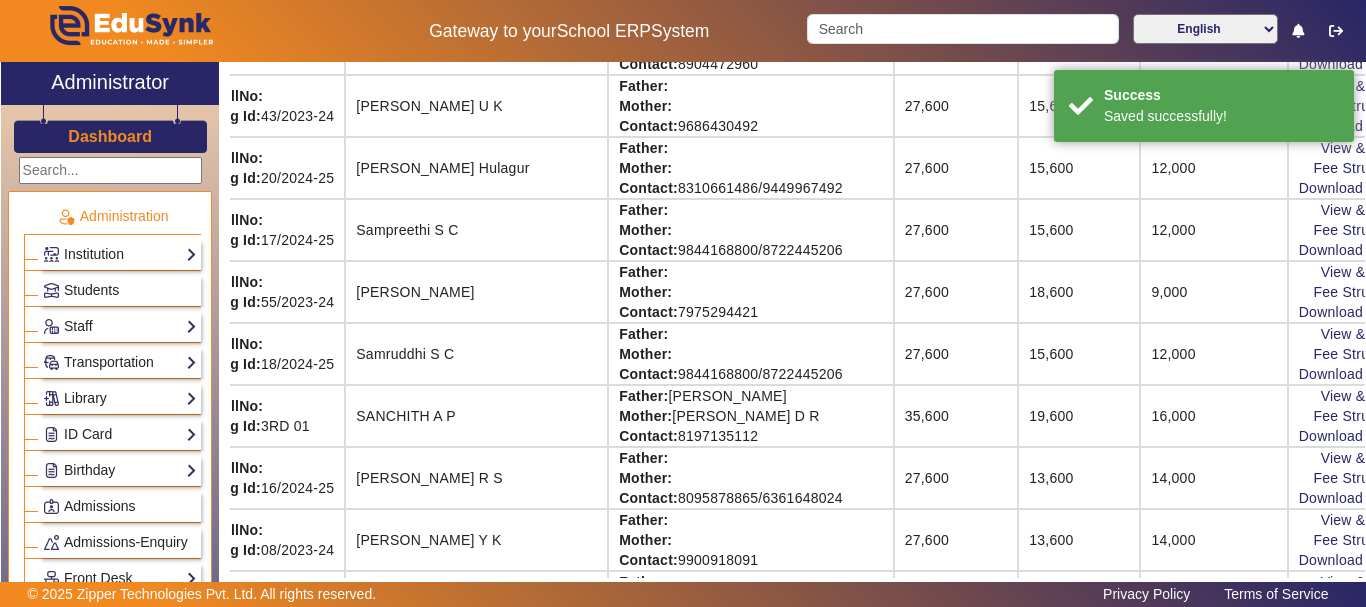 scroll, scrollTop: 11, scrollLeft: 29, axis: both 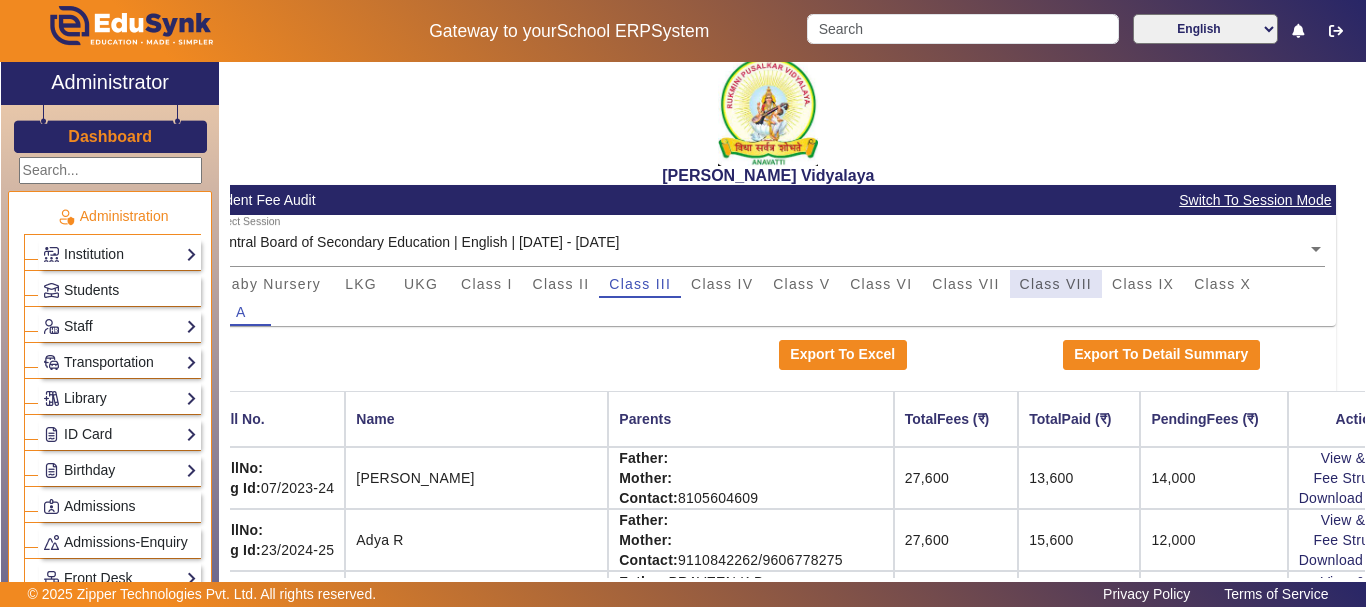 click on "Class VIII" at bounding box center [1056, 284] 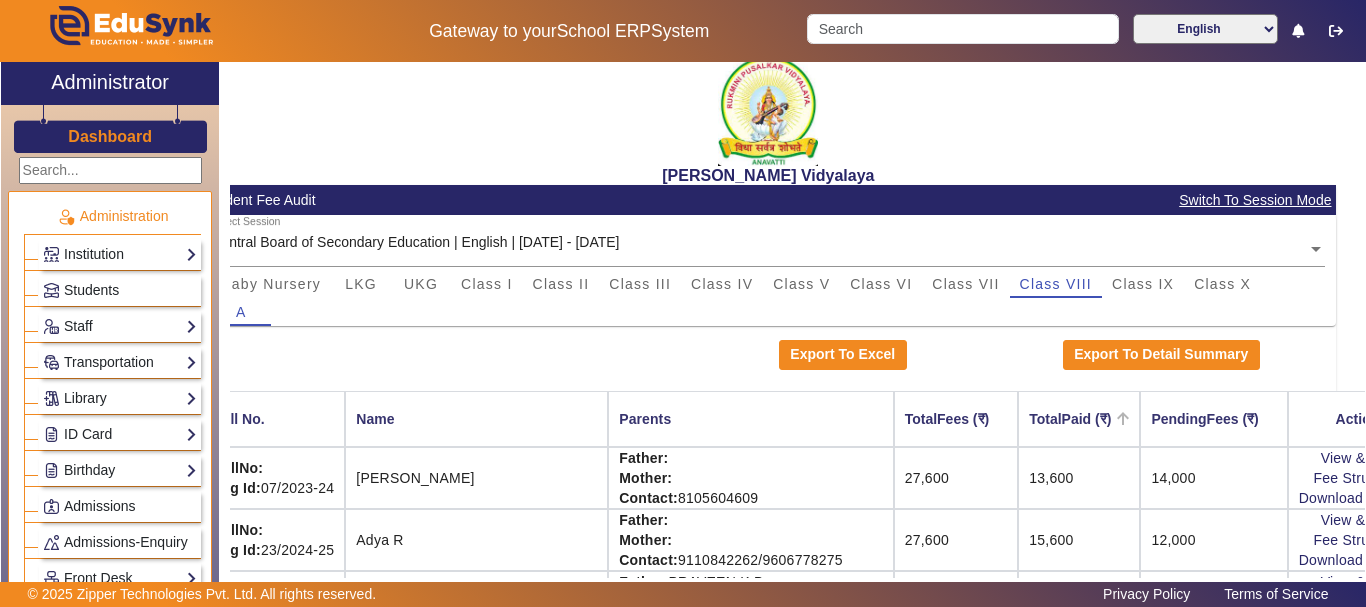 scroll, scrollTop: 11, scrollLeft: 0, axis: vertical 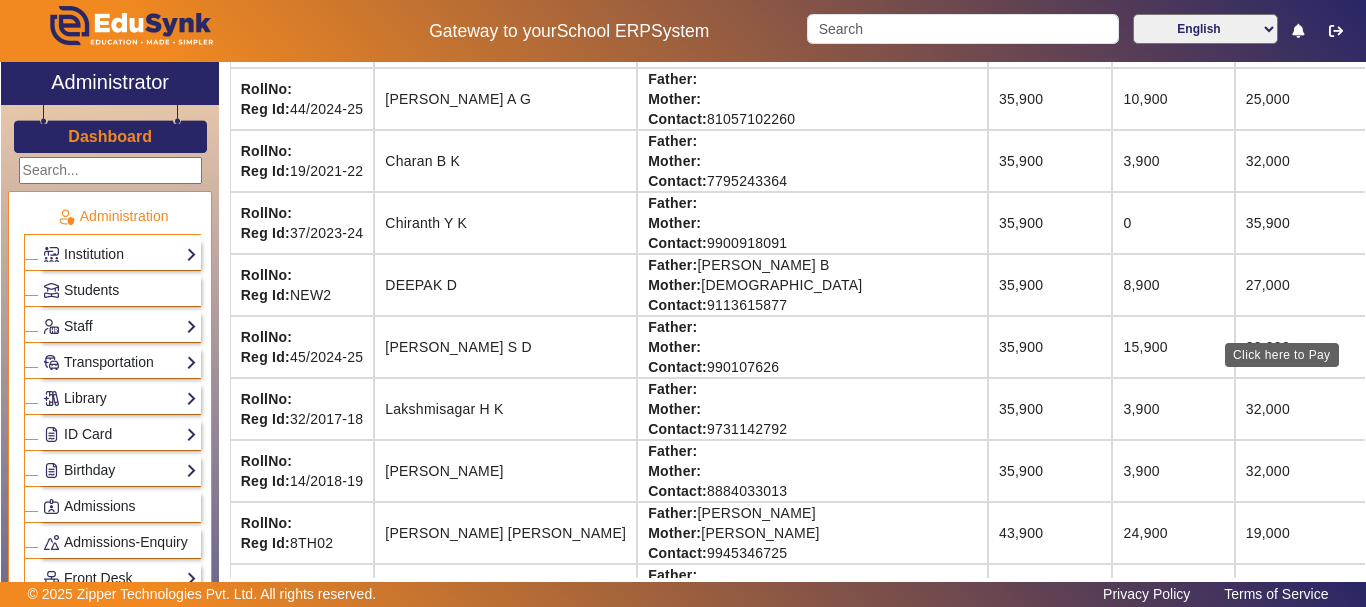 click on "View & Pay" 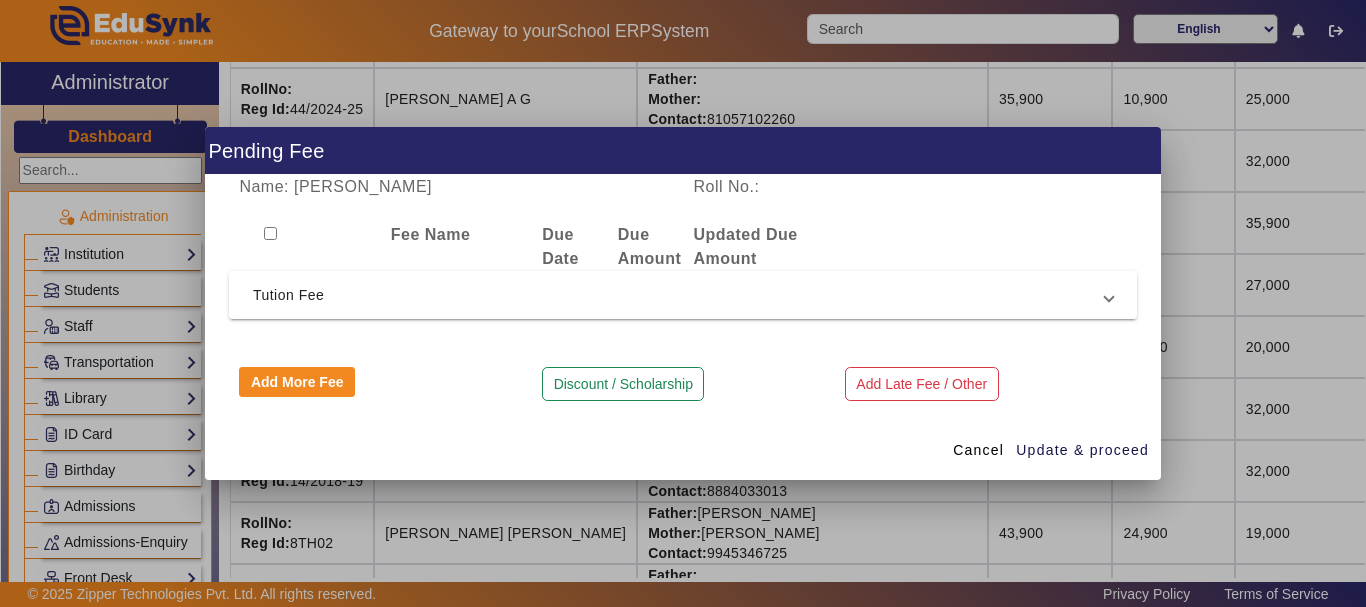 click on "Tution Fee" at bounding box center (679, 295) 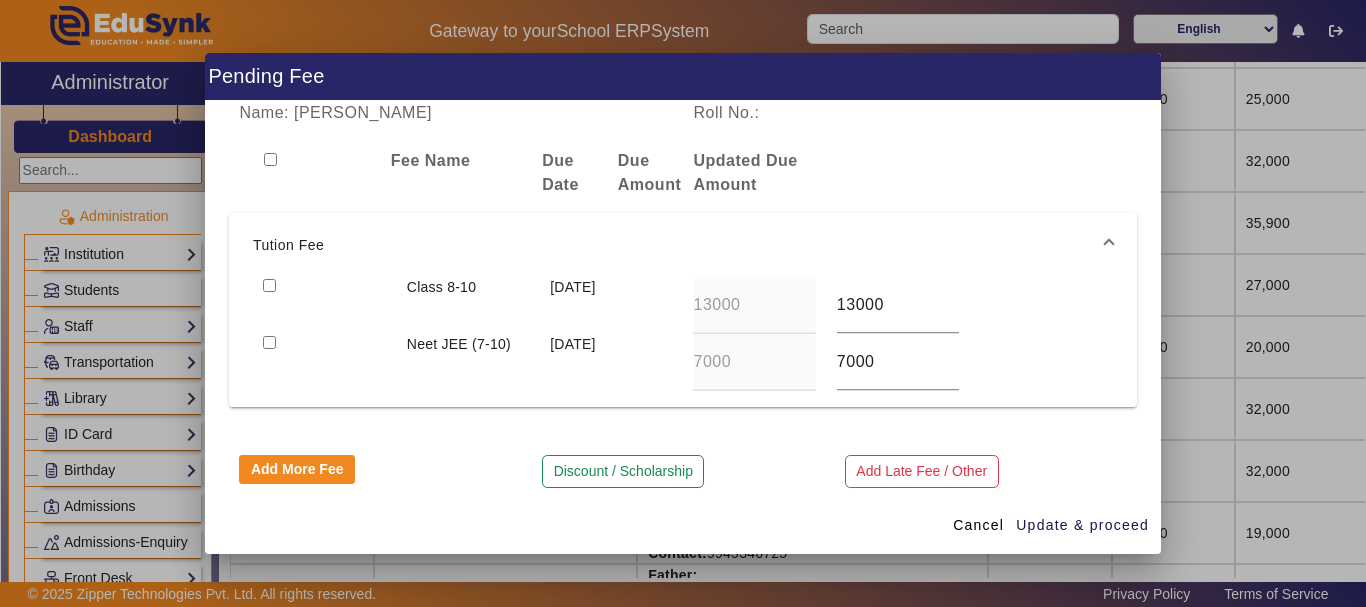 click at bounding box center (269, 342) 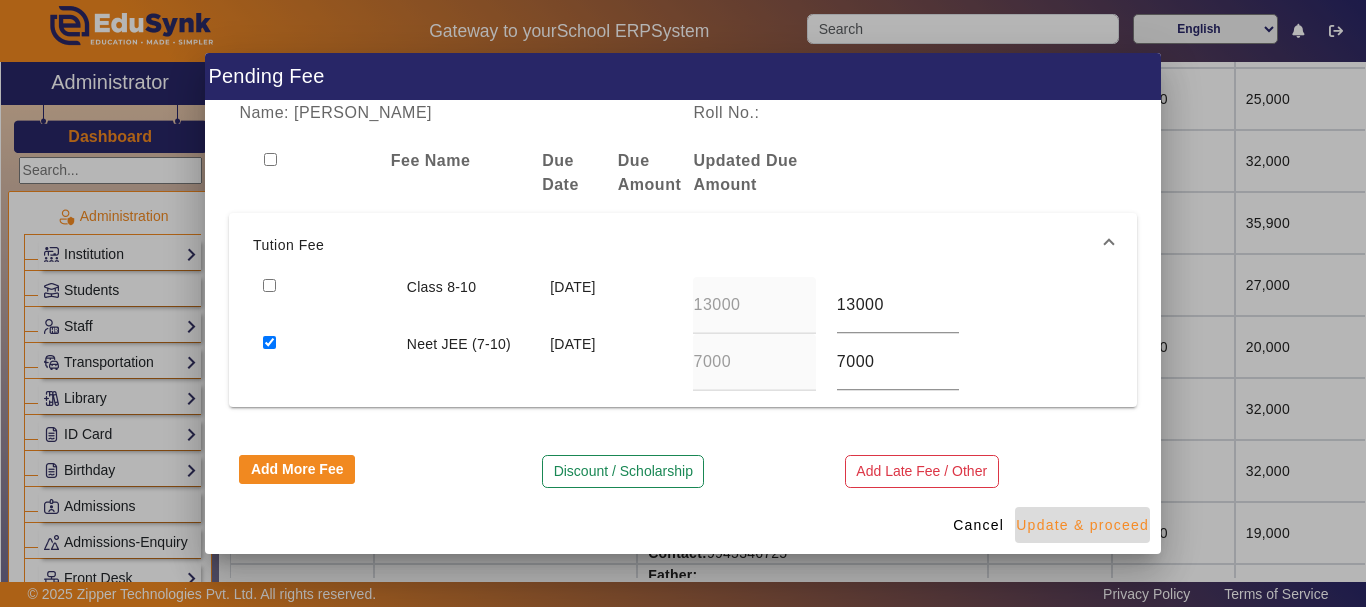 click on "Update & proceed" at bounding box center [1082, 525] 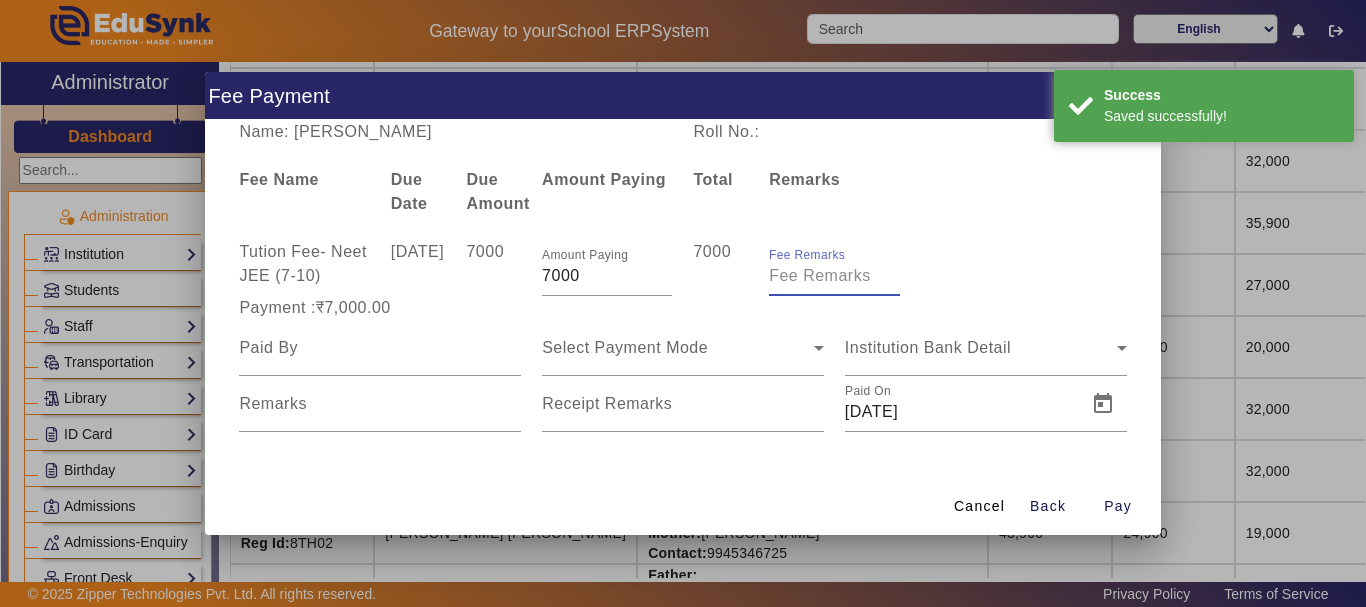 click on "Fee Remarks" at bounding box center (834, 276) 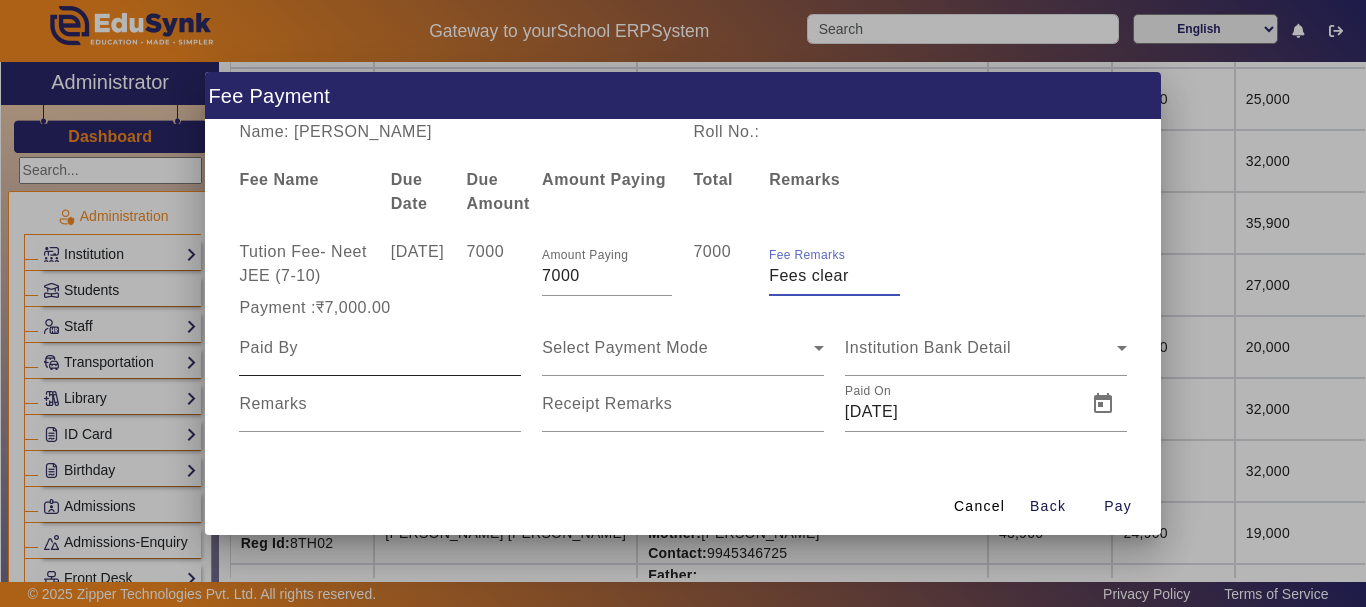 type on "Fees clear" 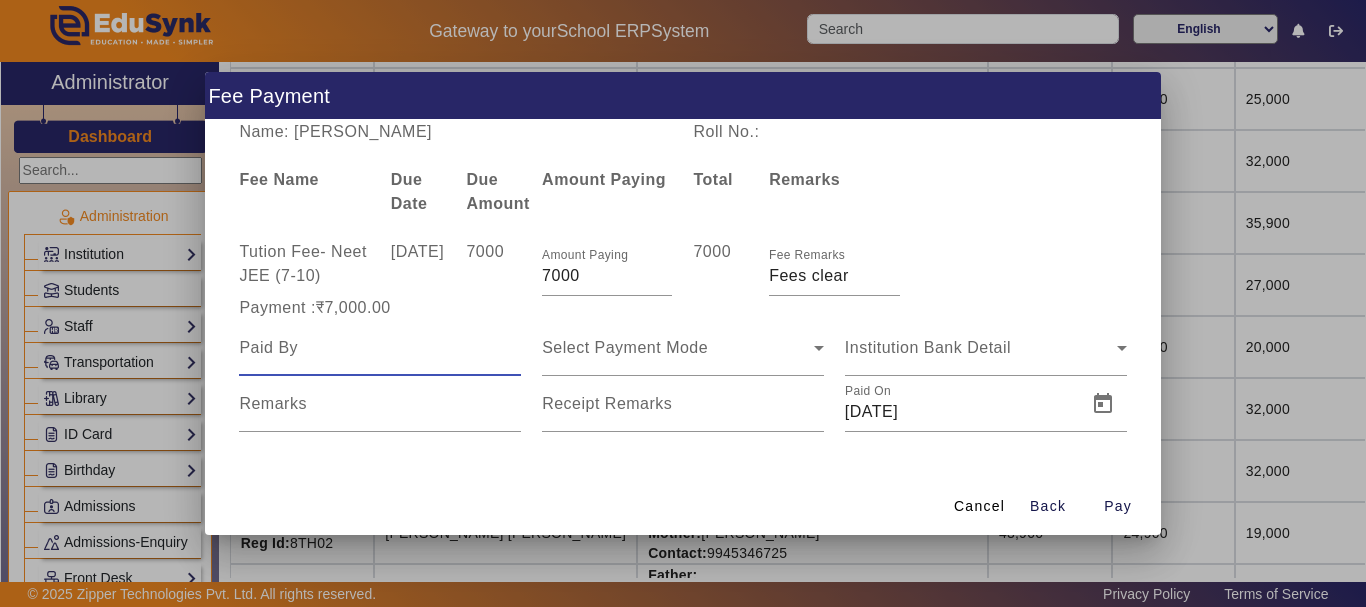 click at bounding box center (380, 348) 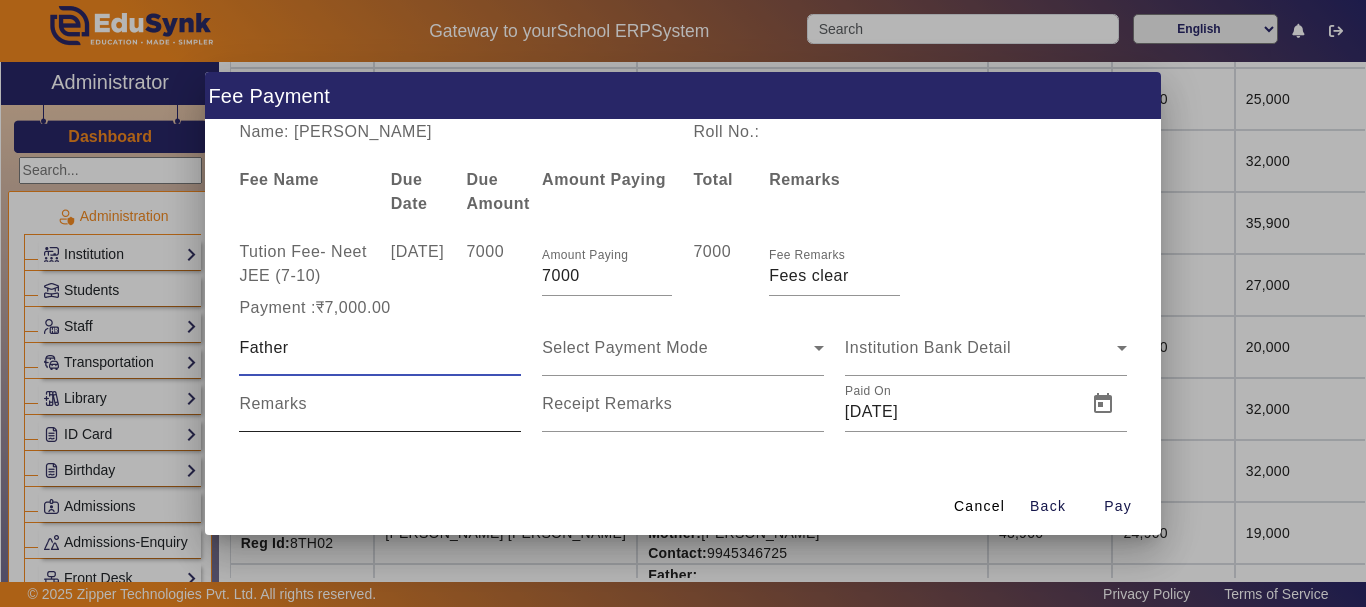 type on "Father" 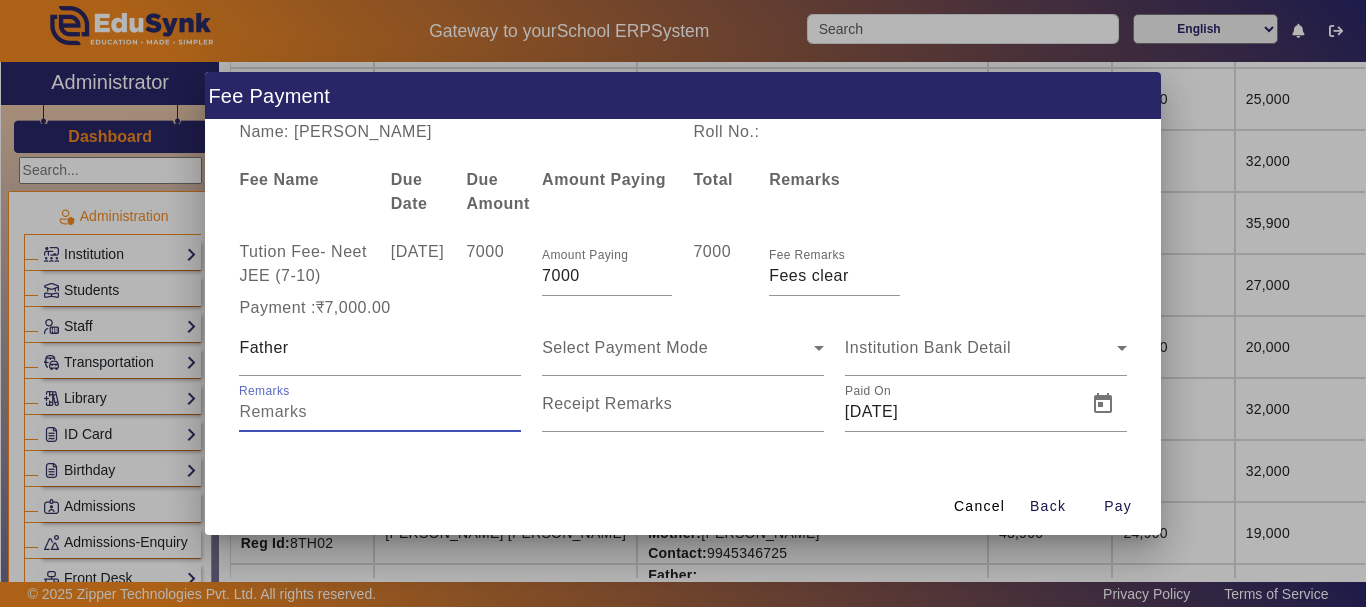 click on "Remarks" at bounding box center [380, 412] 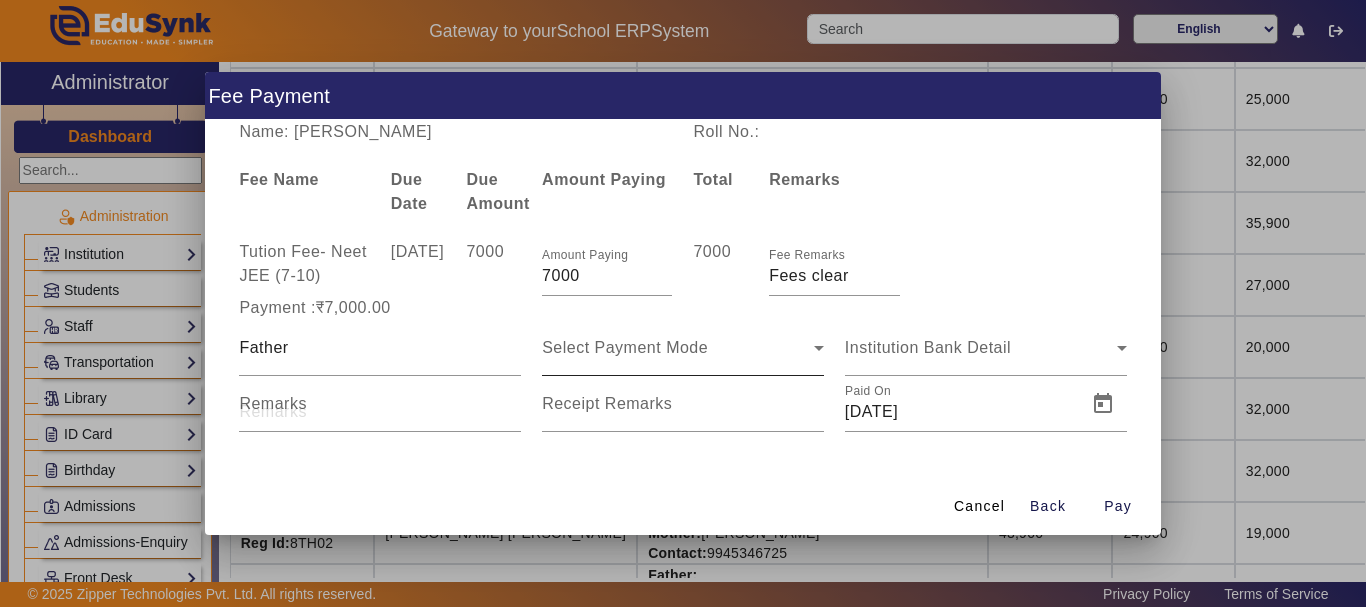click on "Select Payment Mode" at bounding box center (683, 348) 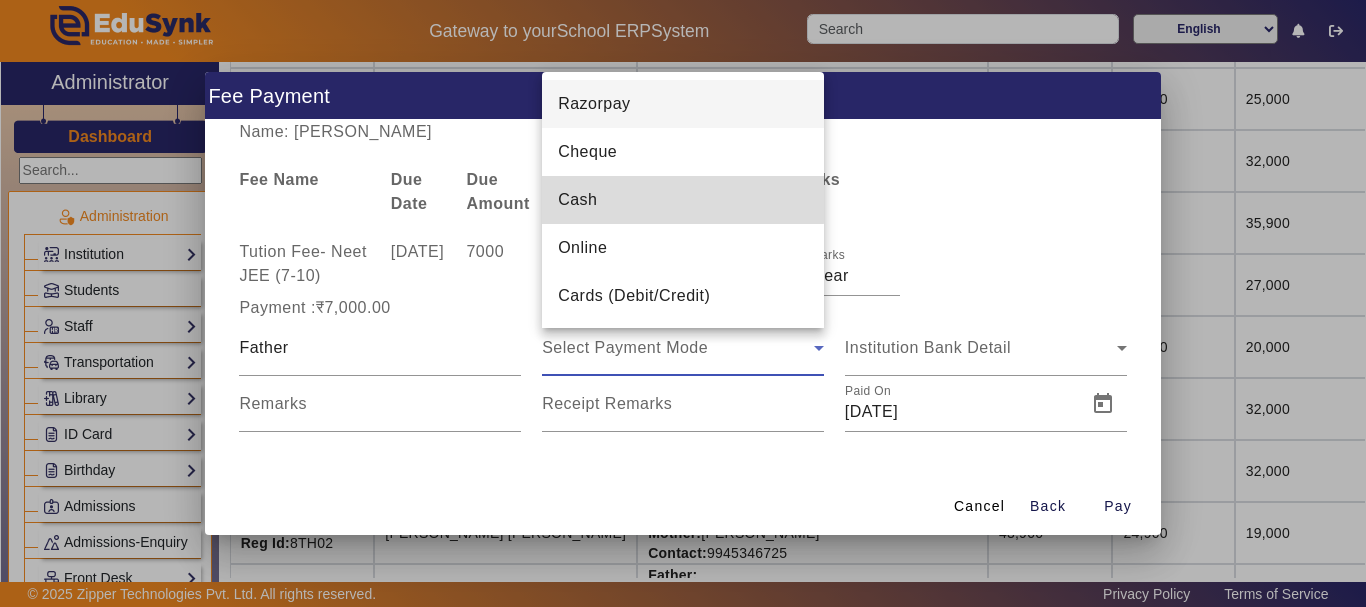 click on "Cash" at bounding box center (683, 200) 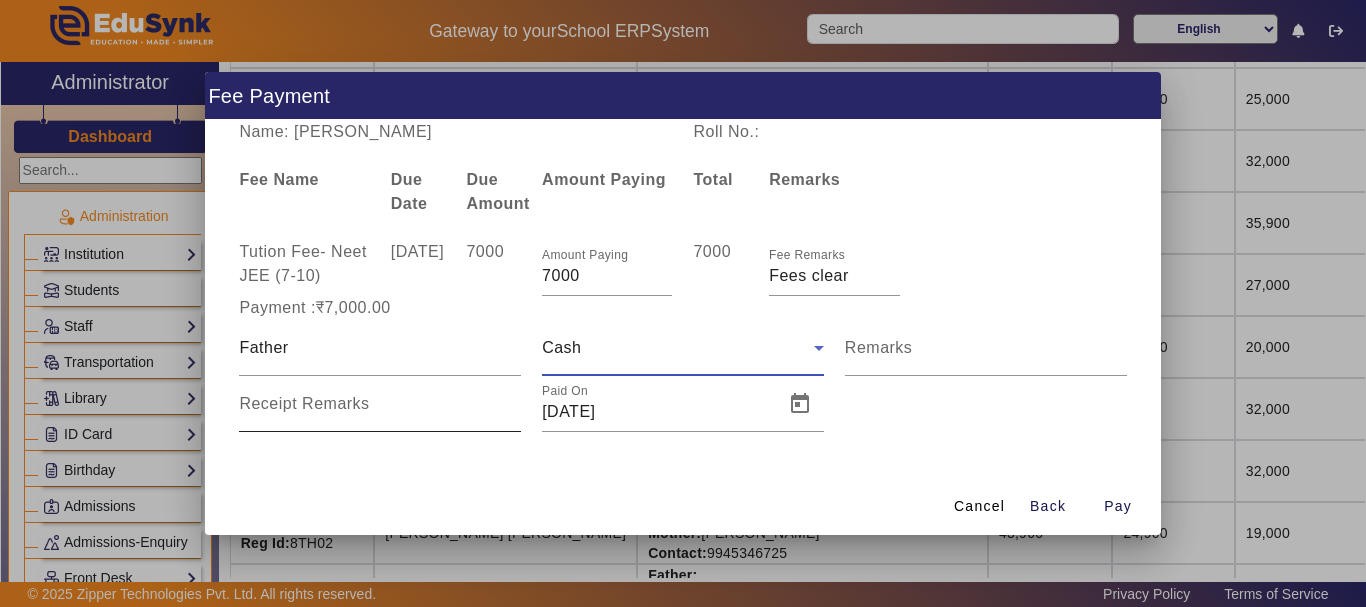 click on "Receipt Remarks" at bounding box center (380, 404) 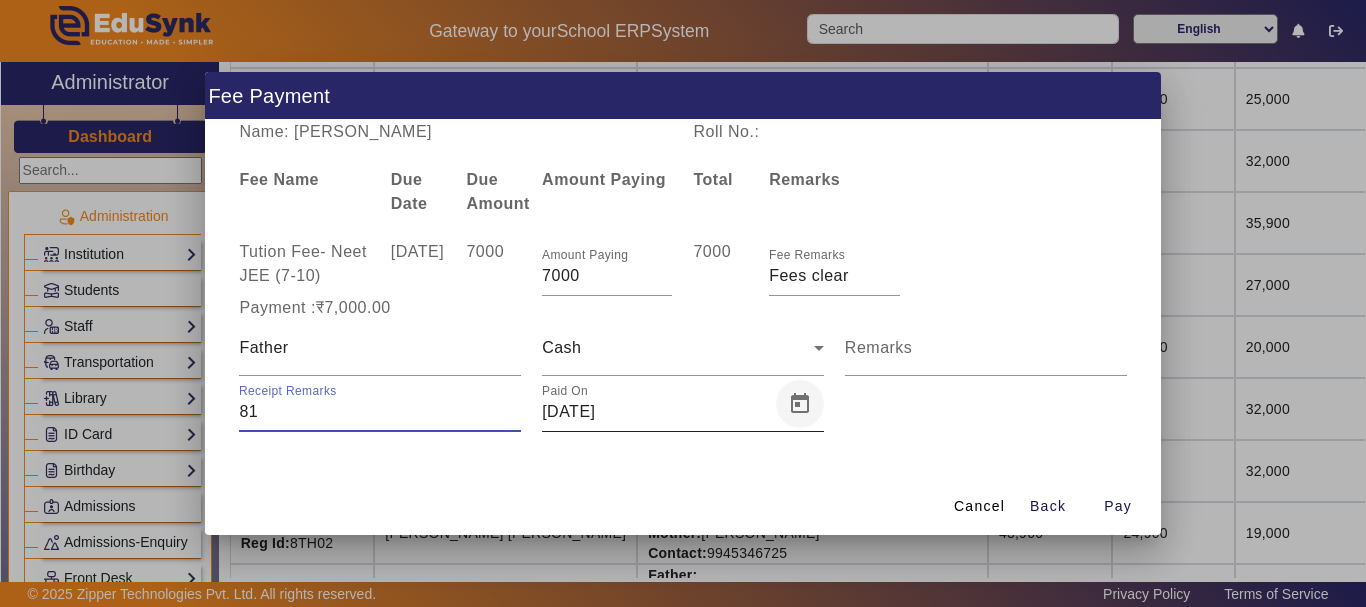 type on "81" 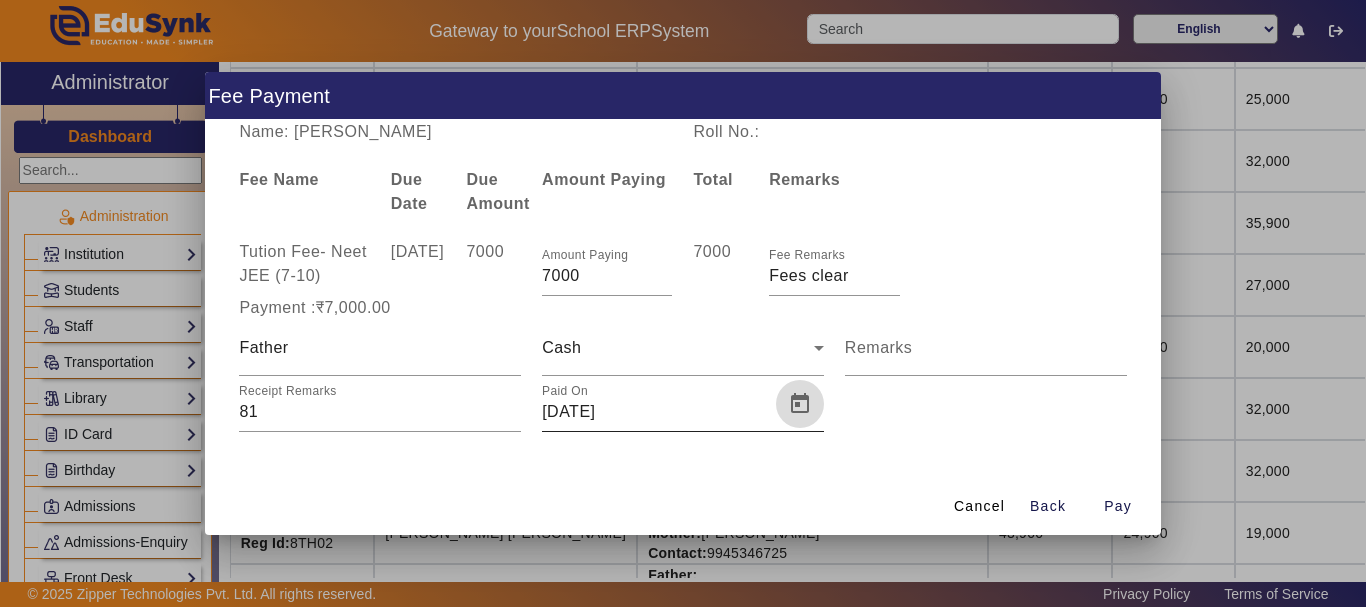 click at bounding box center (800, 404) 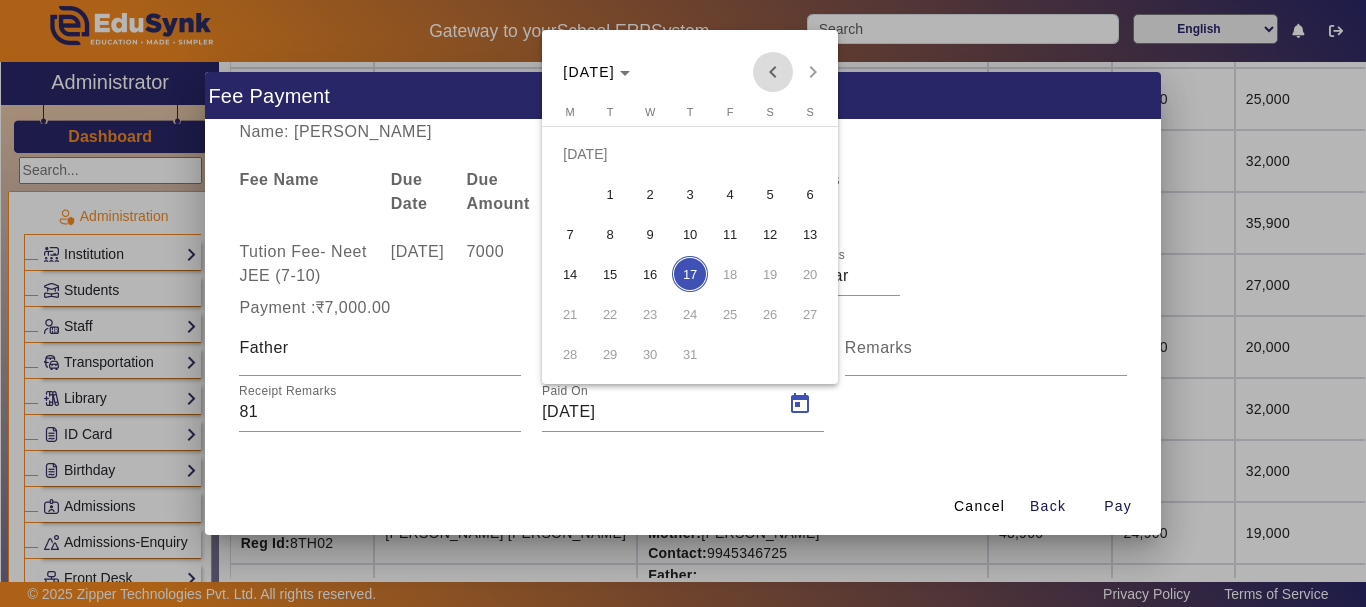 click at bounding box center (773, 72) 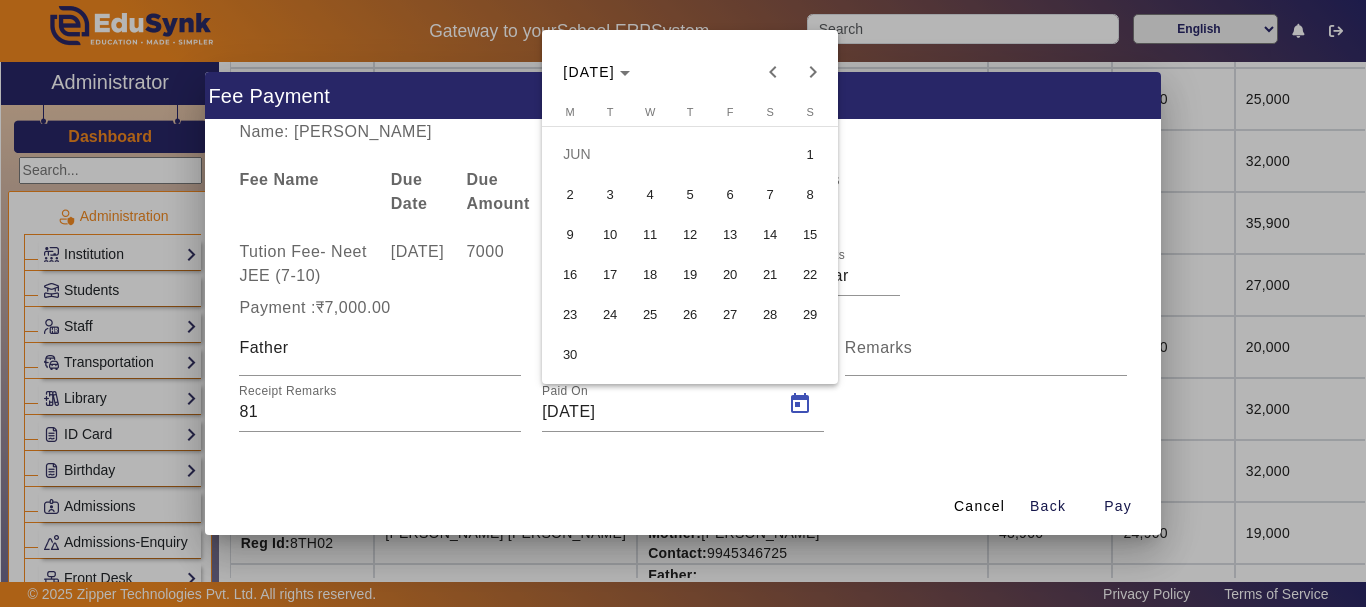 click on "21" at bounding box center [770, 274] 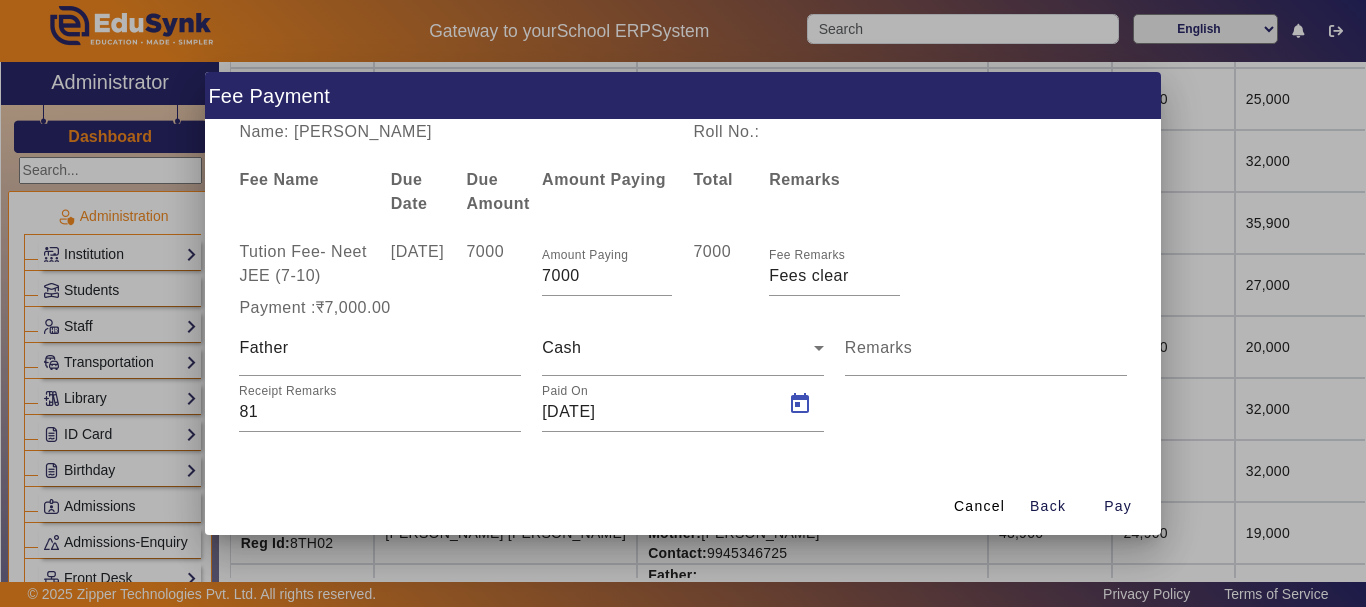 type on "[DATE]" 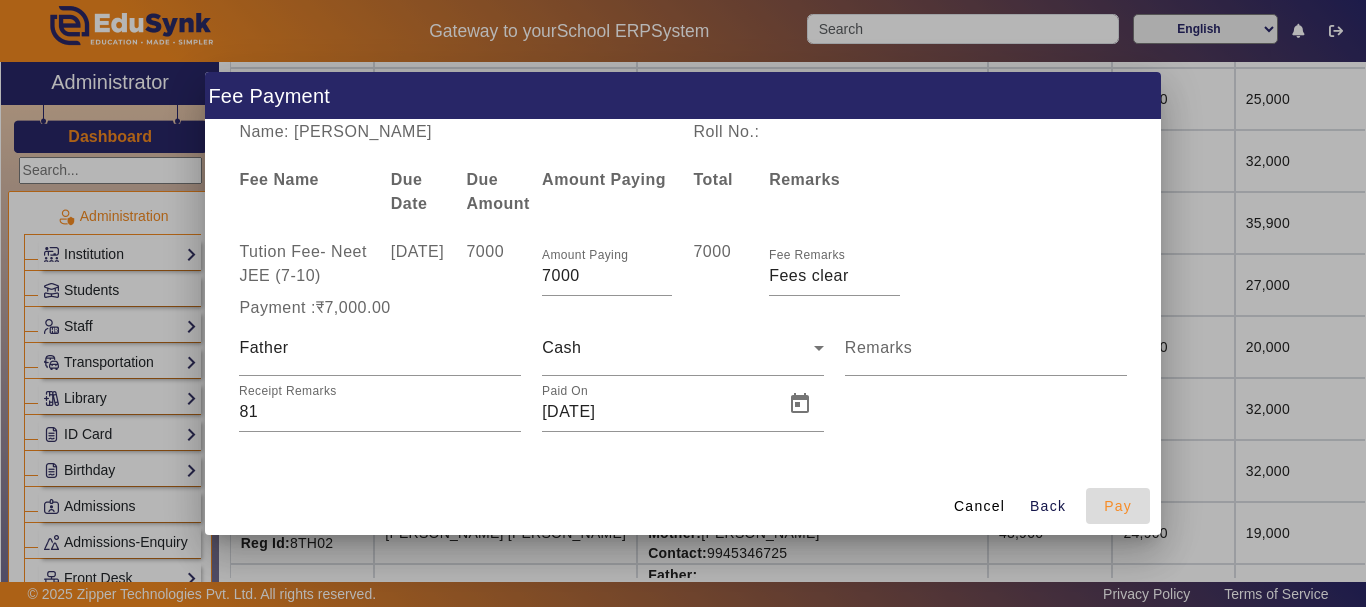 click on "Pay" at bounding box center (1118, 506) 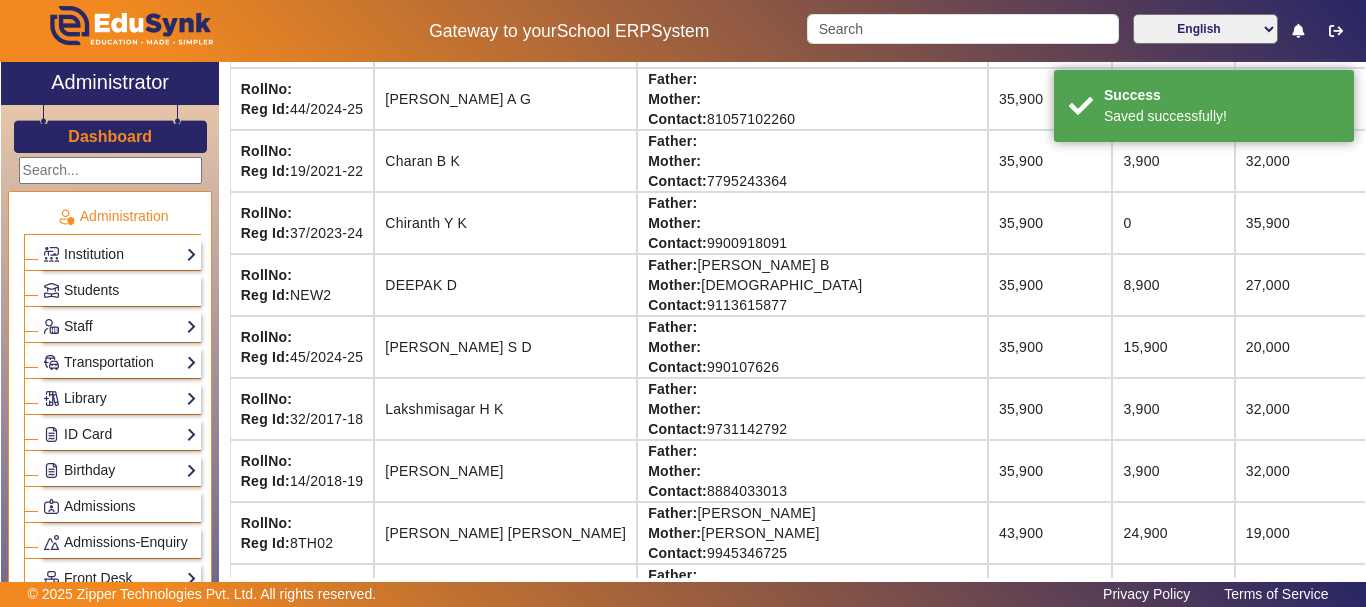 scroll, scrollTop: 142, scrollLeft: 0, axis: vertical 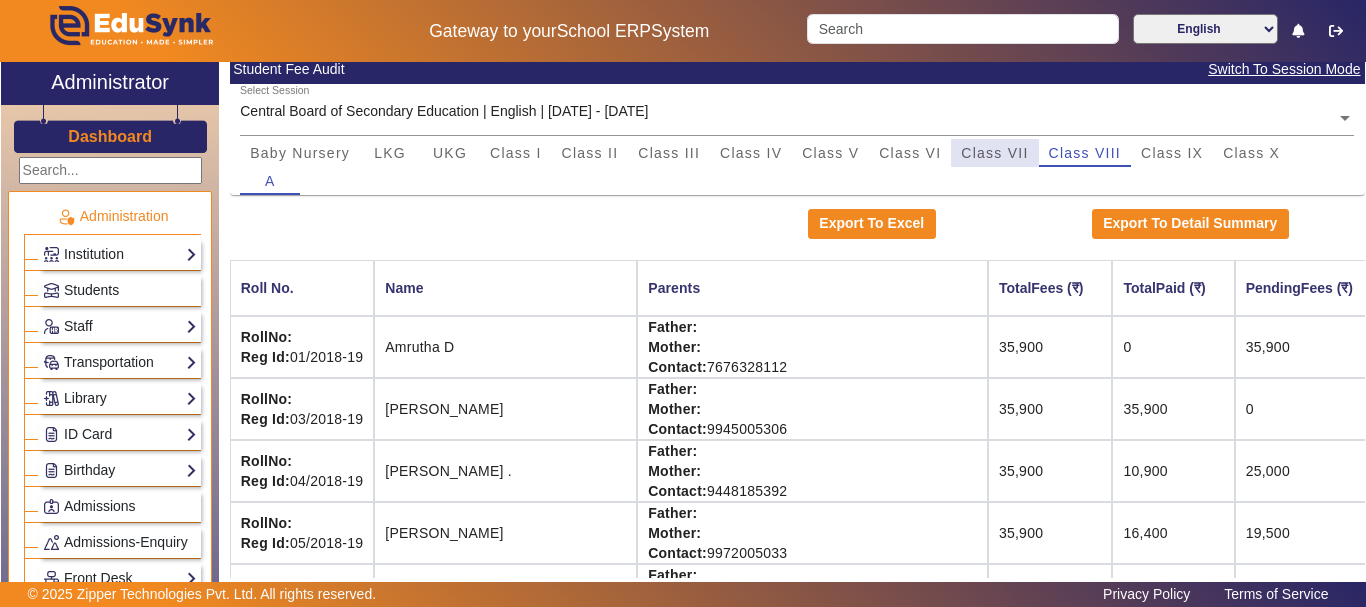 click on "Class VII" at bounding box center (994, 153) 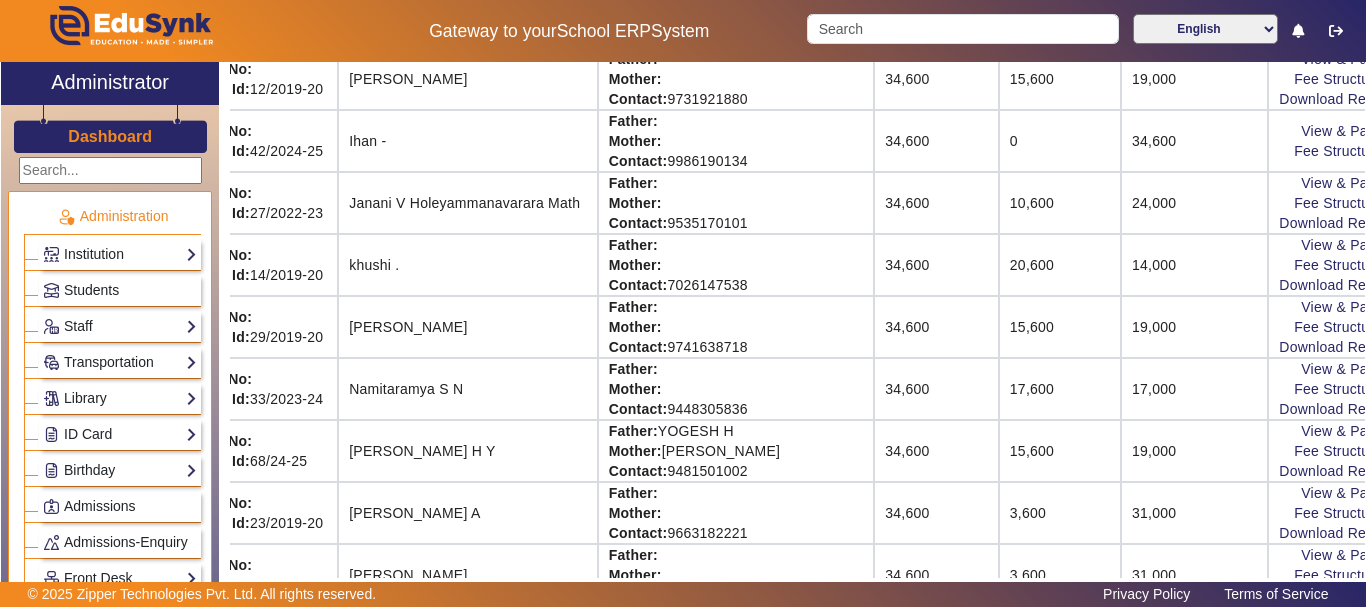 scroll, scrollTop: 968, scrollLeft: 80, axis: both 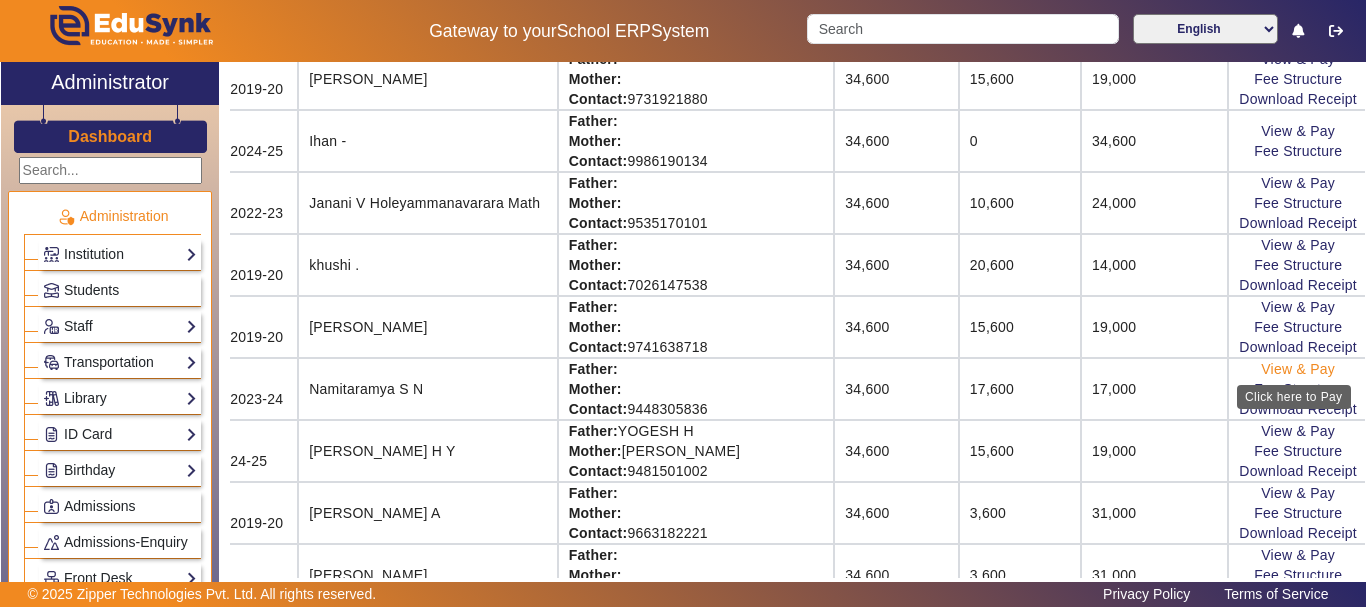 click on "View & Pay" 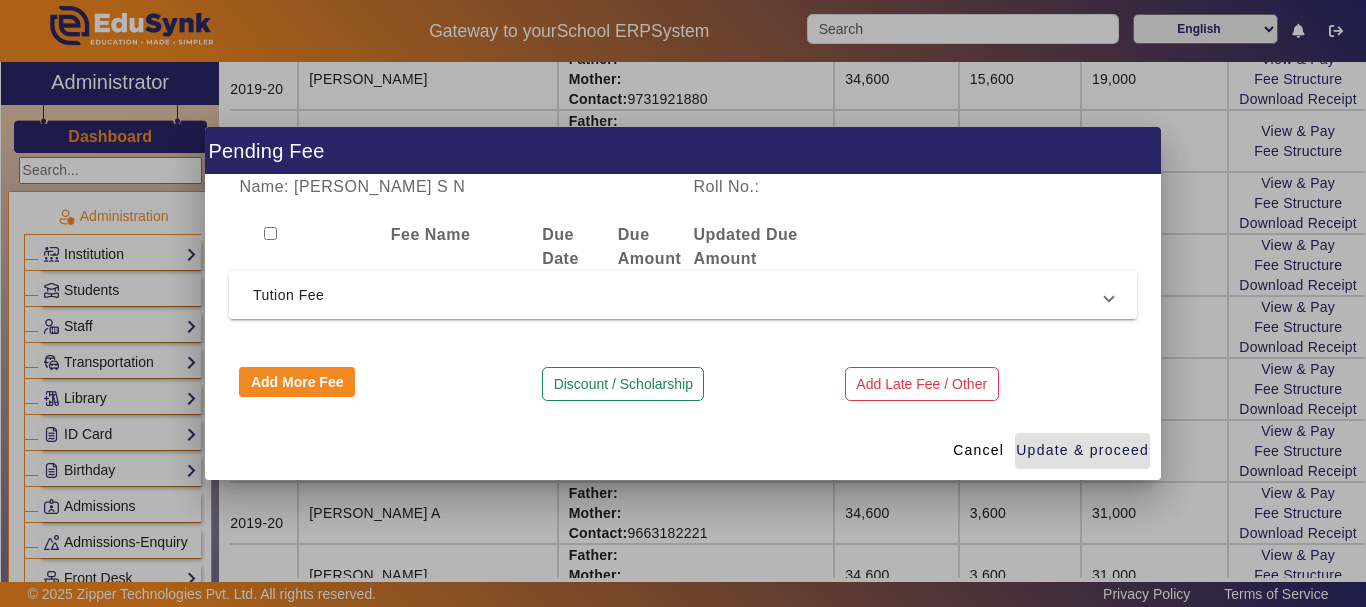 click on "Tution Fee" at bounding box center (683, 295) 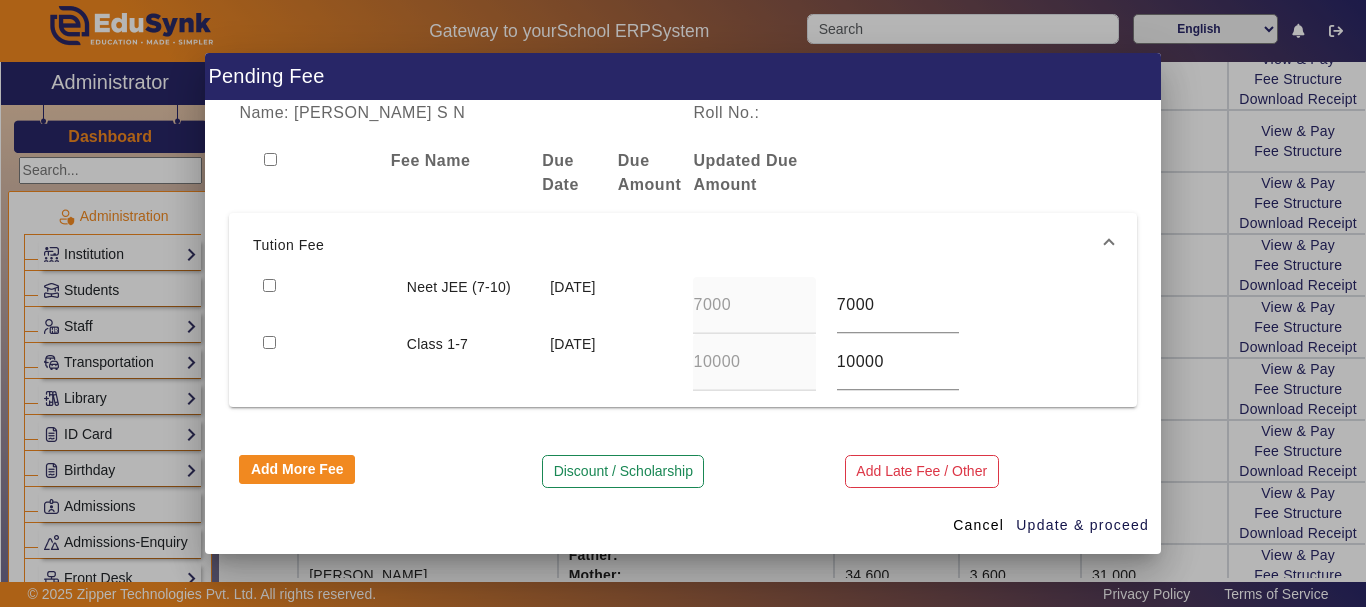 click at bounding box center (269, 285) 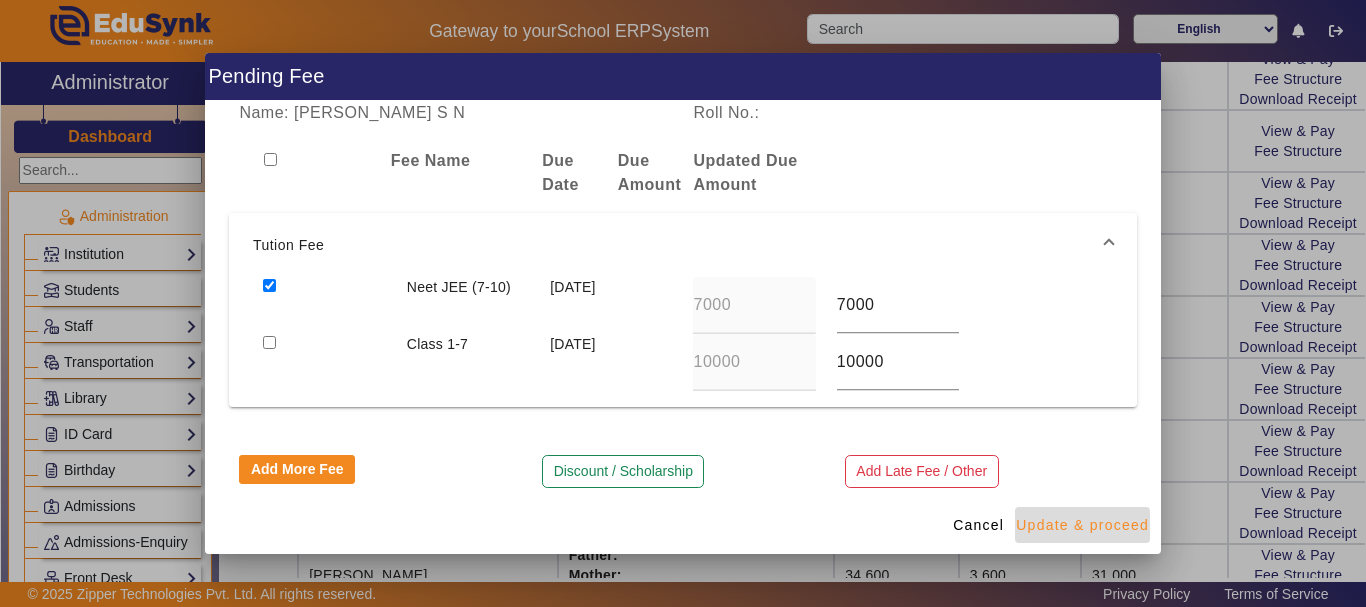 click on "Update & proceed" at bounding box center [1082, 525] 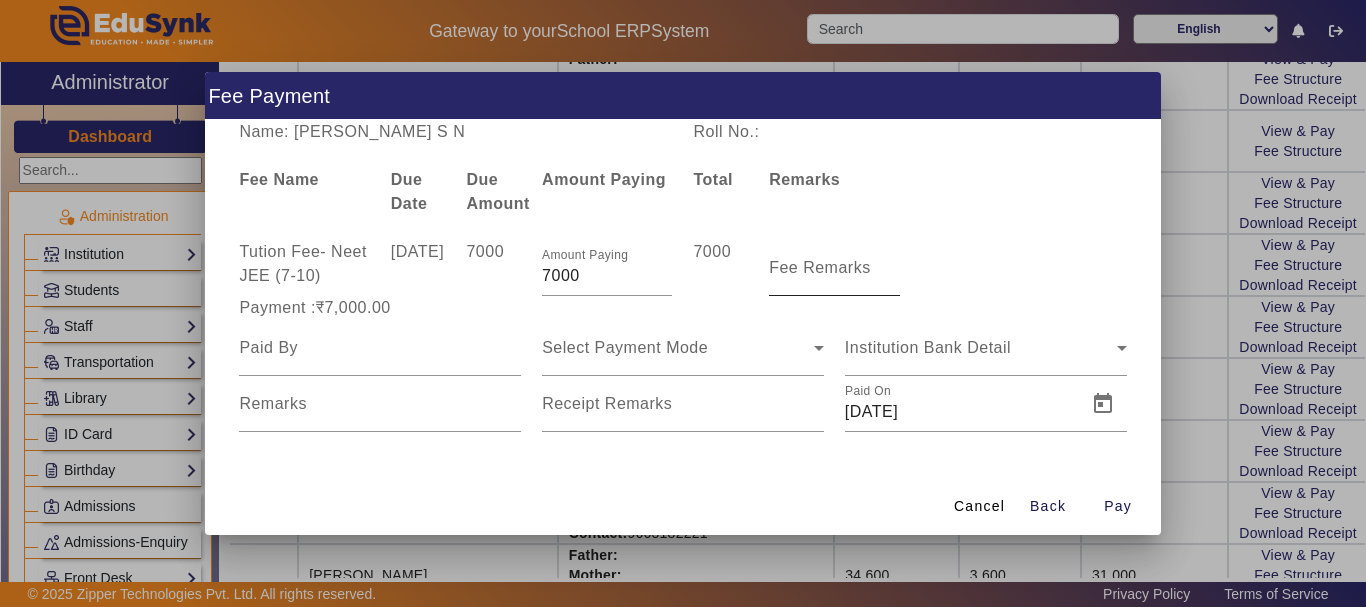 click on "Fee Remarks" at bounding box center (820, 267) 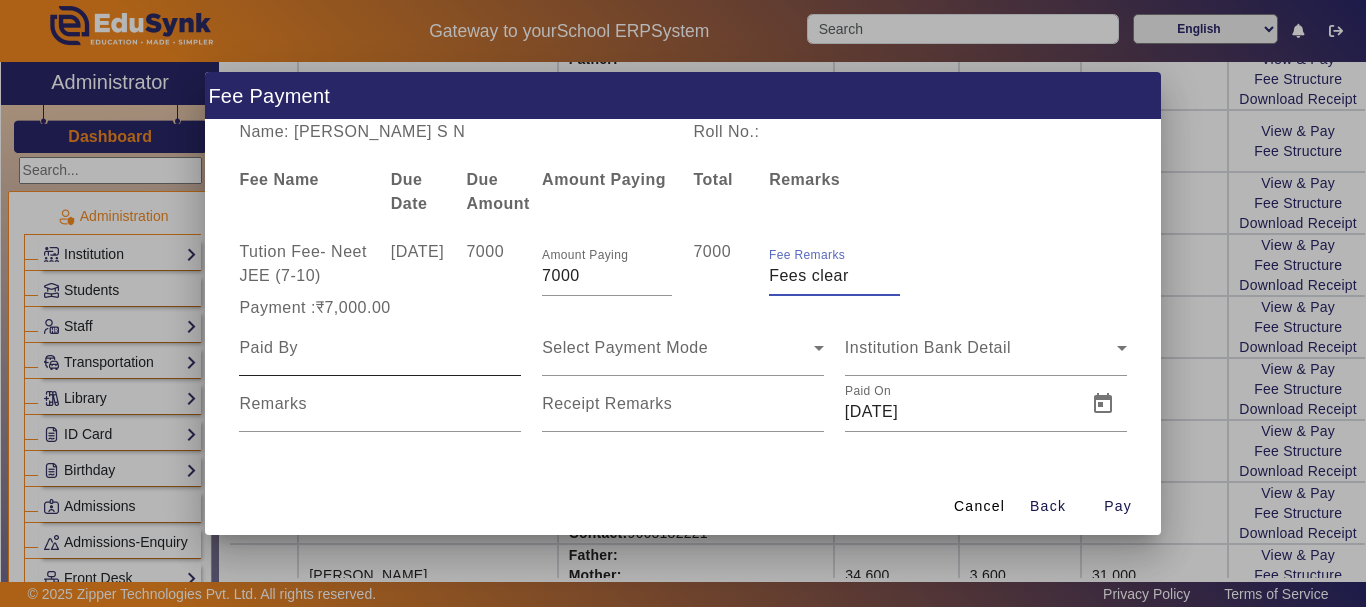 type on "Fees clear" 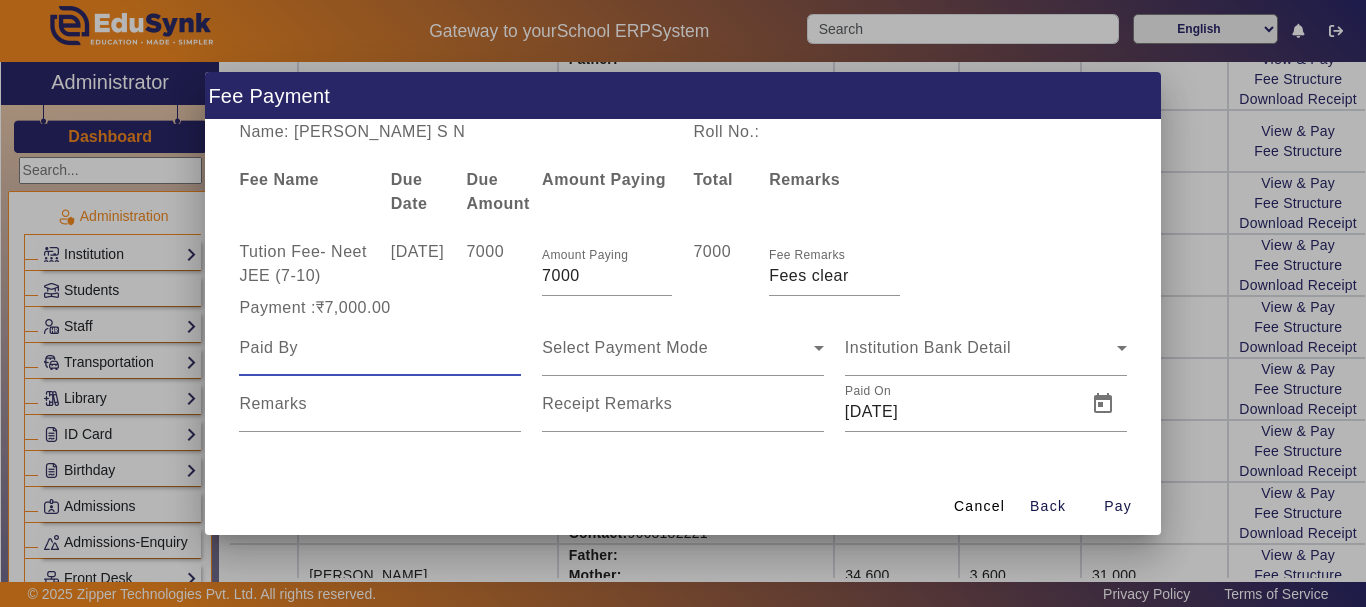 click at bounding box center (380, 348) 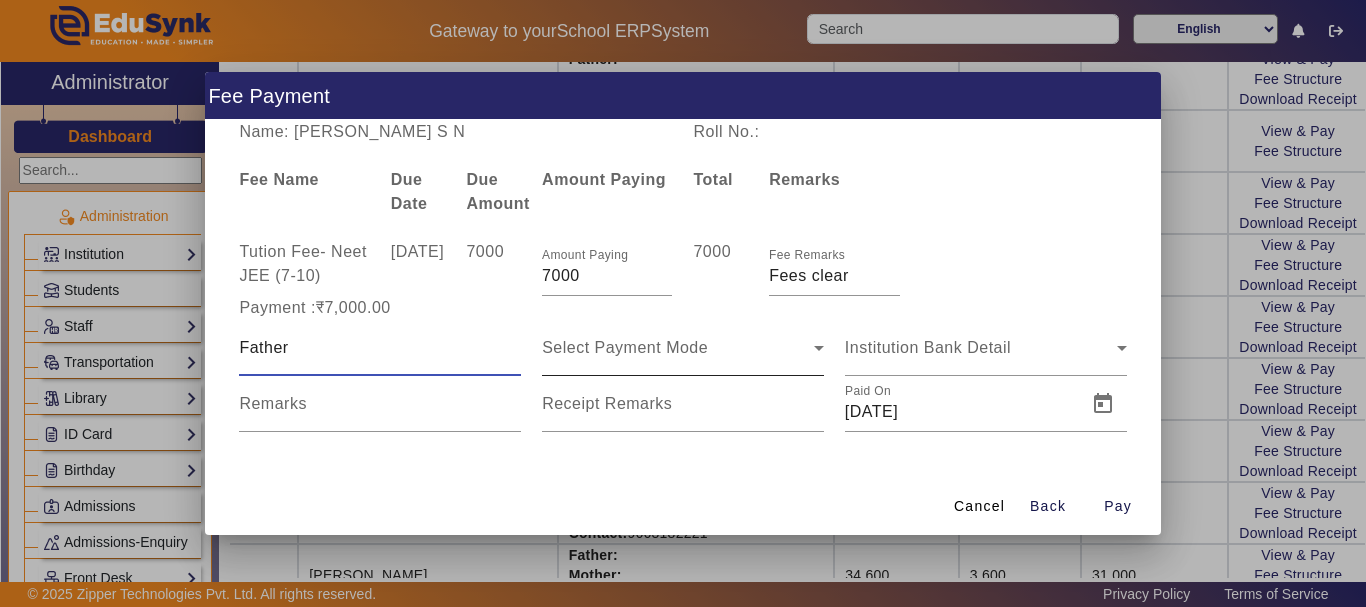 type on "Father" 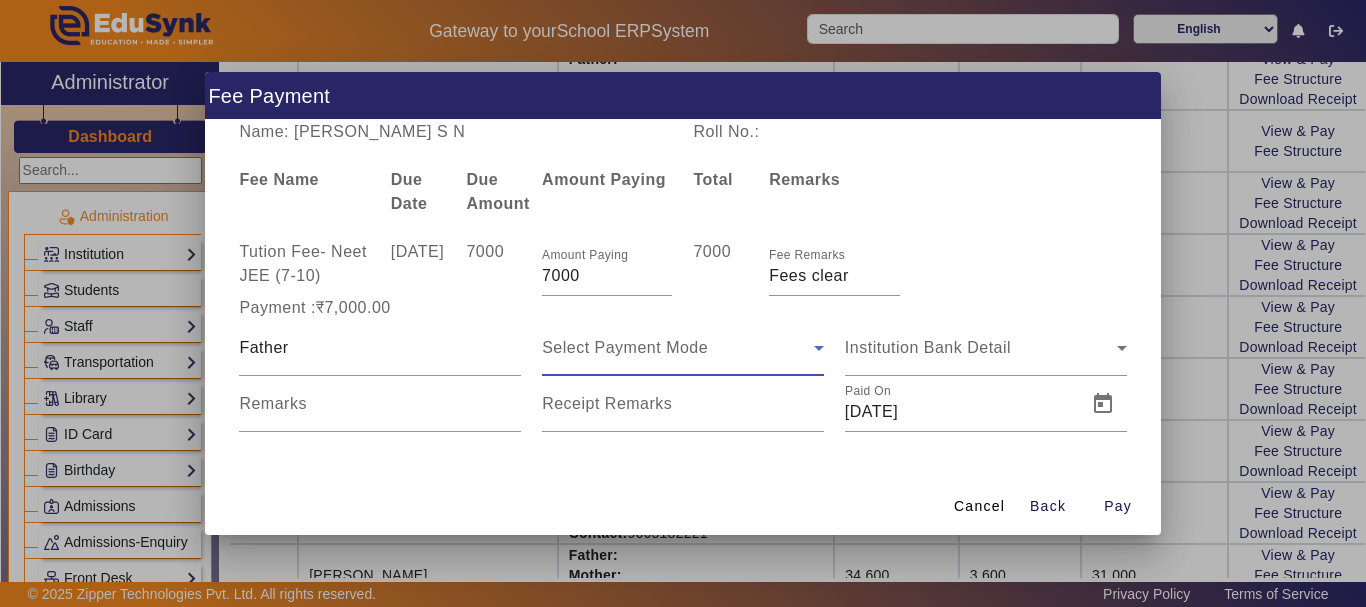 click on "Select Payment Mode" at bounding box center [625, 347] 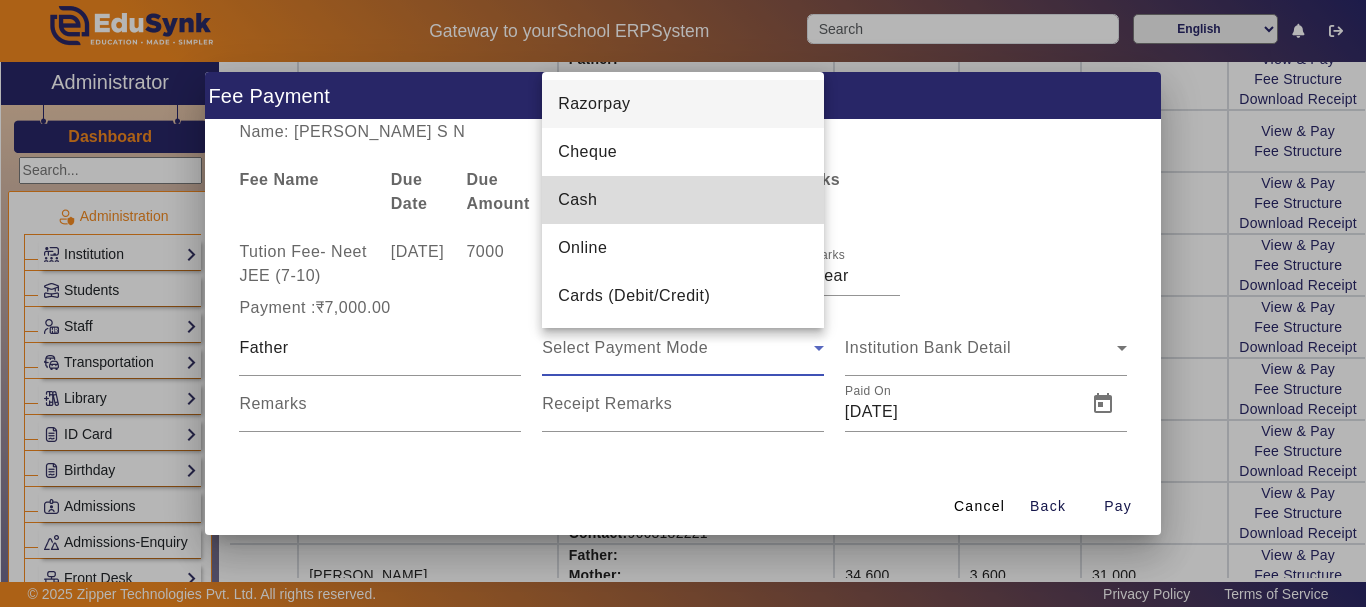 click on "Cash" at bounding box center (577, 200) 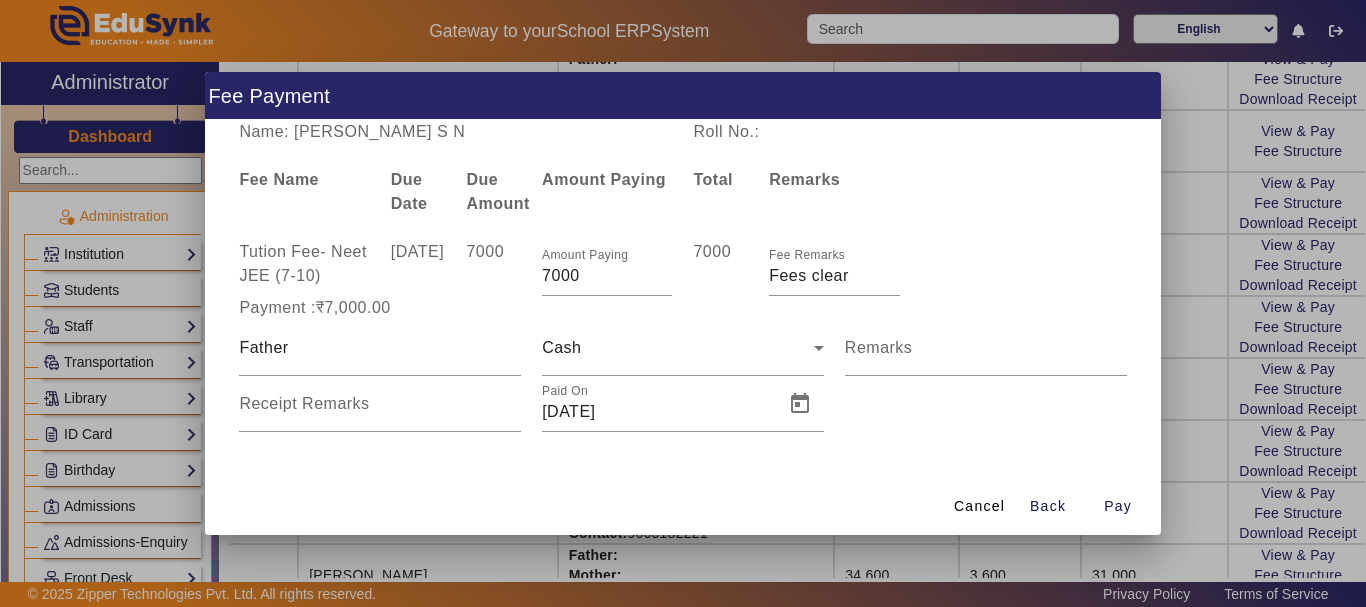 click on "Name: [PERSON_NAME]   S N   Roll No.:   Fee Name Due Date Due Amount  Amount Paying  Total  Remarks  Tution Fee   - Neet JEE (7-10)   [DATE]  7000 Amount Paying 7000  7000  Fee Remarks  Payment :₹7,000.00  Father Cash Remarks Receipt Remarks Paid On [DATE]" at bounding box center (683, 298) 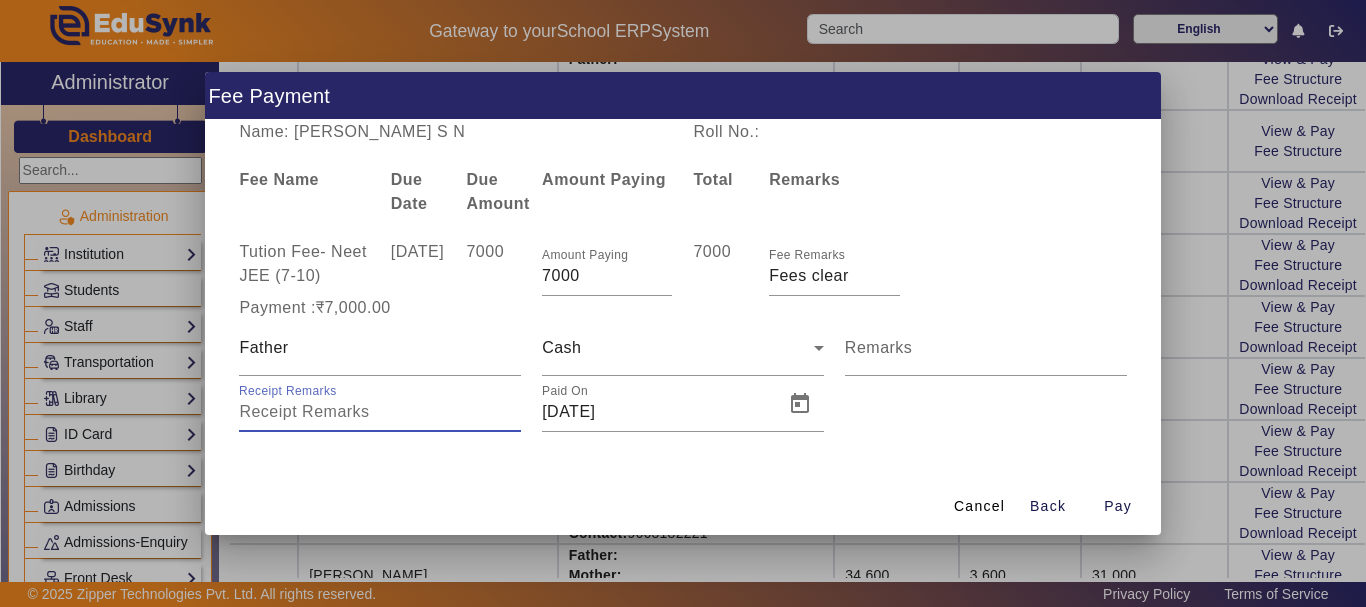 click on "Receipt Remarks" at bounding box center [380, 412] 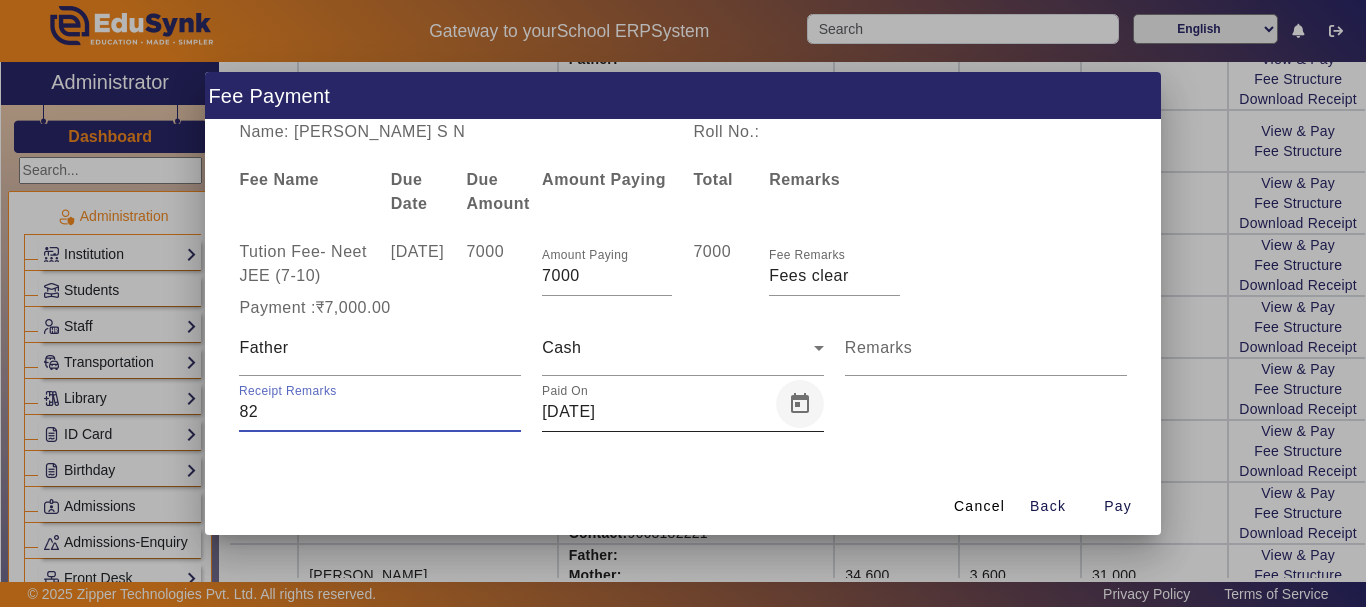 type on "82" 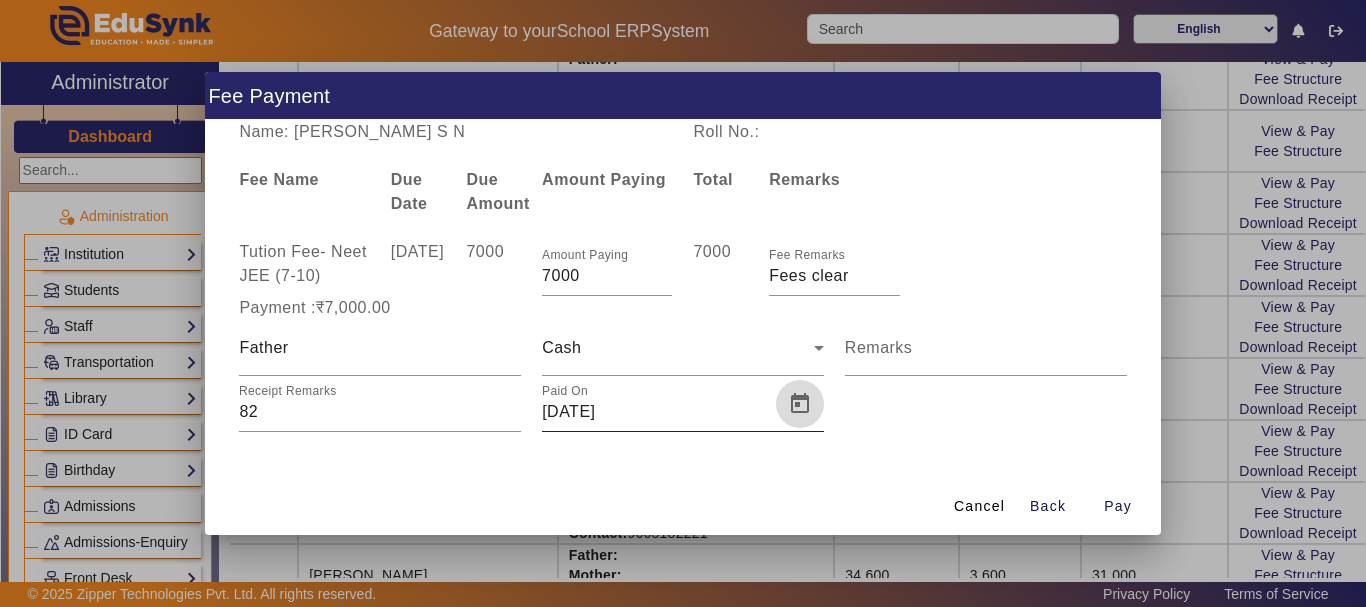 click at bounding box center (800, 404) 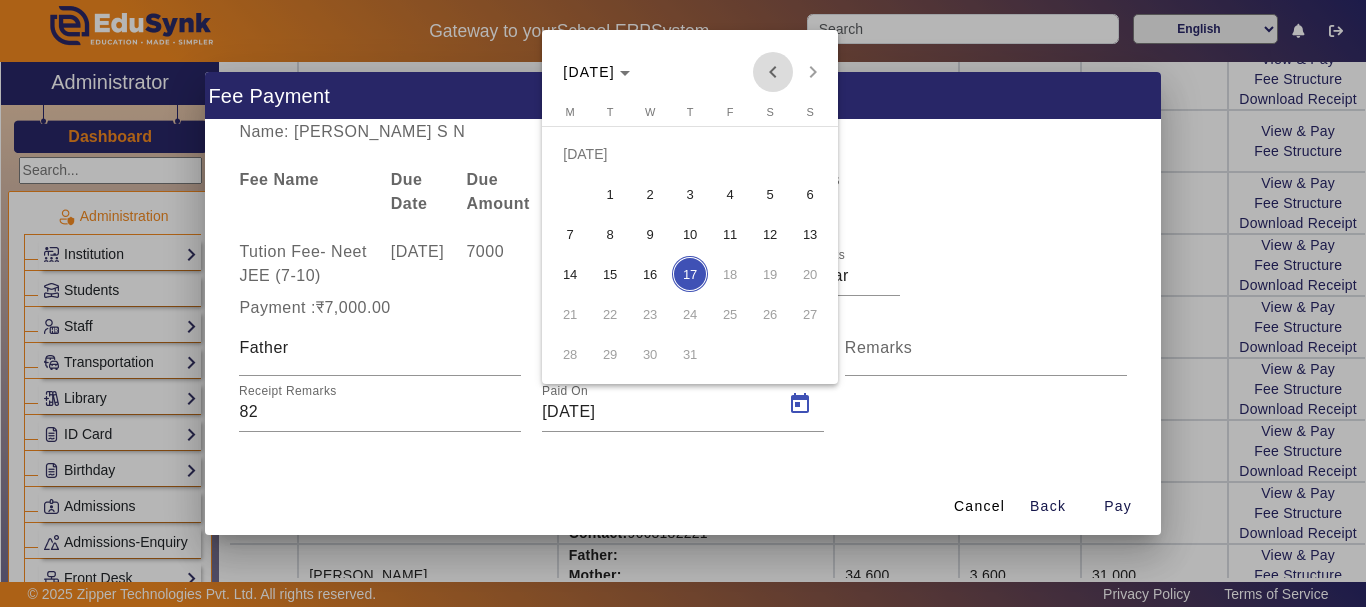 click at bounding box center (773, 72) 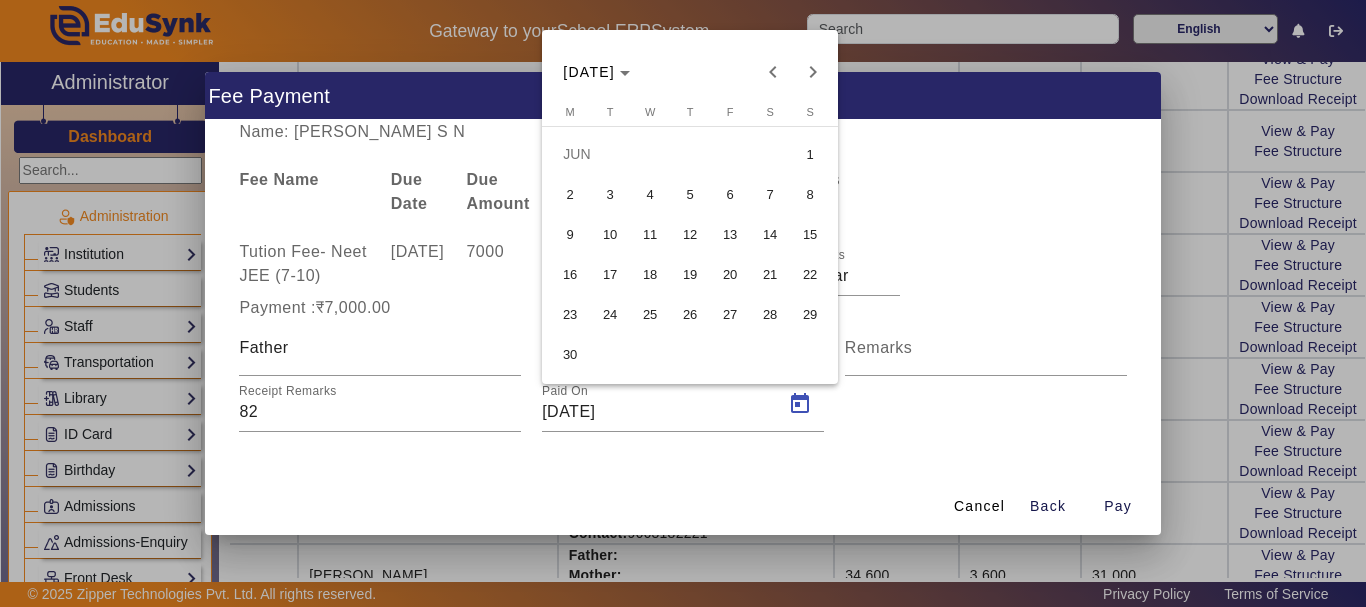 click on "23" at bounding box center (570, 314) 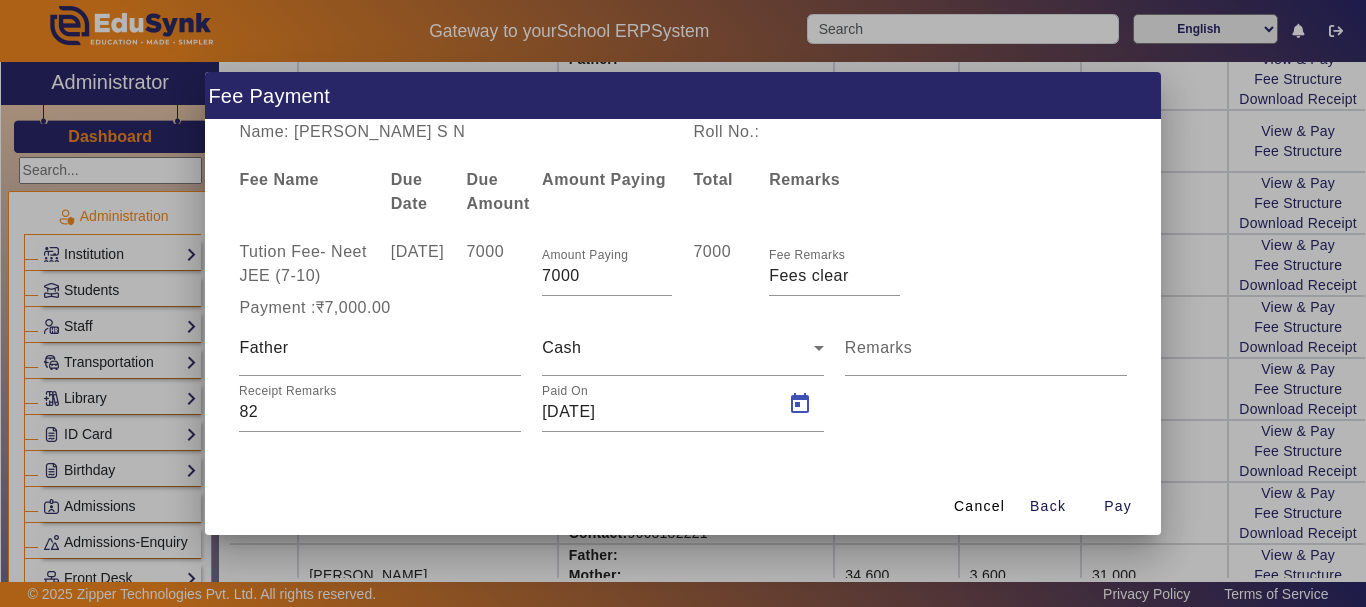 type on "[DATE]" 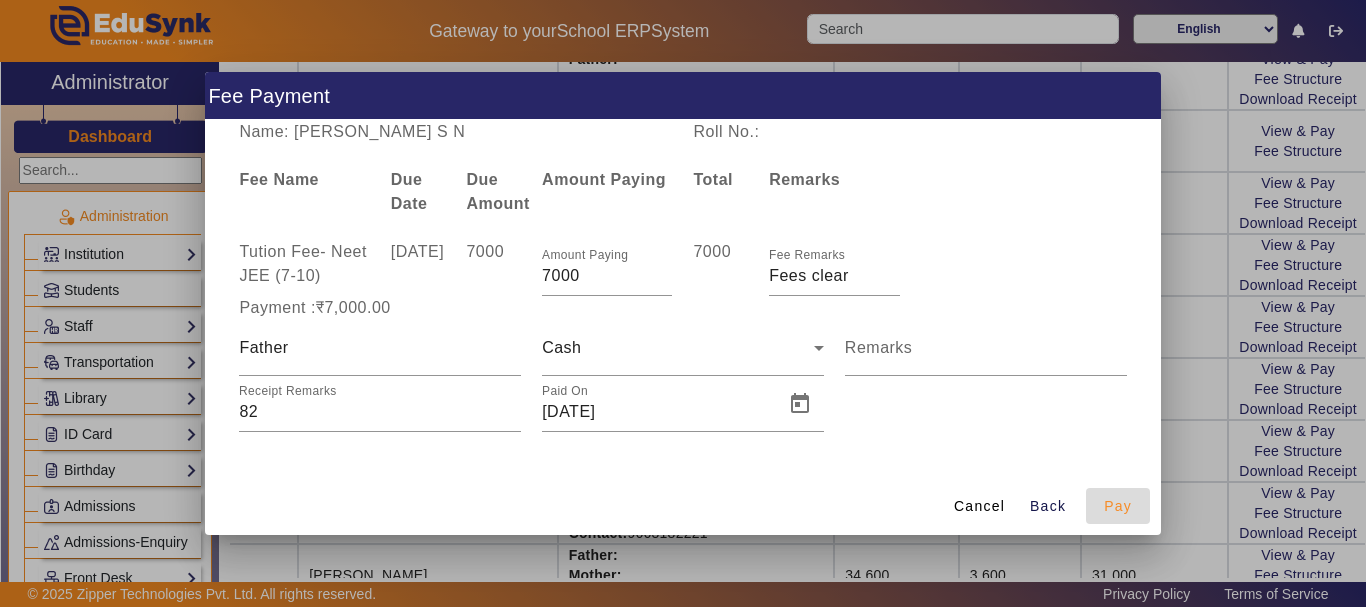 click on "Pay" at bounding box center [1118, 506] 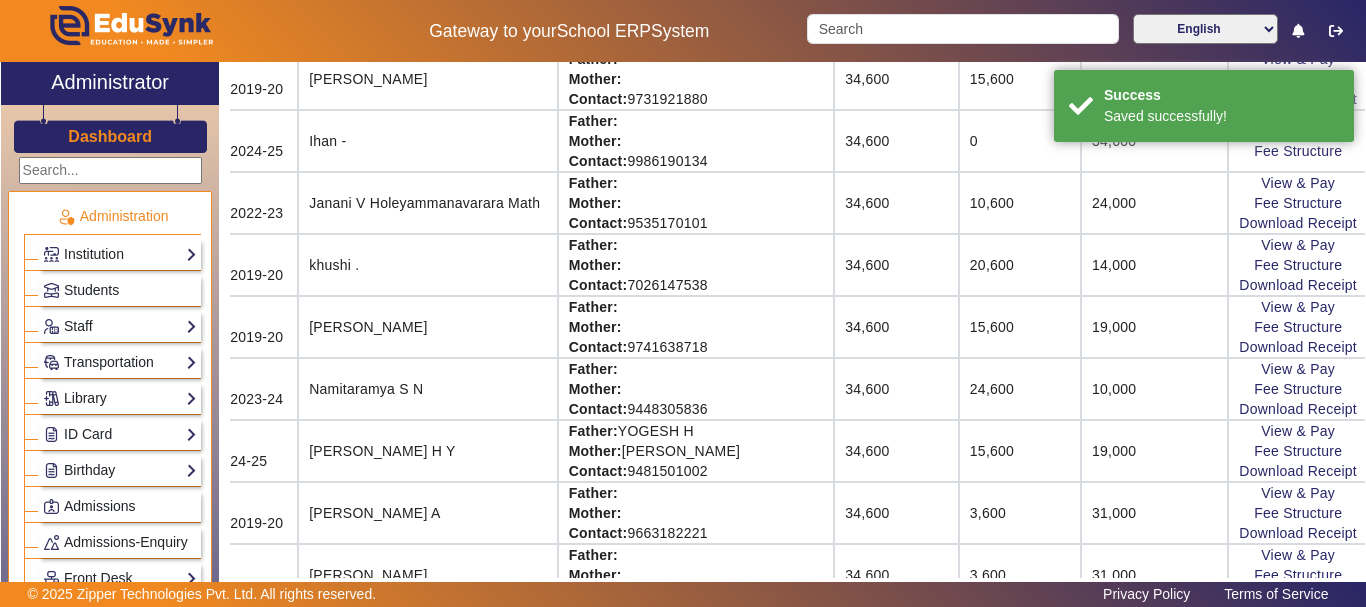 scroll, scrollTop: 100, scrollLeft: 80, axis: both 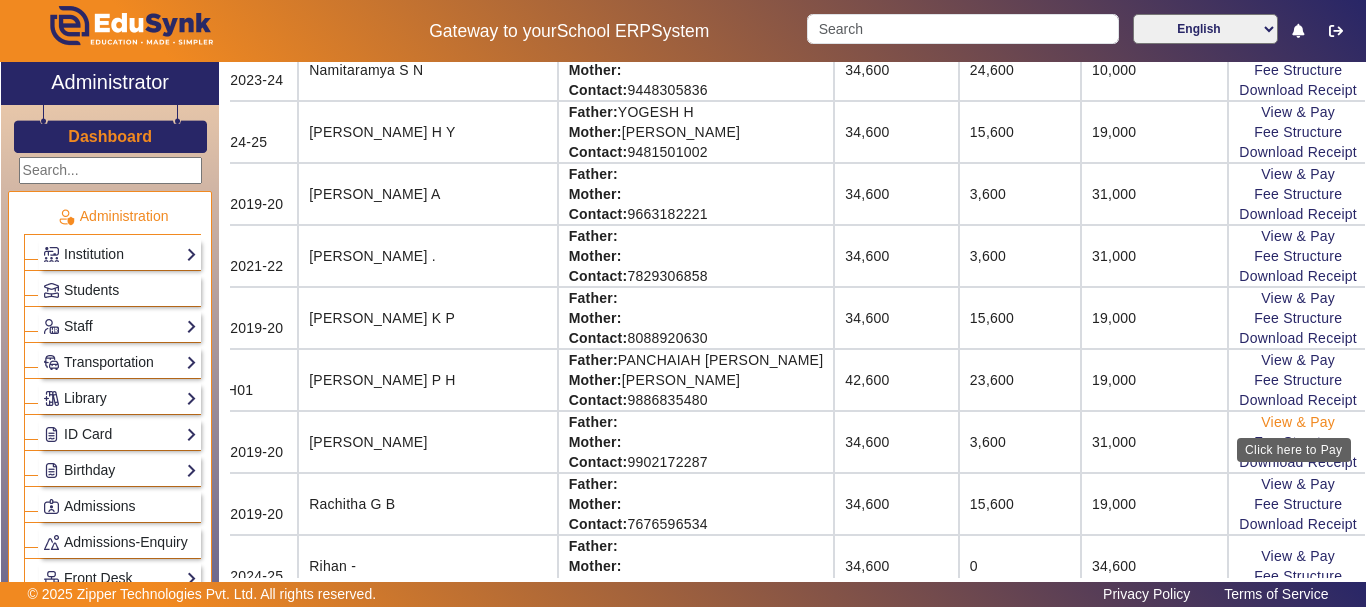 click on "View & Pay" 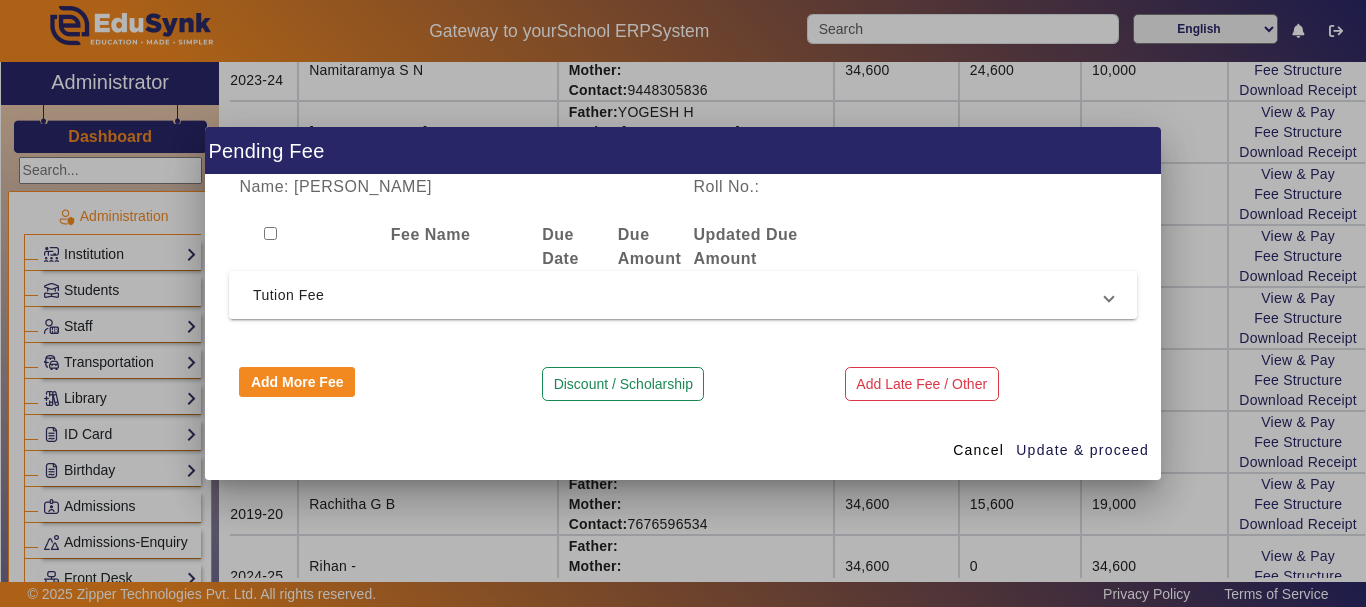 click on "Tution Fee" at bounding box center [679, 295] 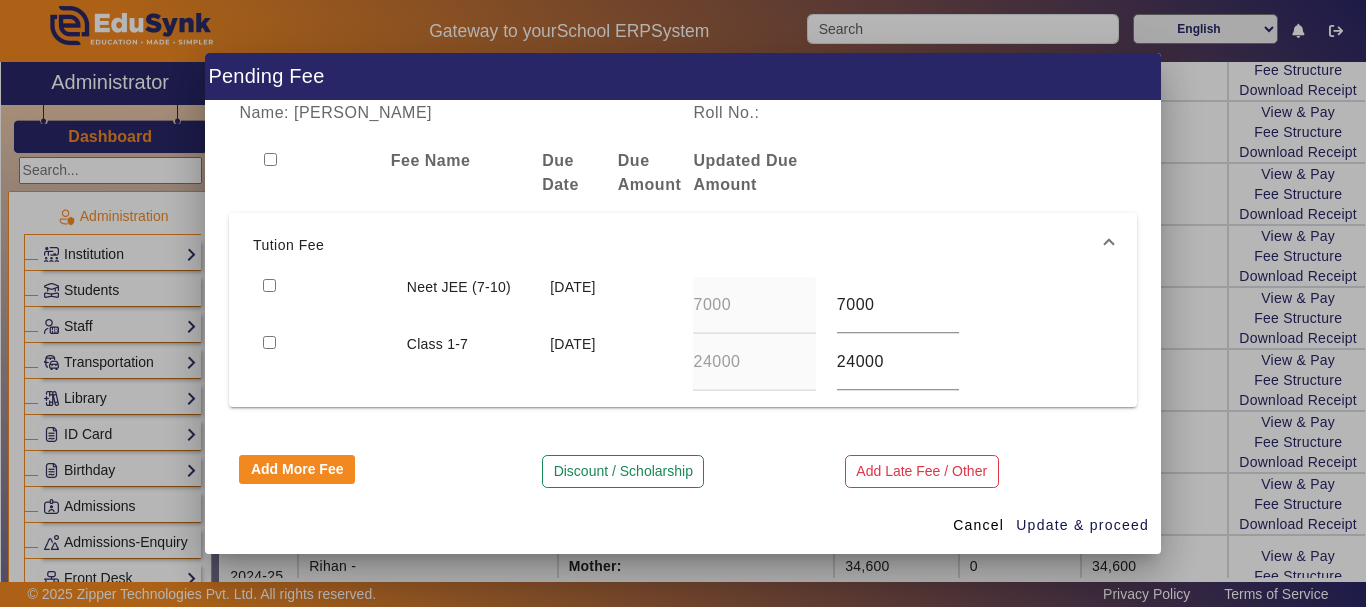 click at bounding box center (269, 285) 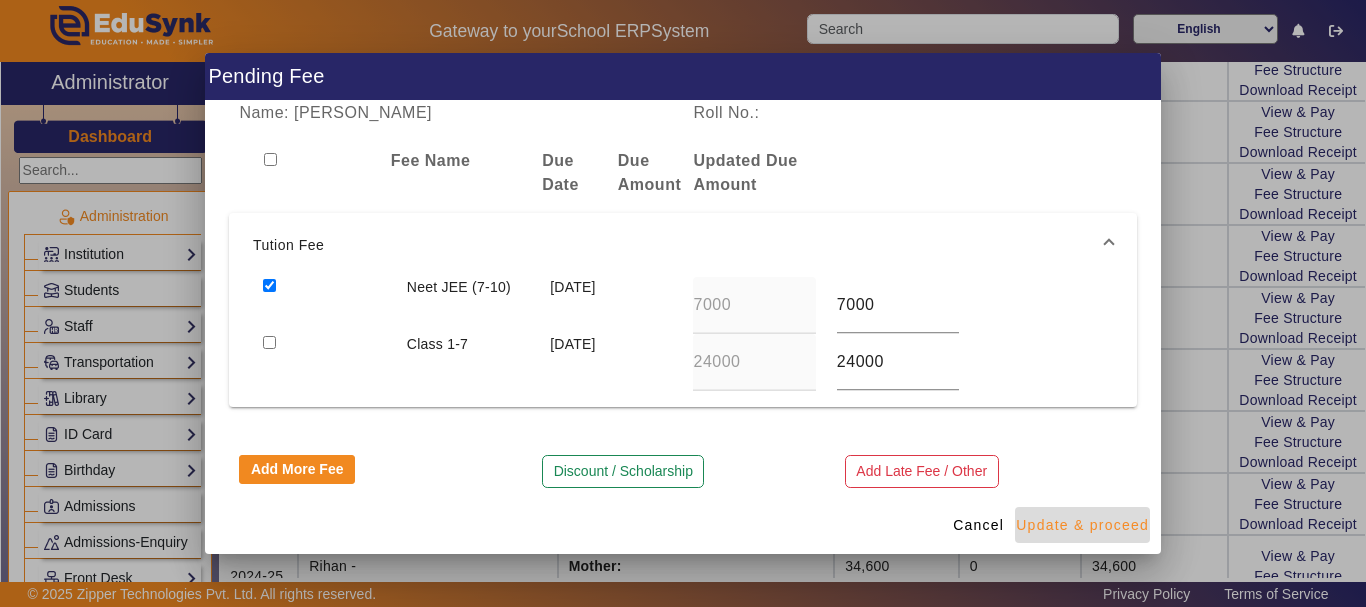 click on "Update & proceed" at bounding box center [1082, 525] 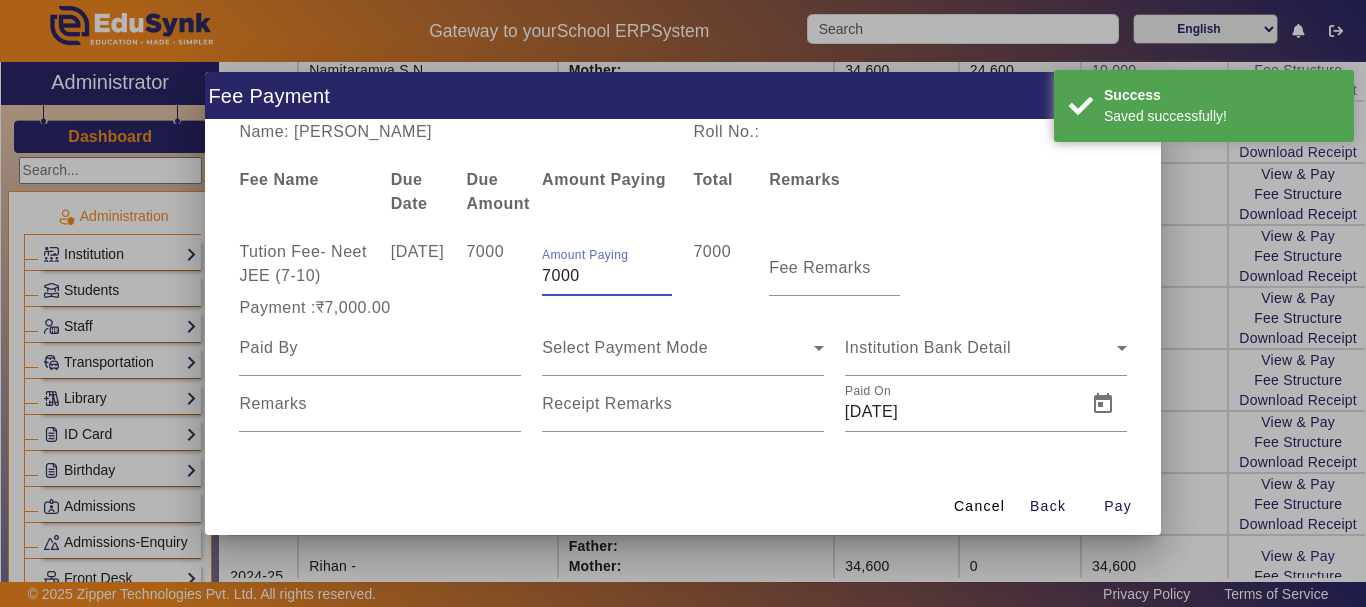 click on "7000" at bounding box center [607, 276] 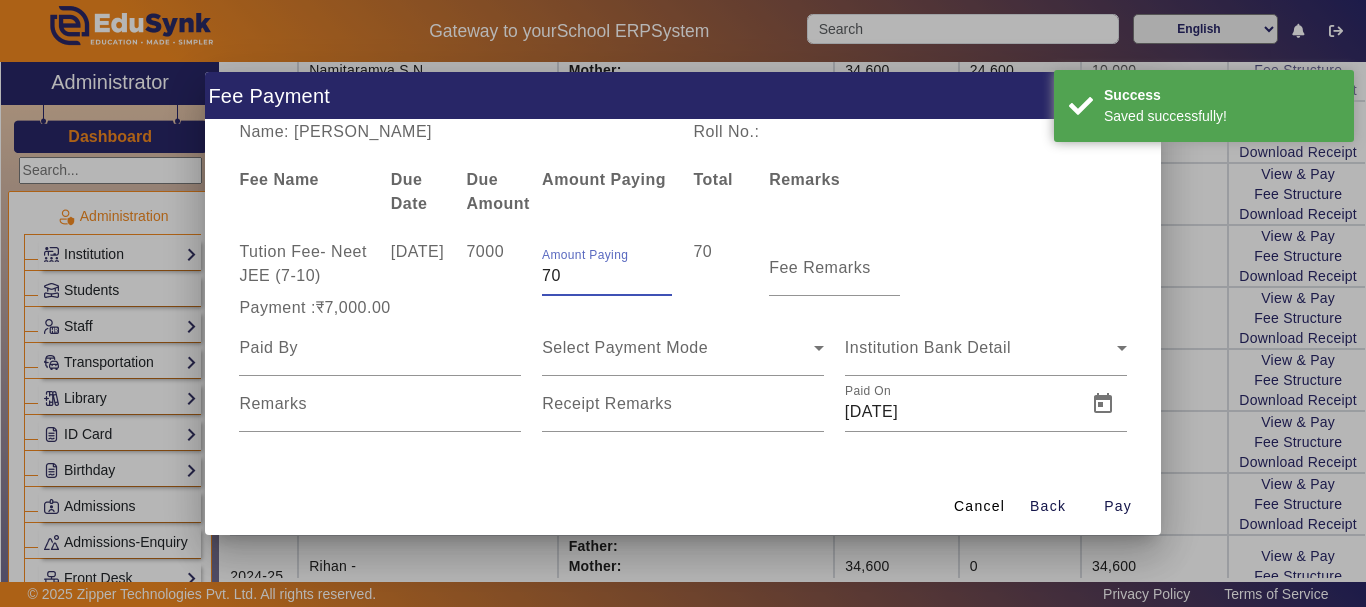 type on "7" 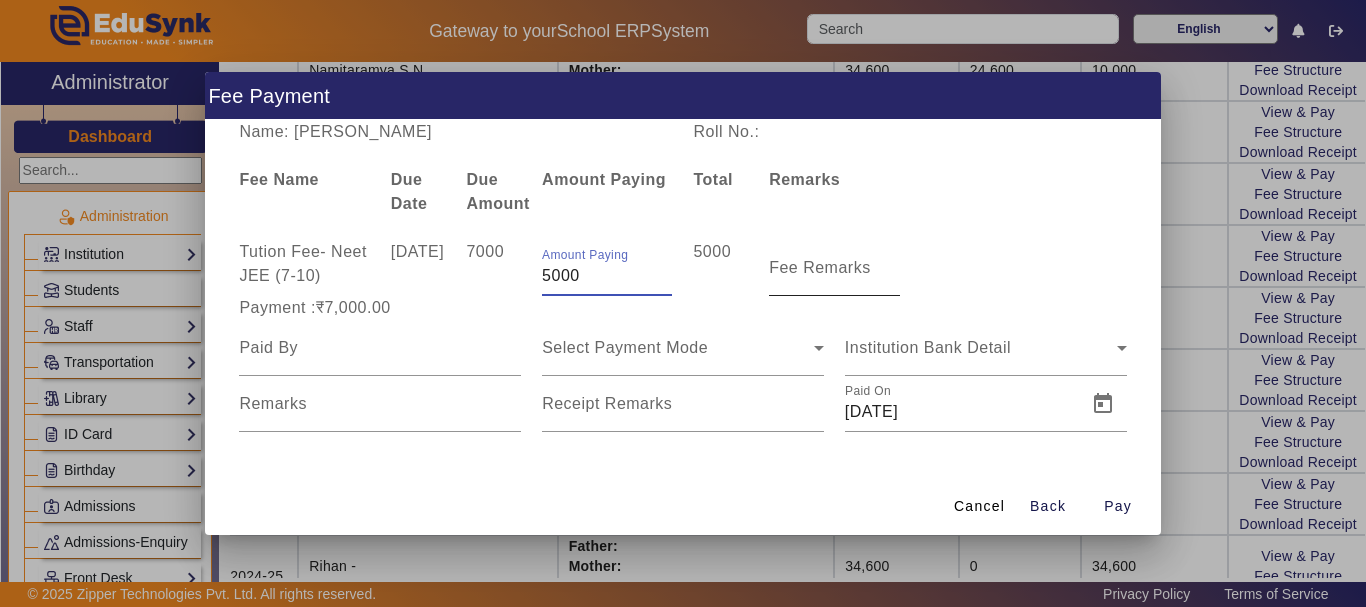 type on "5000" 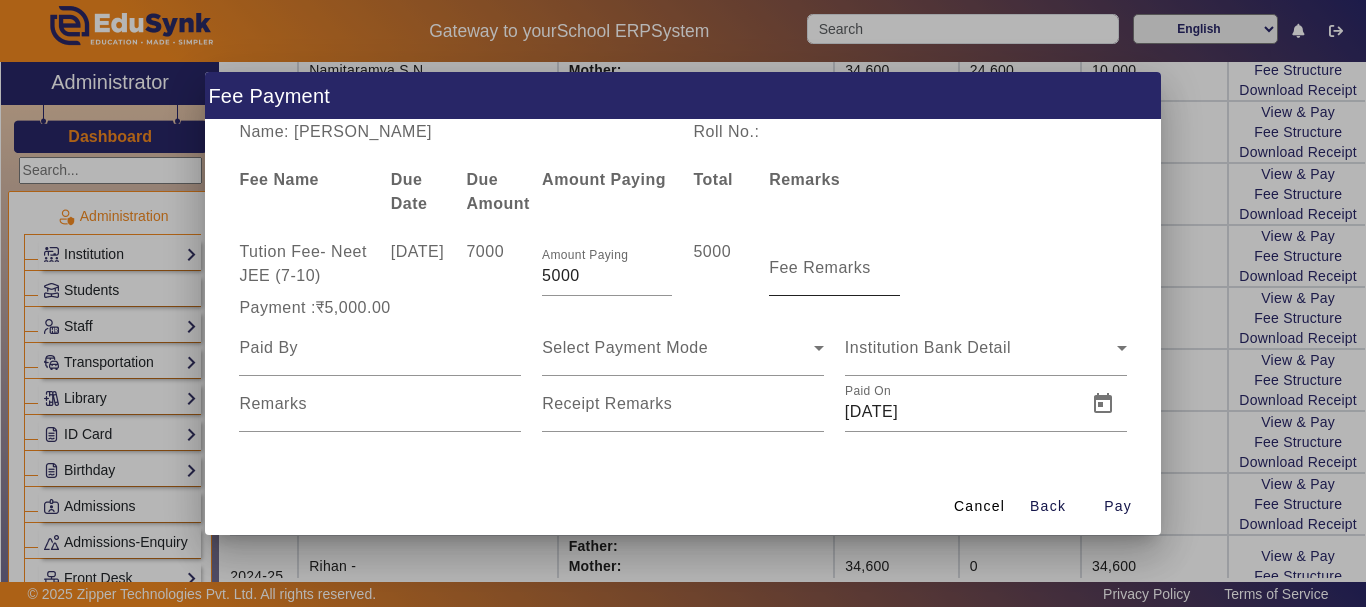 click on "Fee Remarks" at bounding box center (820, 267) 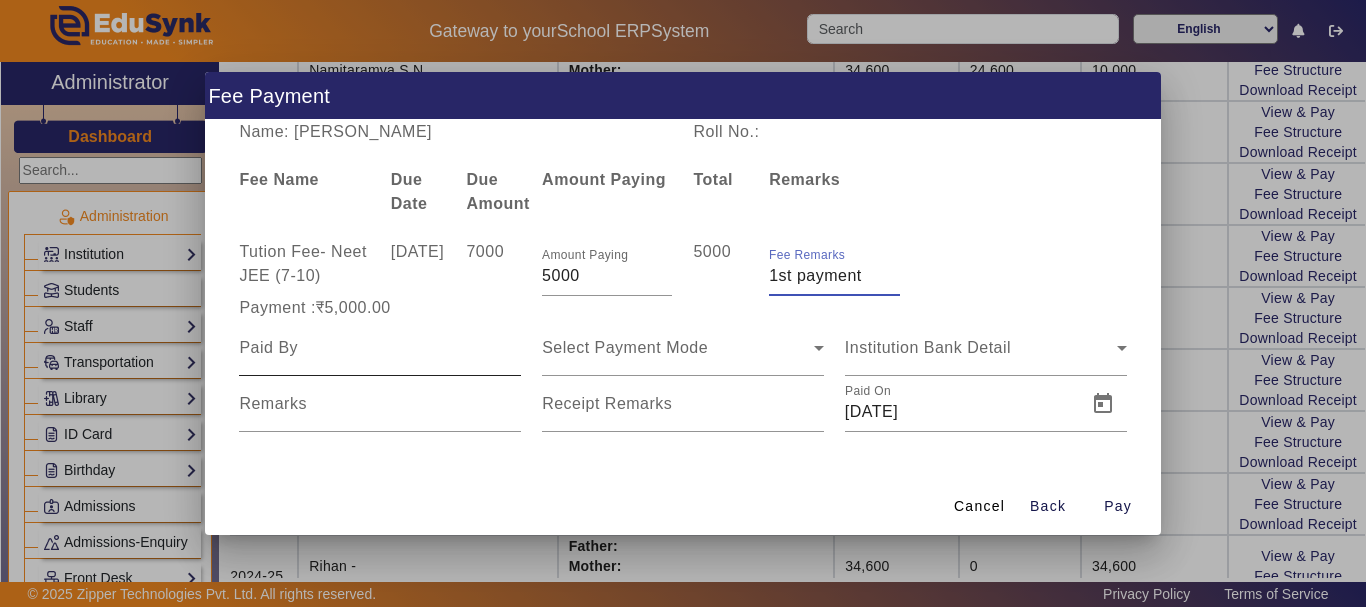 type on "1st payment" 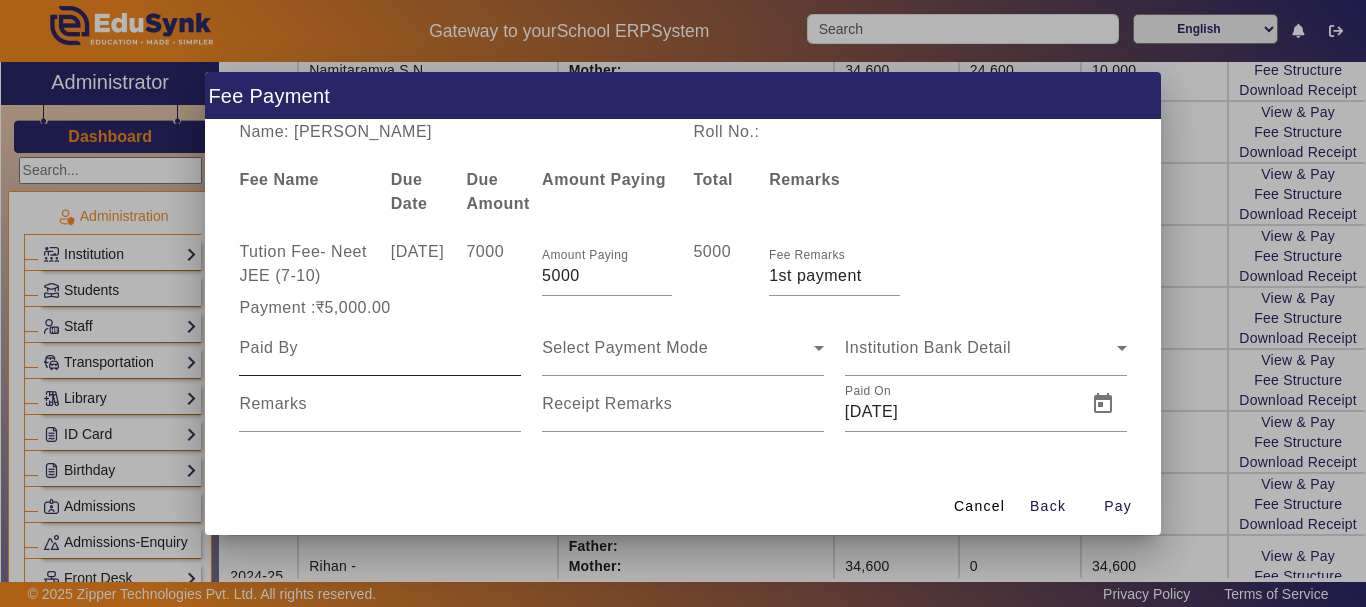 click at bounding box center [380, 348] 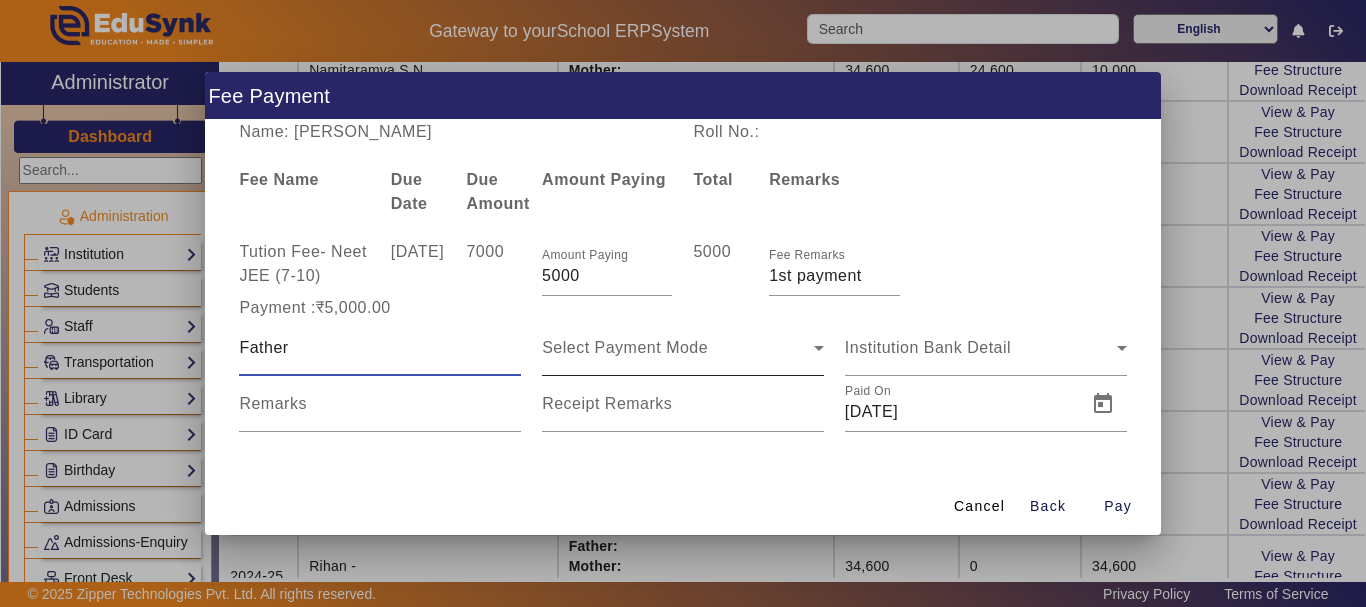 type on "Father" 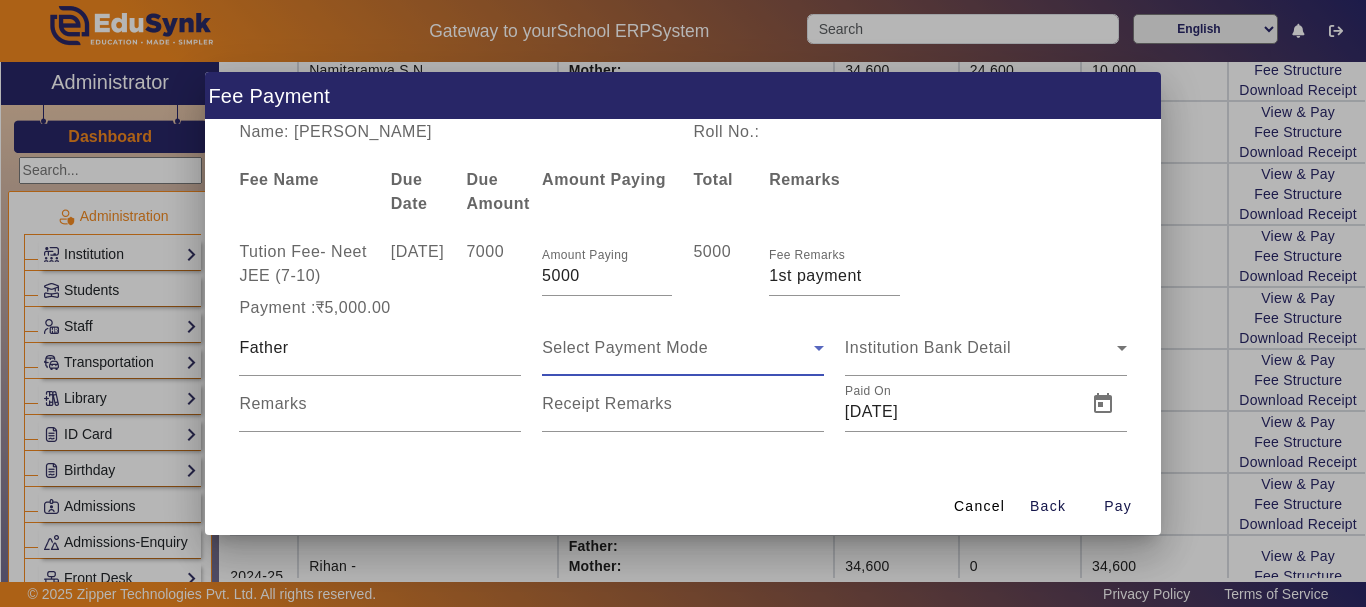 click on "Select Payment Mode" at bounding box center (625, 347) 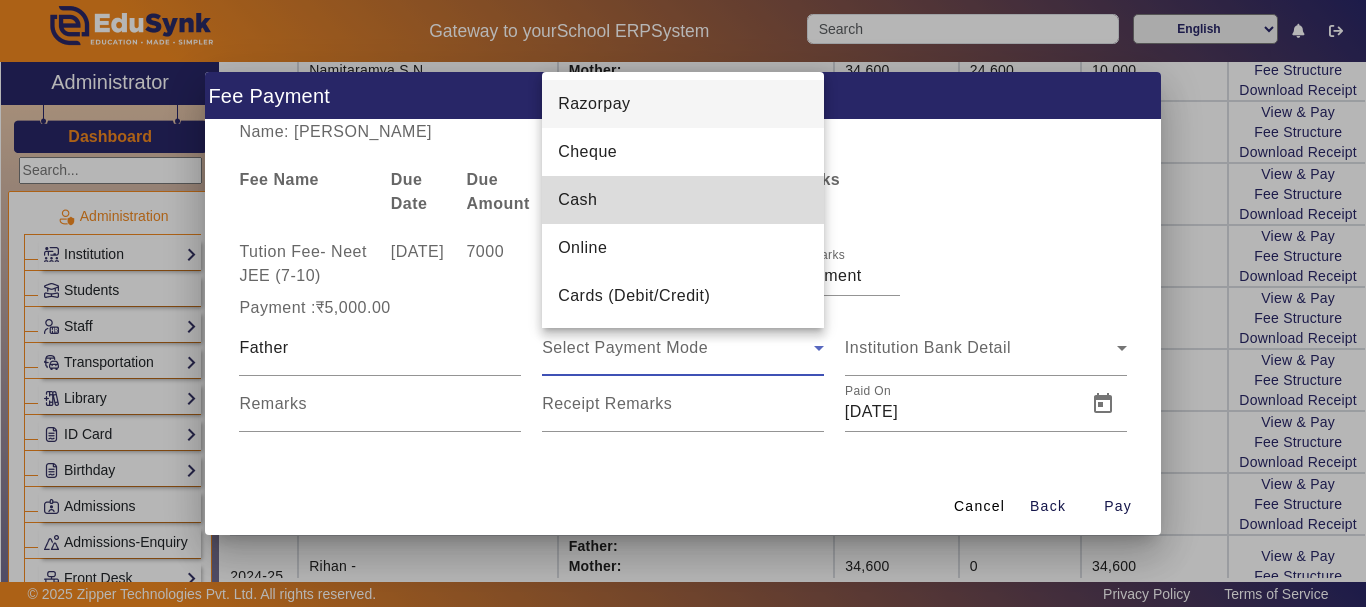 click on "Cash" at bounding box center [577, 200] 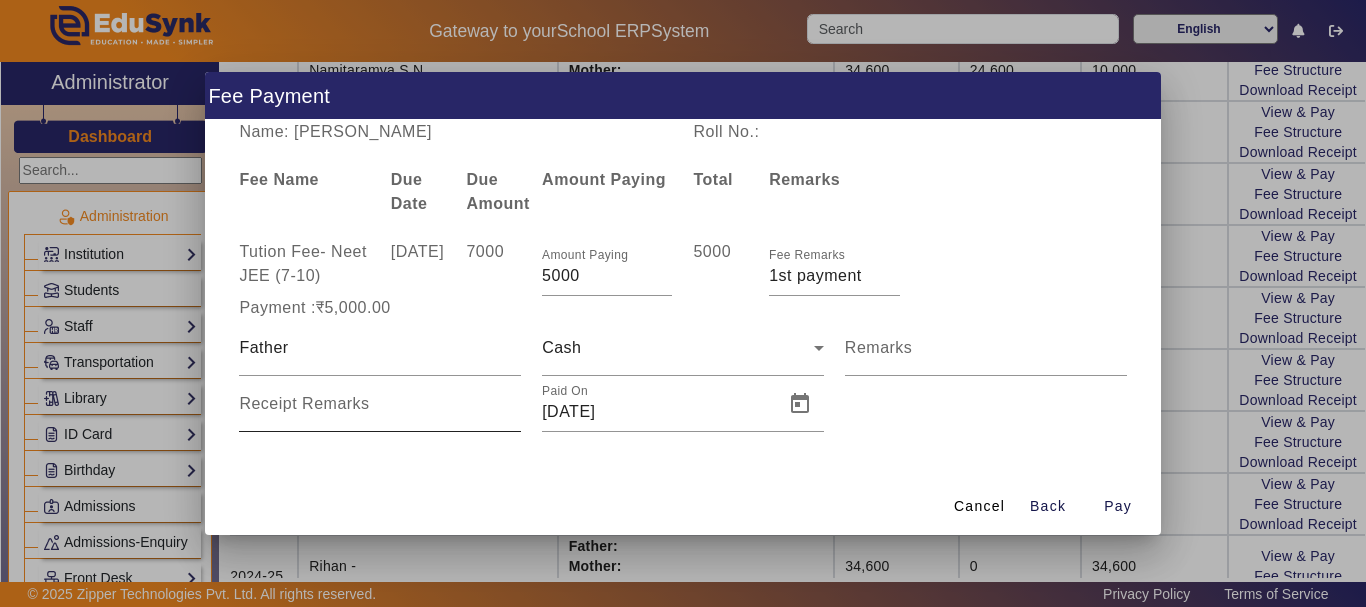click on "Receipt Remarks" at bounding box center (304, 403) 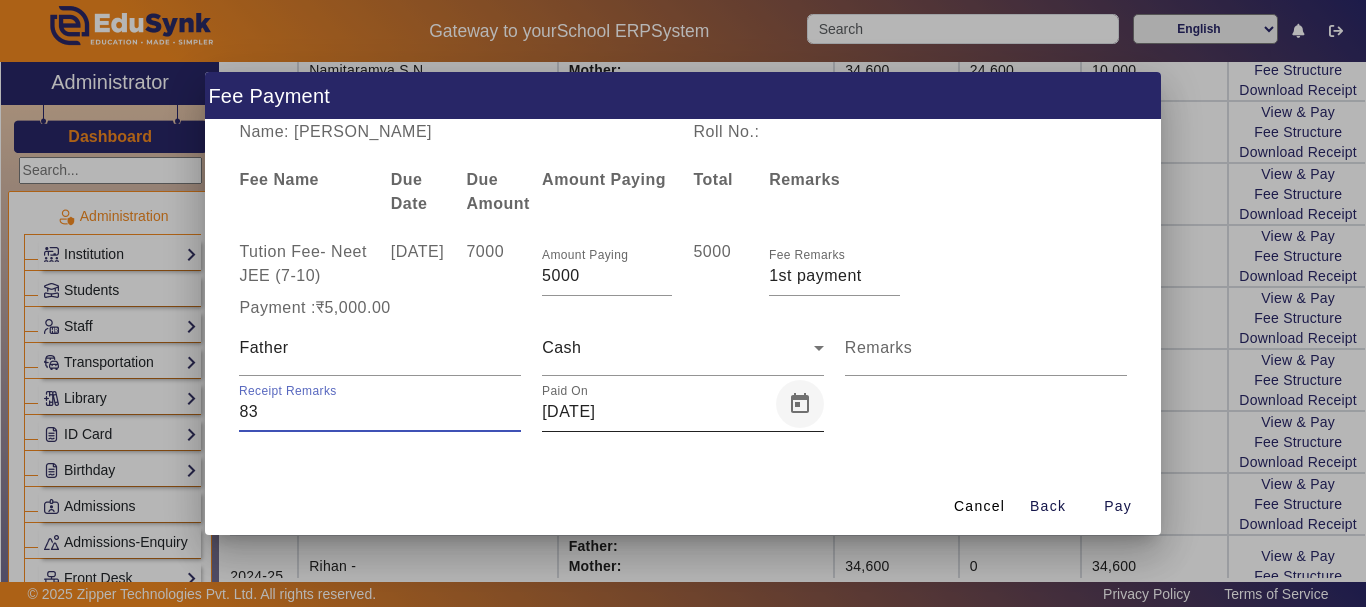 type on "83" 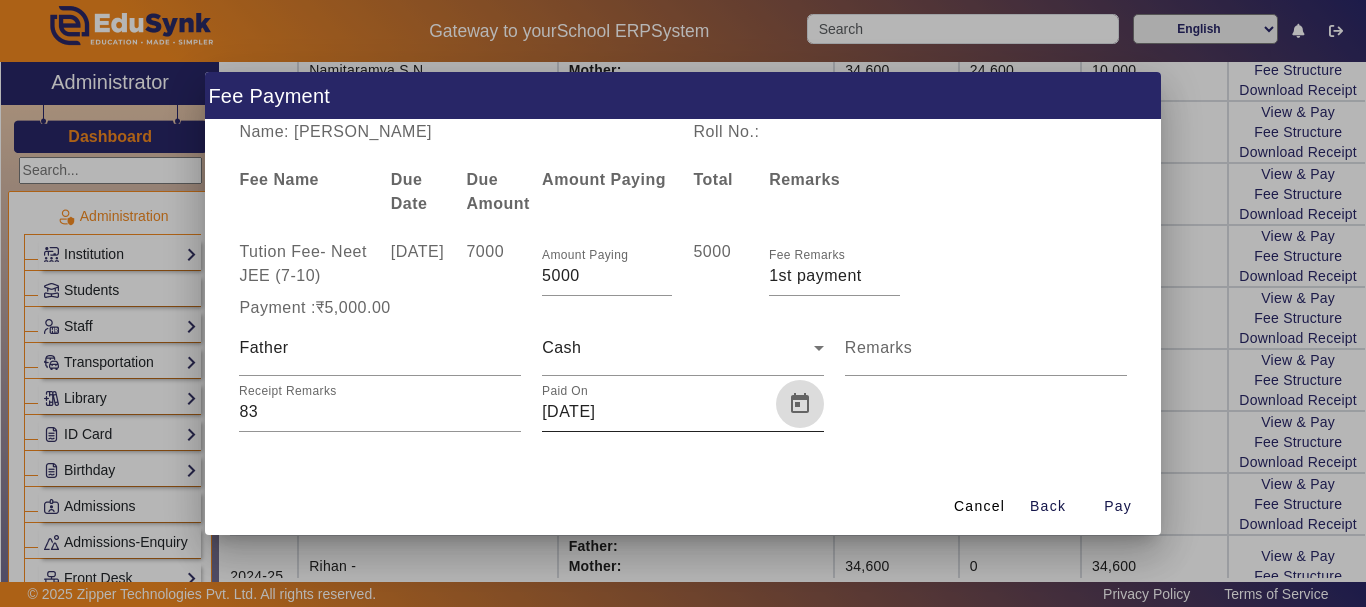 click at bounding box center [800, 404] 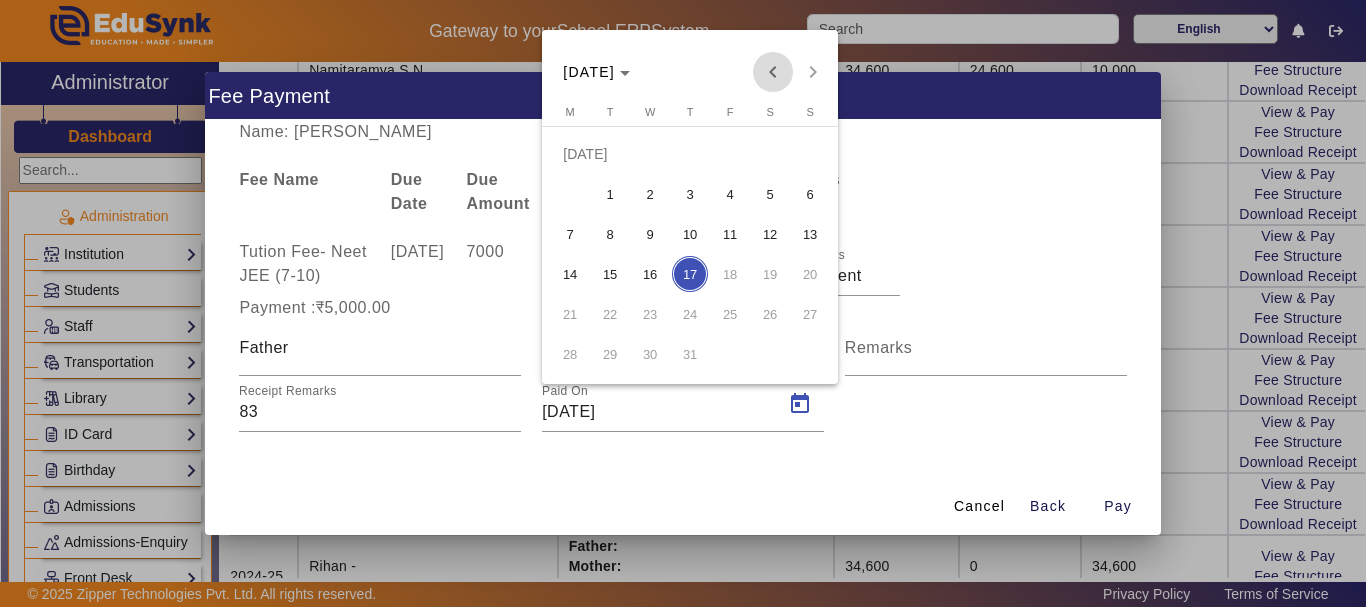 click at bounding box center (773, 72) 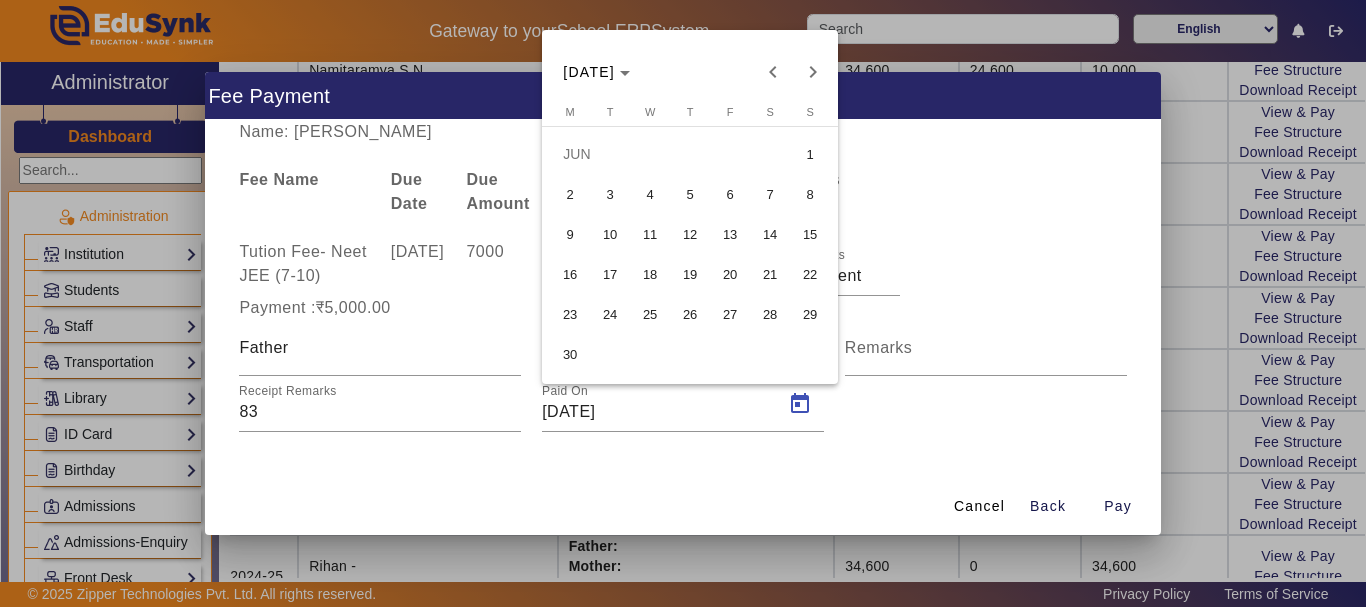 click on "23" at bounding box center (570, 314) 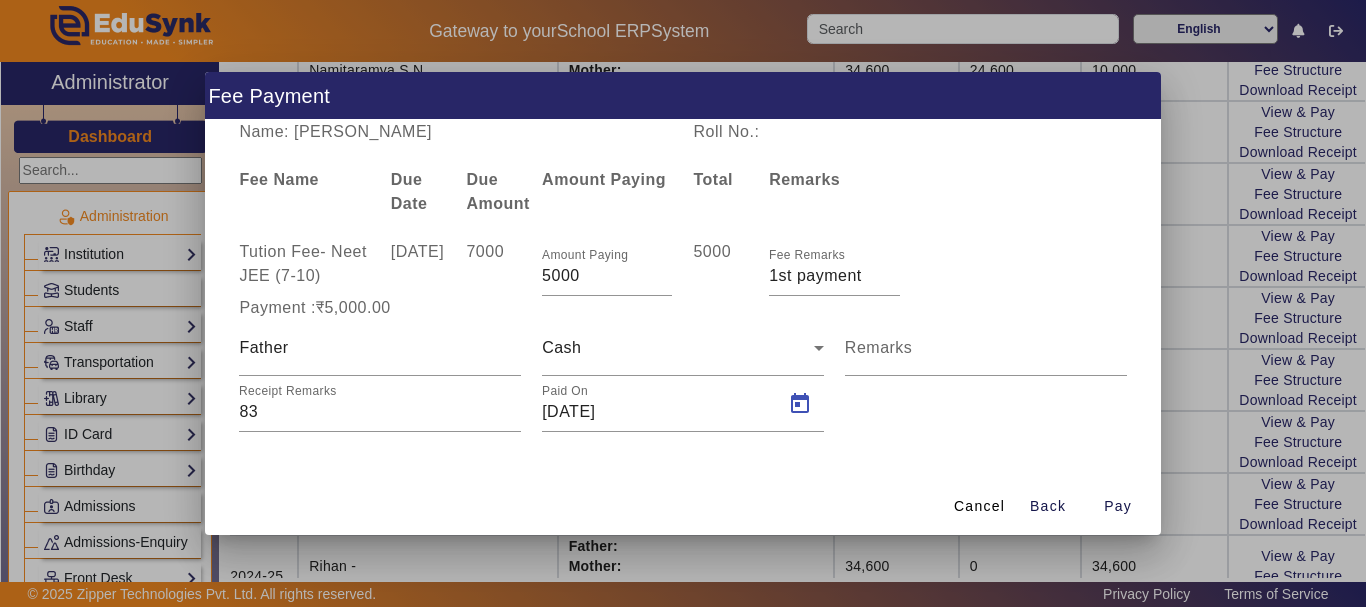 type on "[DATE]" 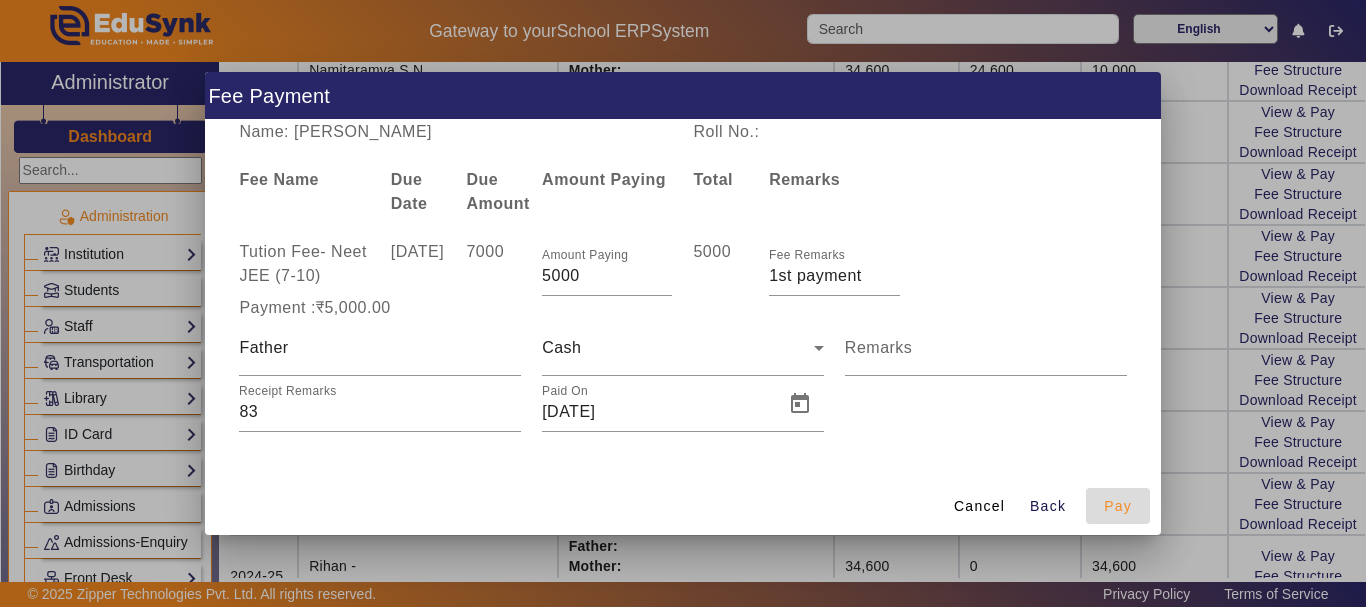 click on "Pay" at bounding box center [1118, 506] 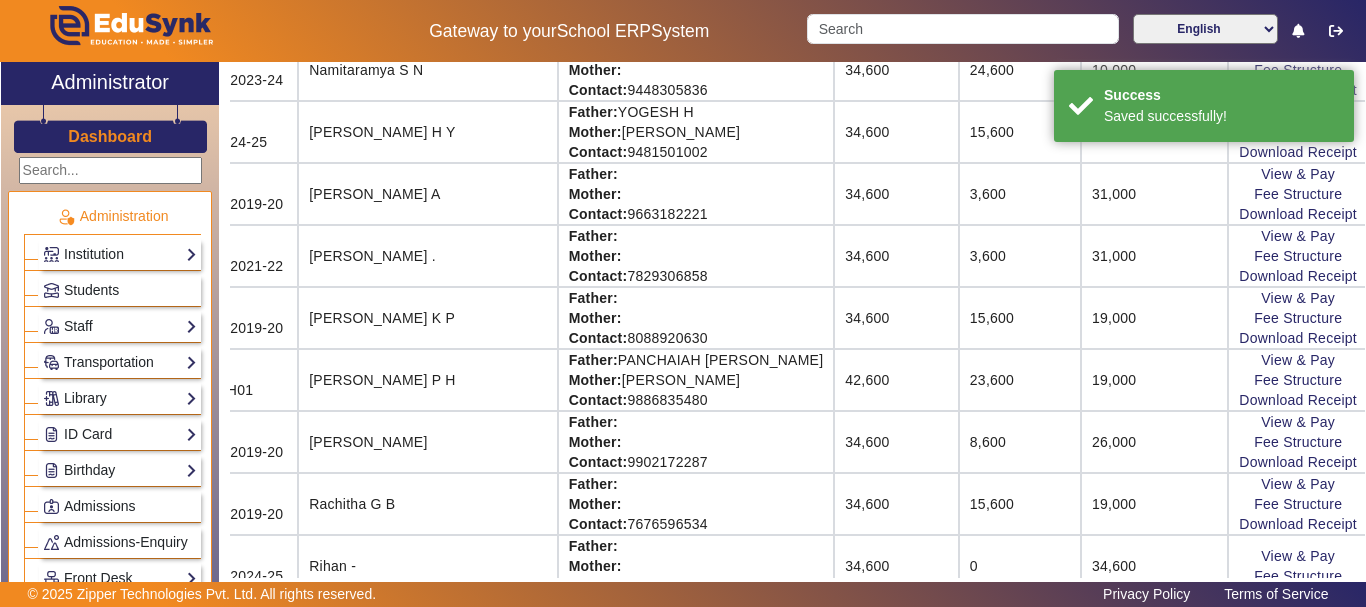 scroll, scrollTop: 47, scrollLeft: 80, axis: both 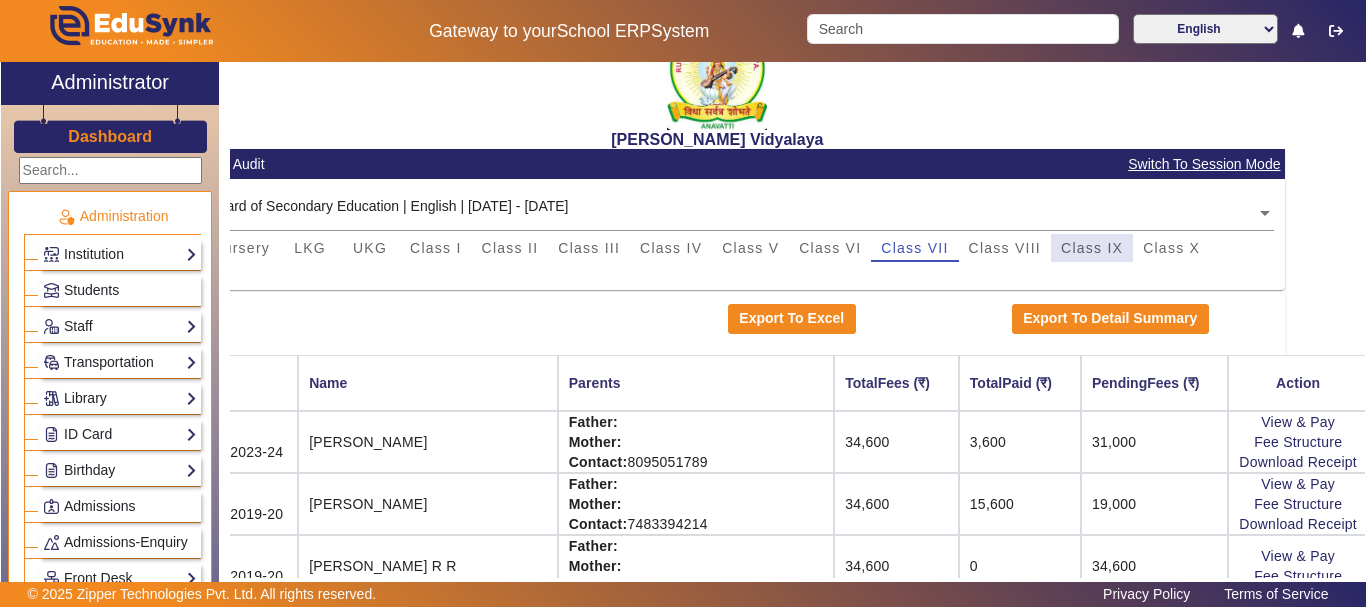 click on "Class IX" at bounding box center [1092, 248] 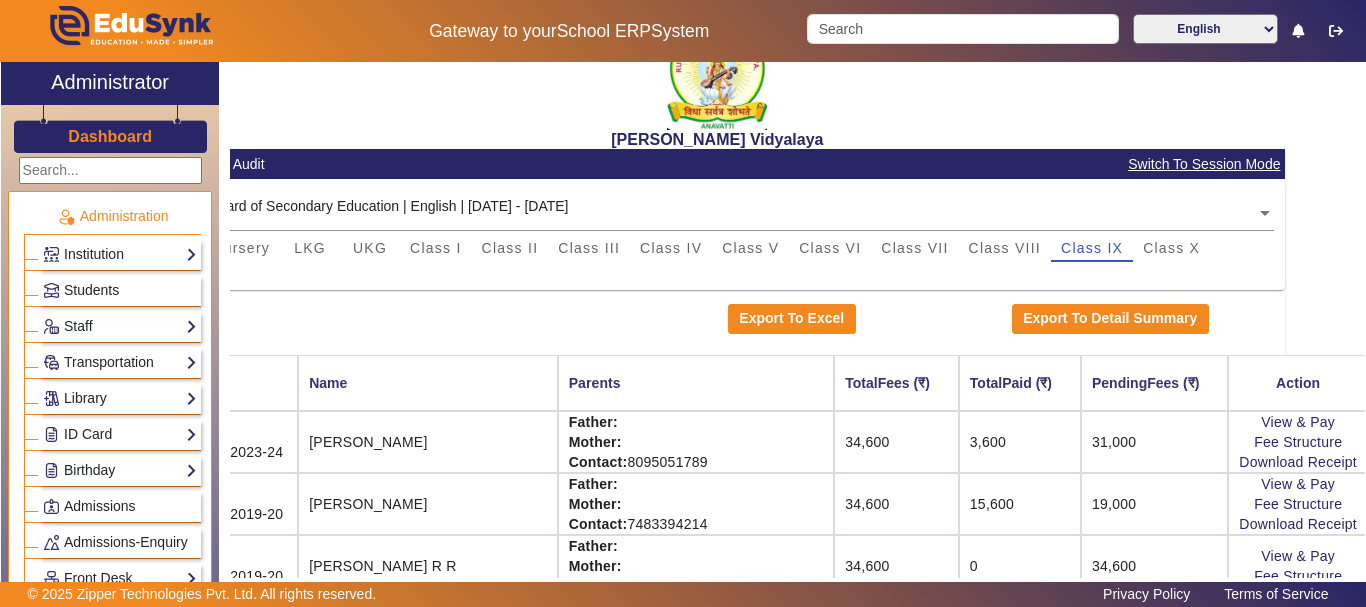 scroll, scrollTop: 47, scrollLeft: 0, axis: vertical 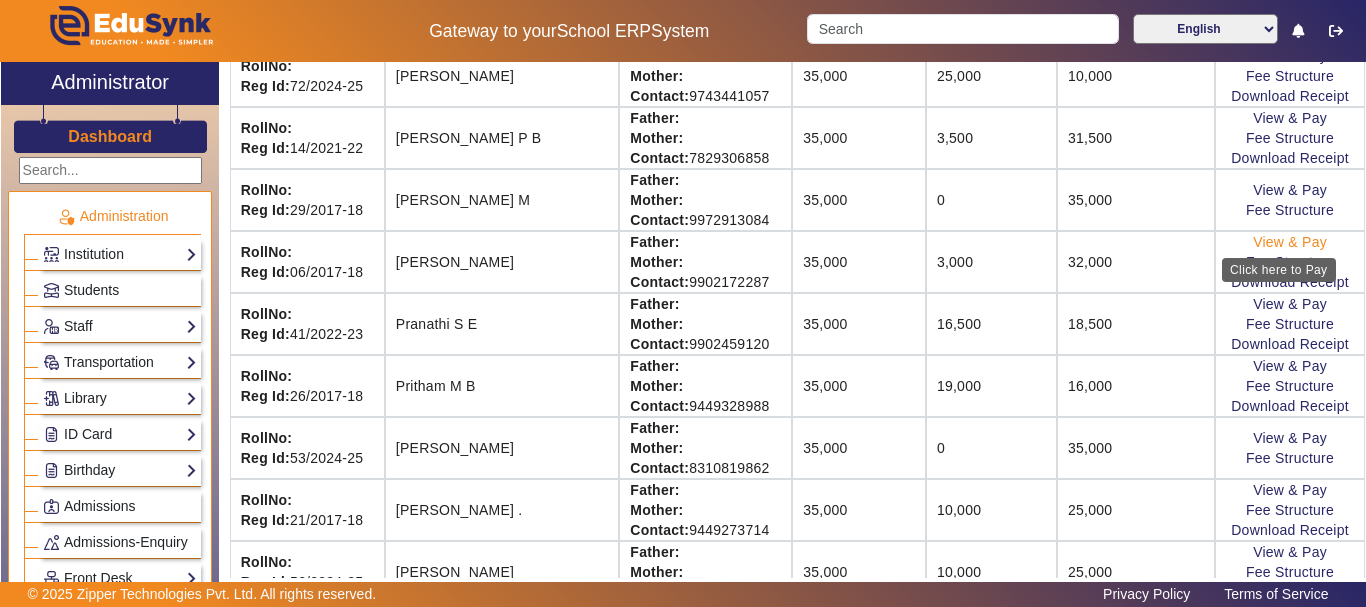 click on "View & Pay" 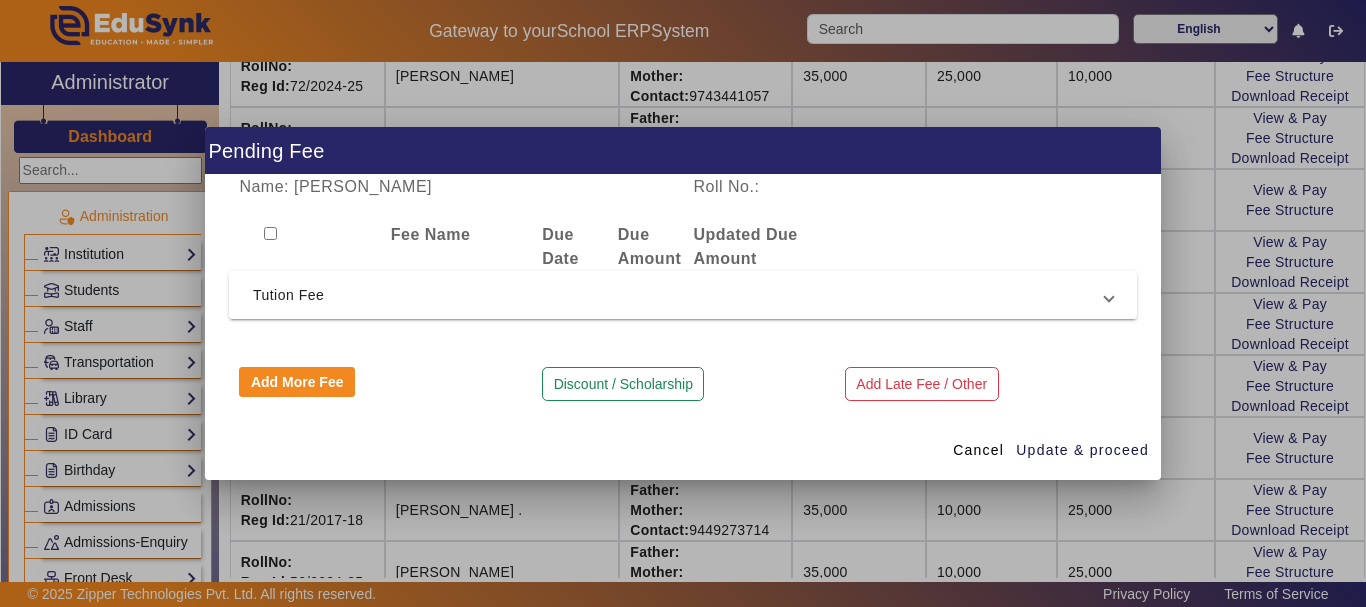click on "Tution Fee" at bounding box center (679, 295) 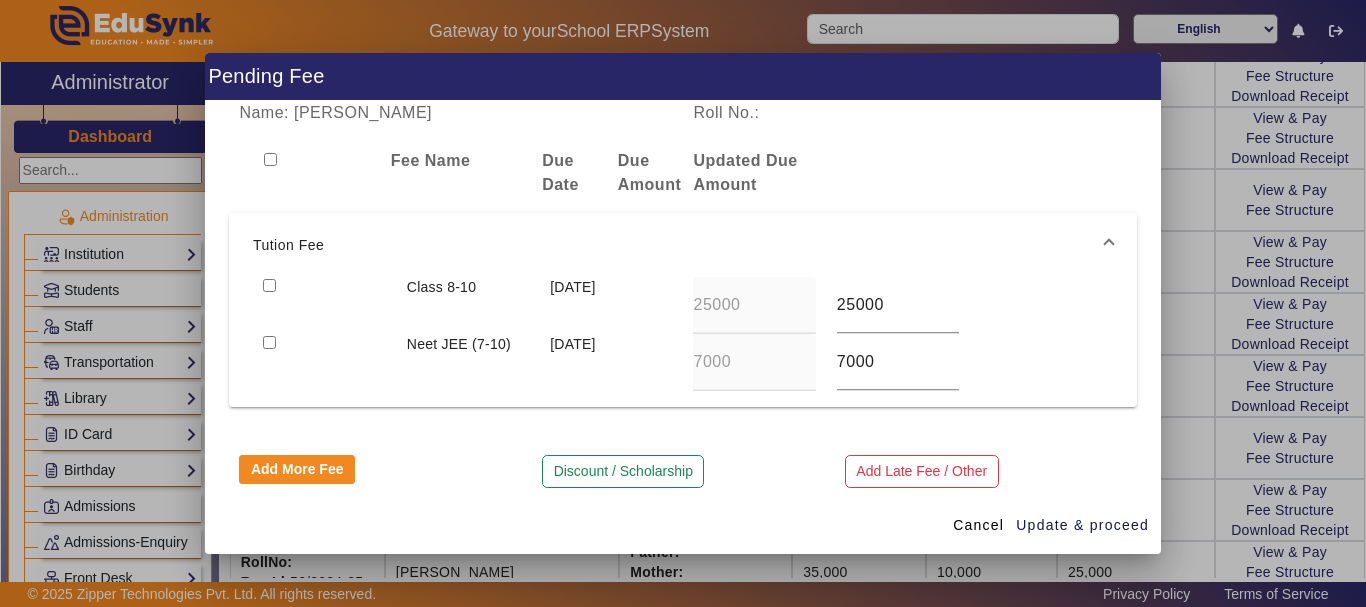click at bounding box center (269, 342) 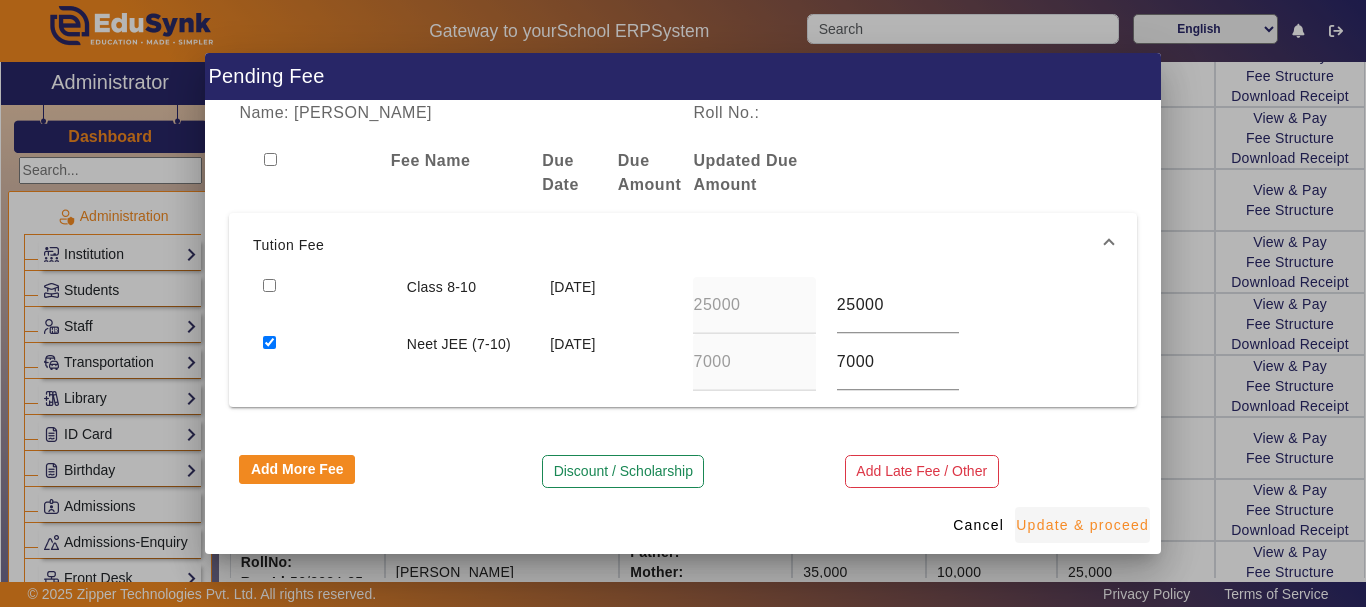 click on "Update & proceed" at bounding box center (1082, 525) 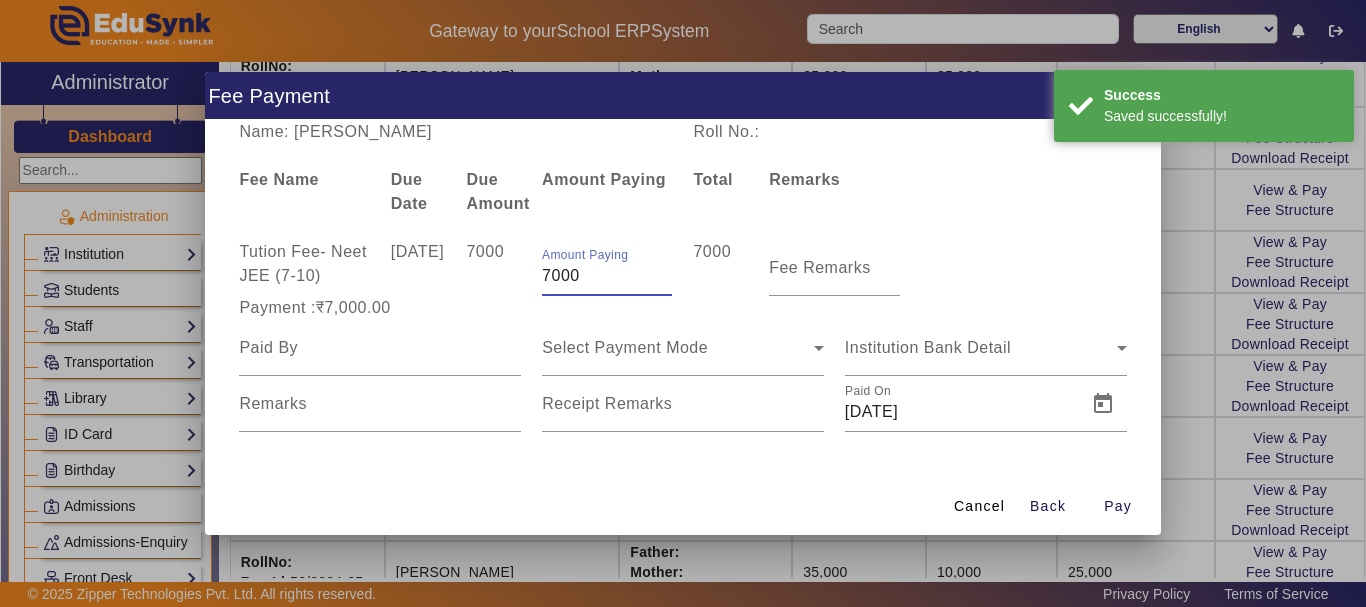 click on "7000" at bounding box center (607, 276) 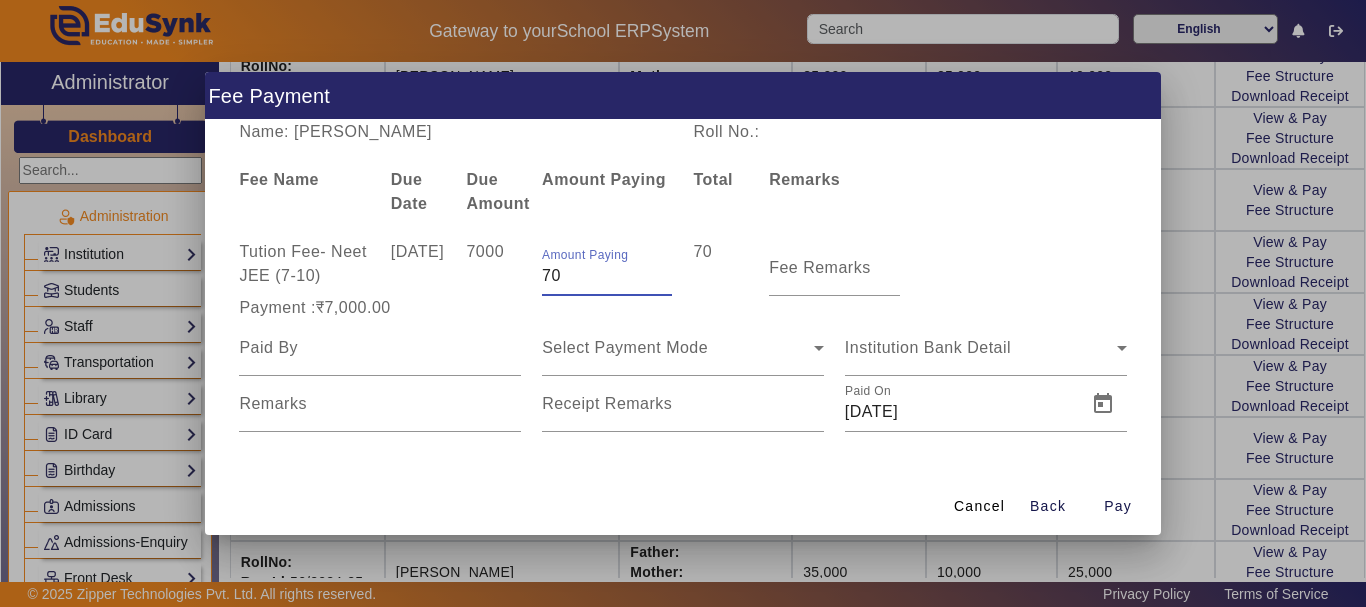 type on "7" 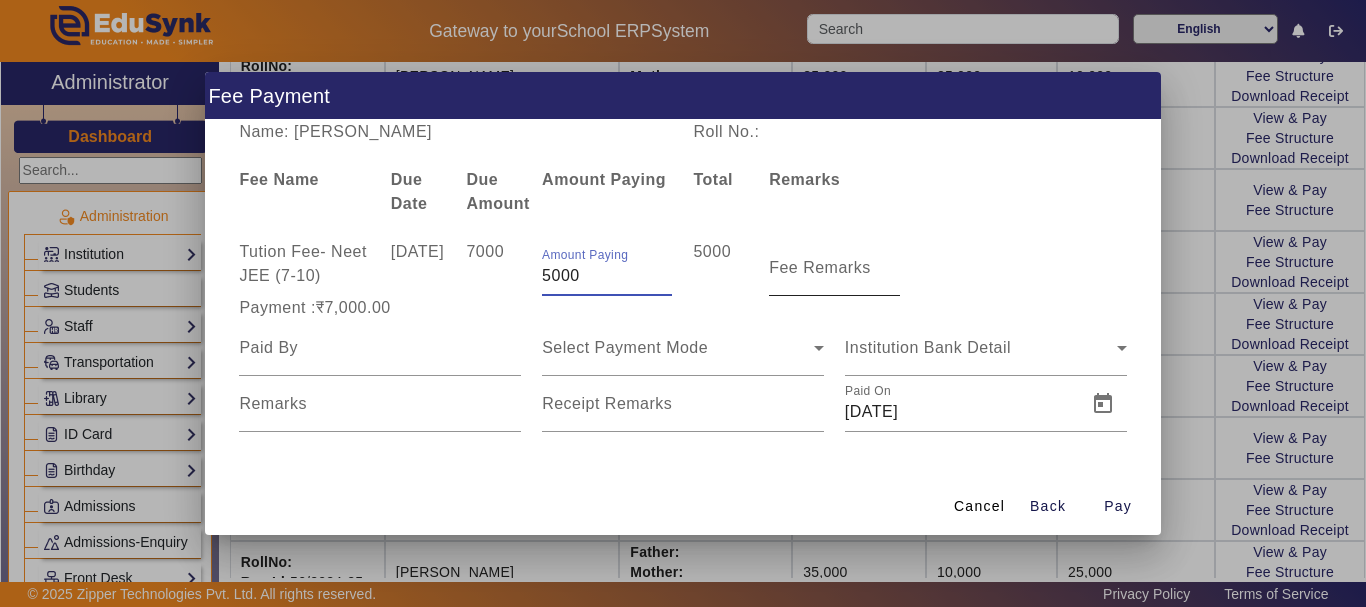 type on "5000" 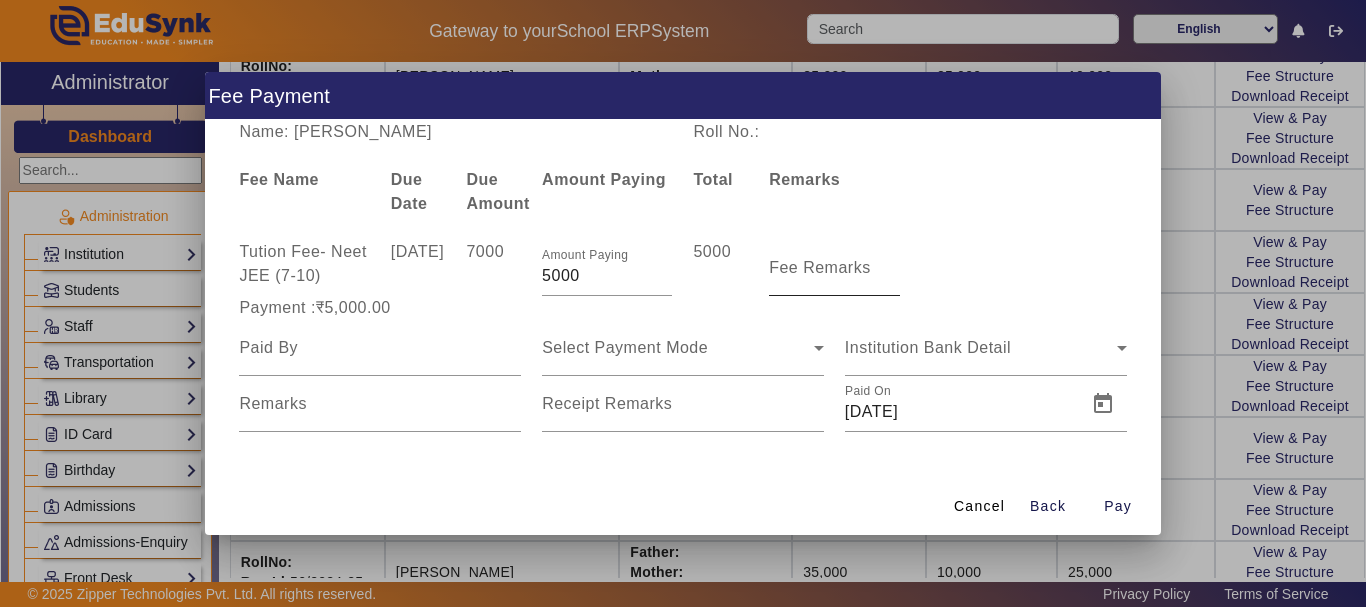 click on "Fee Remarks" at bounding box center [820, 267] 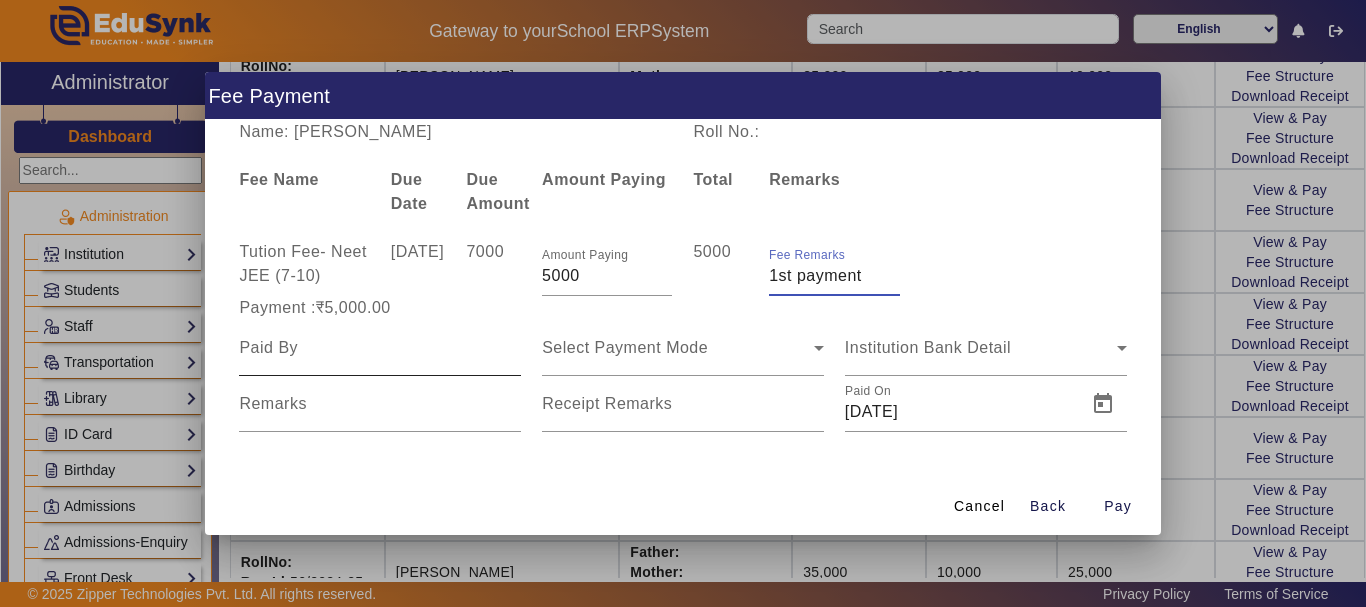 type on "1st payment" 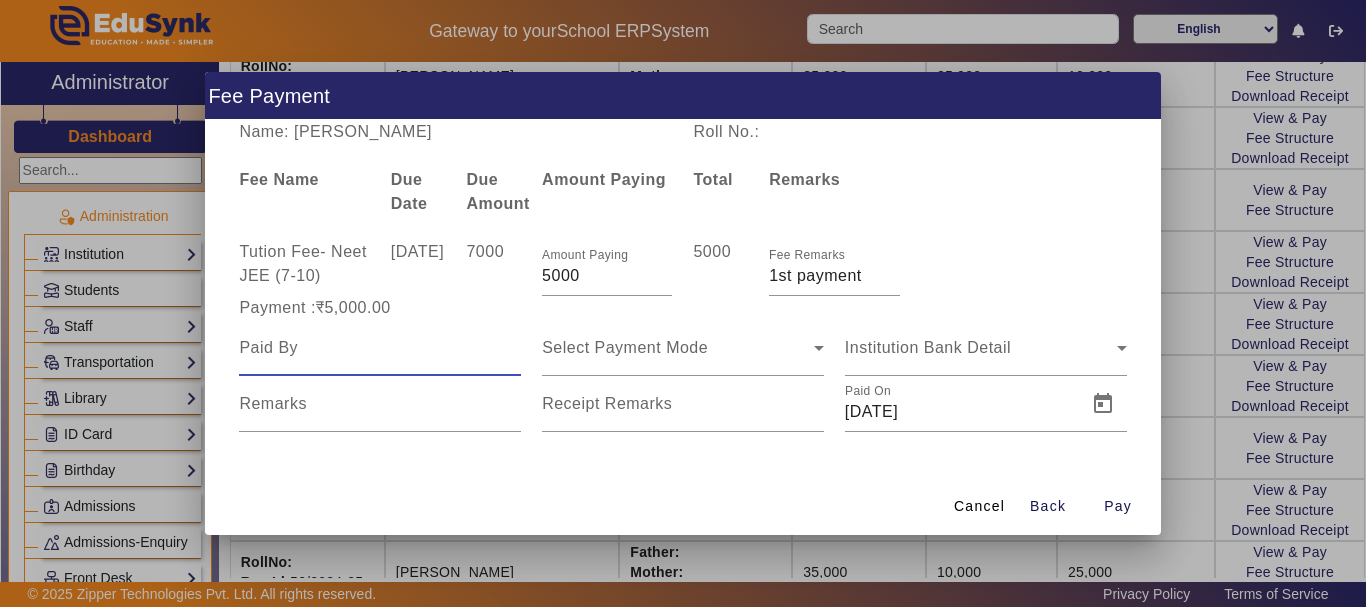 click at bounding box center [380, 348] 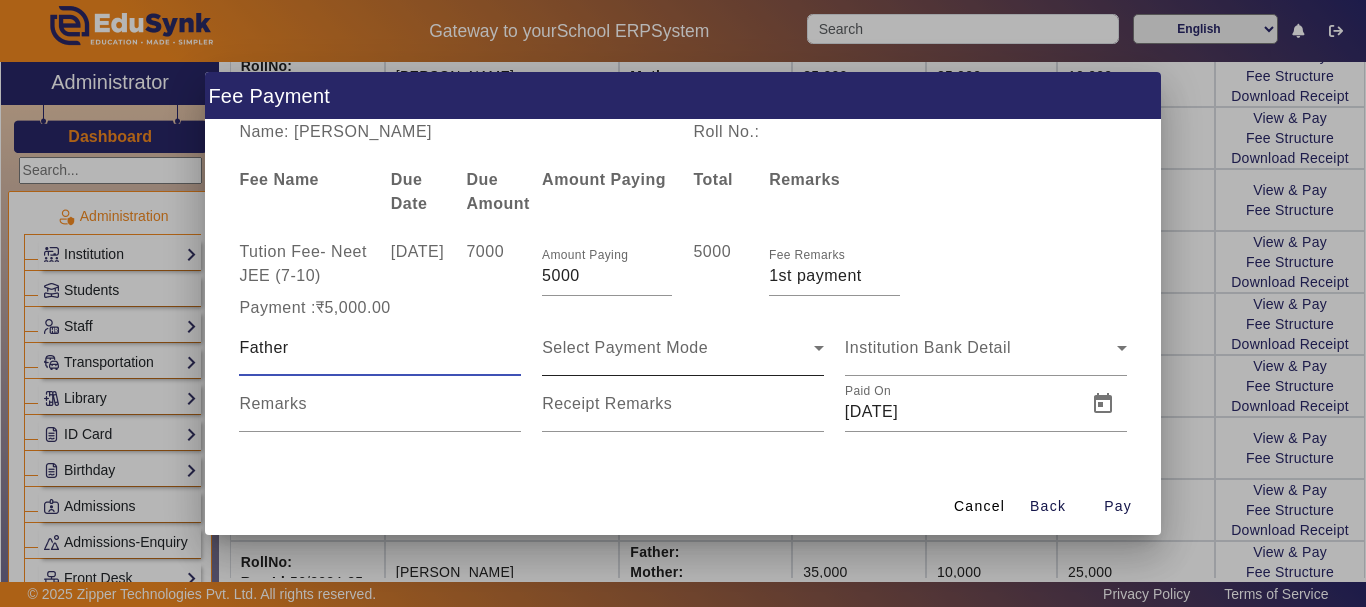 type on "Father" 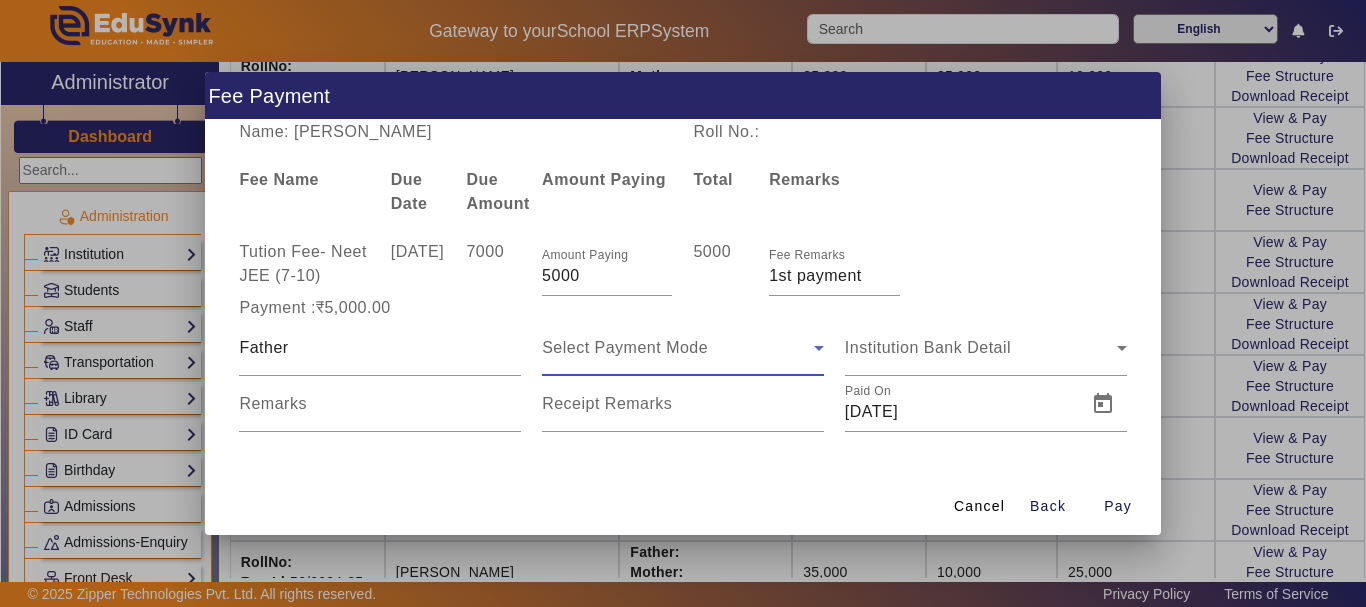 click on "Select Payment Mode" at bounding box center [625, 347] 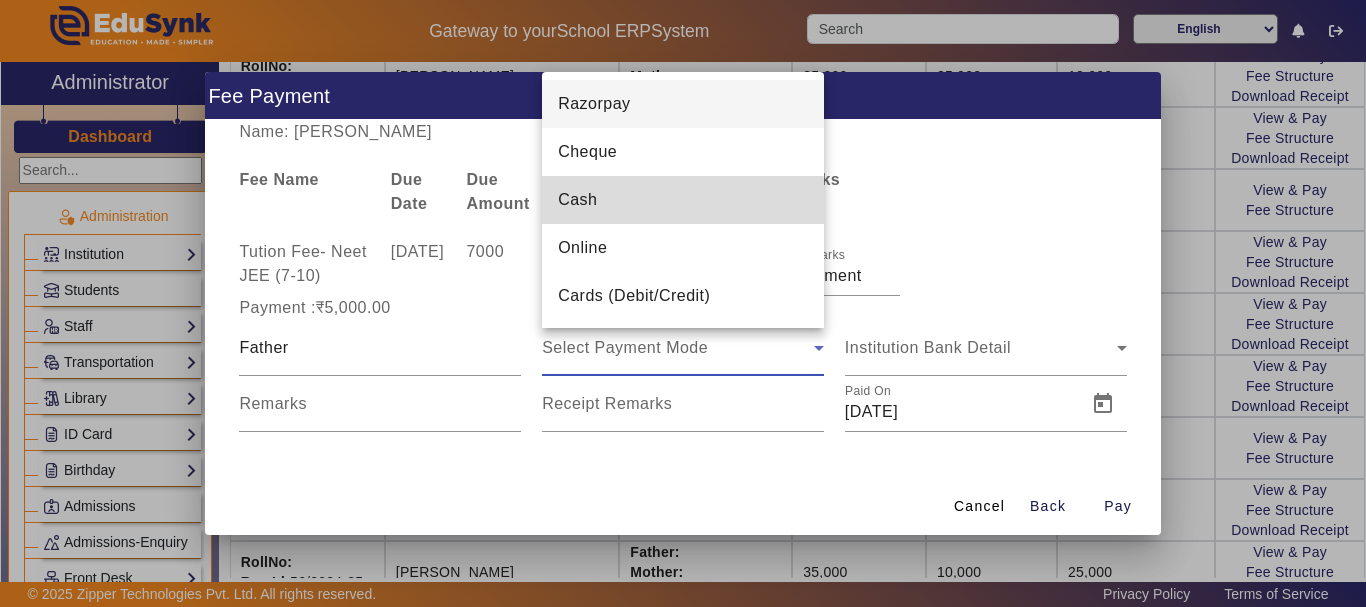click on "Cash" at bounding box center (577, 200) 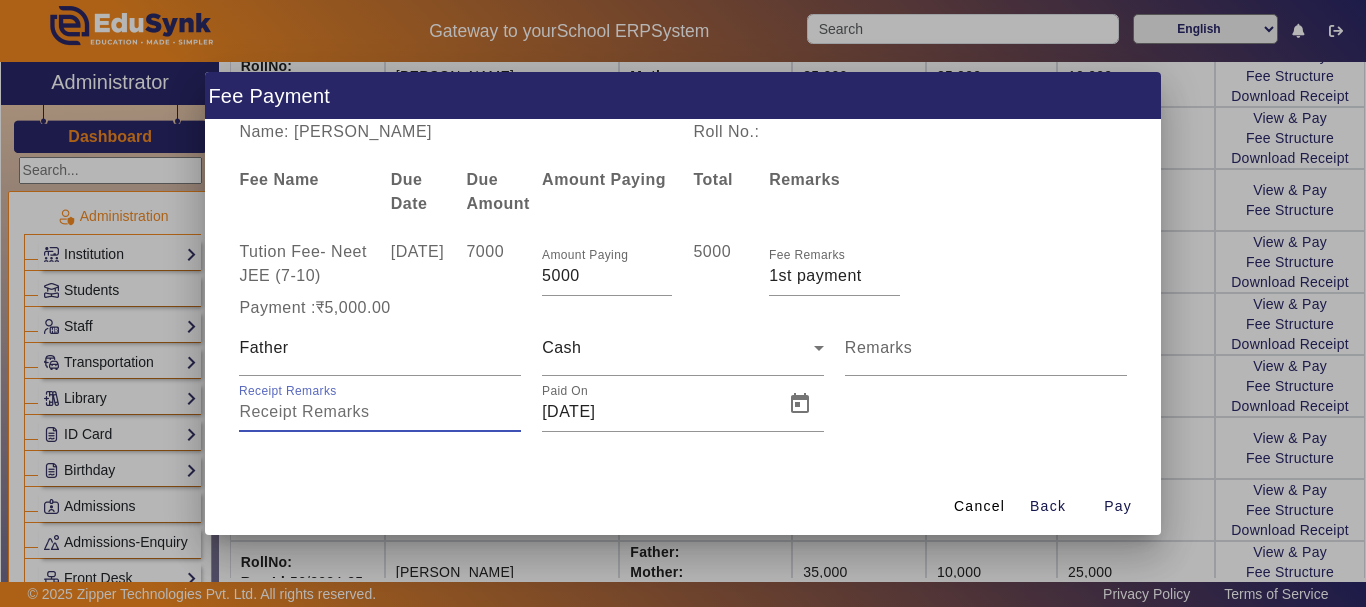 click on "Receipt Remarks" at bounding box center [380, 412] 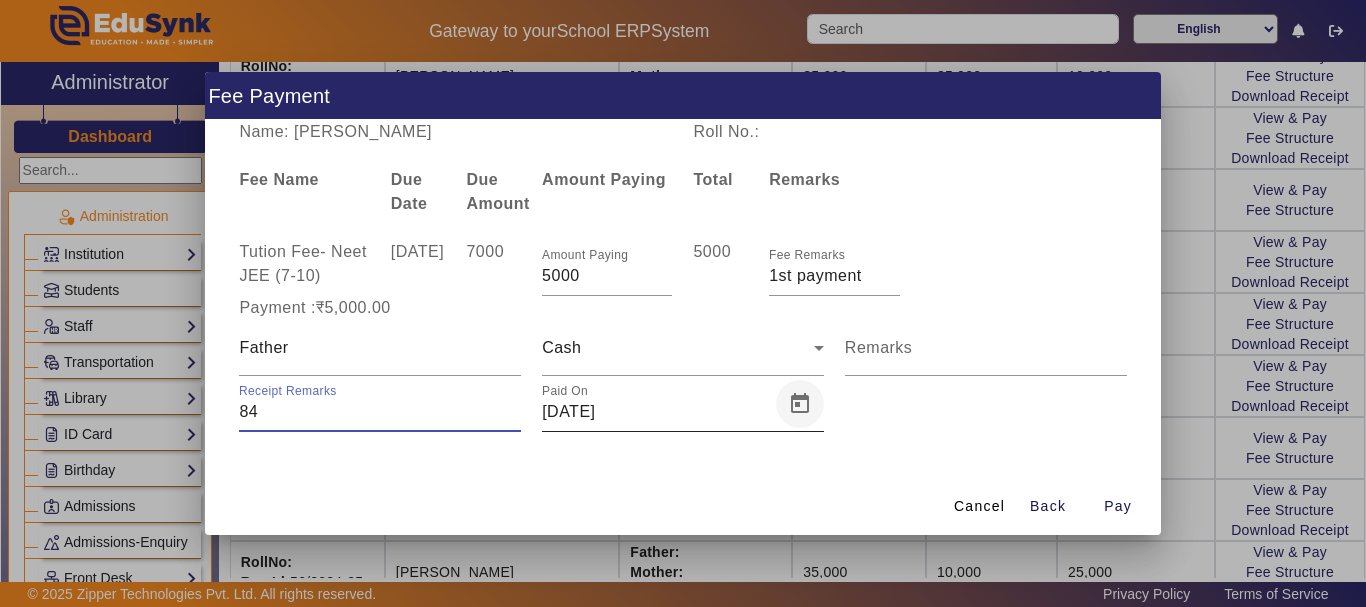 type on "84" 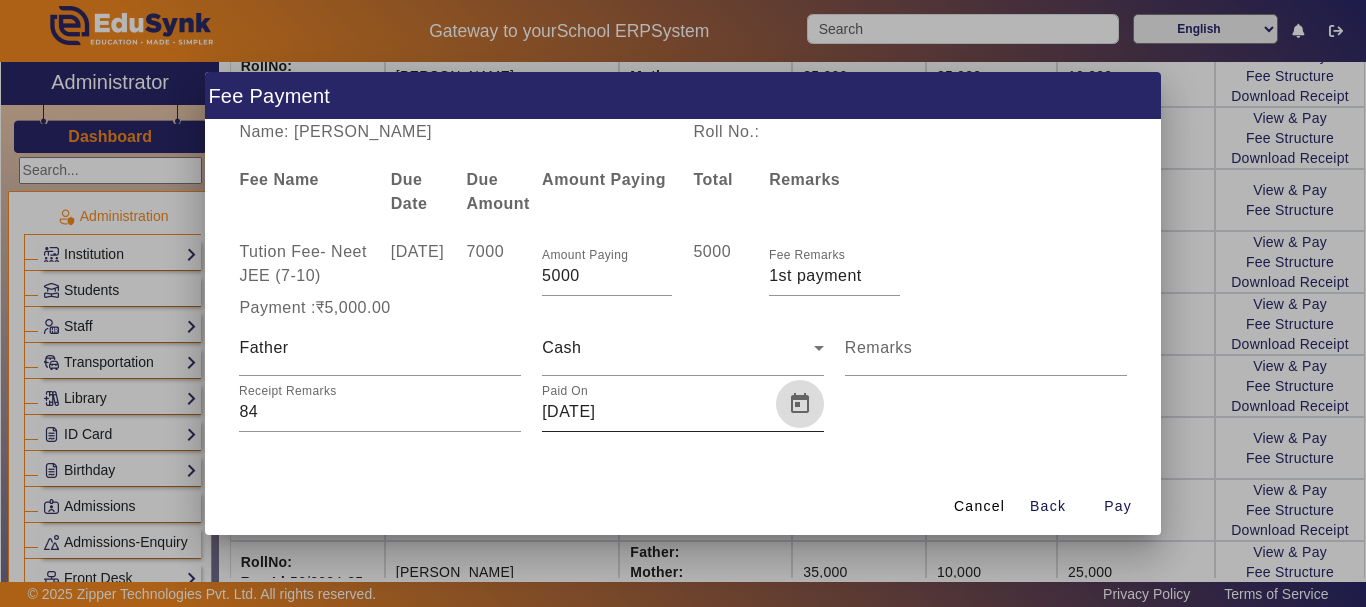 click at bounding box center (800, 404) 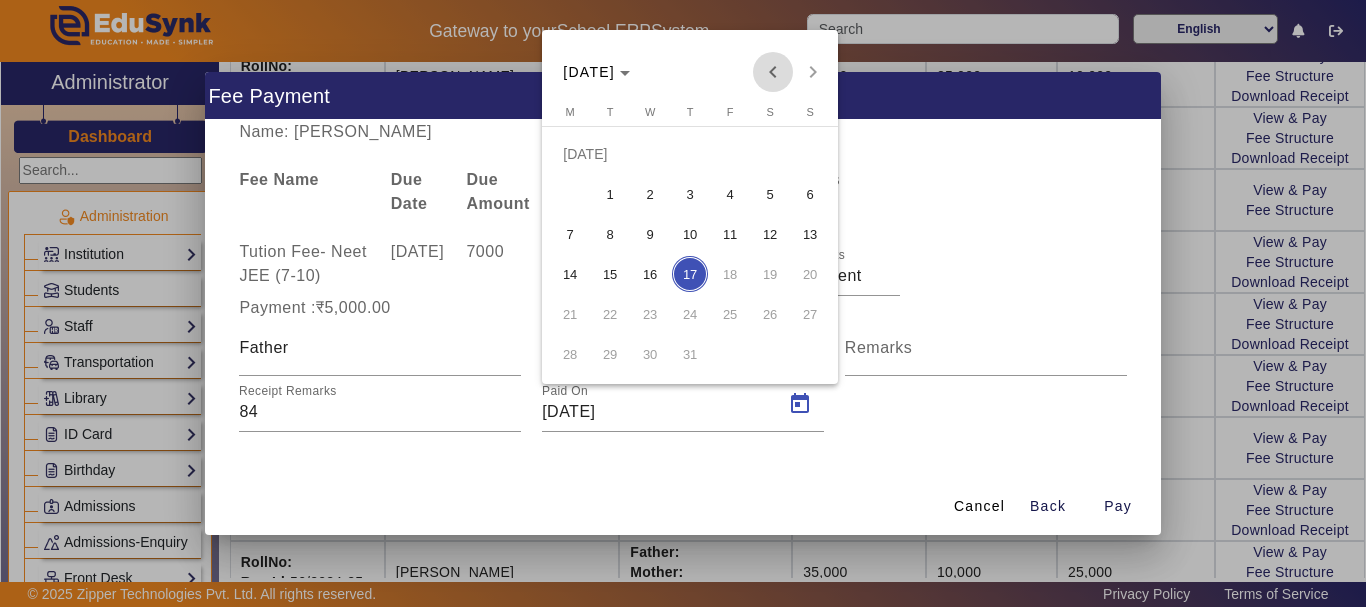 click at bounding box center [773, 72] 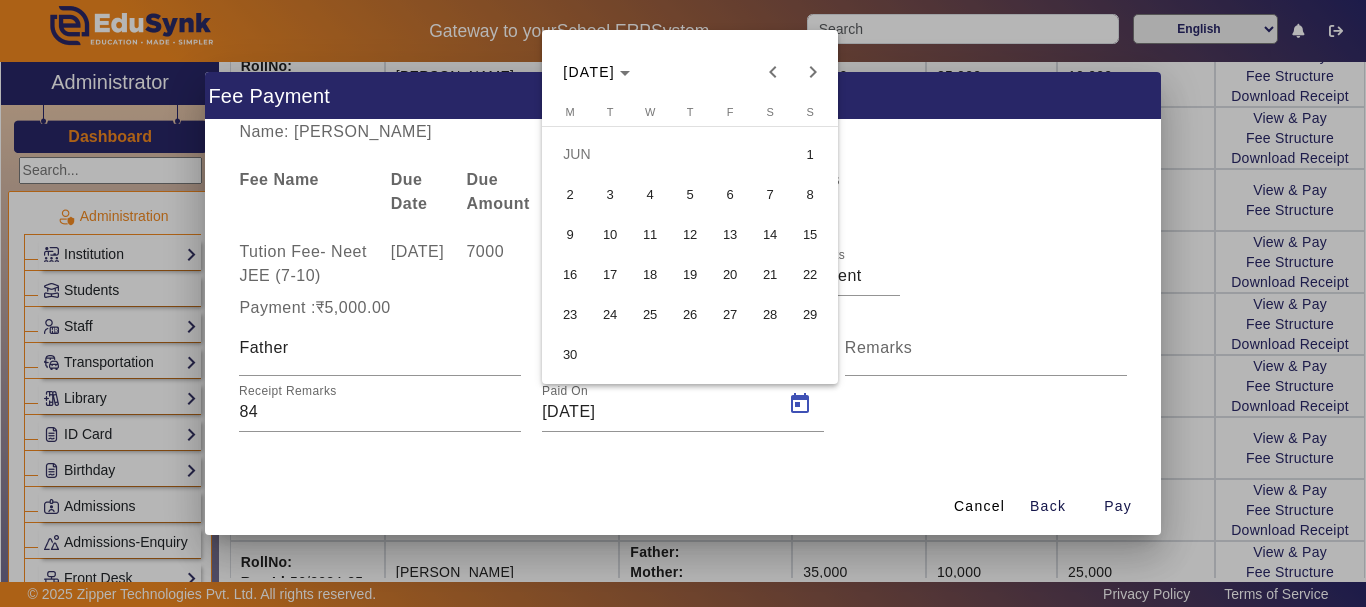 click on "23" at bounding box center (570, 314) 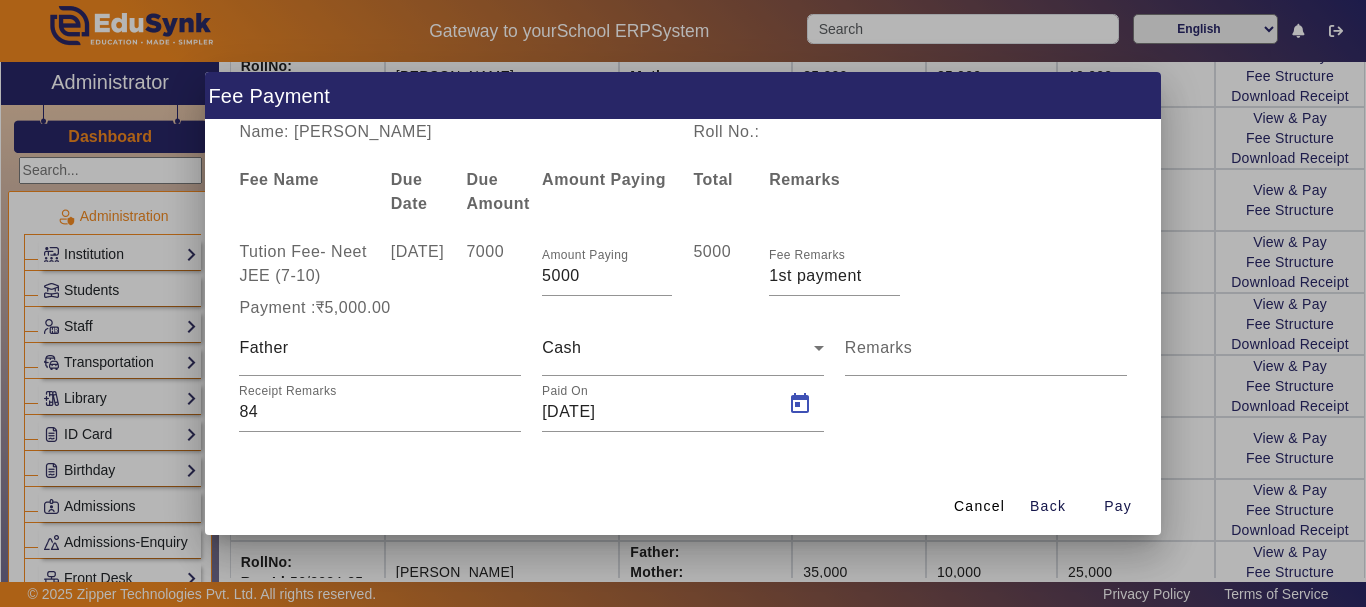 type on "[DATE]" 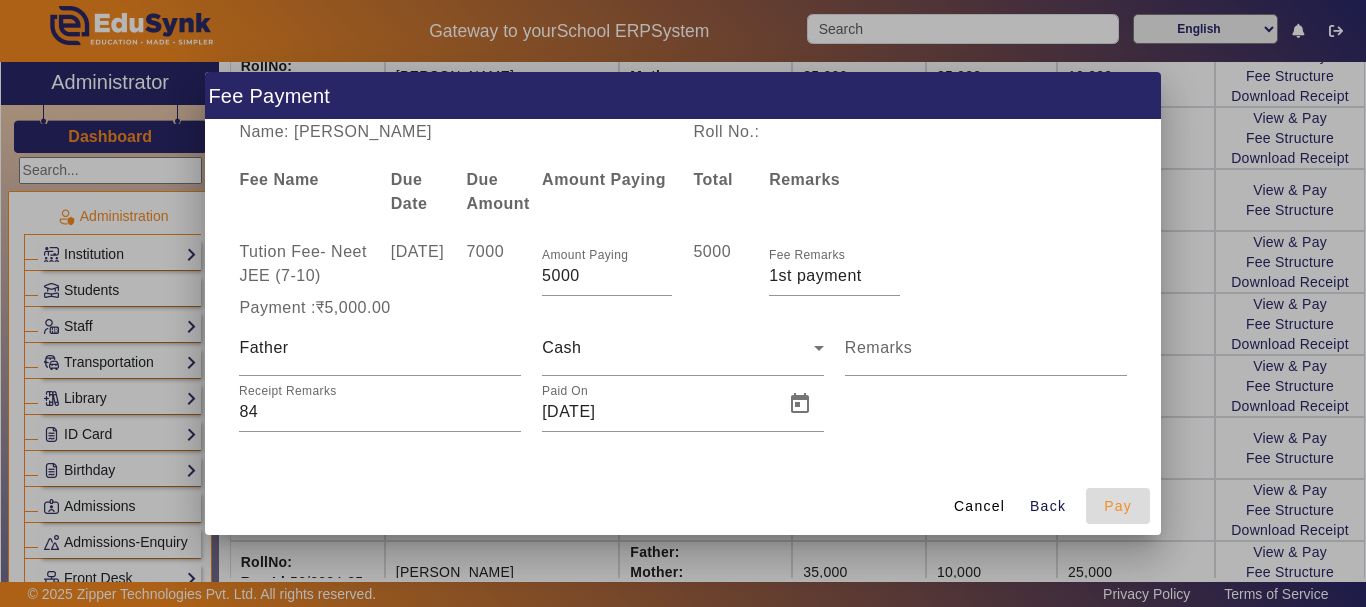 click on "Pay" at bounding box center [1118, 506] 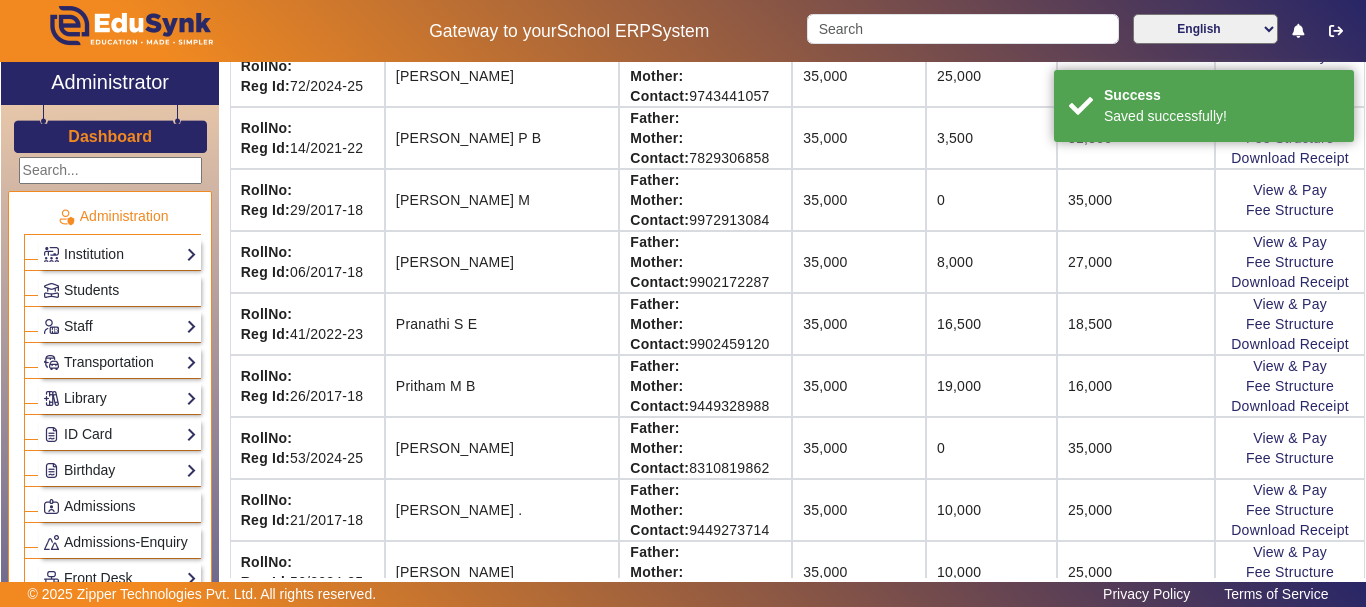 scroll, scrollTop: 227, scrollLeft: 0, axis: vertical 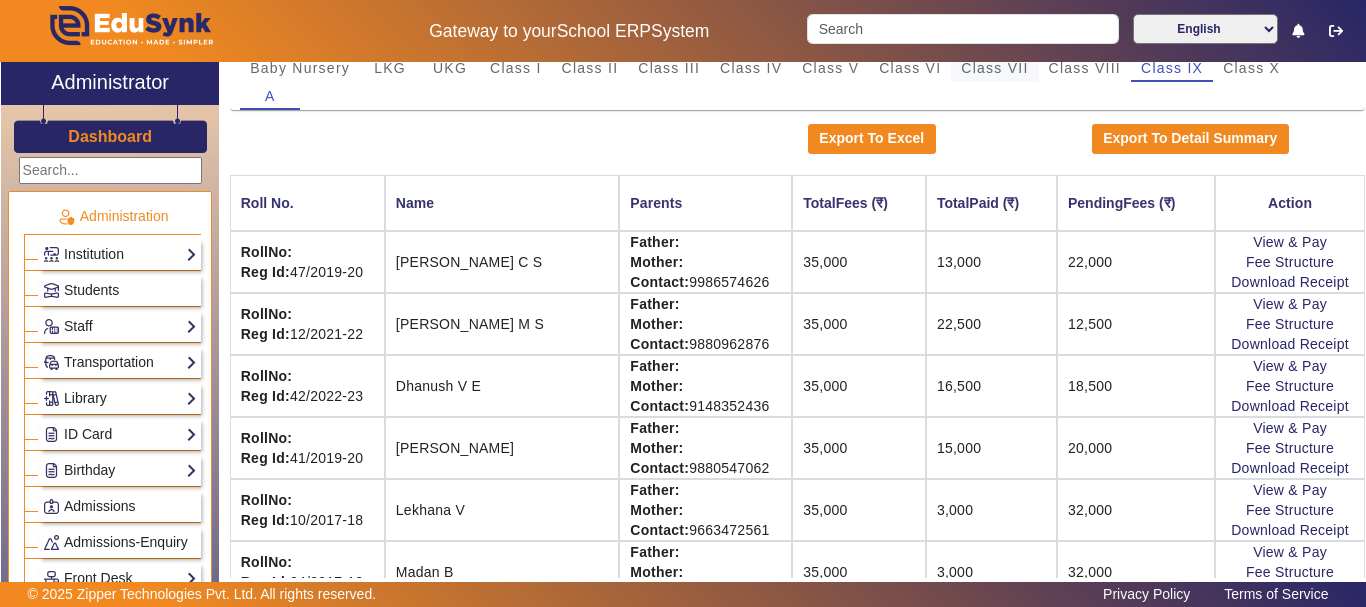 click on "Class VII" at bounding box center (994, 68) 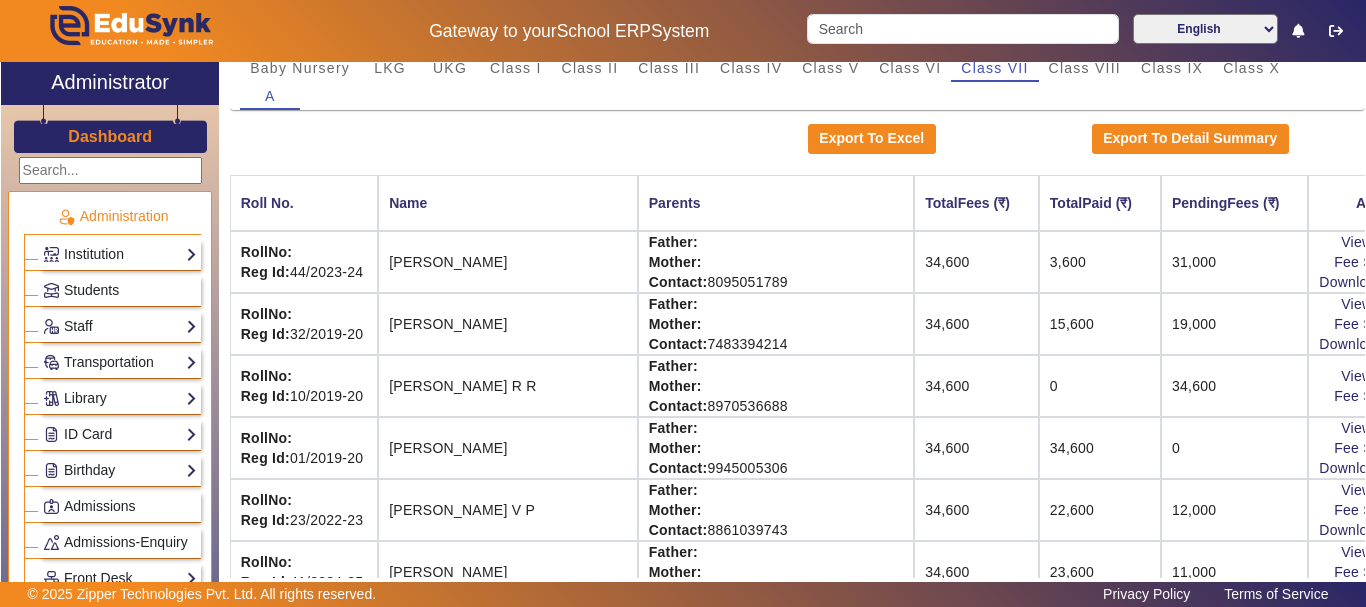 click on "View & Pay   Fee Structure  Download Receipt" 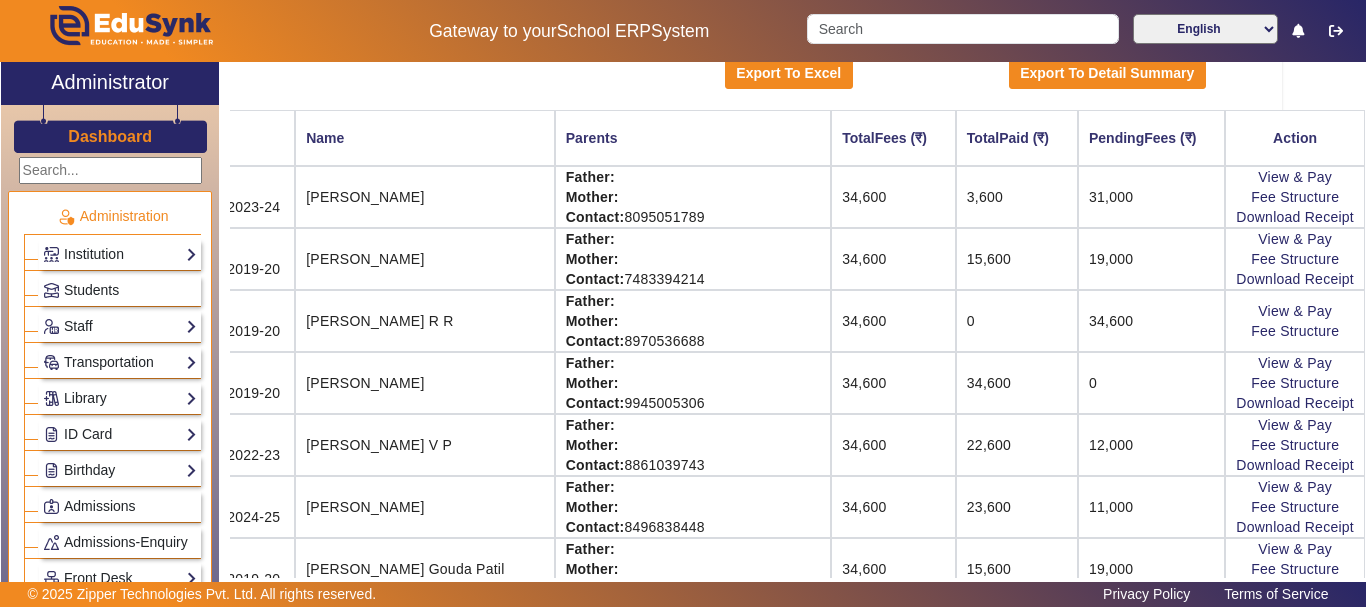 click on "Roll No. Name Parents TotalFees (₹) TotalPaid (₹) PendingFees (₹) Action RollNo: Reg Id: 44/2023-24   [PERSON_NAME] Father:    Mother:    Contact: 8095051789  34,600 3,600 31,000  View & Pay   Fee Structure  Download Receipt RollNo: Reg Id: 32/2019-20  [PERSON_NAME] Father:    Mother:    Contact: 7483394214  34,600 15,600 19,000  View & Pay   Fee Structure  Download Receipt RollNo: Reg Id: 10/2019-20  [PERSON_NAME]  R R Father:    Mother:    Contact: 8970536688  34,600 0 34,600  View & Pay   Fee Structure  RollNo: Reg Id: 01/2019-20  [PERSON_NAME]  Kumbrer Father:    Mother:    Contact: 9945005306  34,600 34,600 0  View & Pay   Fee Structure  Download Receipt RollNo: Reg Id: 23/2022-23  [PERSON_NAME] V P Father:    Mother:    Contact: 8861039743  34,600 22,600 12,000  View & Pay   Fee Structure  Download Receipt RollNo: Reg Id: 41/2024-25  [PERSON_NAME] Father:    Mother:    Contact: 8496838448  34,600 23,600 11,000  View & Pay   Fee Structure  Download Receipt RollNo: Reg Id: 09/2019-20  Father:    Mother:" 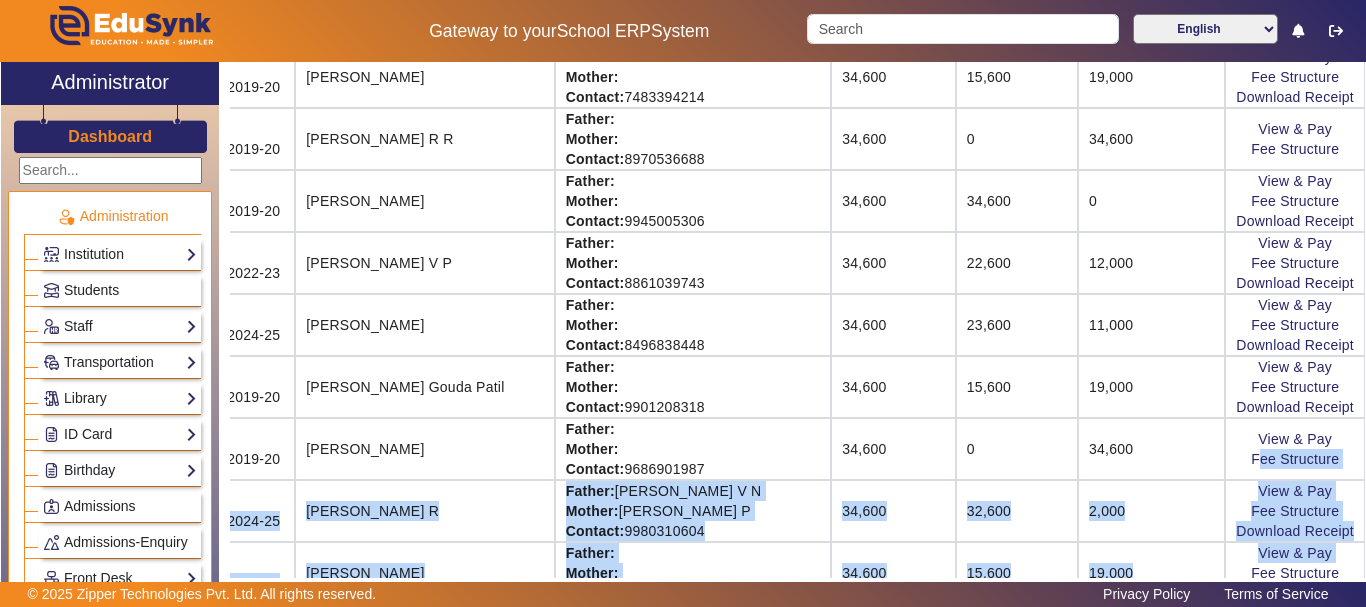 click on "Roll No. Name Parents TotalFees (₹) TotalPaid (₹) PendingFees (₹) Action RollNo: Reg Id: 44/2023-24   [PERSON_NAME] Father:    Mother:    Contact: 8095051789  34,600 3,600 31,000  View & Pay   Fee Structure  Download Receipt RollNo: Reg Id: 32/2019-20  [PERSON_NAME] Father:    Mother:    Contact: 7483394214  34,600 15,600 19,000  View & Pay   Fee Structure  Download Receipt RollNo: Reg Id: 10/2019-20  [PERSON_NAME]  R R Father:    Mother:    Contact: 8970536688  34,600 0 34,600  View & Pay   Fee Structure  RollNo: Reg Id: 01/2019-20  [PERSON_NAME]  Kumbrer Father:    Mother:    Contact: 9945005306  34,600 34,600 0  View & Pay   Fee Structure  Download Receipt RollNo: Reg Id: 23/2022-23  [PERSON_NAME] V P Father:    Mother:    Contact: 8861039743  34,600 22,600 12,000  View & Pay   Fee Structure  Download Receipt RollNo: Reg Id: 41/2024-25  [PERSON_NAME] Father:    Mother:    Contact: 8496838448  34,600 23,600 11,000  View & Pay   Fee Structure  Download Receipt RollNo: Reg Id: 09/2019-20  Father:    Mother:" 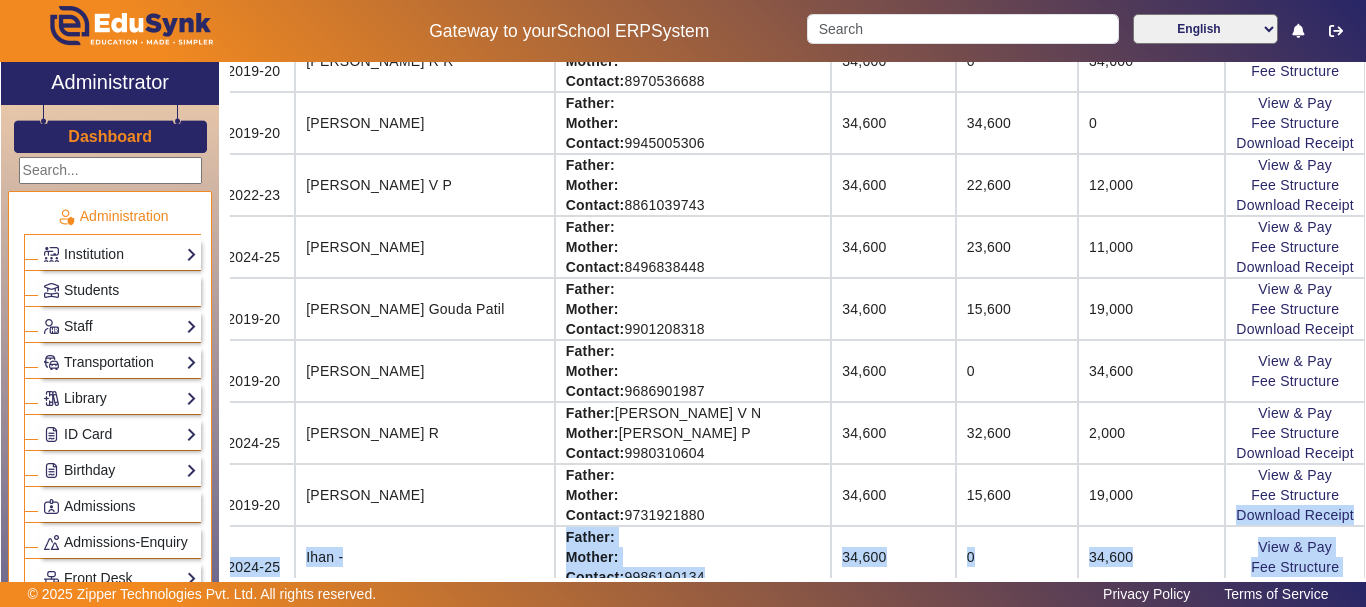scroll, scrollTop: 669, scrollLeft: 115, axis: both 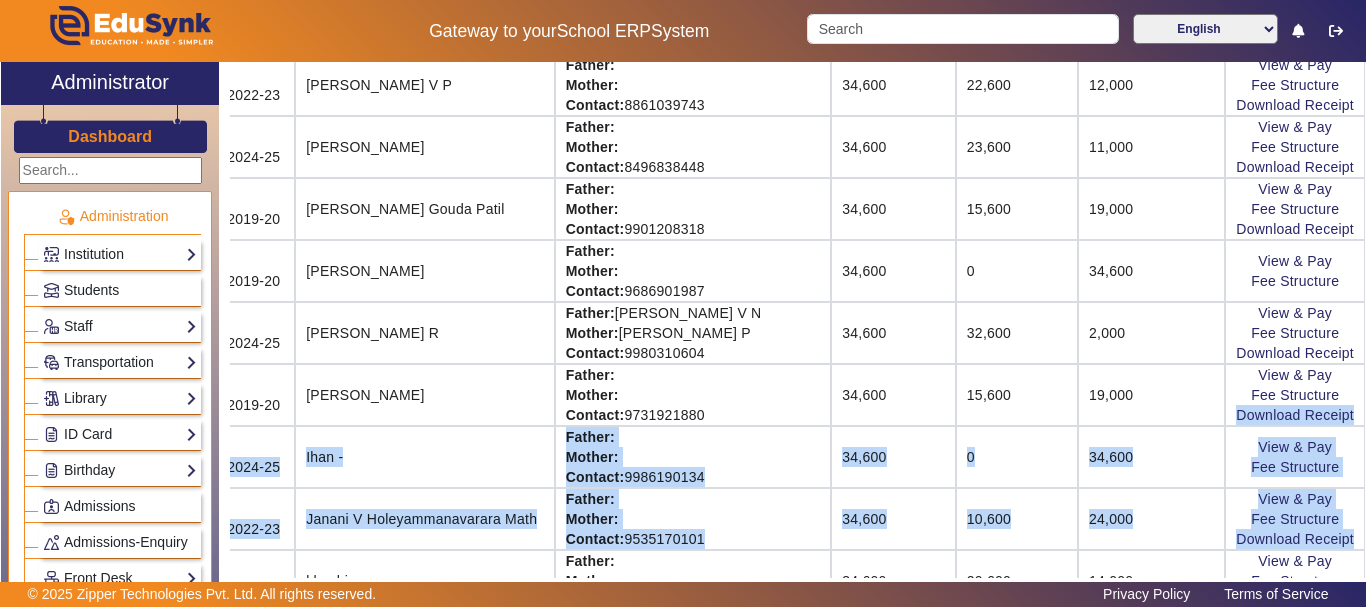 click on "Roll No. Name Parents TotalFees (₹) TotalPaid (₹) PendingFees (₹) Action RollNo: Reg Id: 44/2023-24   [PERSON_NAME] Father:    Mother:    Contact: 8095051789  34,600 3,600 31,000  View & Pay   Fee Structure  Download Receipt RollNo: Reg Id: 32/2019-20  [PERSON_NAME] Father:    Mother:    Contact: 7483394214  34,600 15,600 19,000  View & Pay   Fee Structure  Download Receipt RollNo: Reg Id: 10/2019-20  [PERSON_NAME]  R R Father:    Mother:    Contact: 8970536688  34,600 0 34,600  View & Pay   Fee Structure  RollNo: Reg Id: 01/2019-20  [PERSON_NAME]  Kumbrer Father:    Mother:    Contact: 9945005306  34,600 34,600 0  View & Pay   Fee Structure  Download Receipt RollNo: Reg Id: 23/2022-23  [PERSON_NAME] V P Father:    Mother:    Contact: 8861039743  34,600 22,600 12,000  View & Pay   Fee Structure  Download Receipt RollNo: Reg Id: 41/2024-25  [PERSON_NAME] Father:    Mother:    Contact: 8496838448  34,600 23,600 11,000  View & Pay   Fee Structure  Download Receipt RollNo: Reg Id: 09/2019-20  Father:    Mother:" 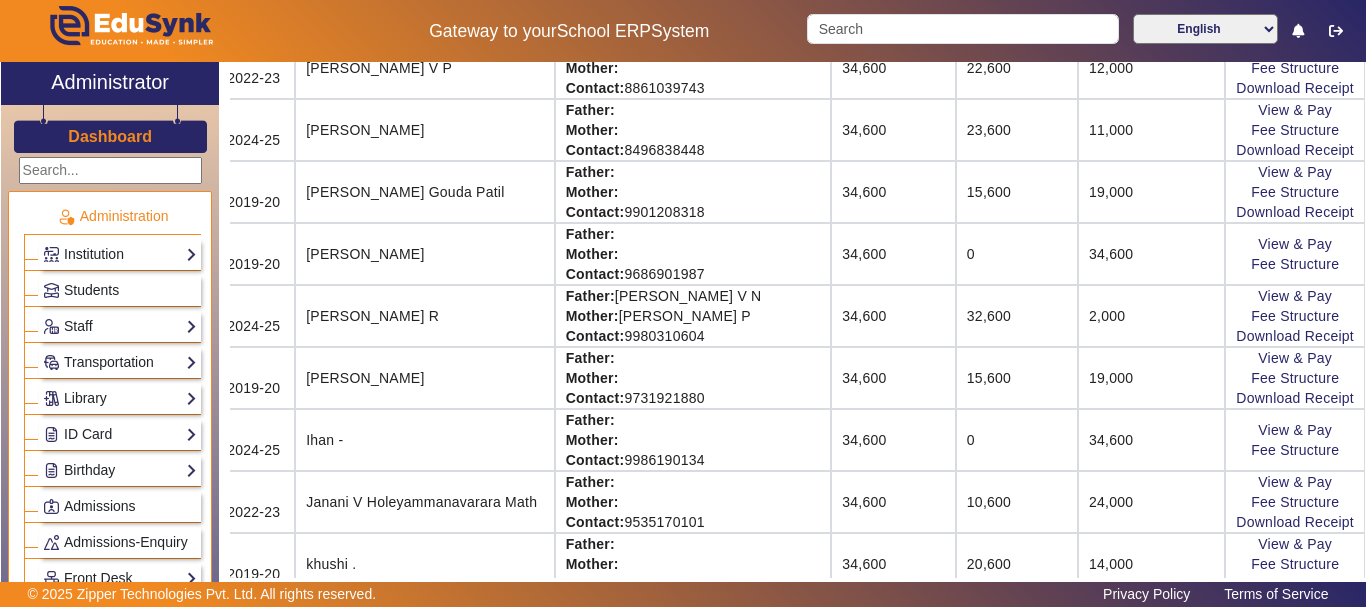 click on "2,000" 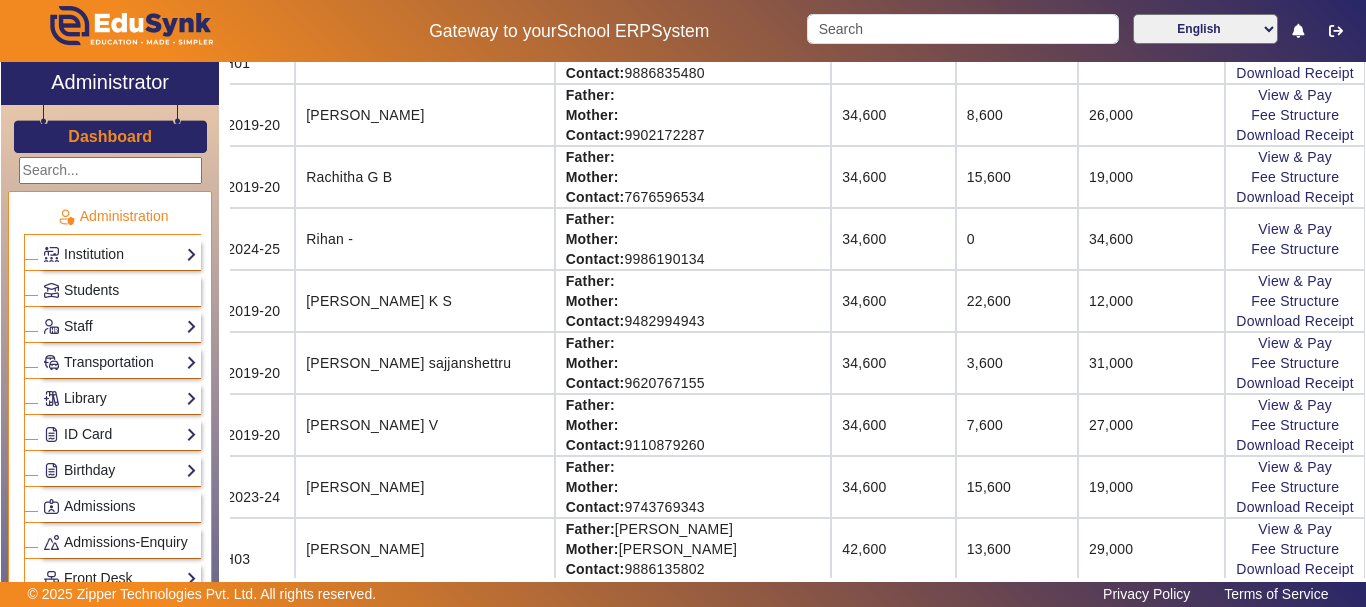 scroll, scrollTop: 1642, scrollLeft: 115, axis: both 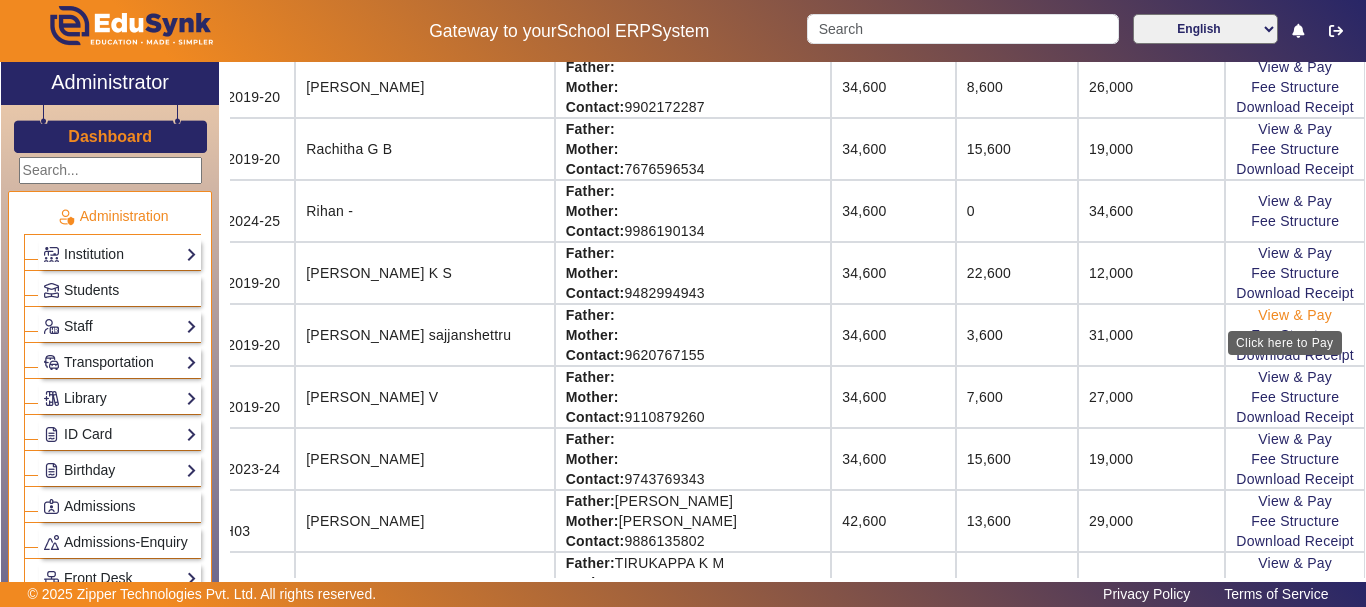 click on "View & Pay" 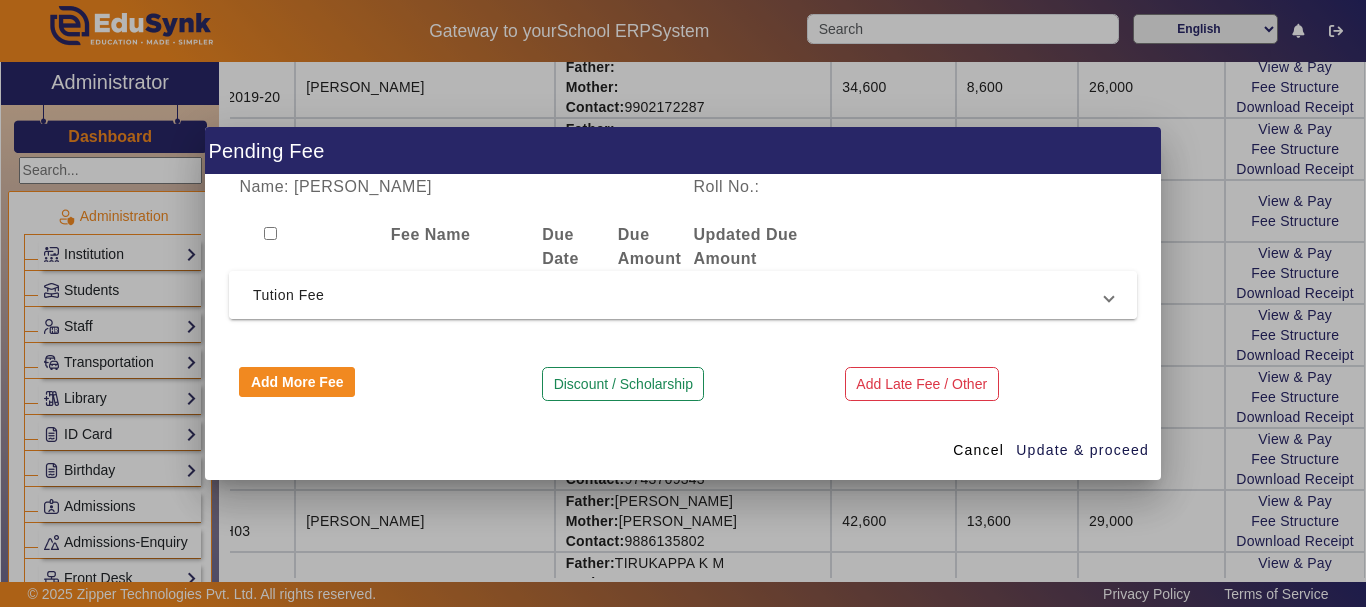 click on "Tution Fee" at bounding box center (679, 295) 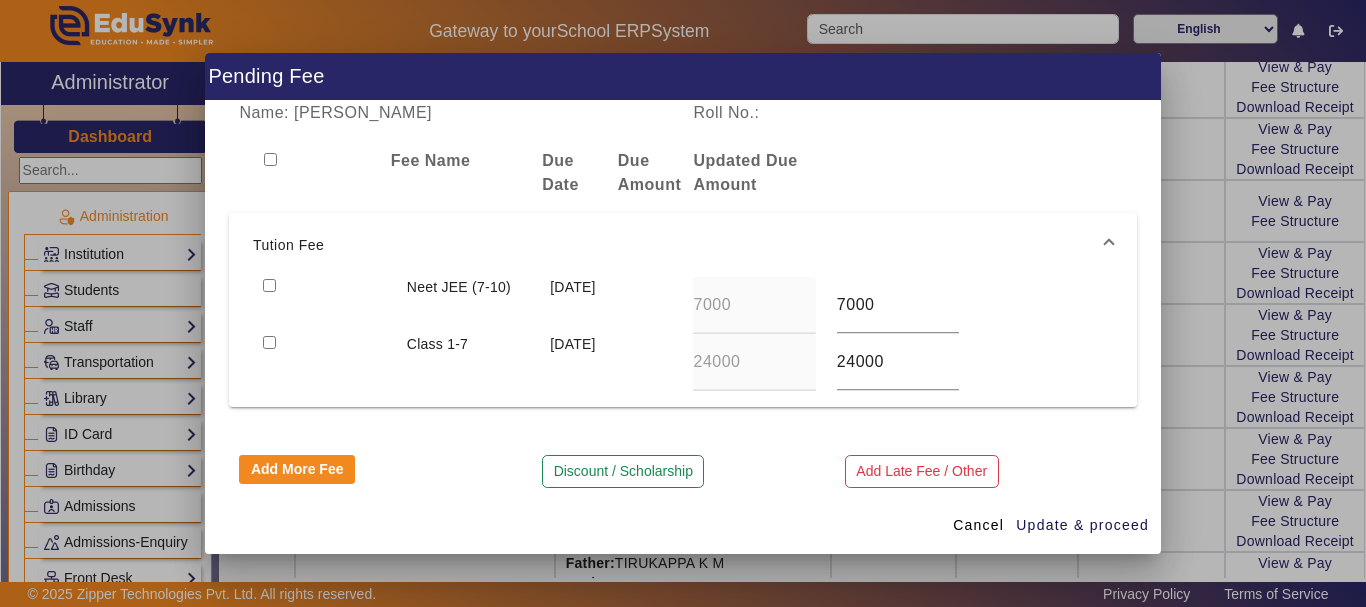 click at bounding box center [269, 285] 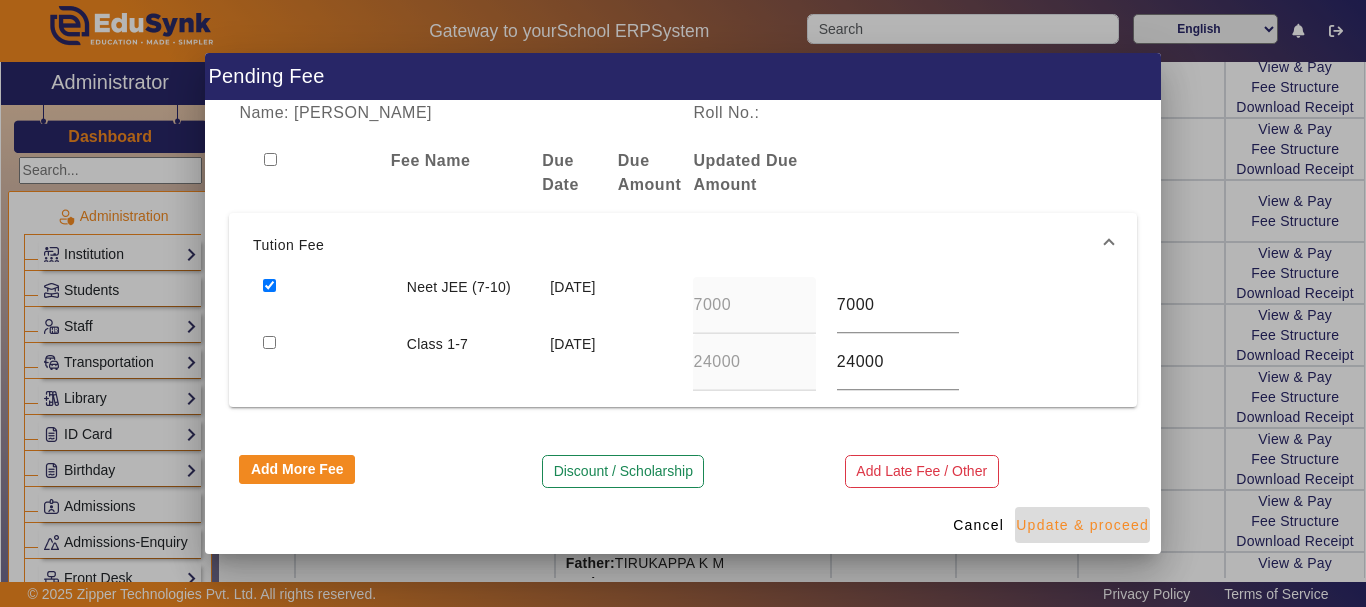 click on "Update & proceed" at bounding box center [1082, 525] 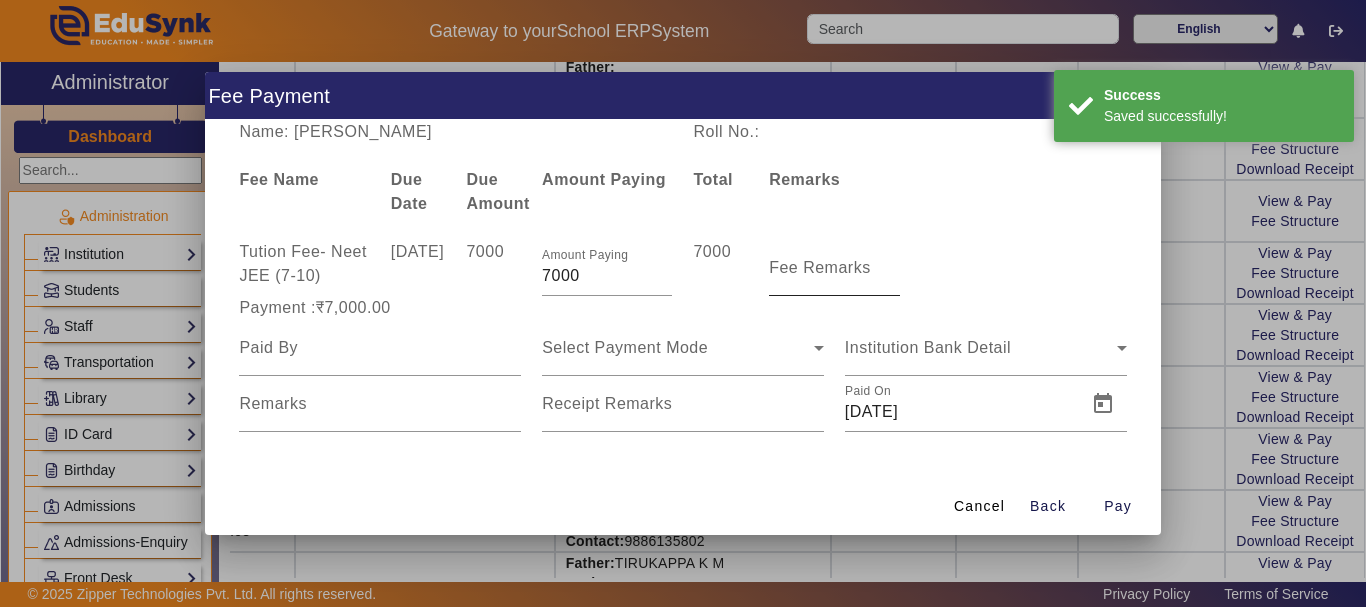 click on "Fee Remarks" at bounding box center [820, 267] 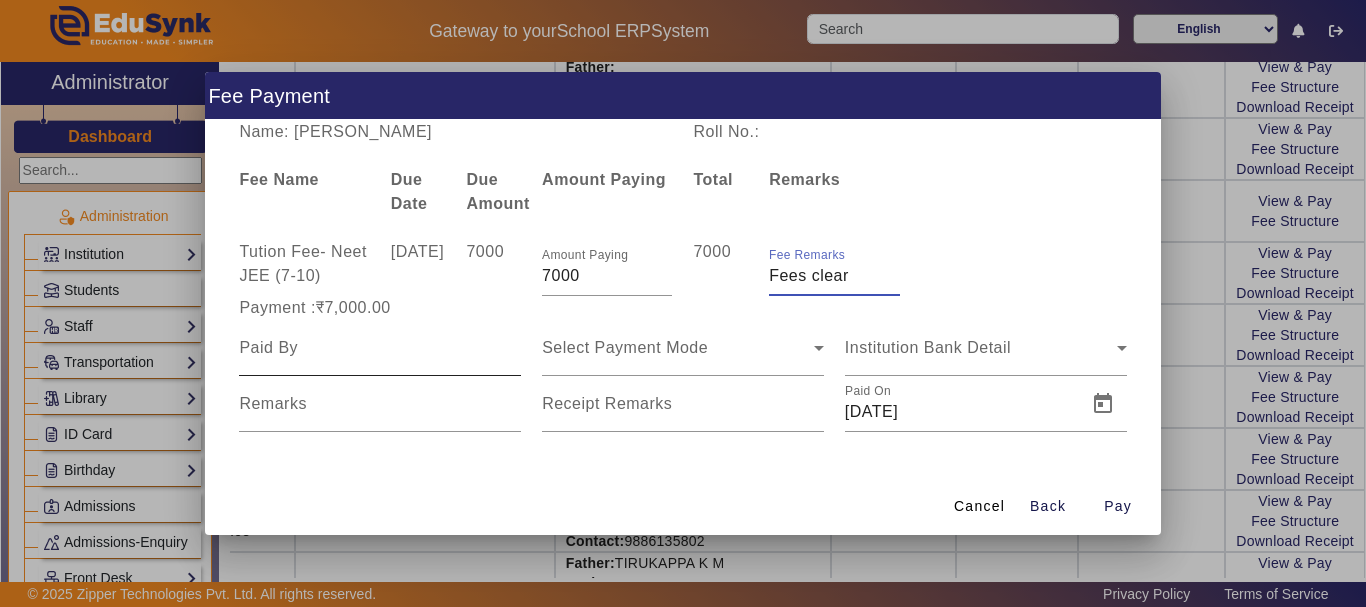 type on "Fees clear" 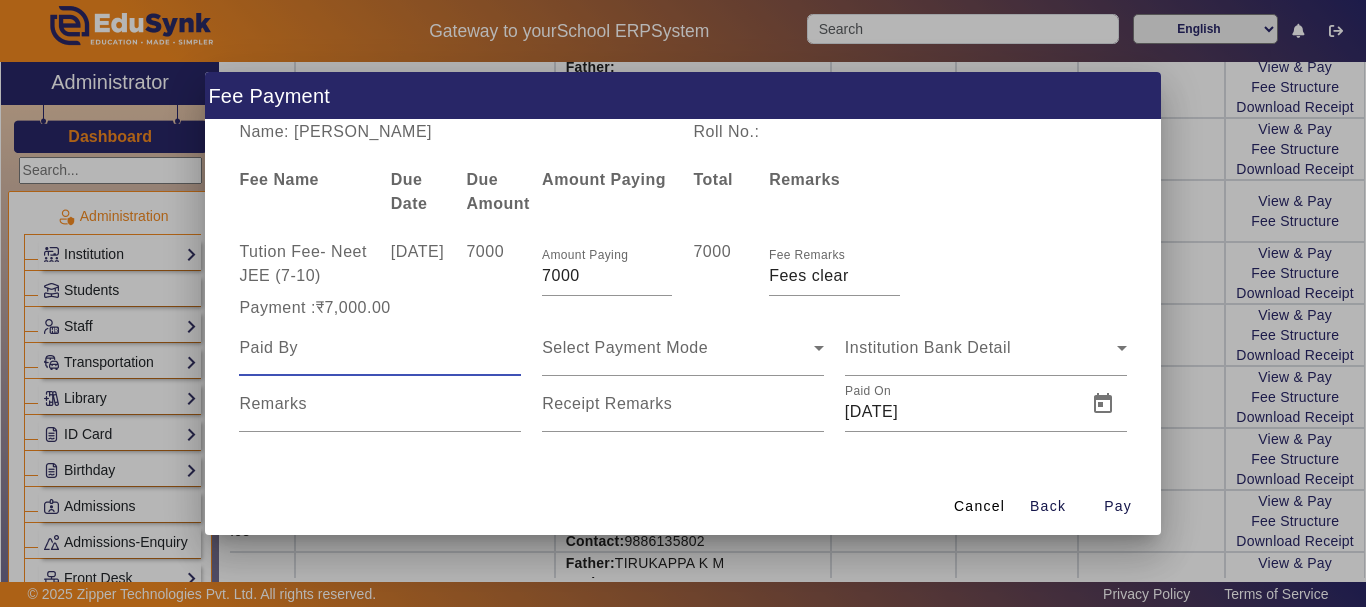 click at bounding box center (380, 348) 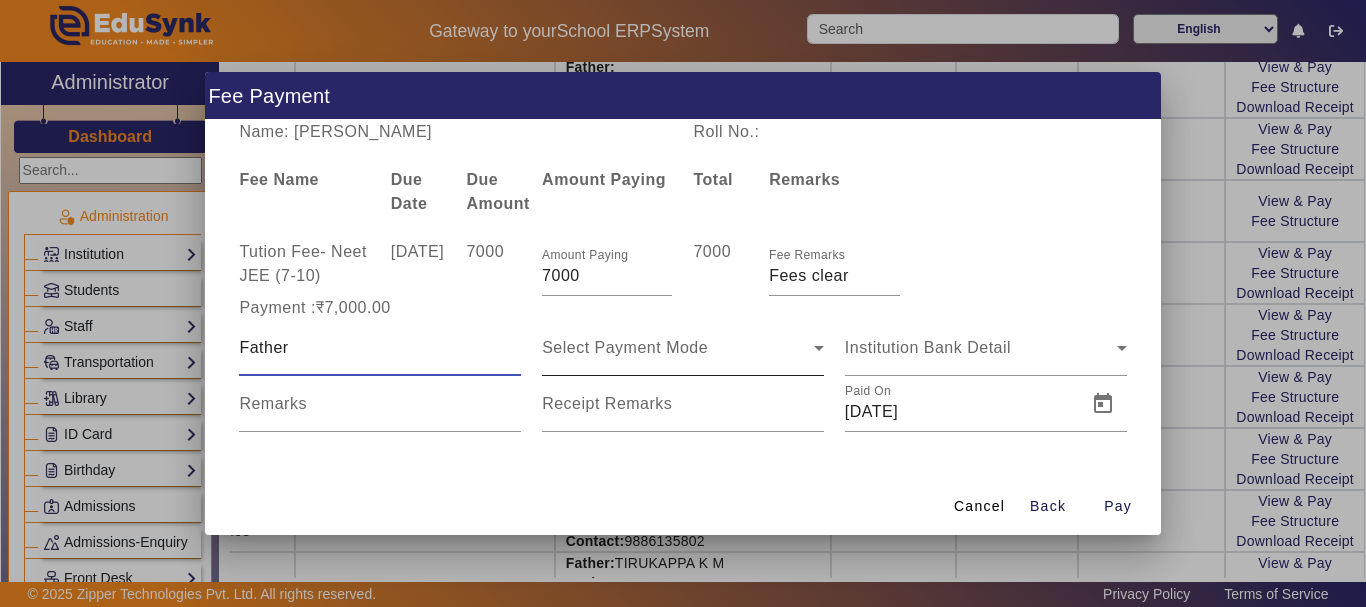 type on "Father" 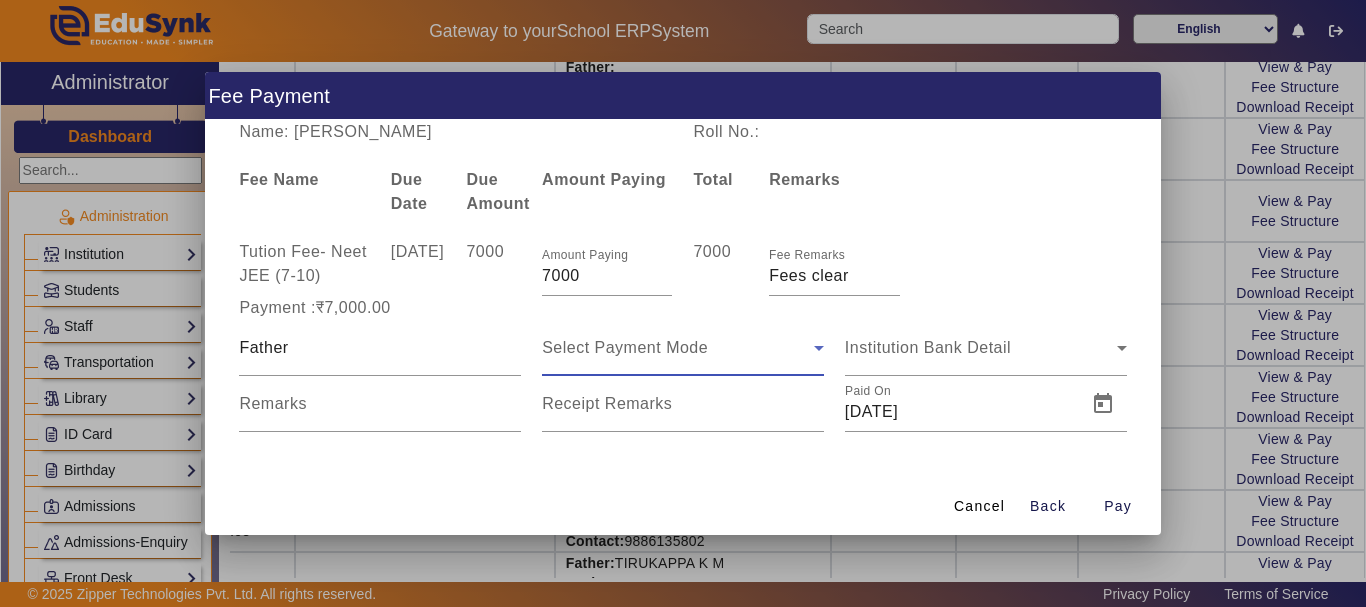 click on "Select Payment Mode" at bounding box center [678, 348] 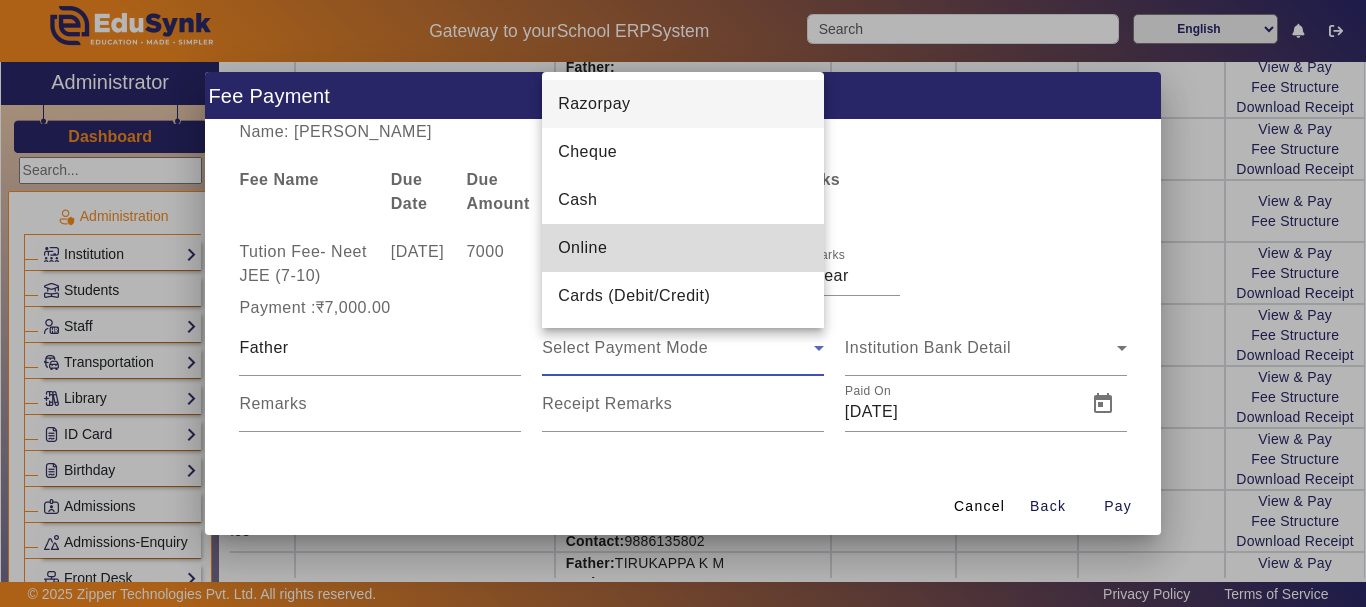 click on "Online" at bounding box center (683, 248) 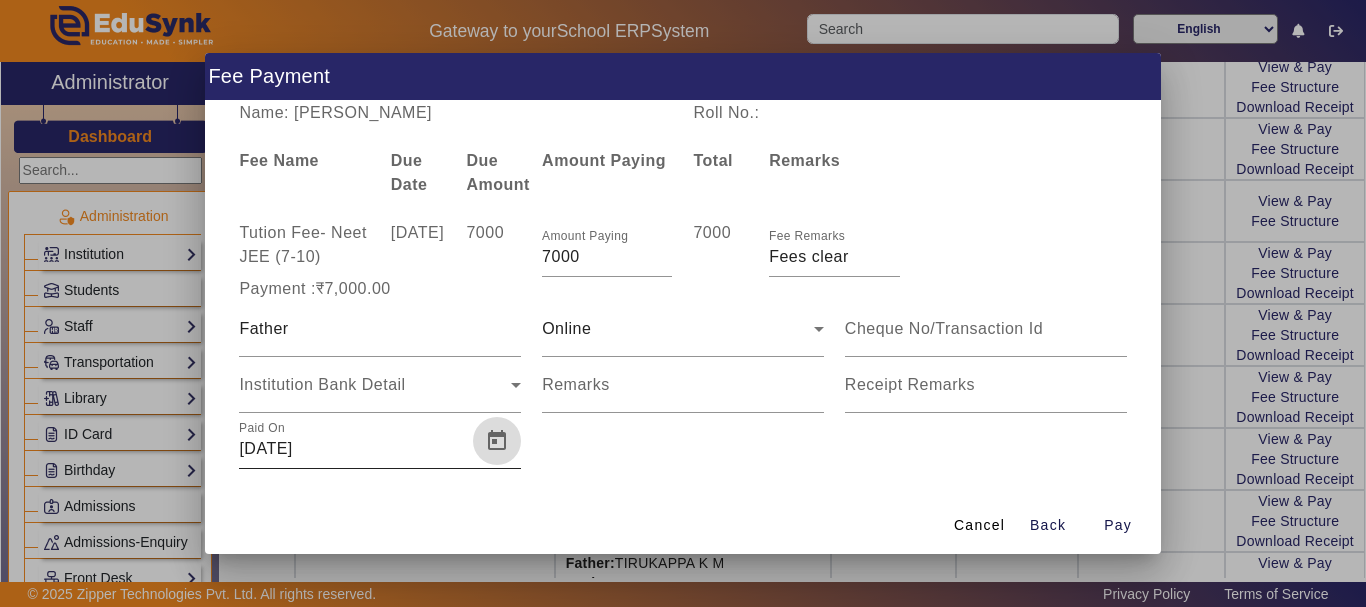 click at bounding box center (497, 441) 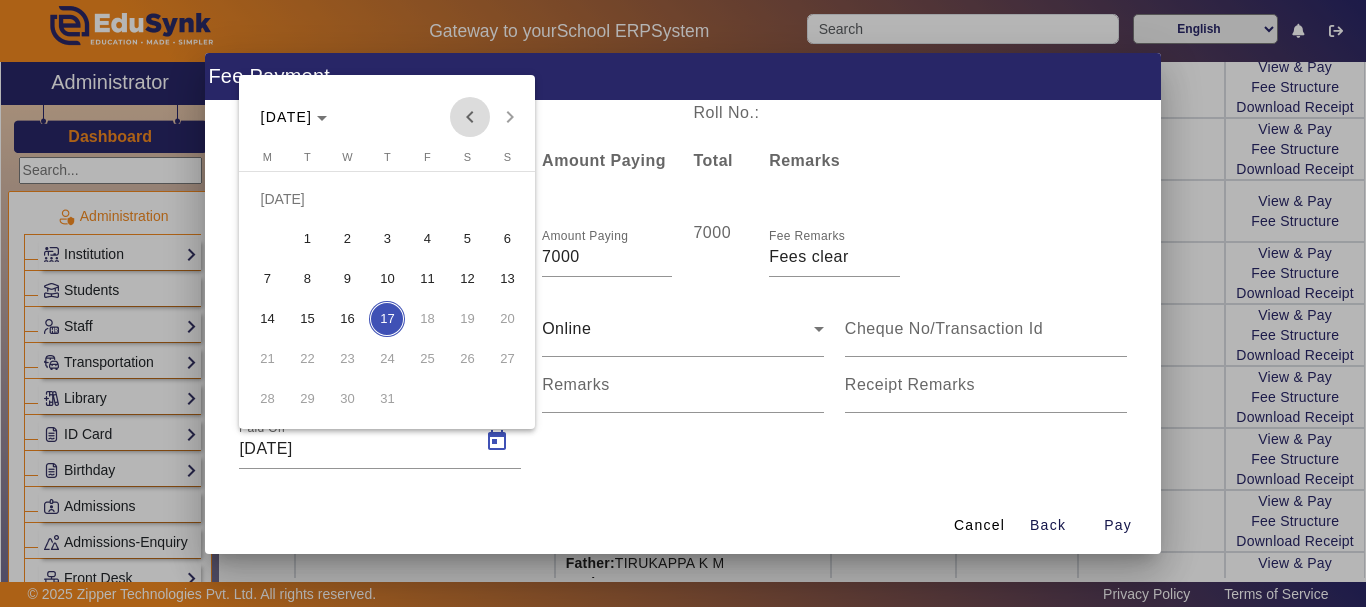 click at bounding box center (470, 117) 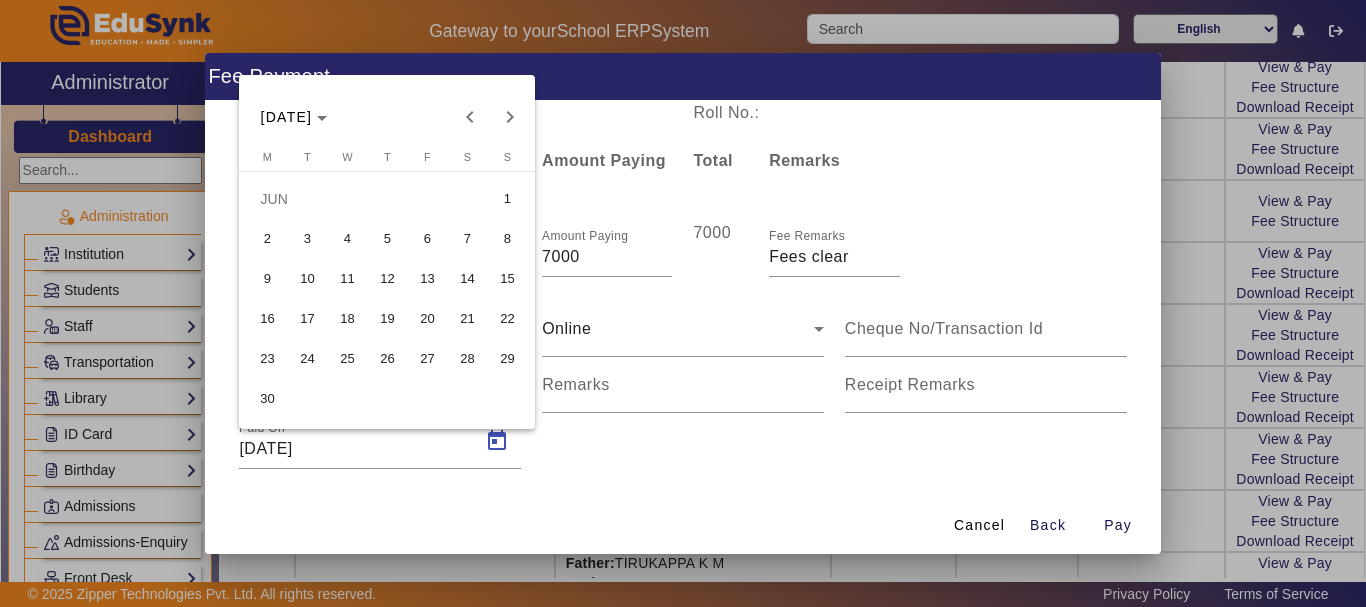 click on "23" at bounding box center [267, 359] 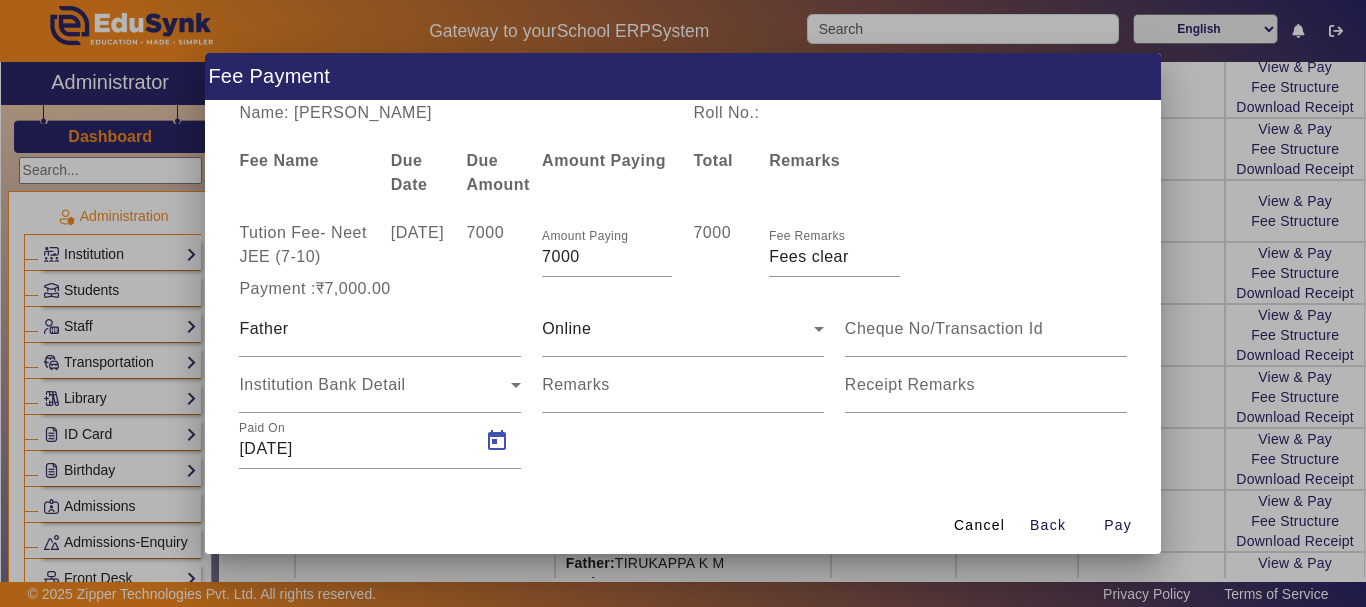 type on "[DATE]" 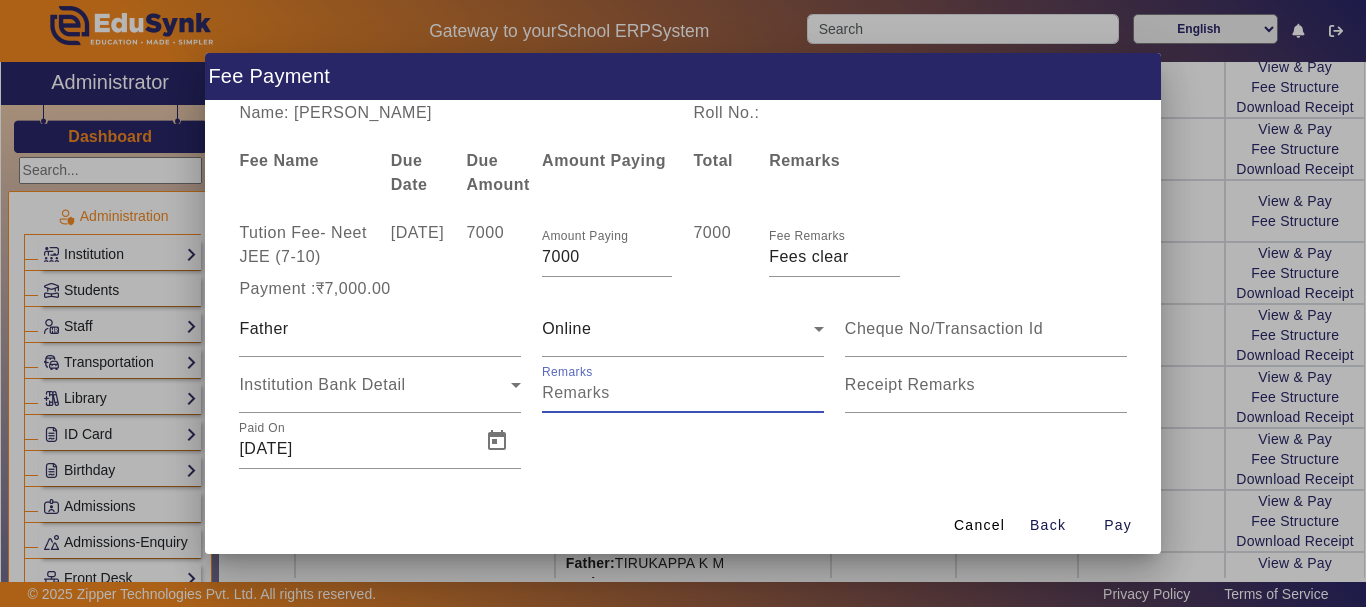 click on "Remarks" at bounding box center [683, 393] 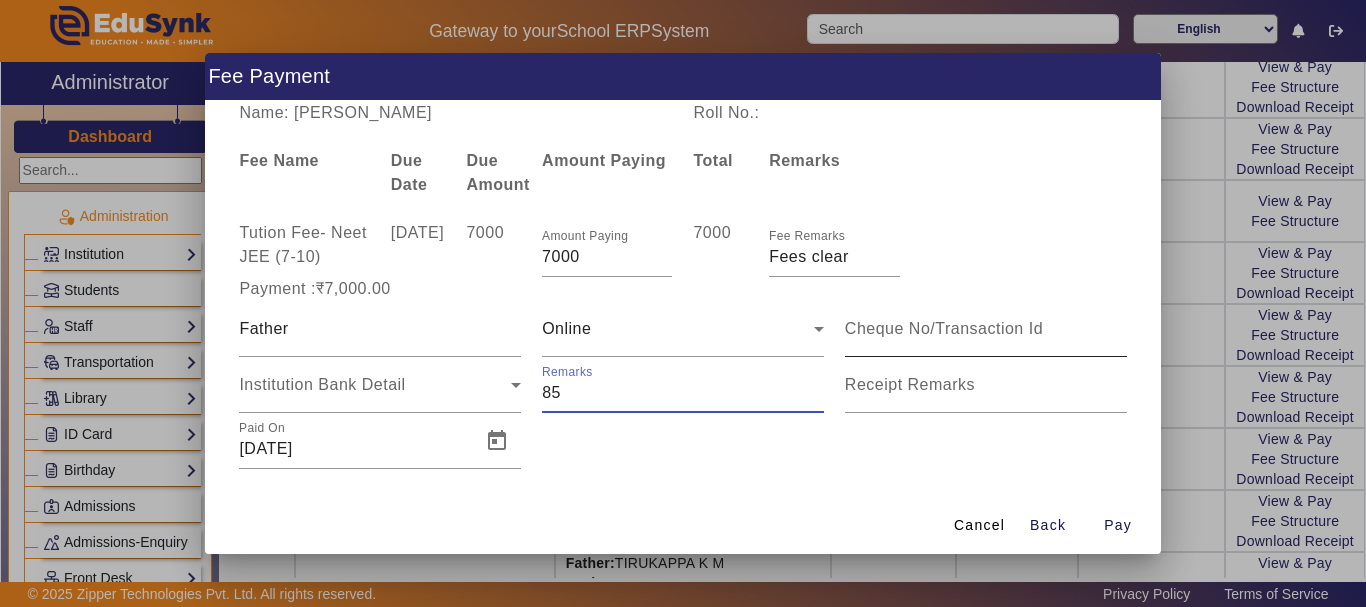 type on "85" 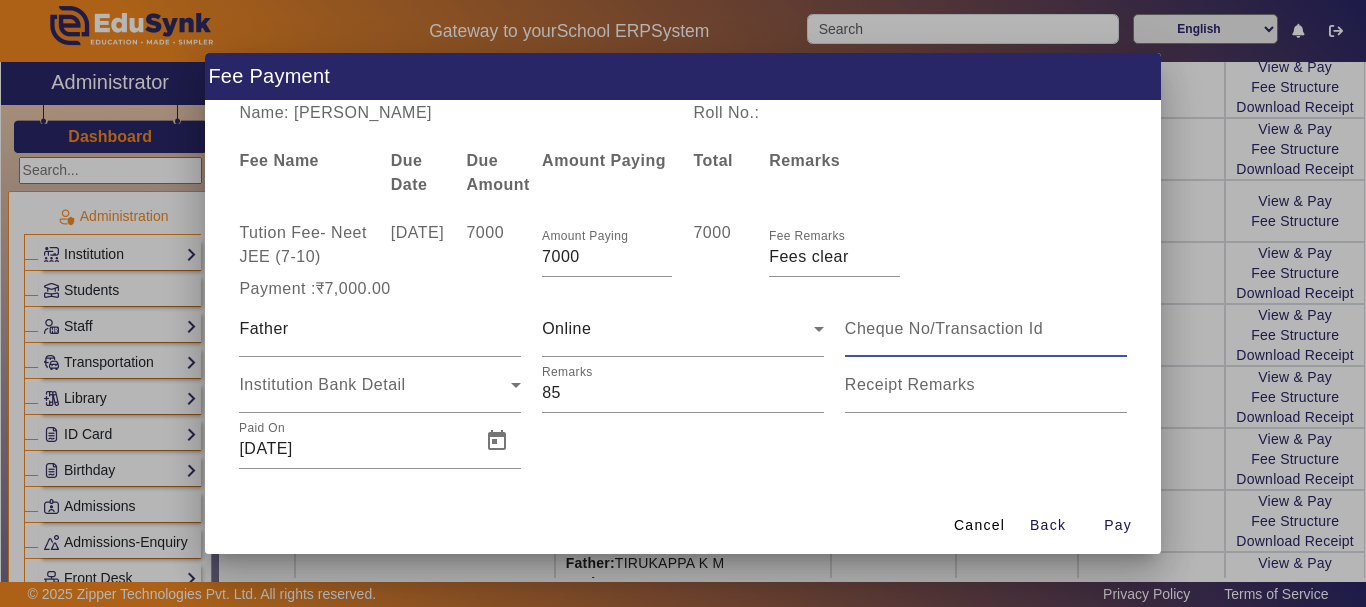 click at bounding box center [986, 329] 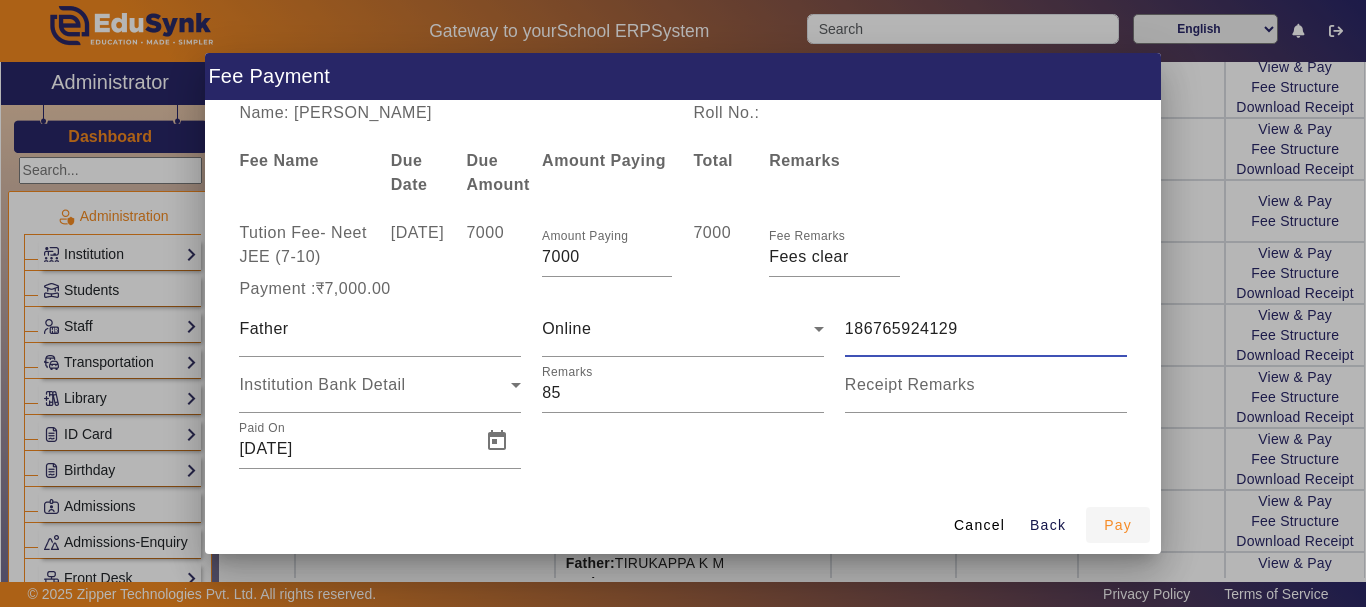type on "186765924129" 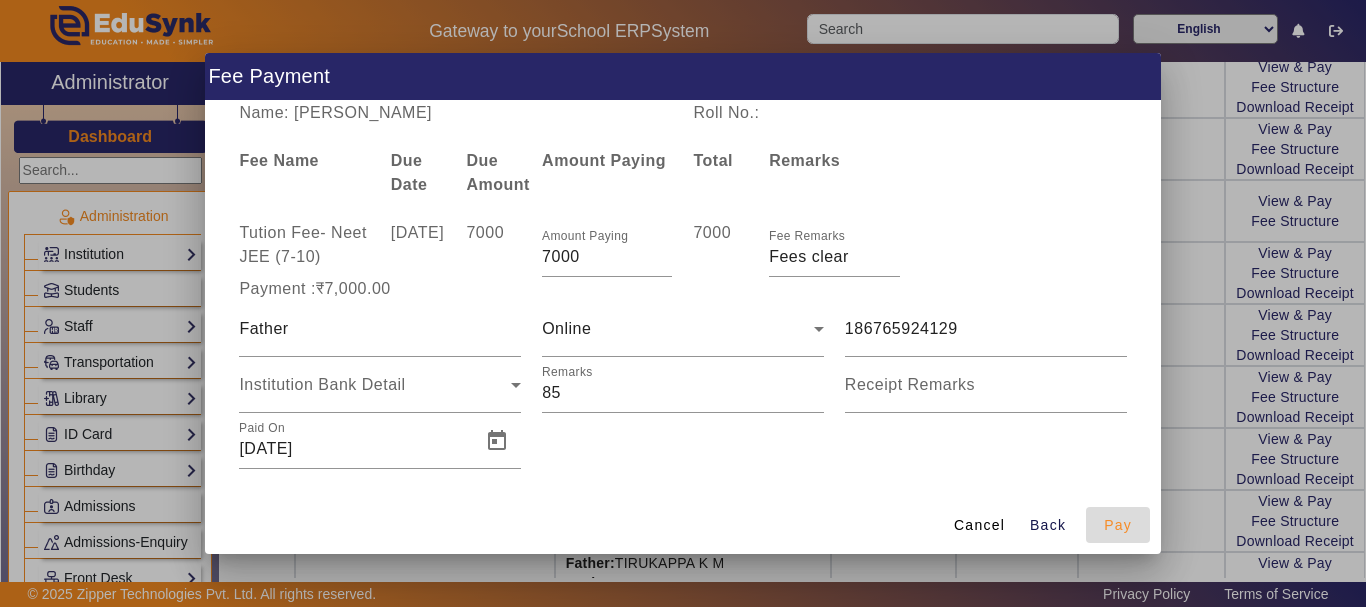 click on "Pay" at bounding box center [1118, 525] 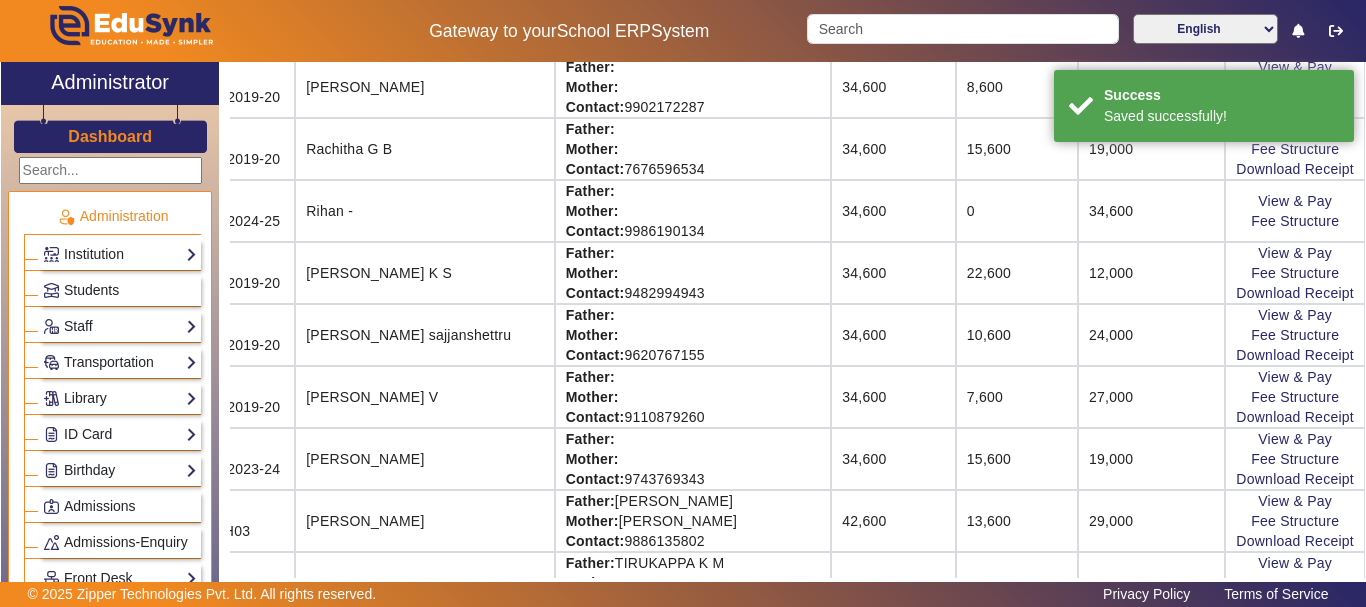 scroll, scrollTop: 154, scrollLeft: 115, axis: both 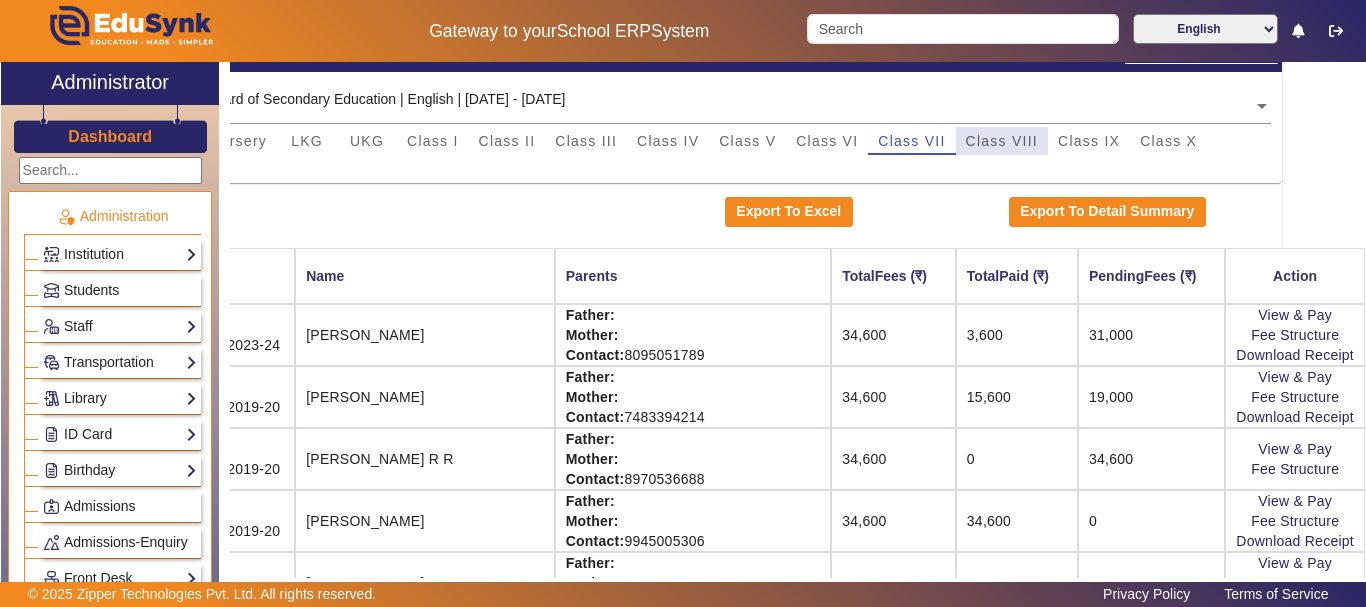 click on "Class VIII" at bounding box center [1002, 141] 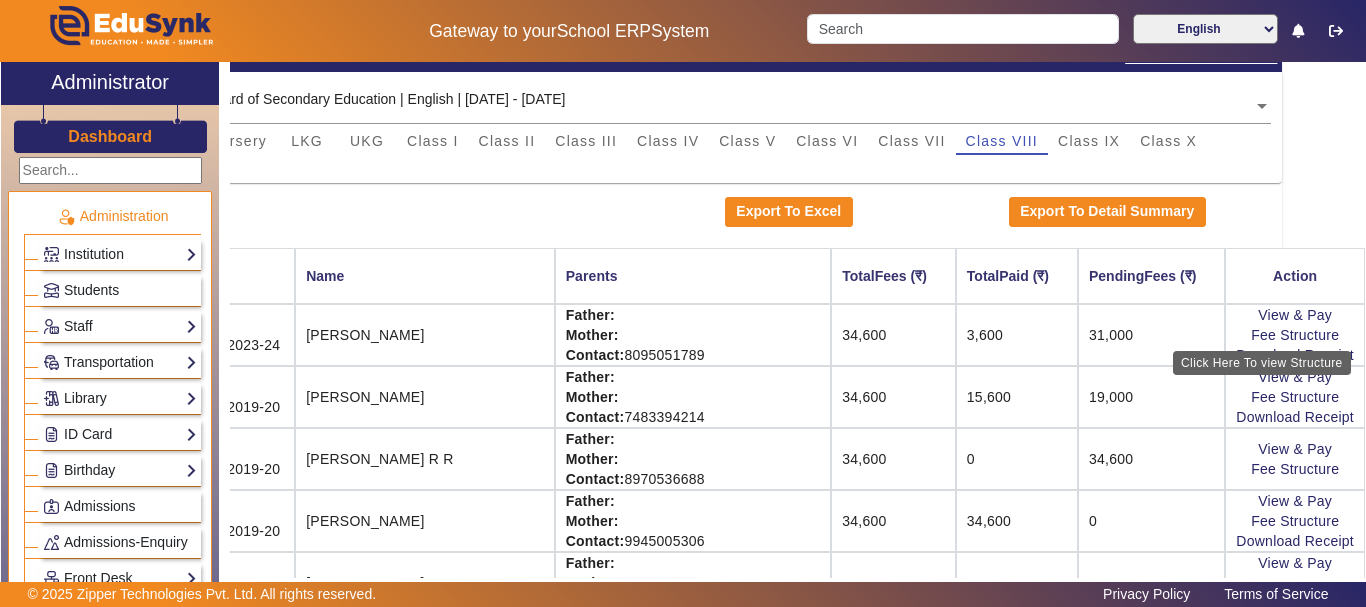 scroll, scrollTop: 154, scrollLeft: 0, axis: vertical 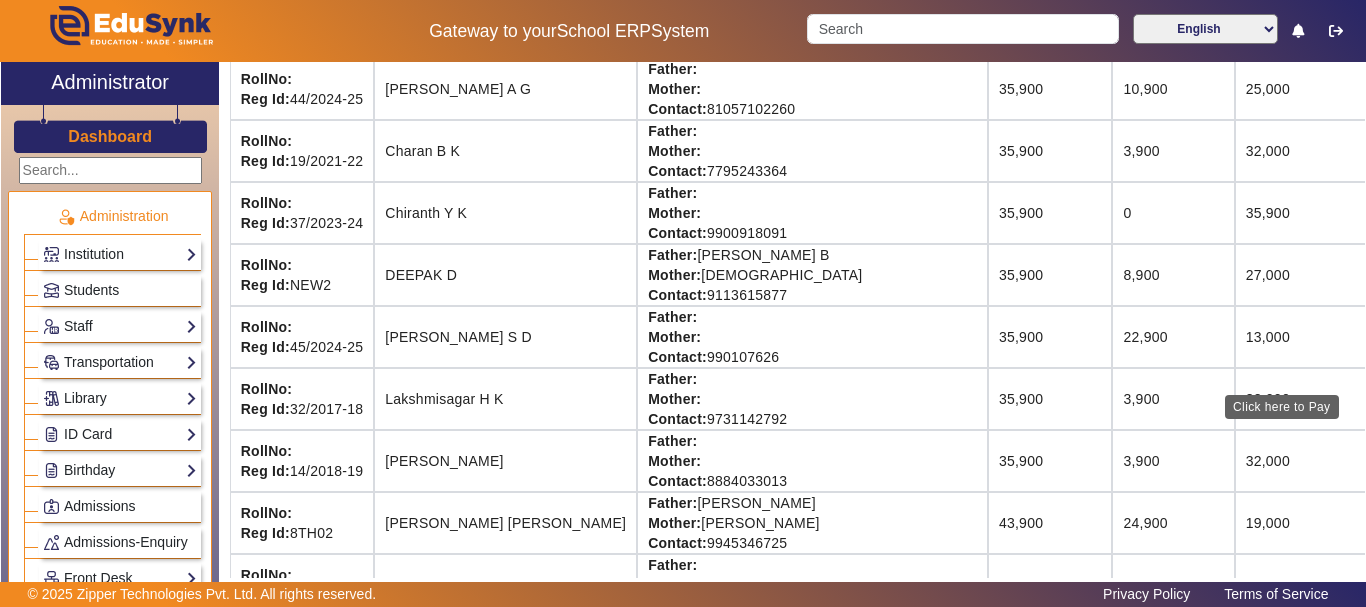 click on "View & Pay" 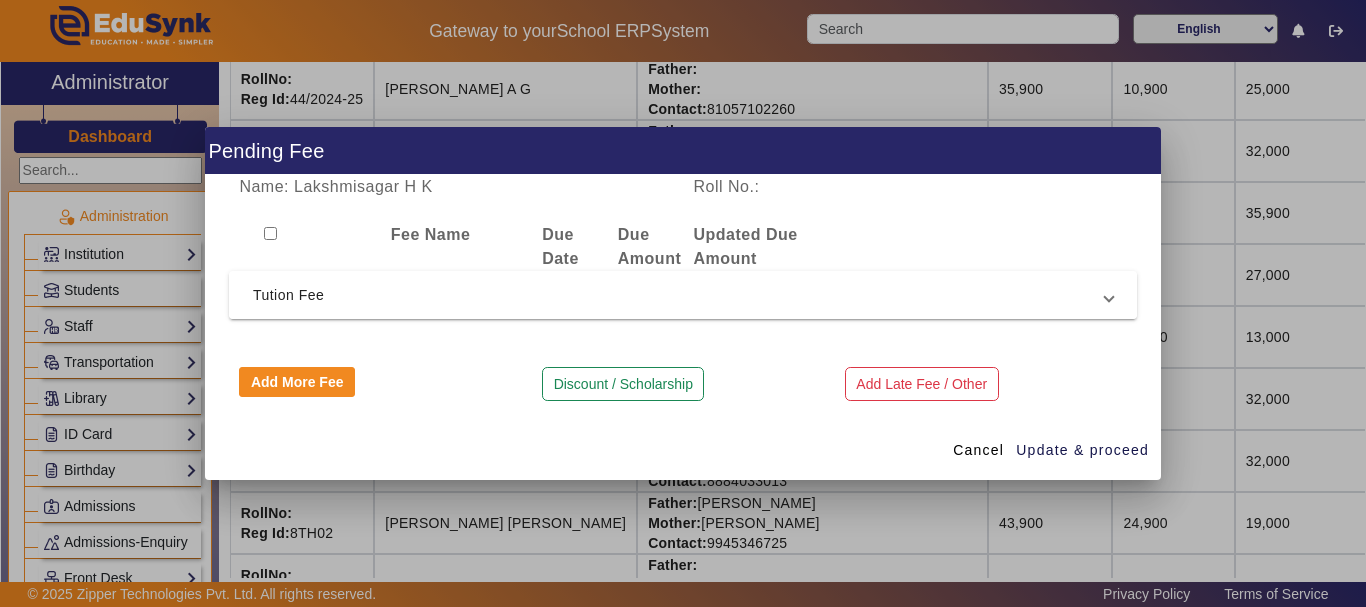 click on "Tution Fee" at bounding box center [679, 295] 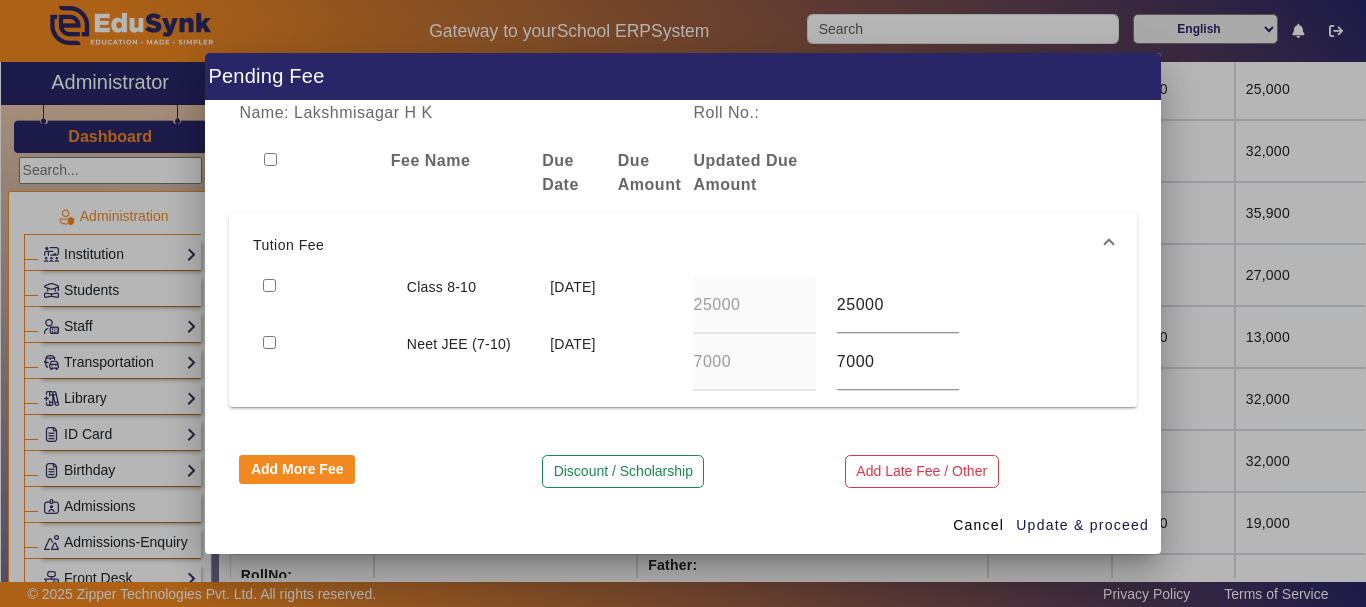 click at bounding box center (269, 285) 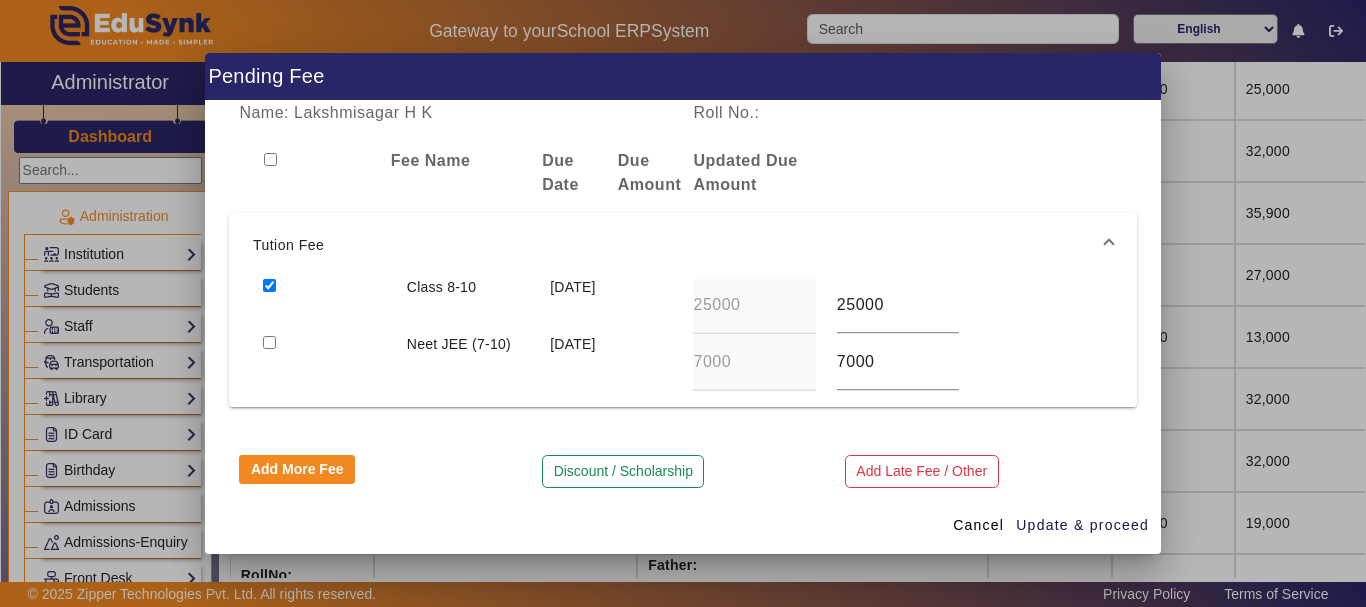 click at bounding box center [269, 285] 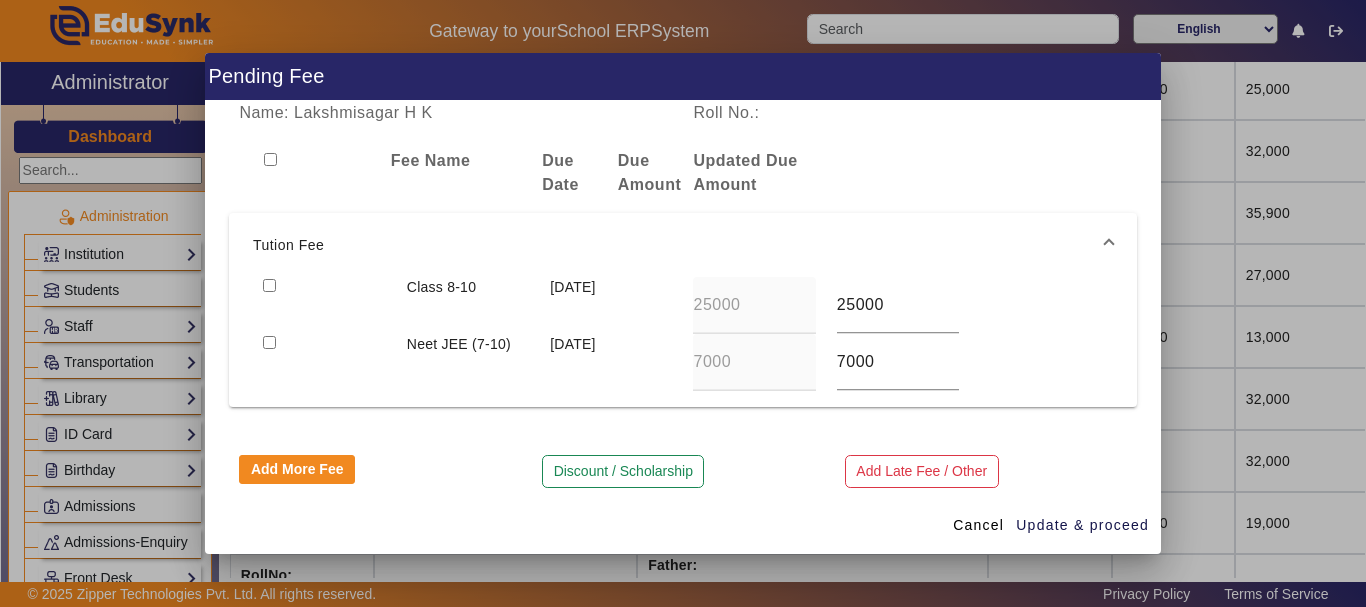 click at bounding box center (269, 342) 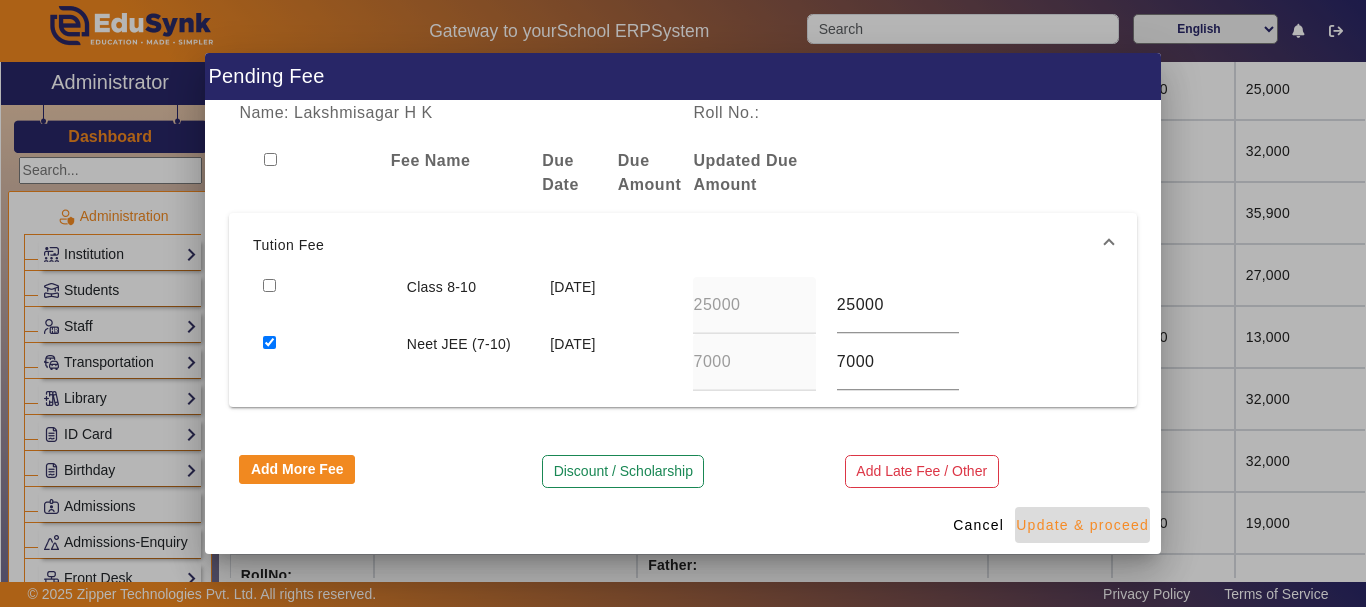 click on "Update & proceed" at bounding box center (1082, 525) 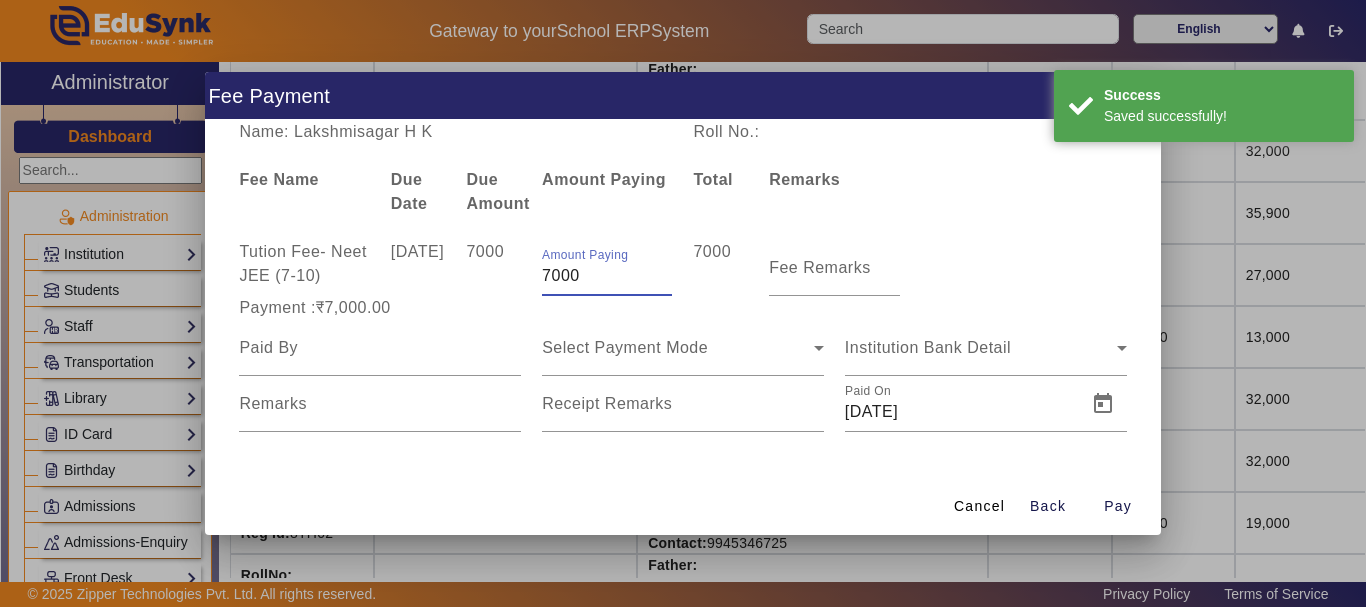 click on "7000" at bounding box center (607, 276) 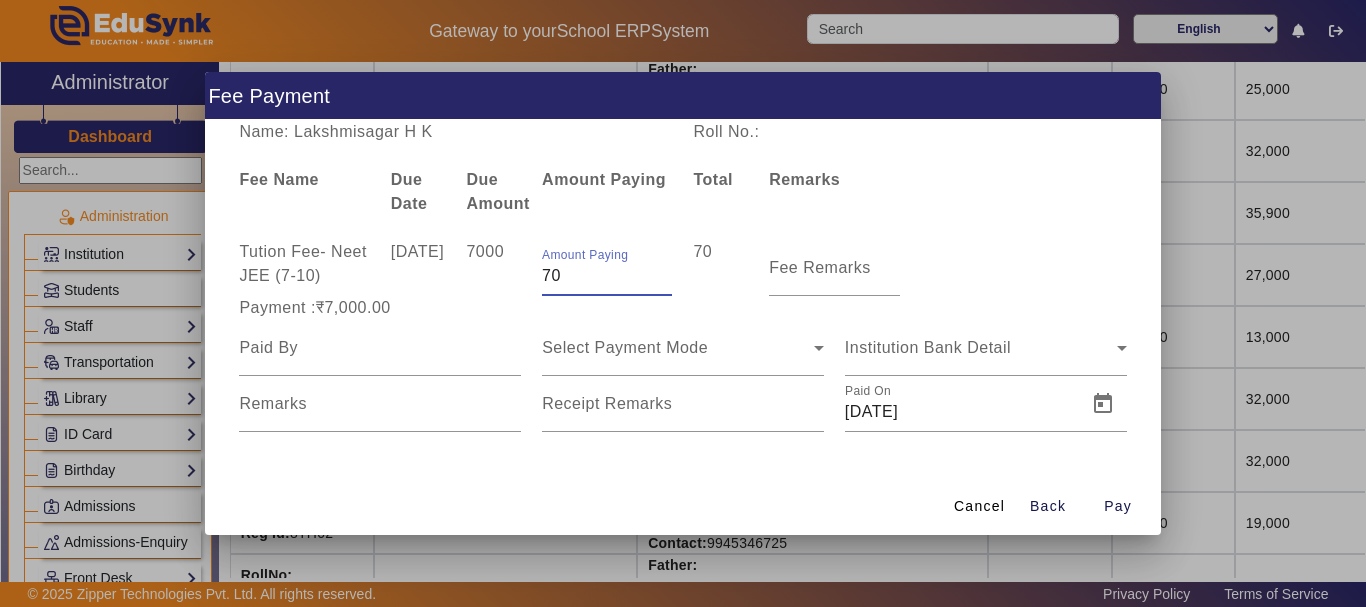 type on "7" 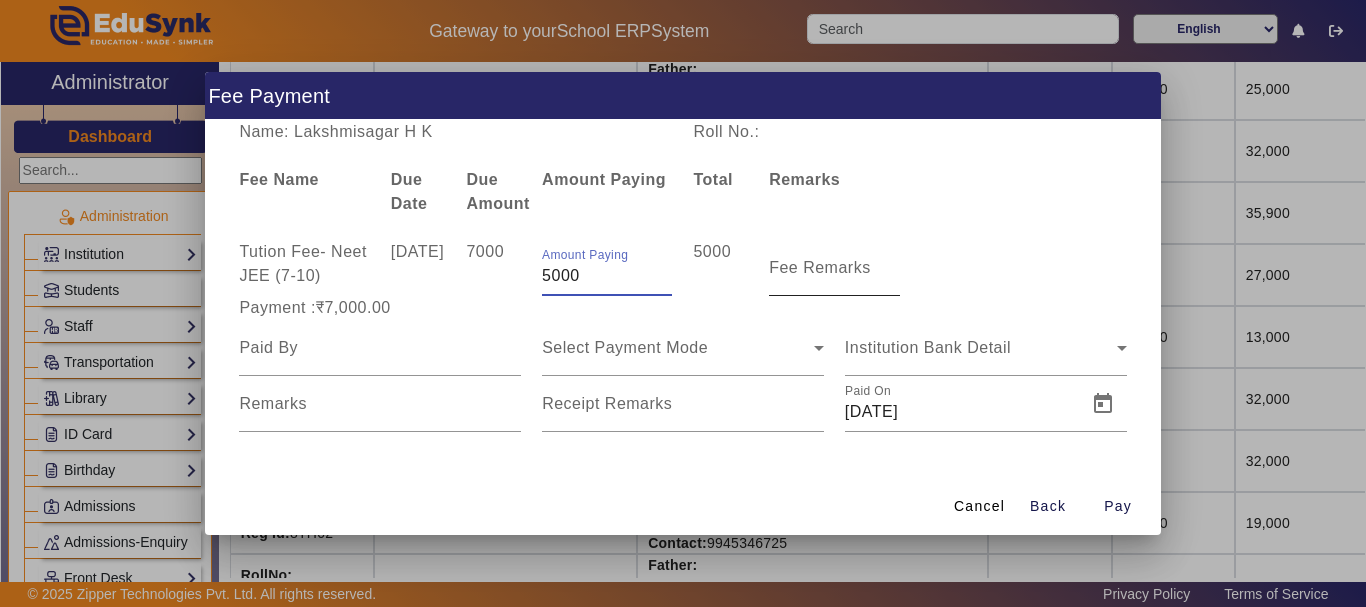 type on "5000" 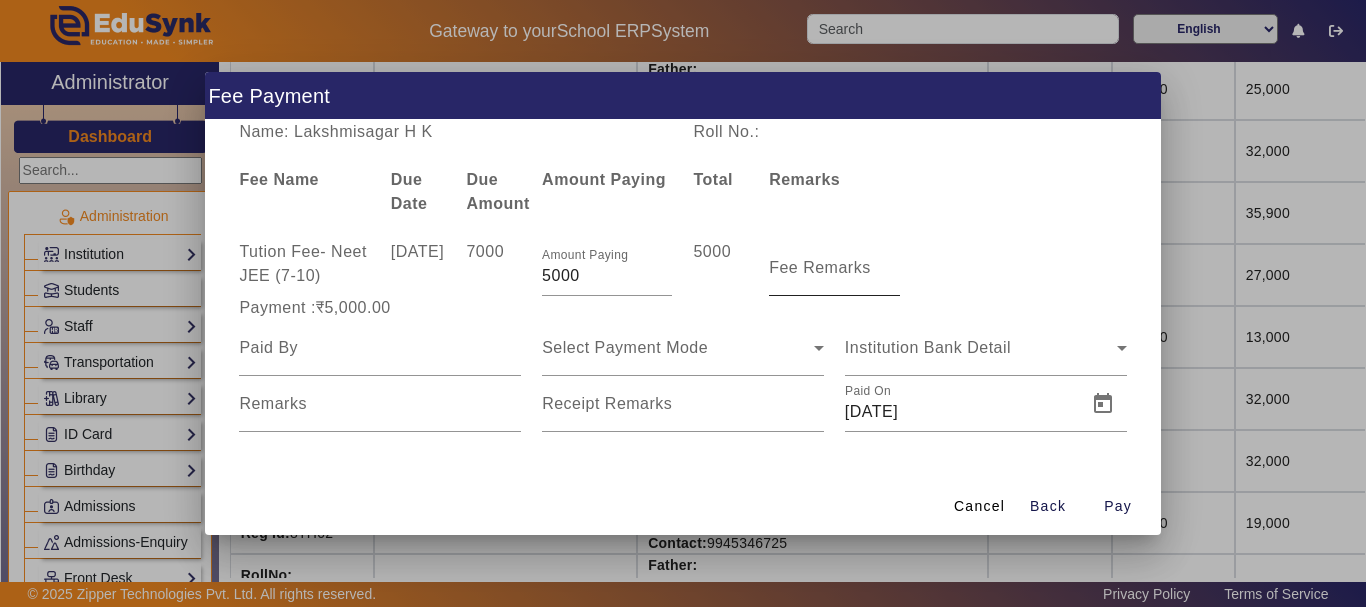 click on "Fee Remarks" at bounding box center (820, 268) 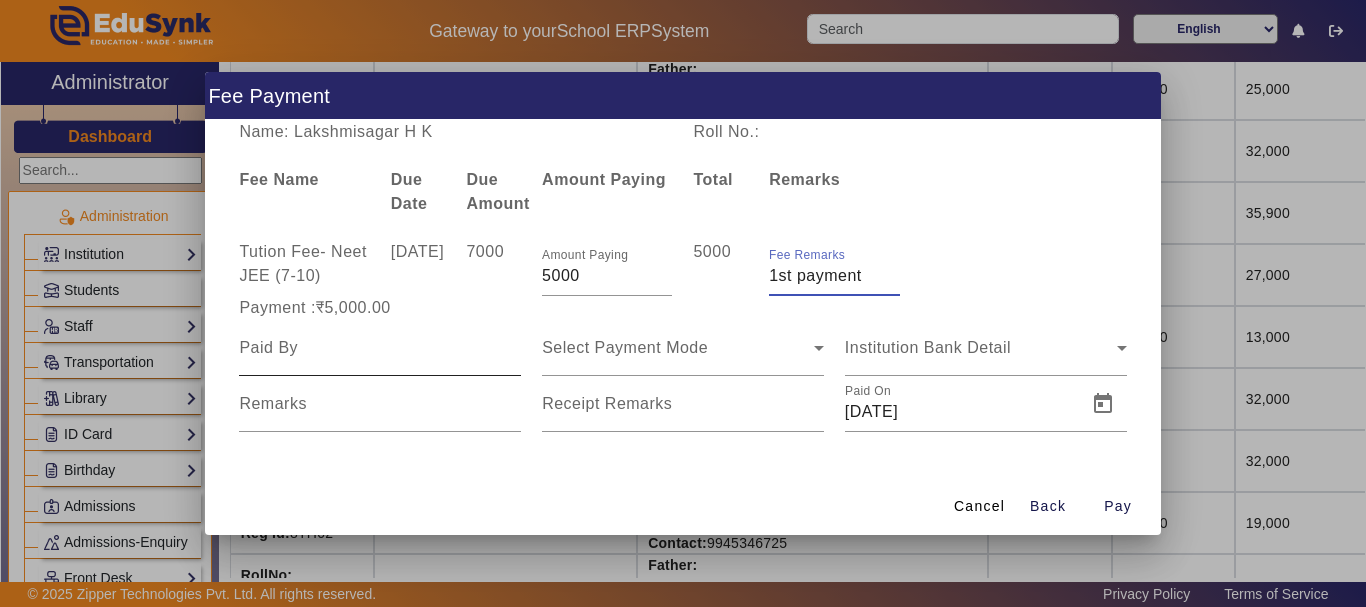 type on "1st payment" 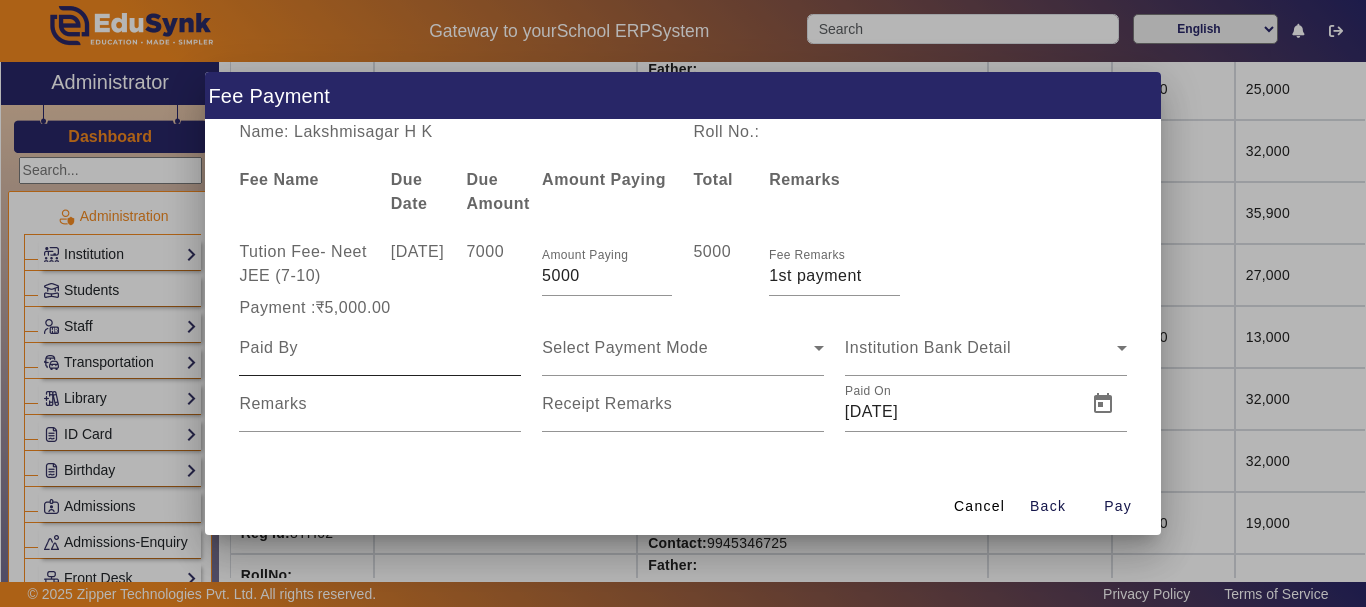 click at bounding box center (380, 348) 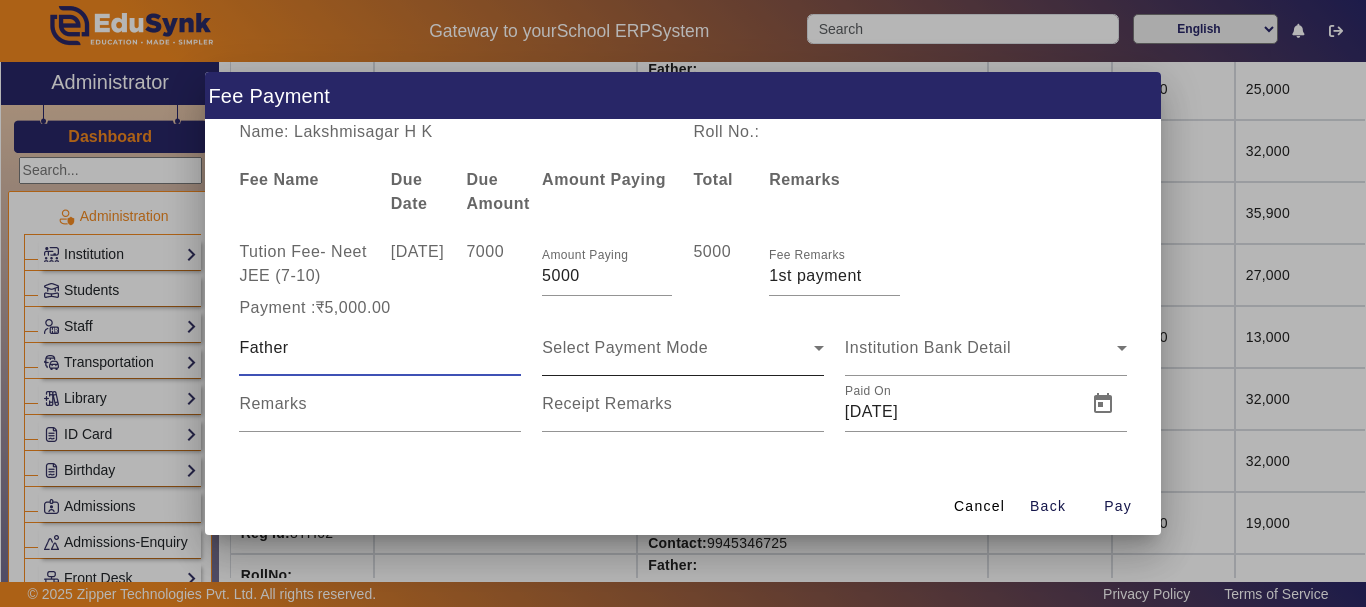 type on "Father" 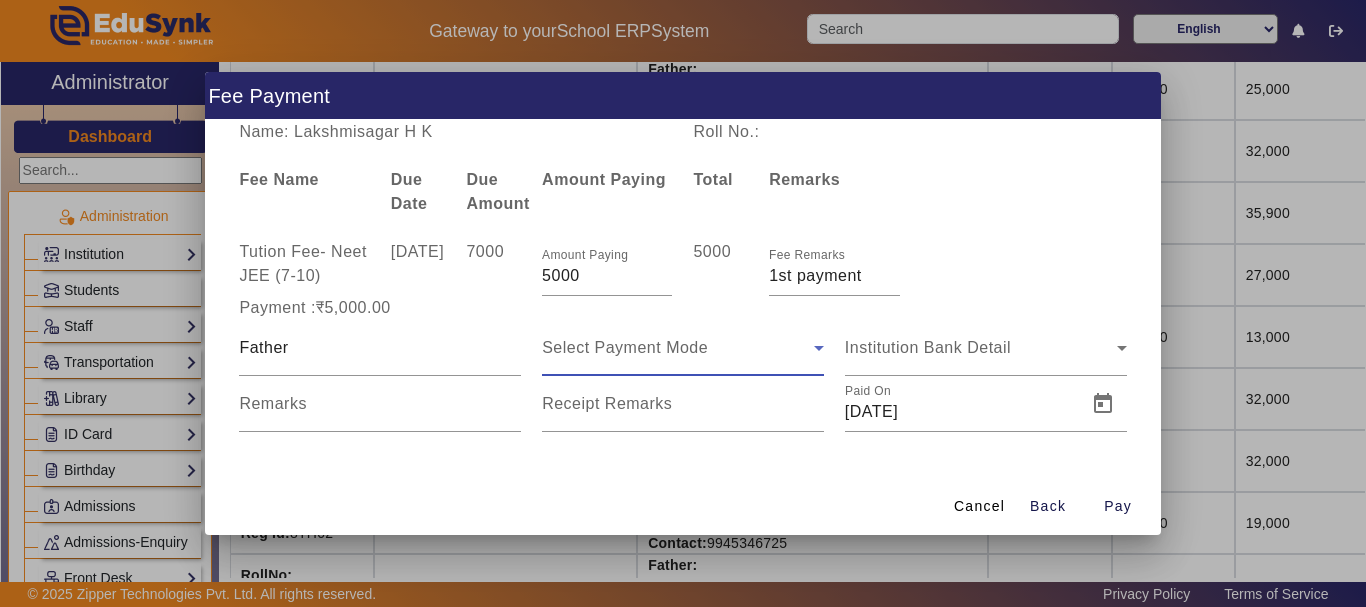 click on "Select Payment Mode" at bounding box center (678, 348) 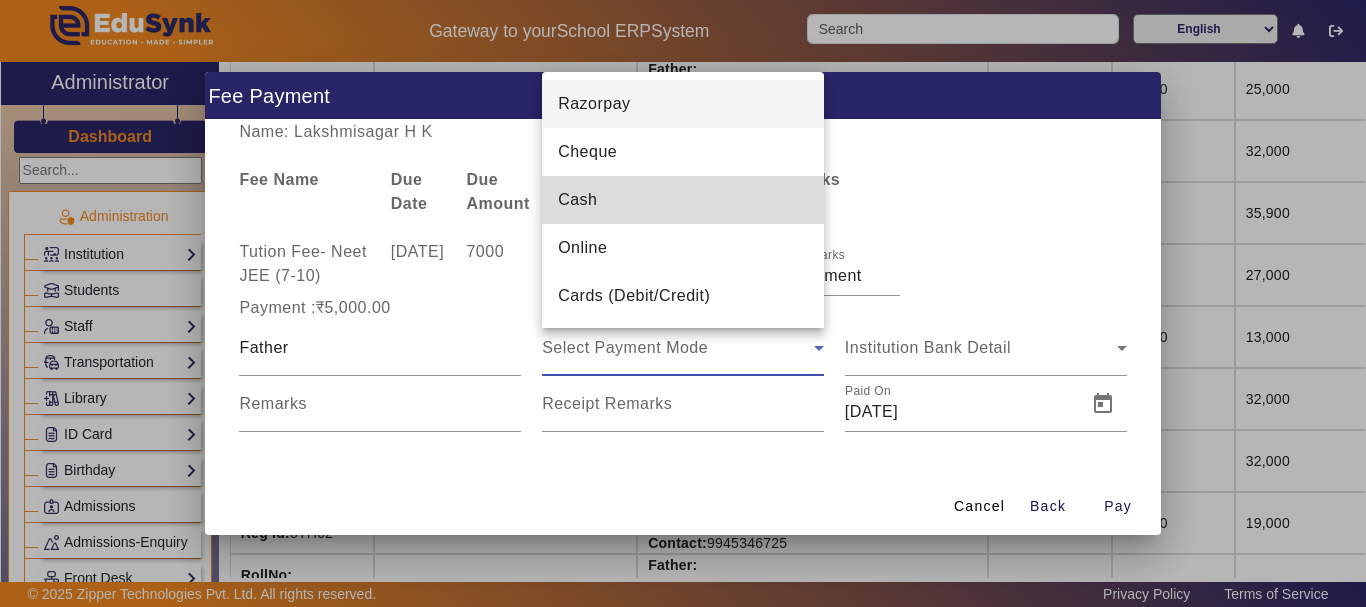 click on "Cash" at bounding box center (683, 200) 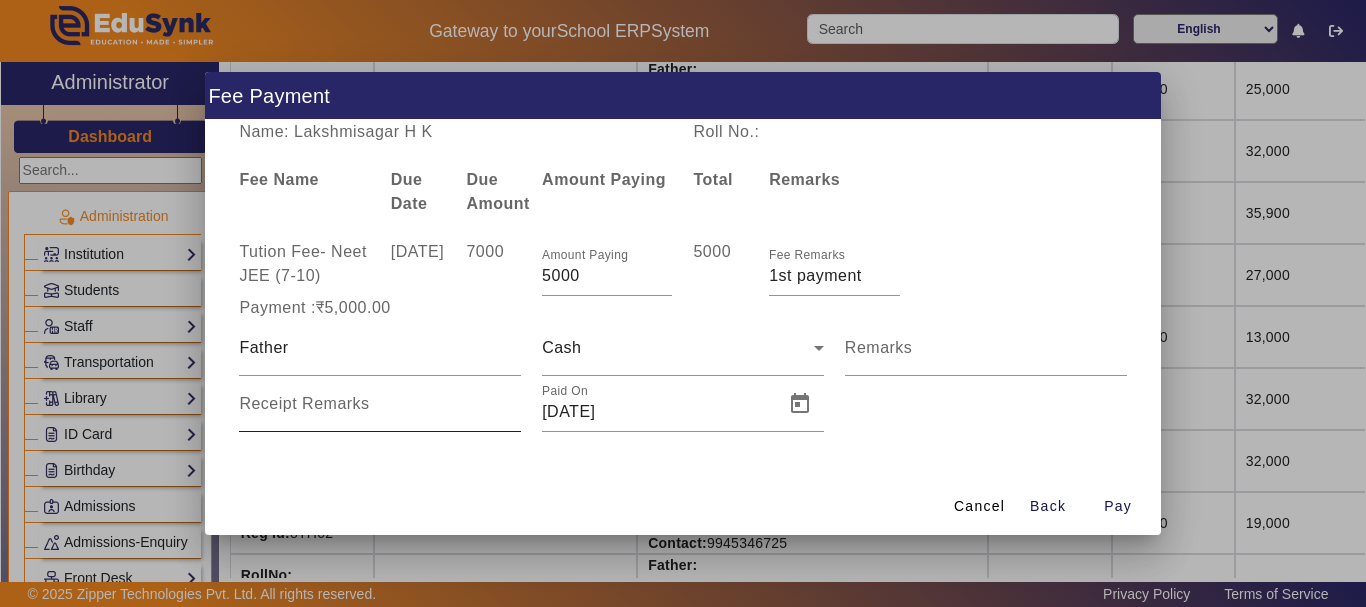 click on "Receipt Remarks" at bounding box center [380, 404] 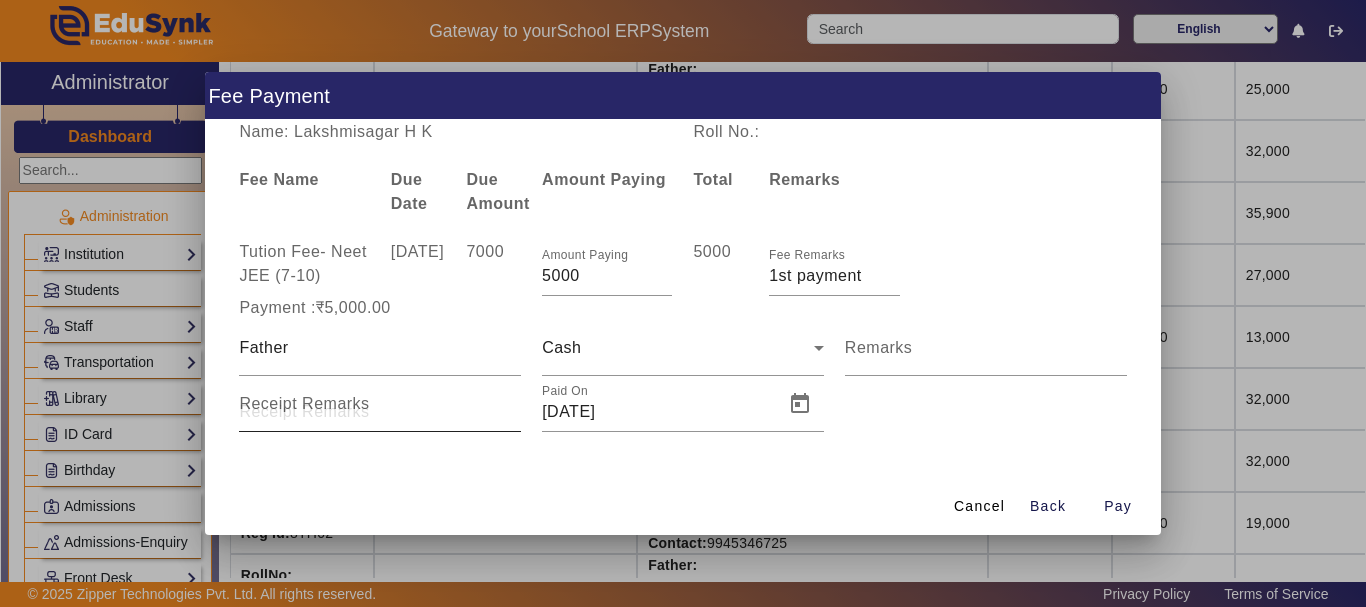 click on "Receipt Remarks" at bounding box center [380, 404] 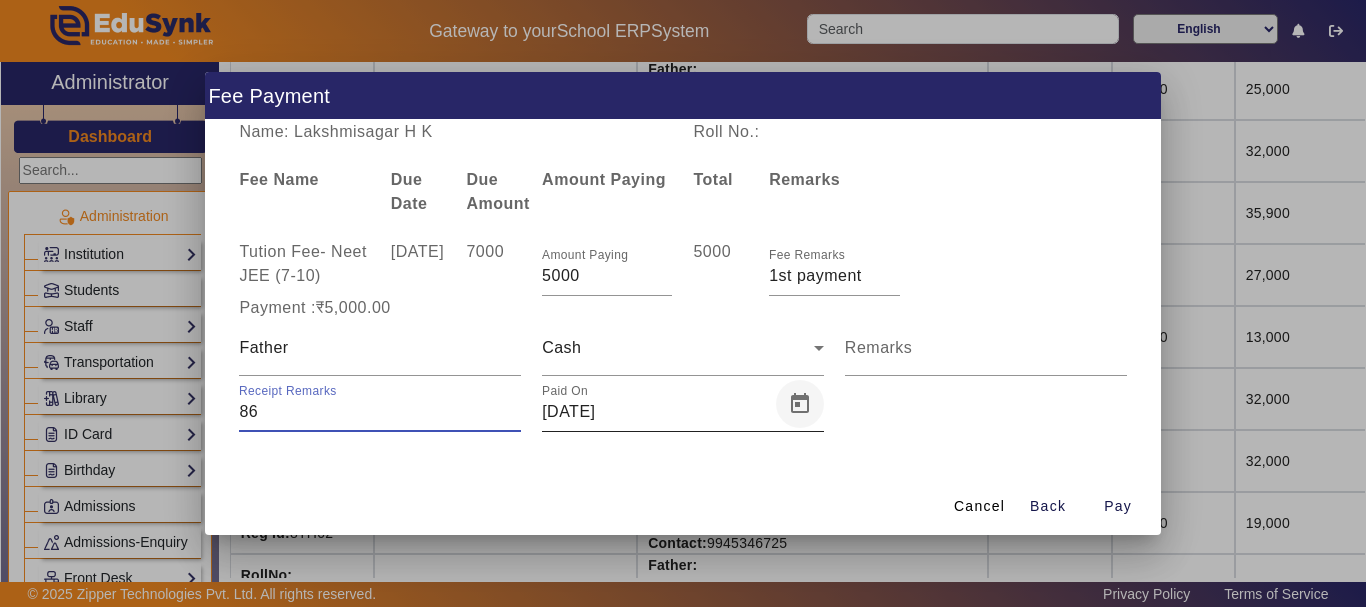 type on "86" 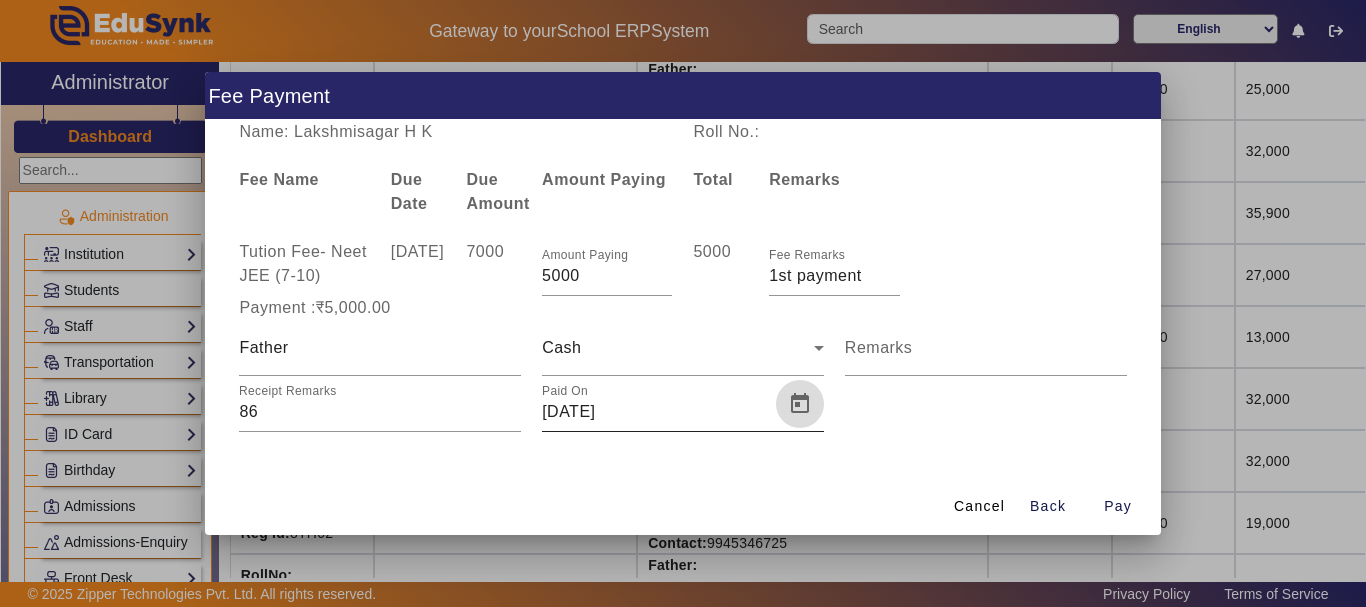 click at bounding box center [800, 404] 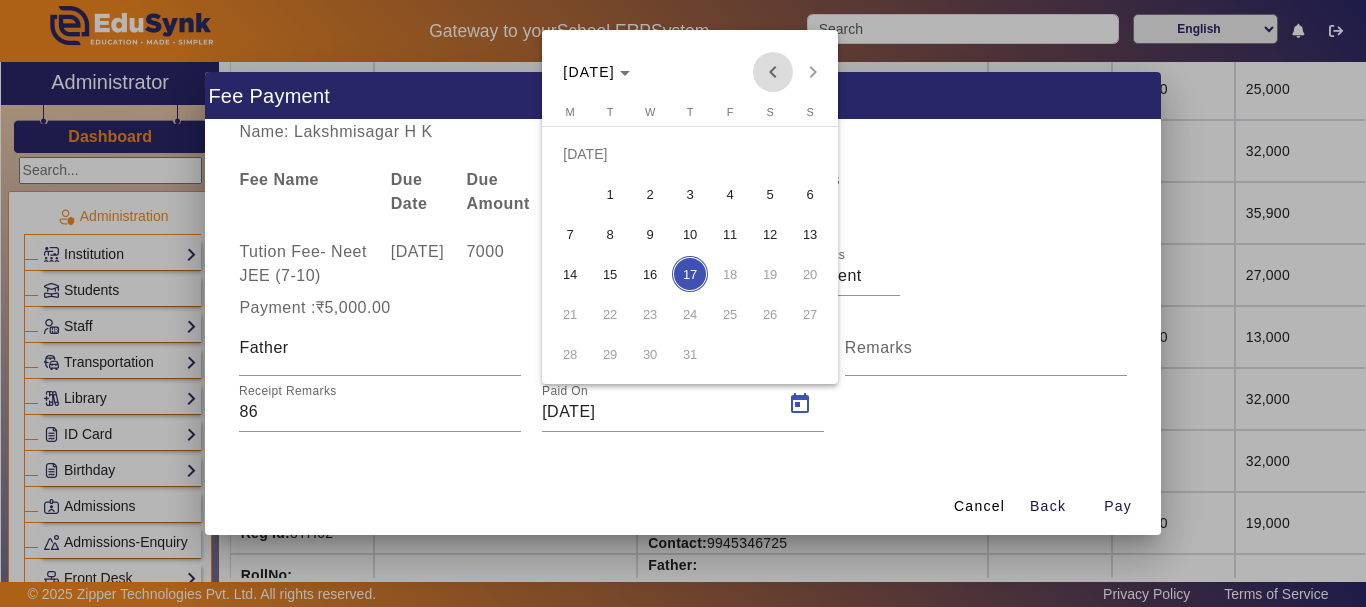 click at bounding box center [773, 72] 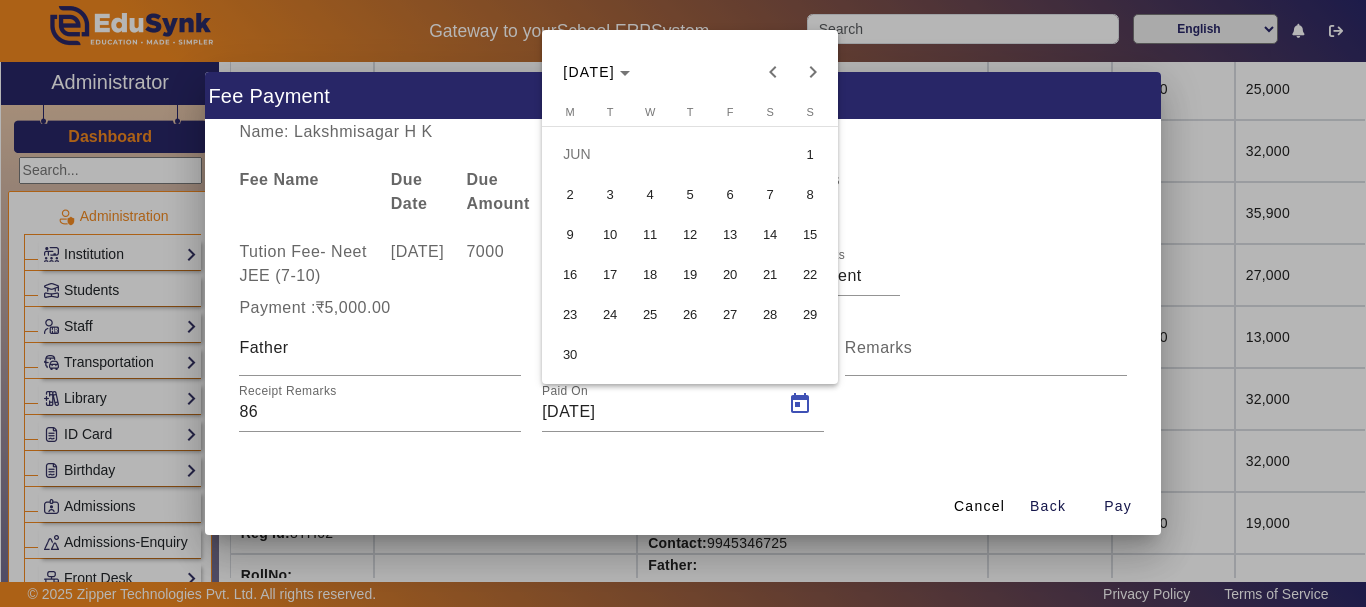 click on "23" at bounding box center (570, 314) 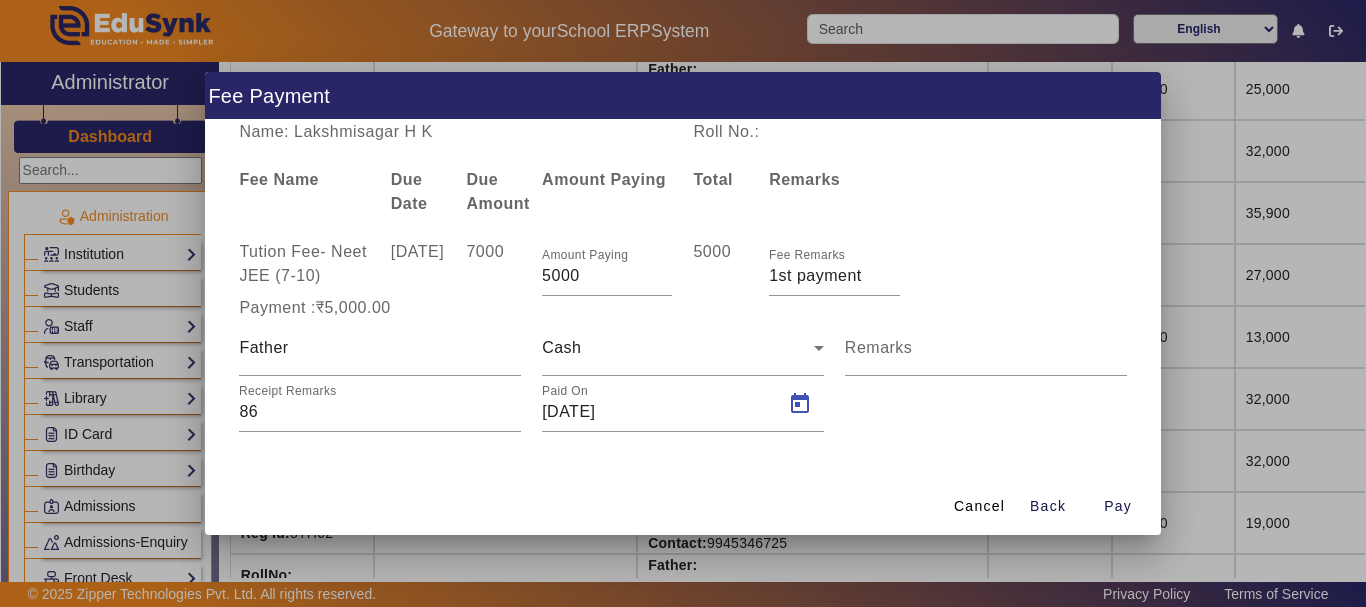 type on "[DATE]" 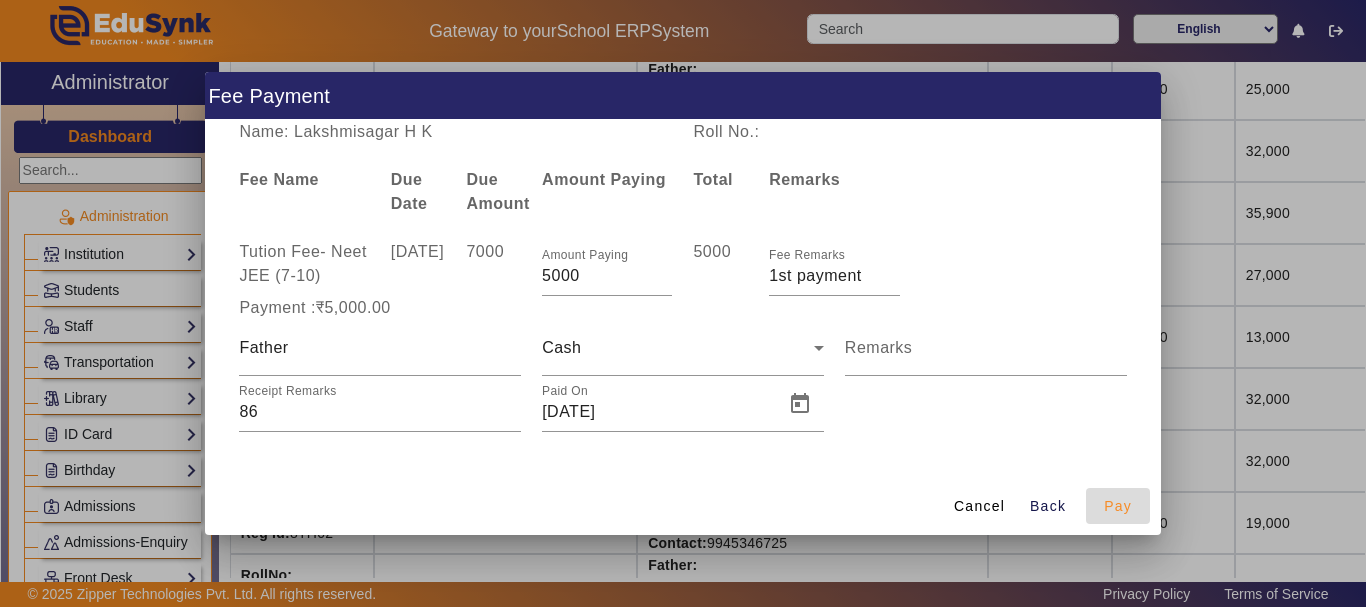 click on "Pay" at bounding box center (1118, 506) 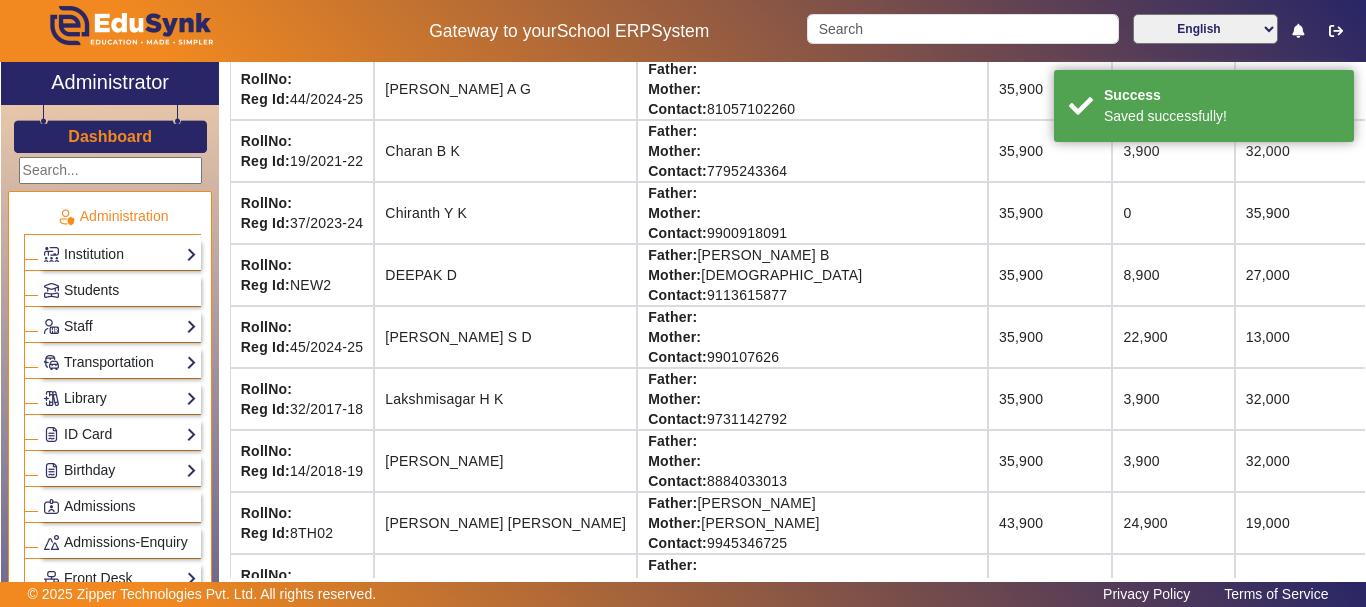 scroll, scrollTop: 90, scrollLeft: 0, axis: vertical 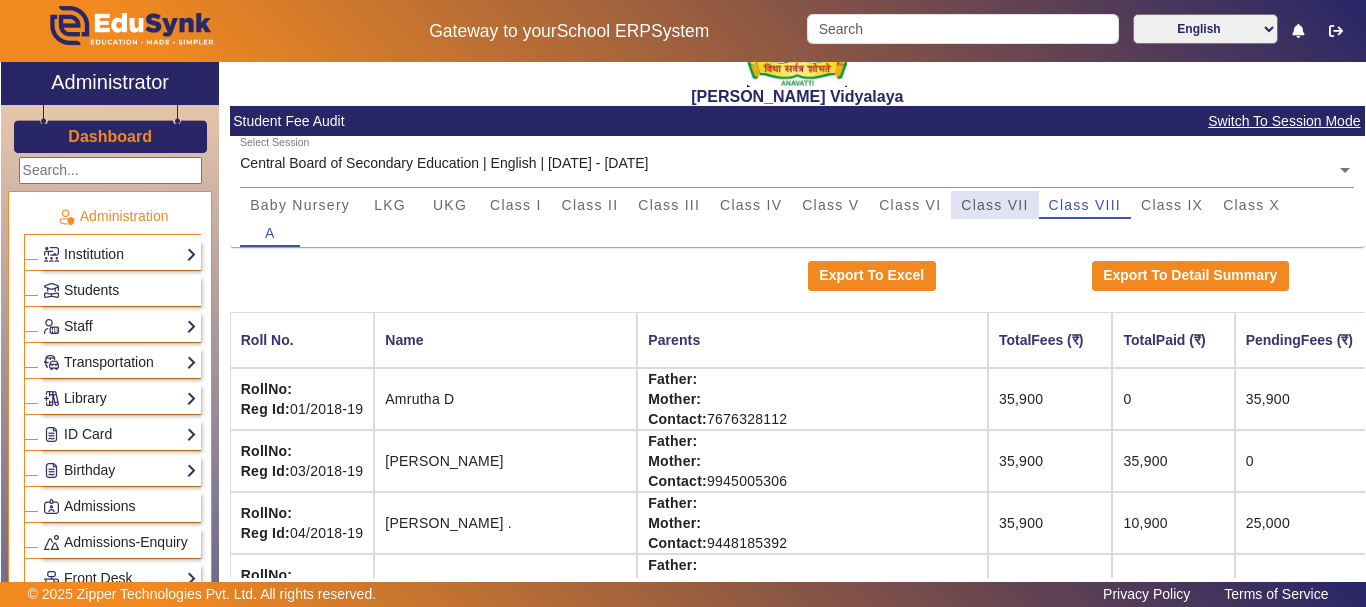 click on "Class VII" at bounding box center [994, 205] 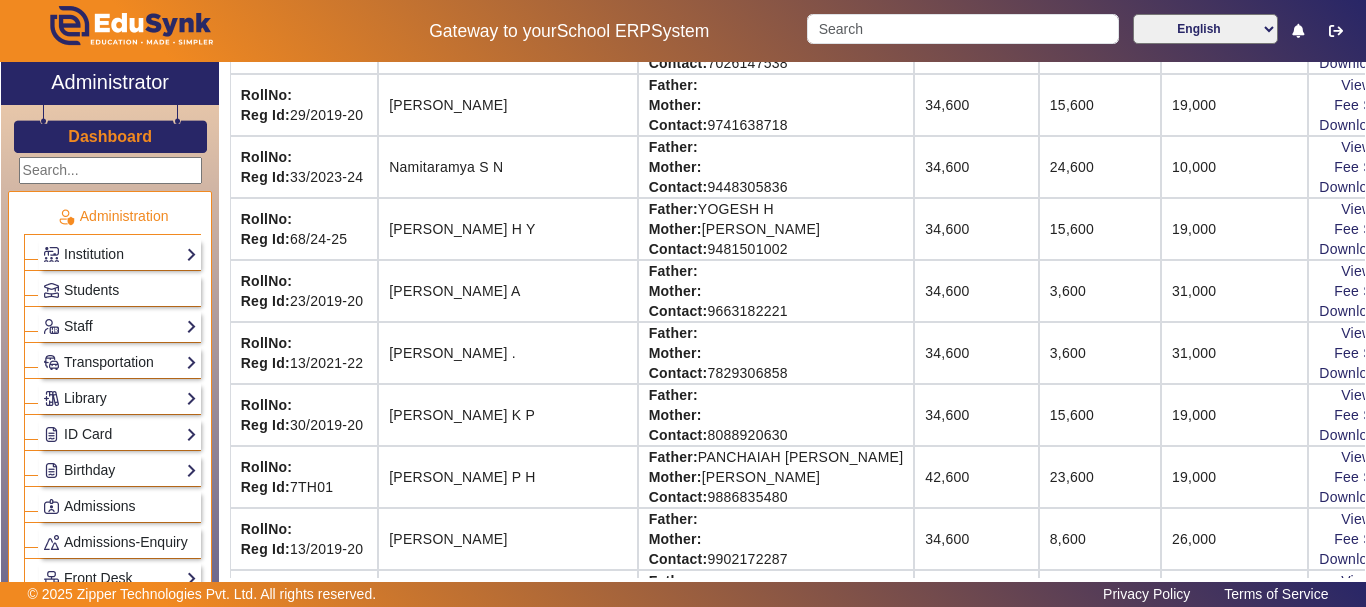 scroll, scrollTop: 1196, scrollLeft: 0, axis: vertical 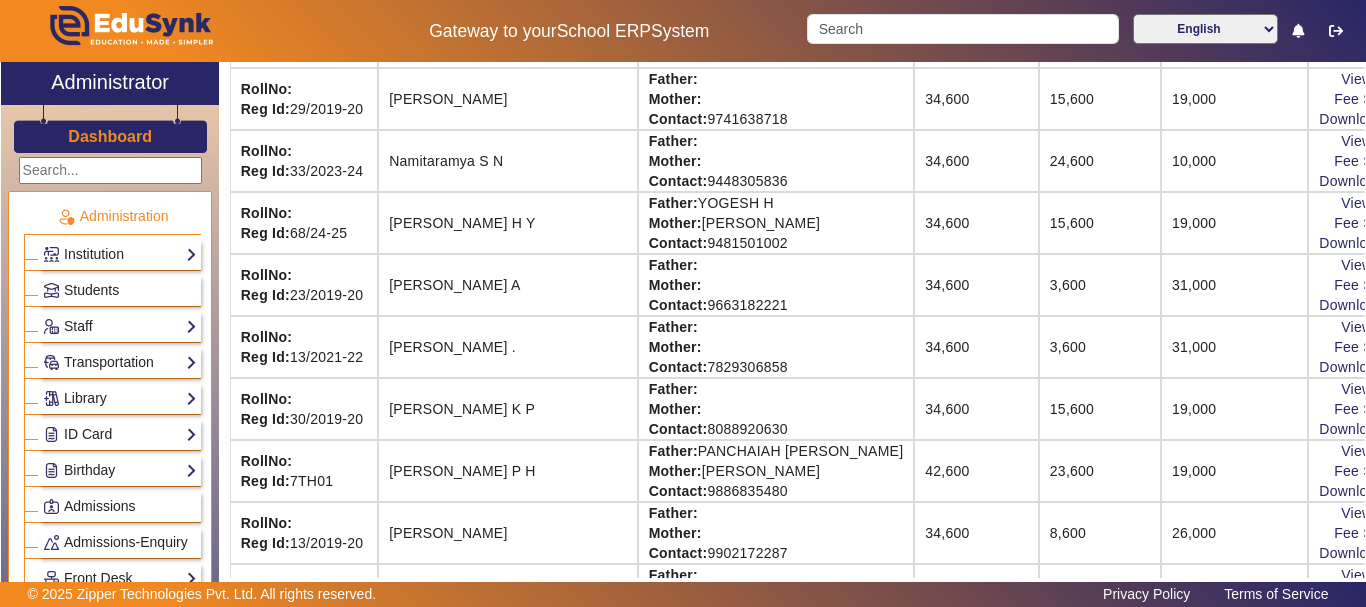click on "View & Pay   Fee Structure  Download Receipt" 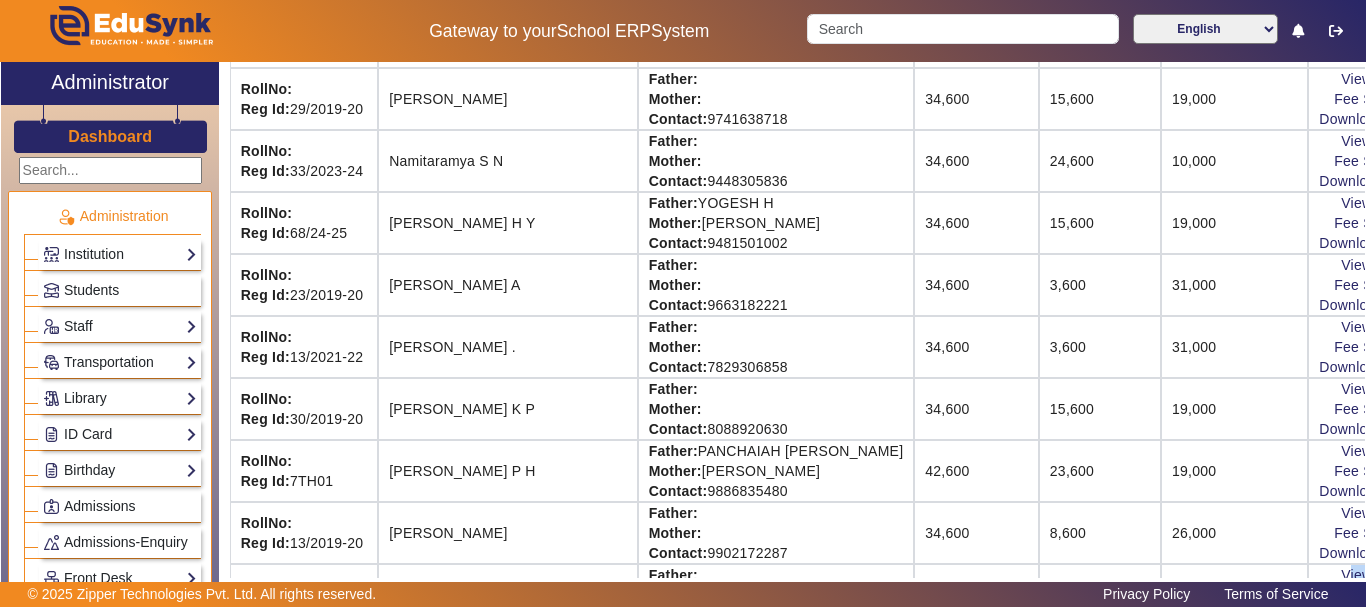 click on "View & Pay   Fee Structure  Download Receipt" 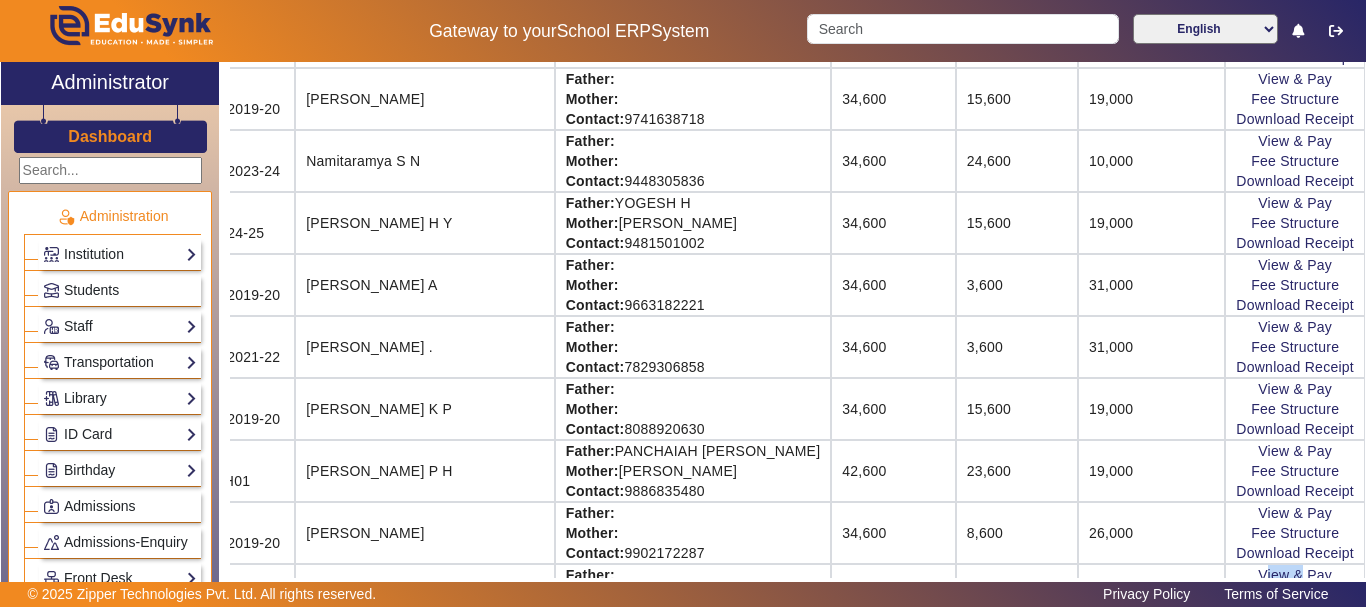 scroll, scrollTop: 1196, scrollLeft: 115, axis: both 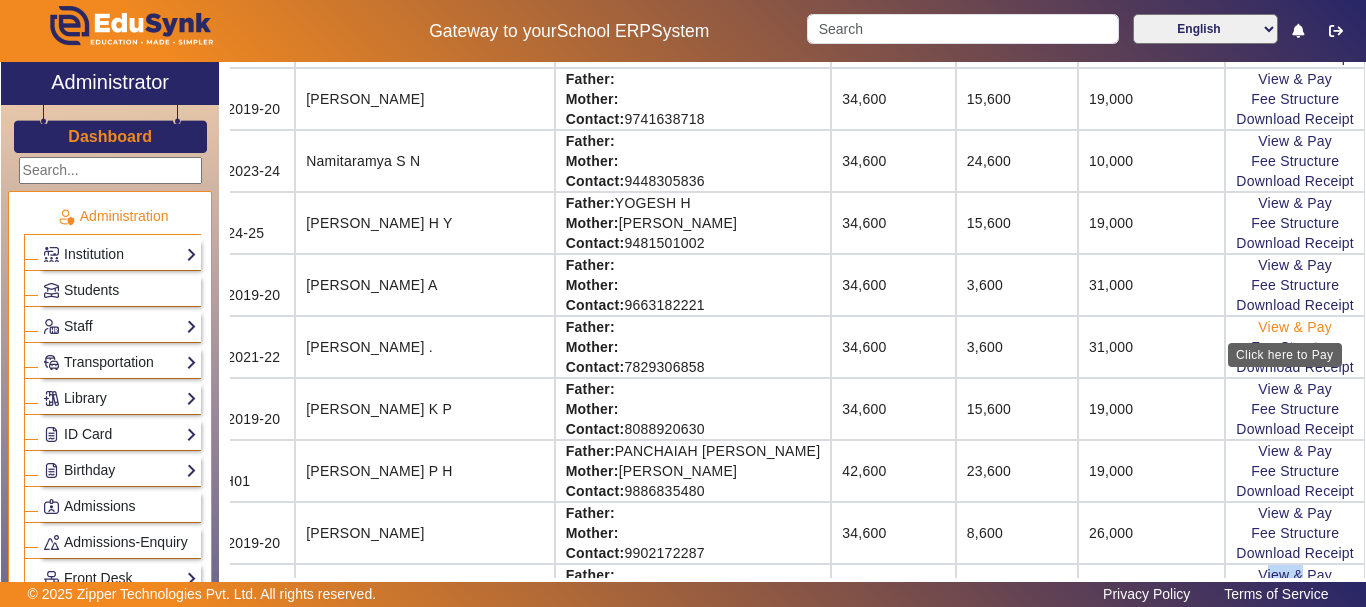 click on "View & Pay" 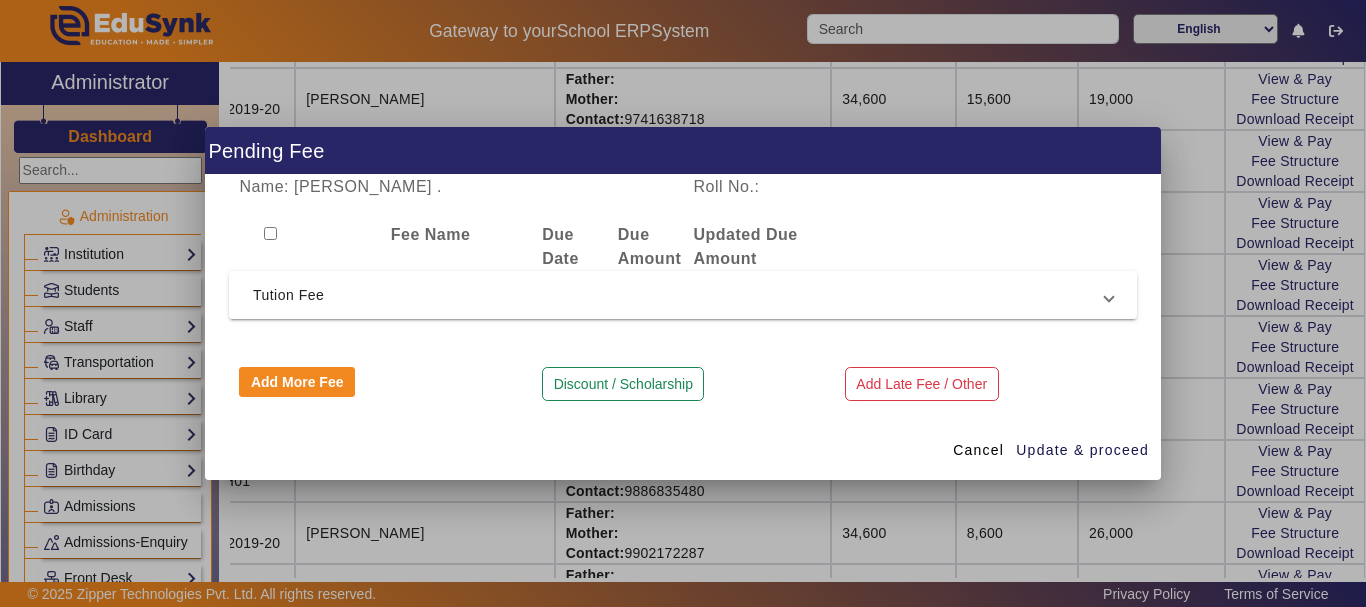 click on "Tution Fee" at bounding box center [679, 295] 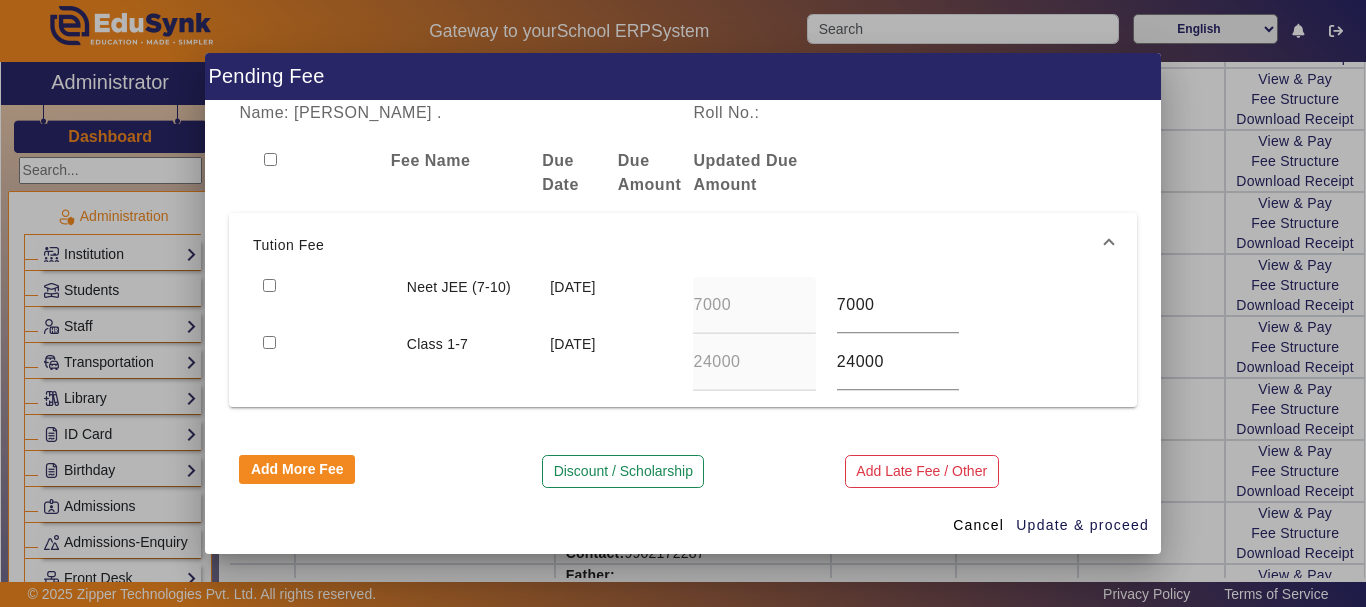 click at bounding box center [324, 305] 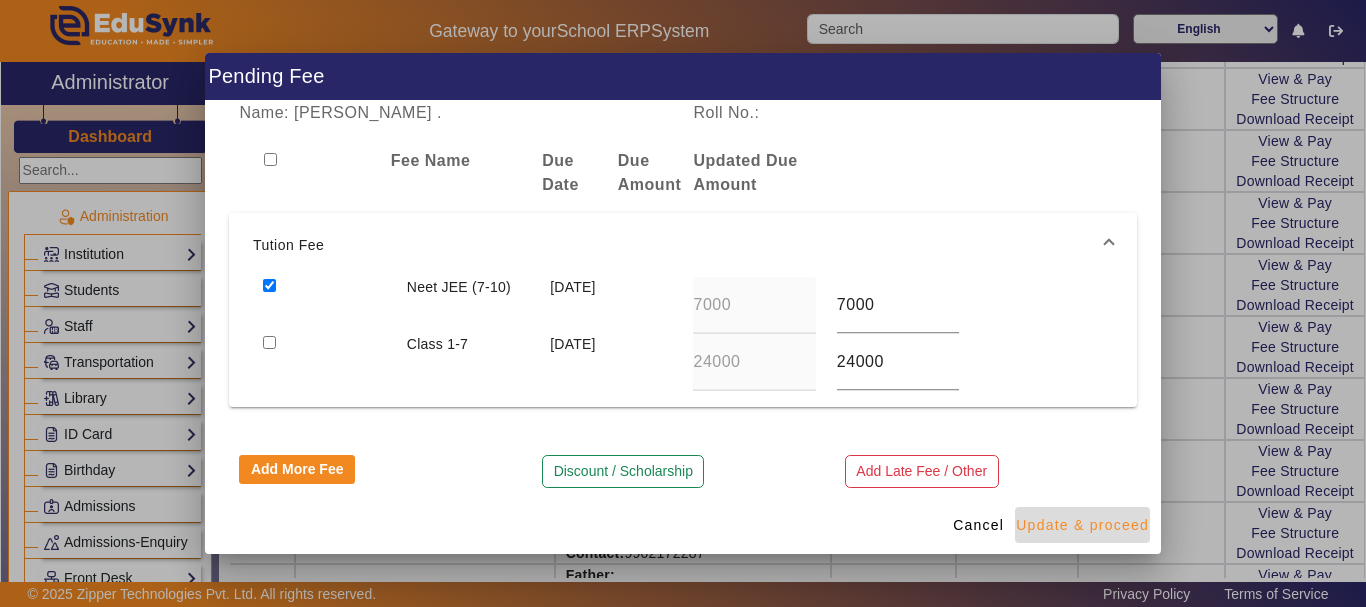 click on "Update & proceed" at bounding box center (1082, 525) 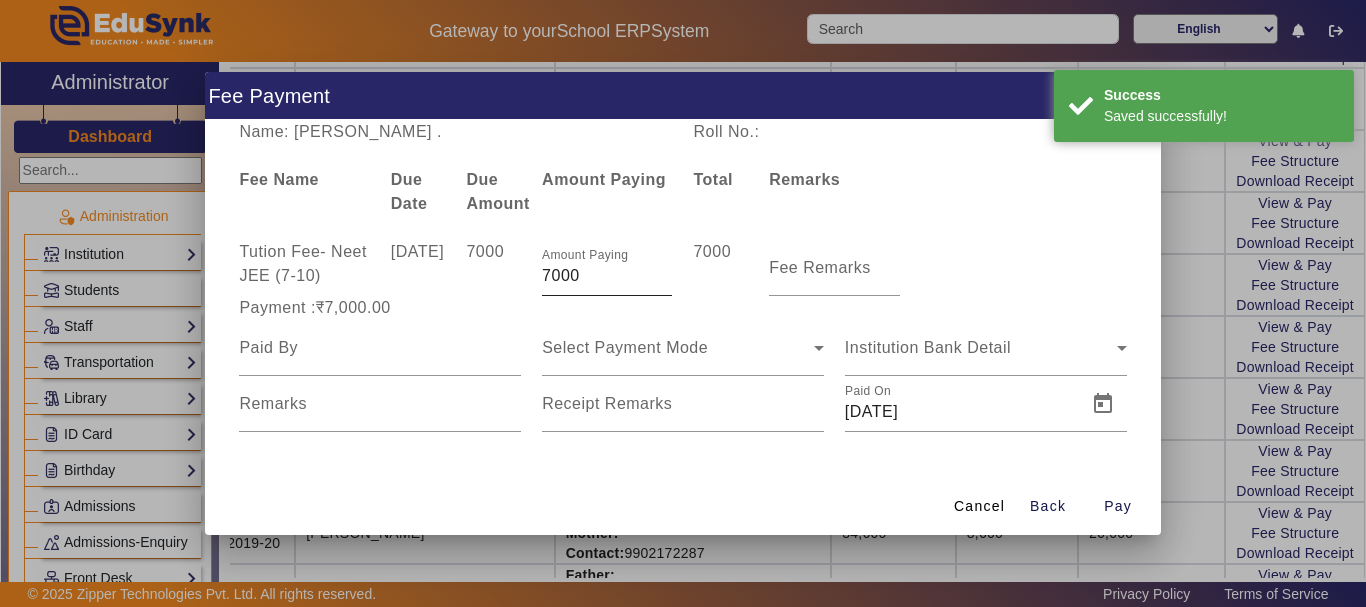 click on "Amount Paying" at bounding box center (585, 255) 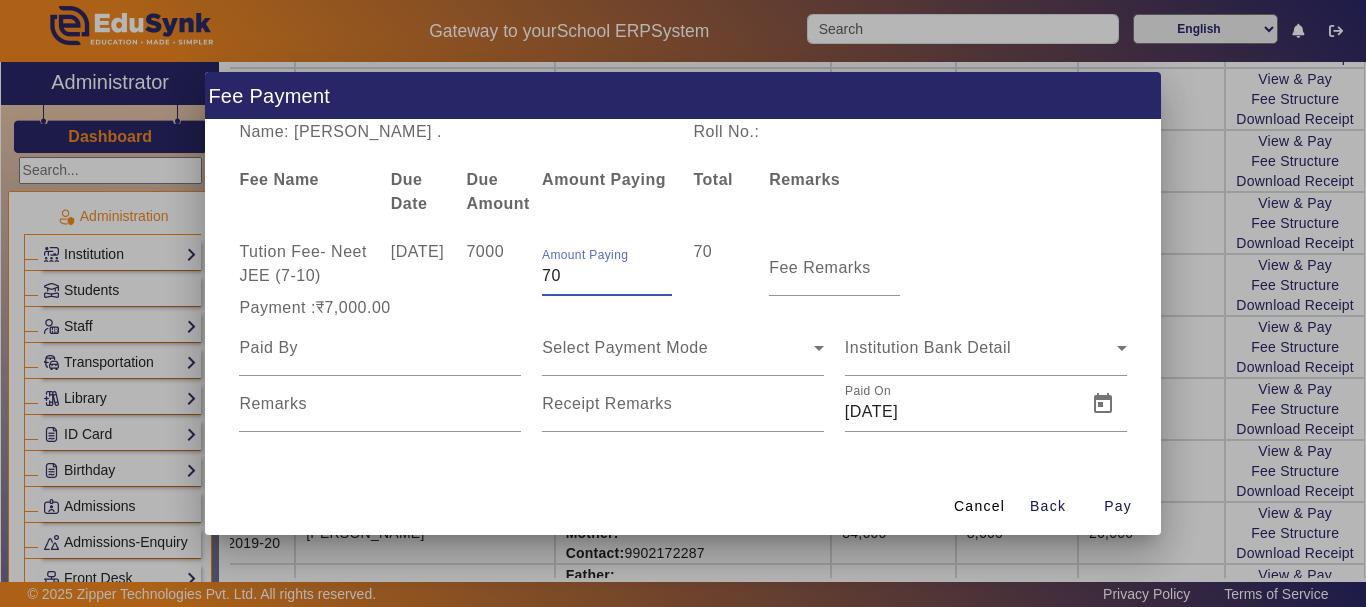 type on "7" 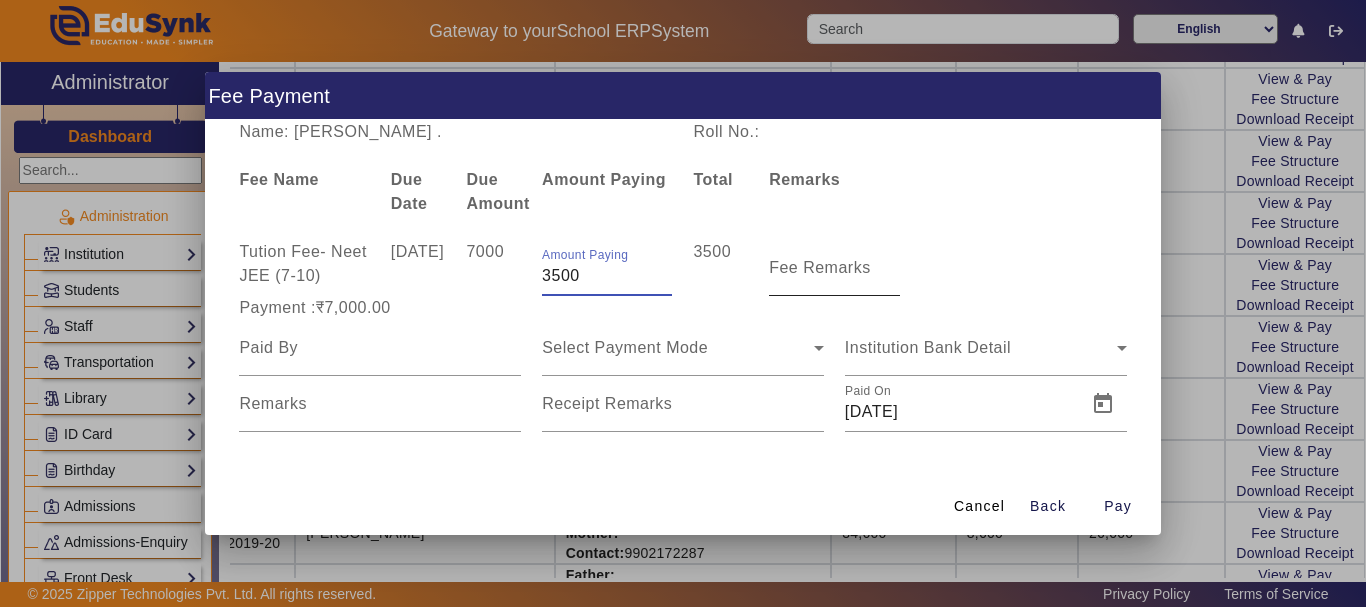 type on "3500" 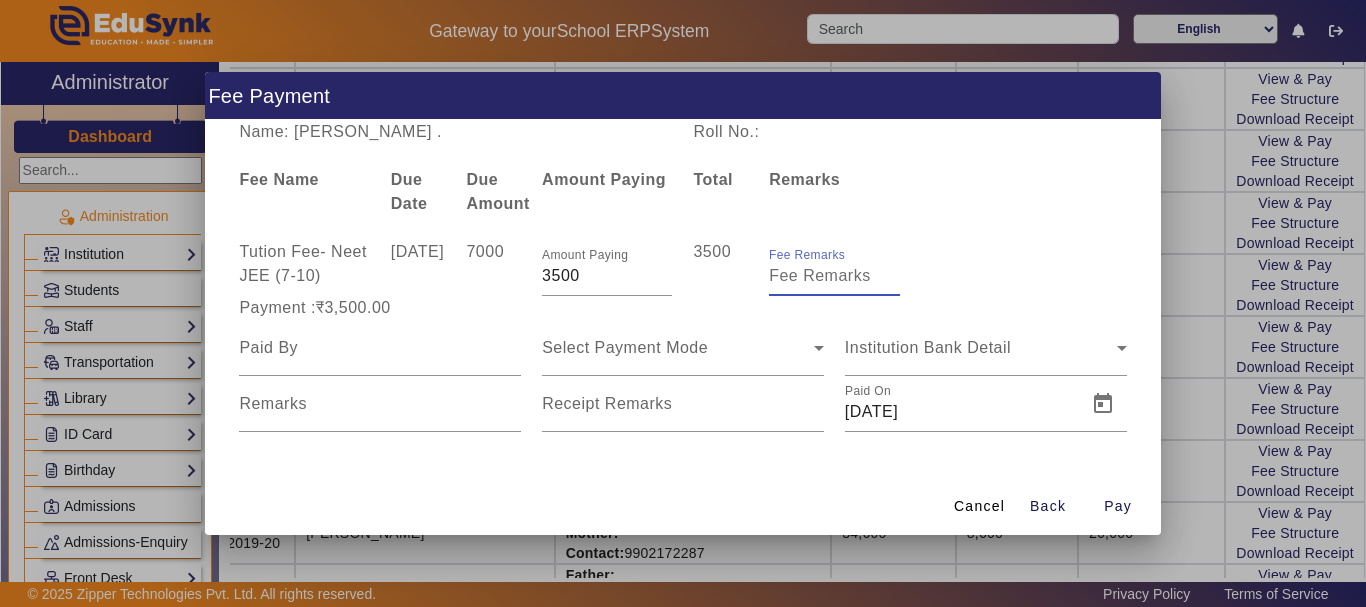 click on "Fee Remarks" at bounding box center [834, 276] 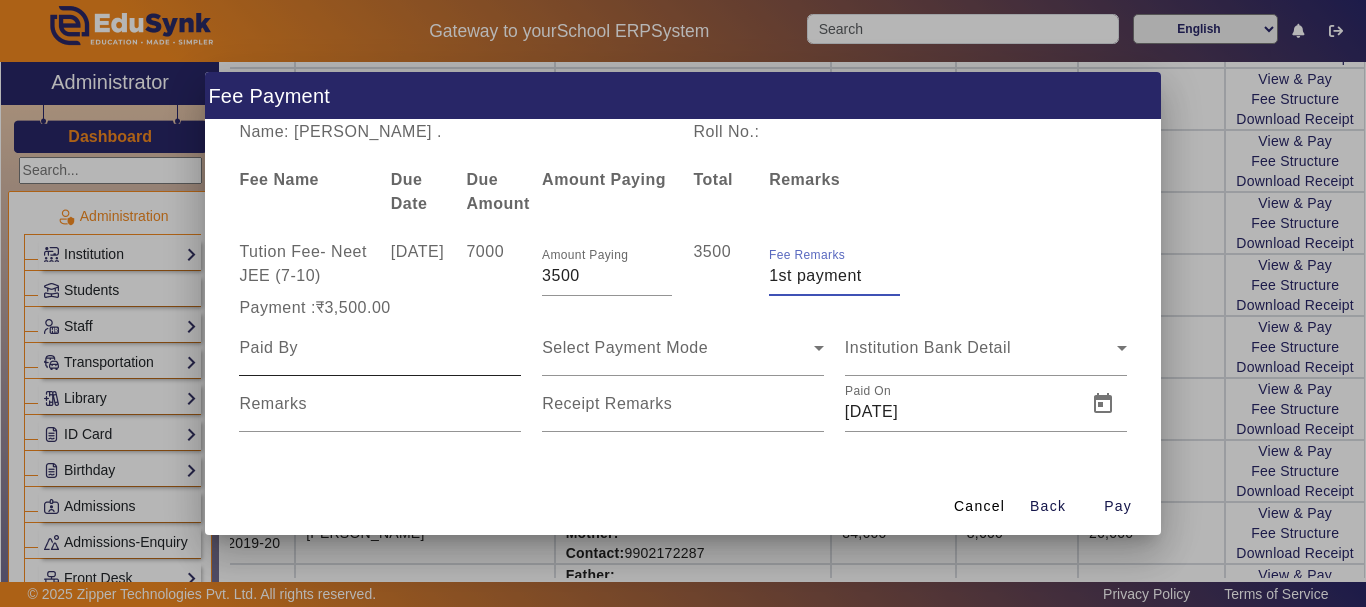 type on "1st payment" 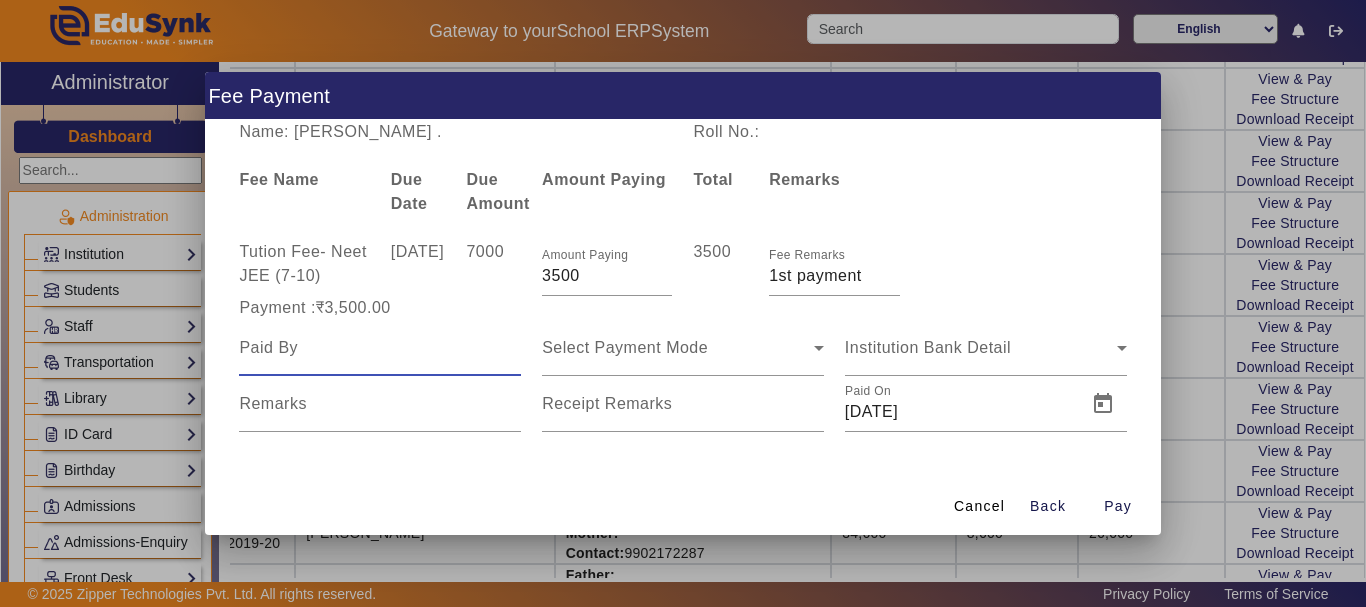 click at bounding box center (380, 348) 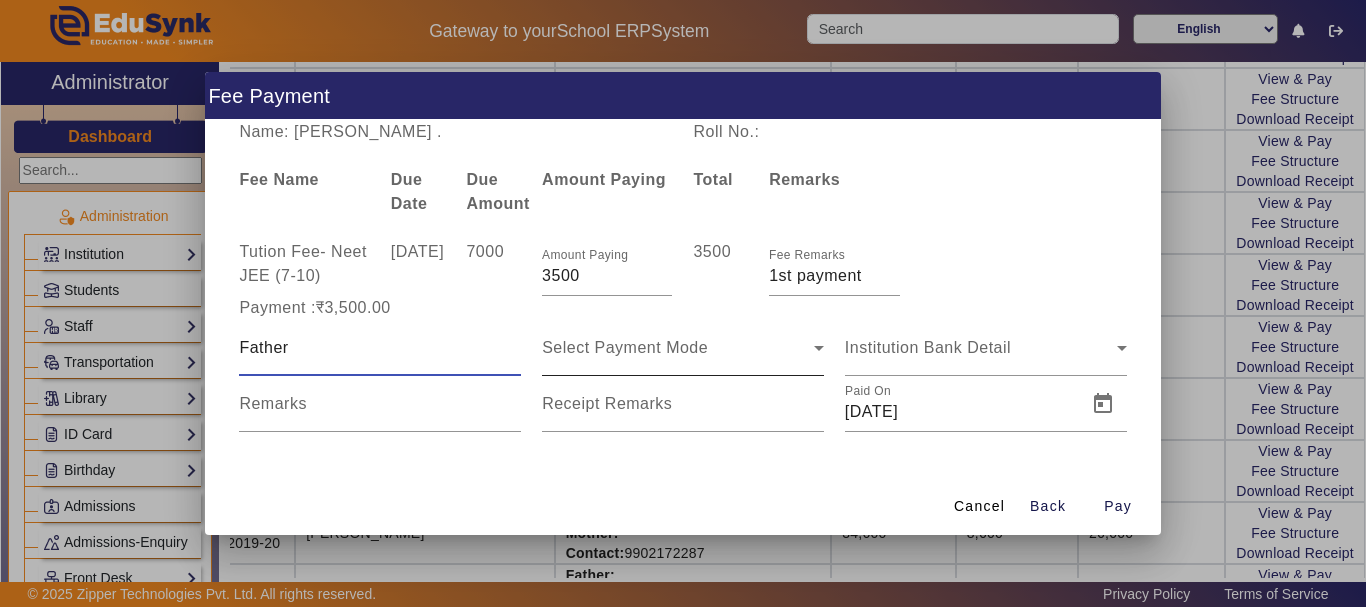 type on "Father" 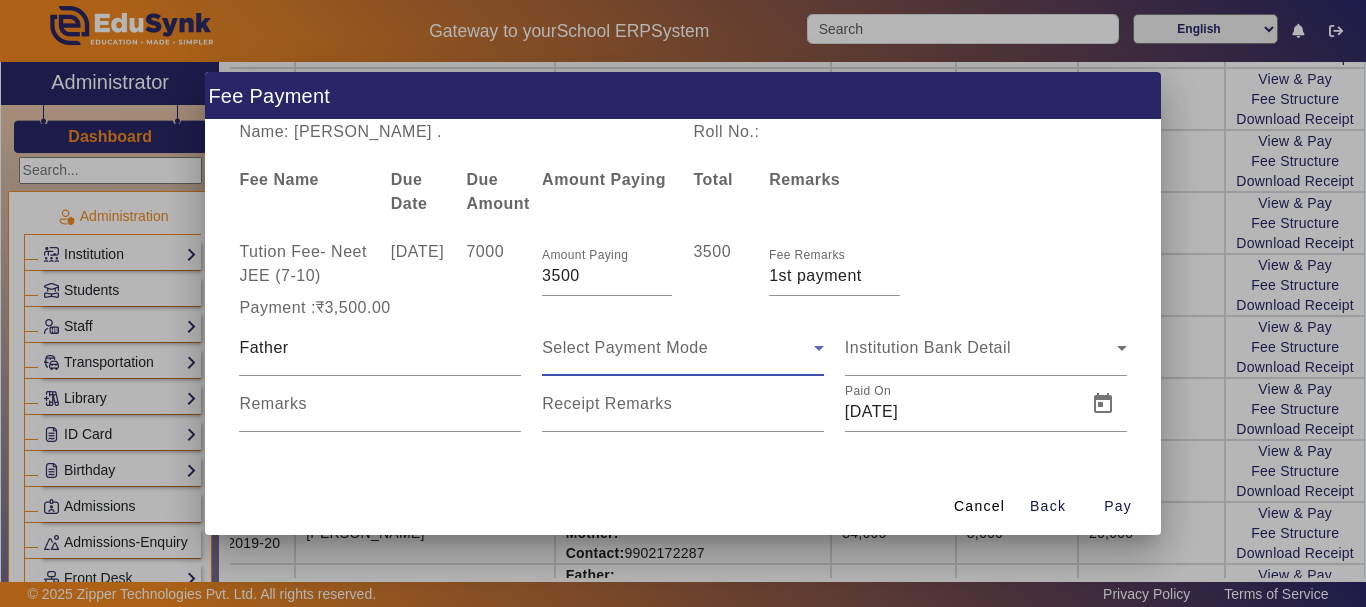 click on "Select Payment Mode" at bounding box center [625, 347] 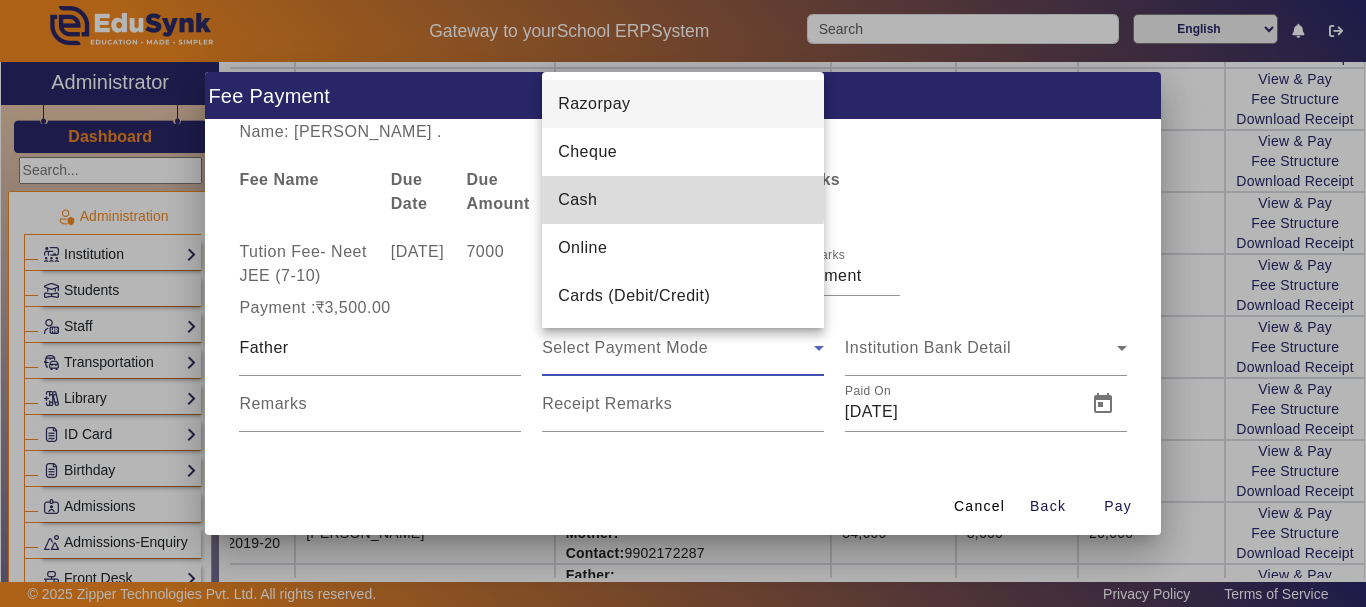 click on "Cash" at bounding box center (577, 200) 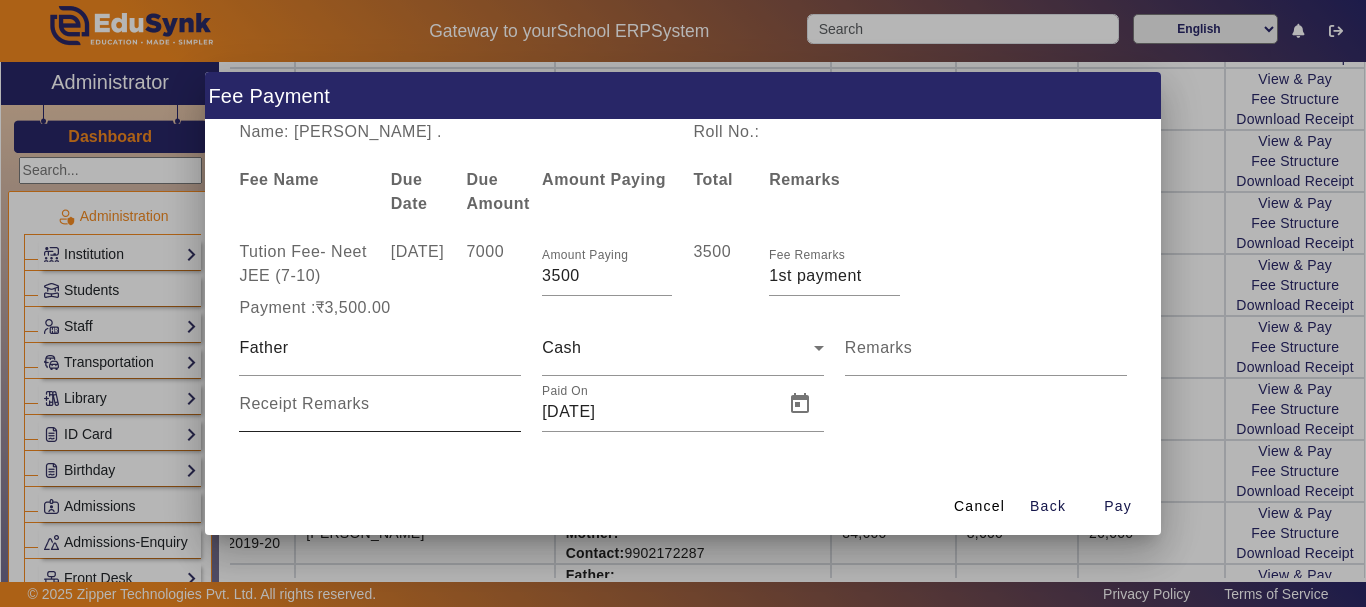 click on "Receipt Remarks" at bounding box center [304, 403] 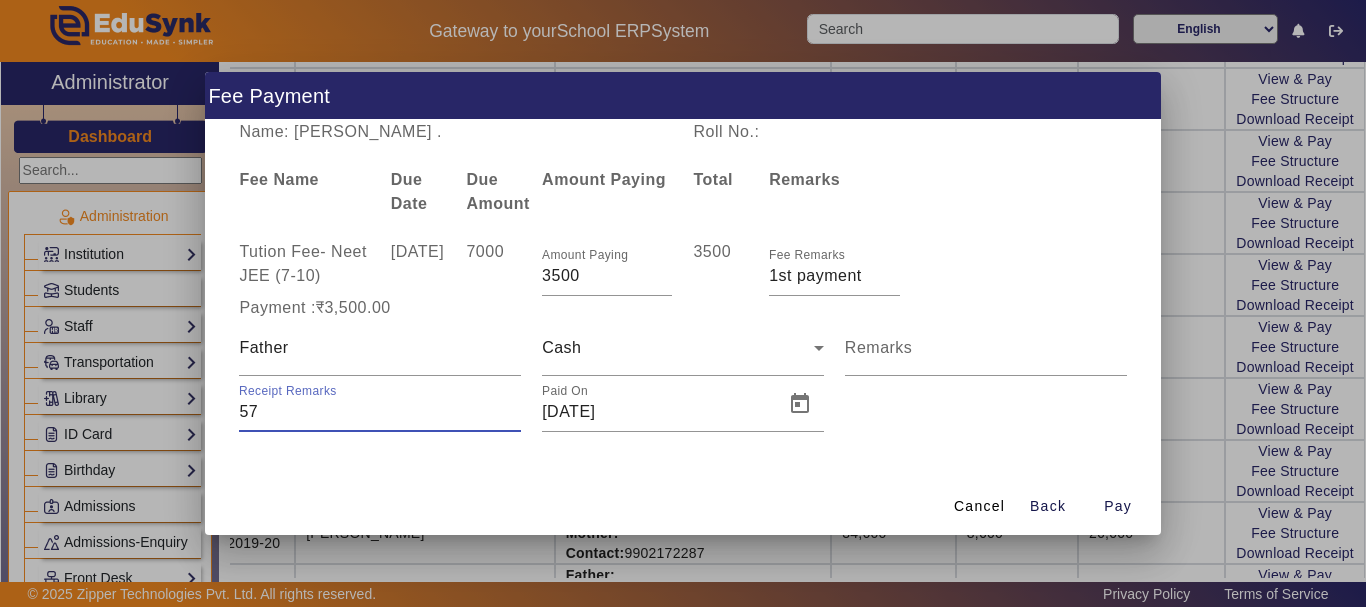 type on "5" 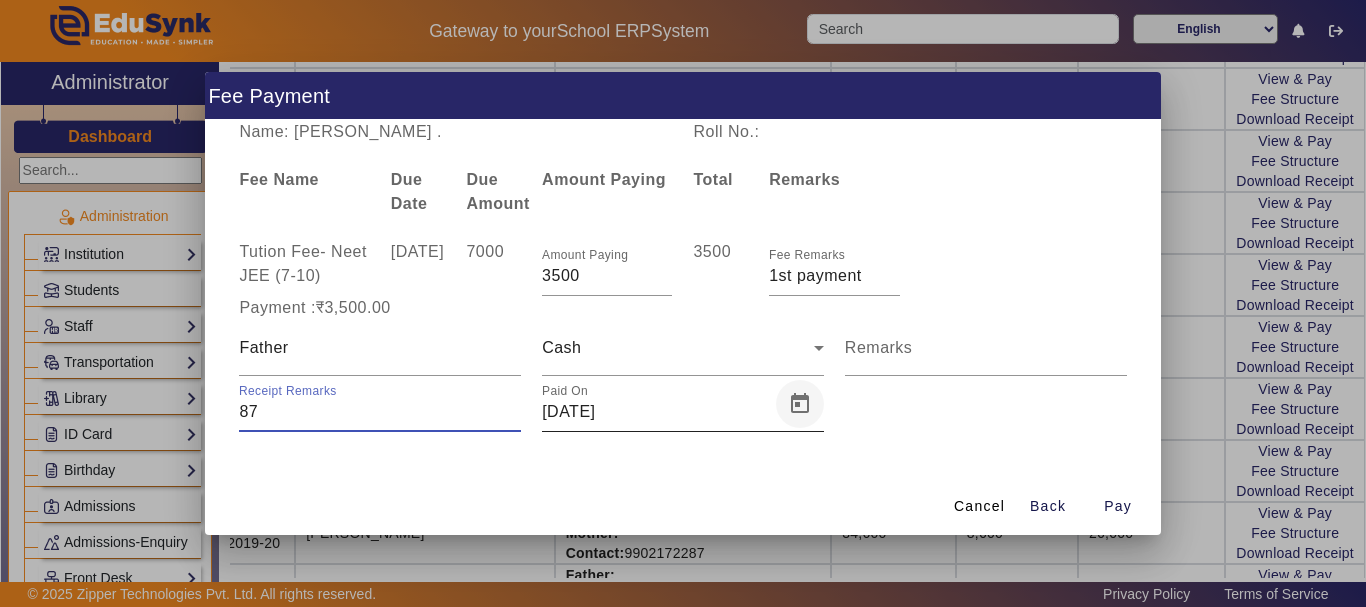 type on "87" 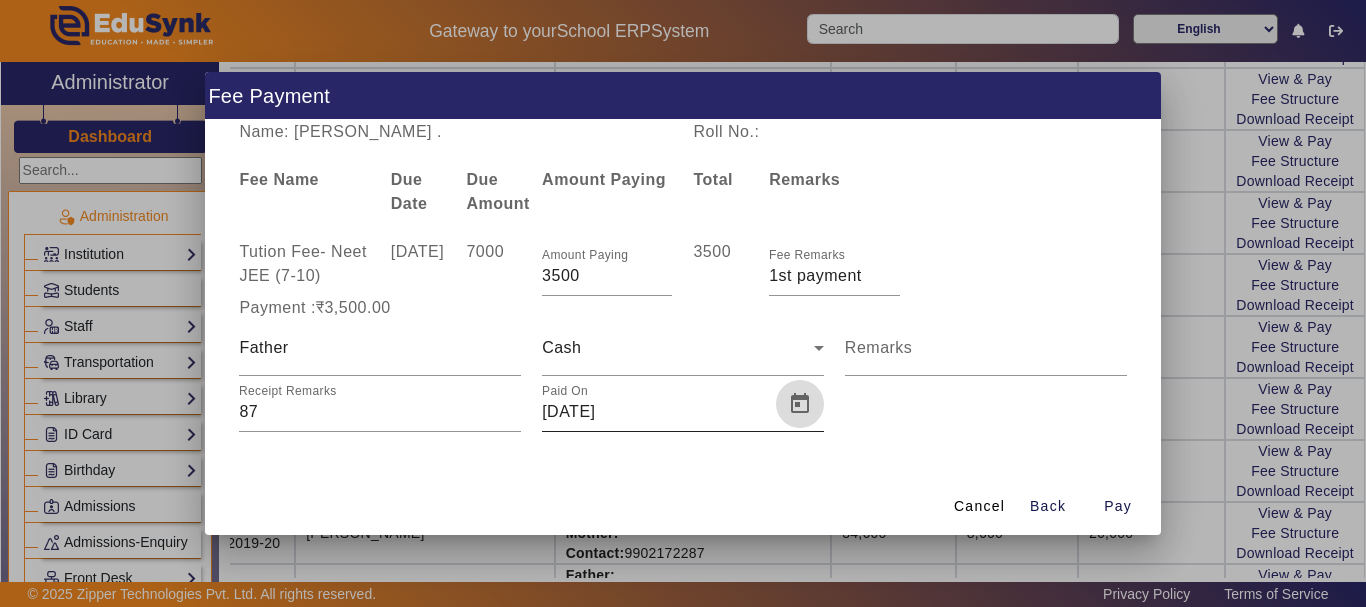 click at bounding box center (800, 404) 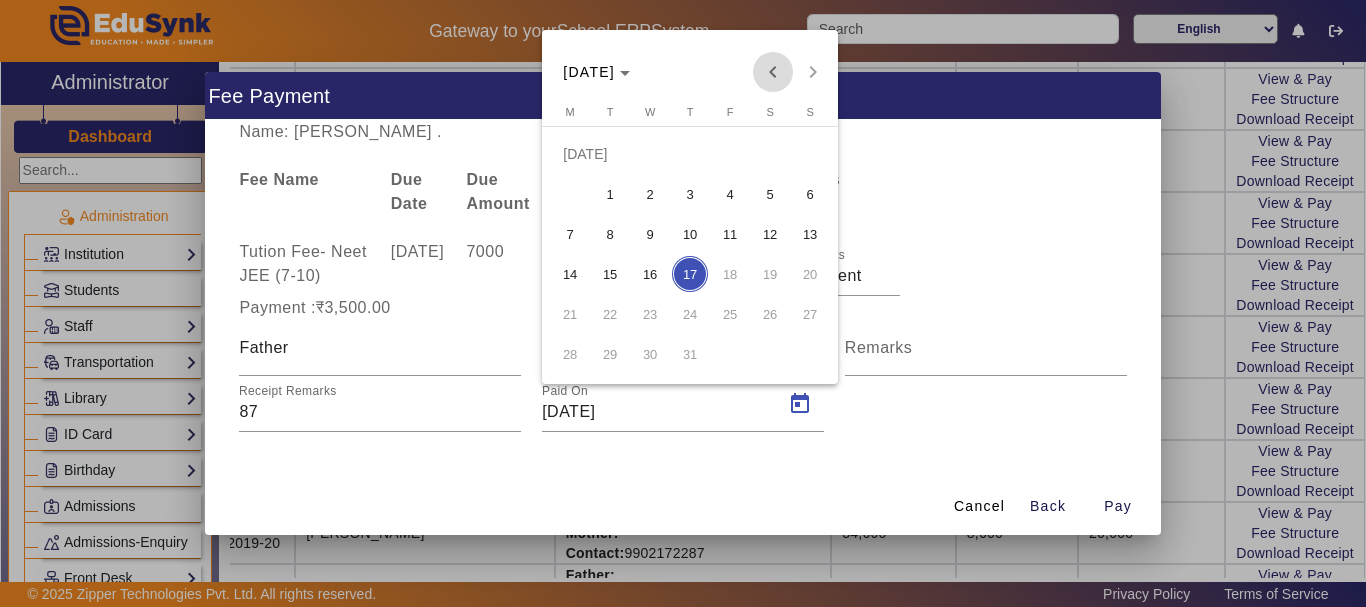 click at bounding box center [773, 72] 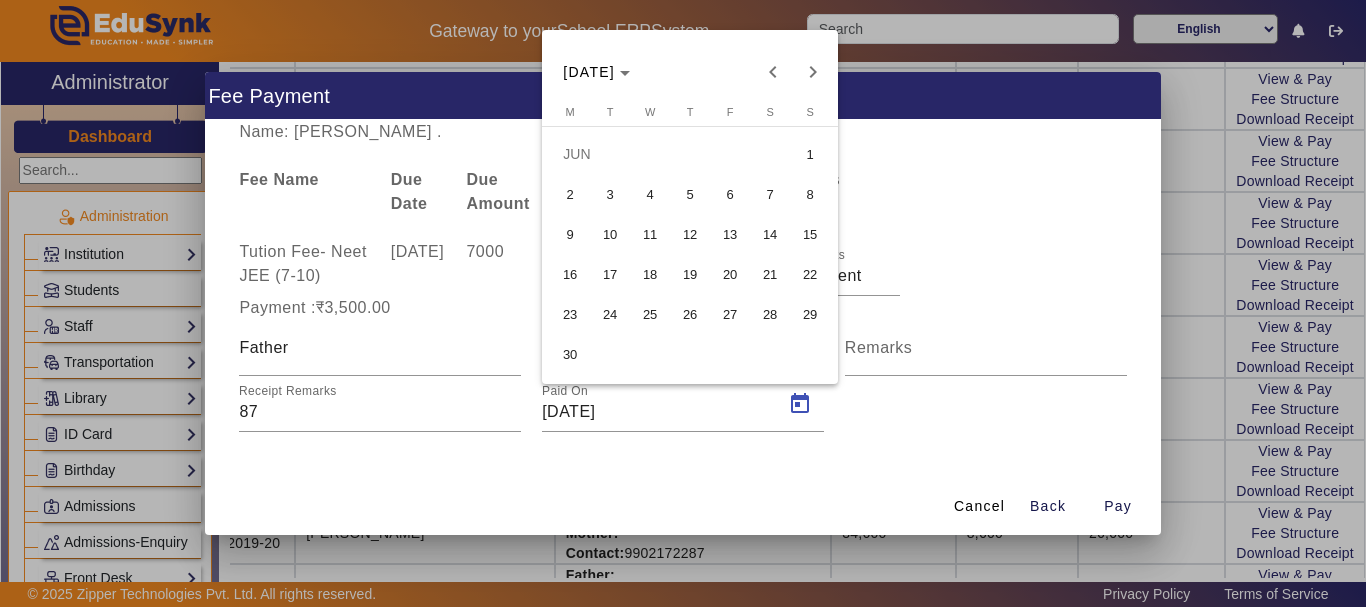click on "23" at bounding box center [570, 314] 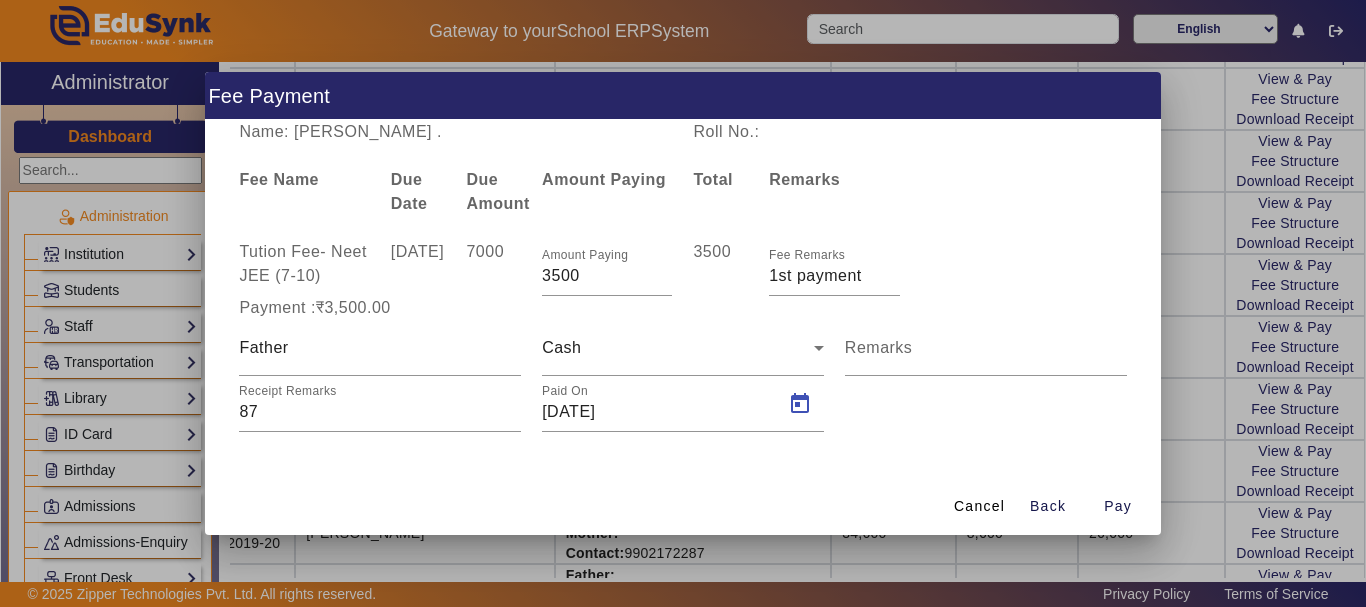 type on "[DATE]" 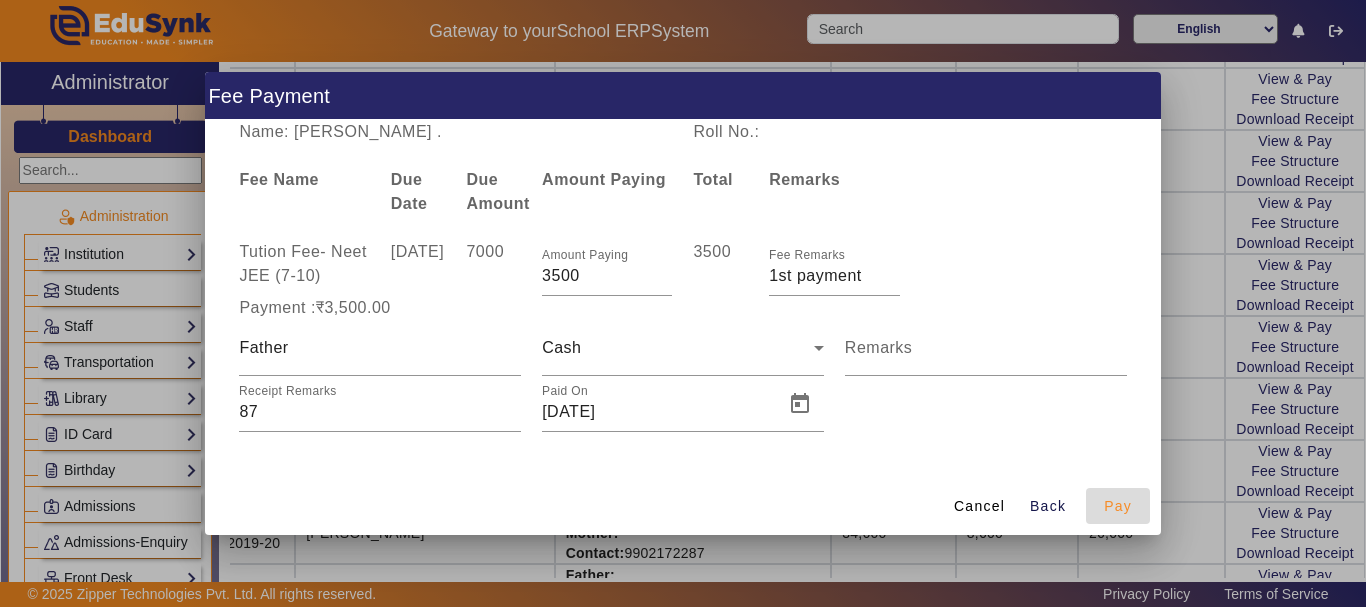 click on "Pay" at bounding box center [1118, 506] 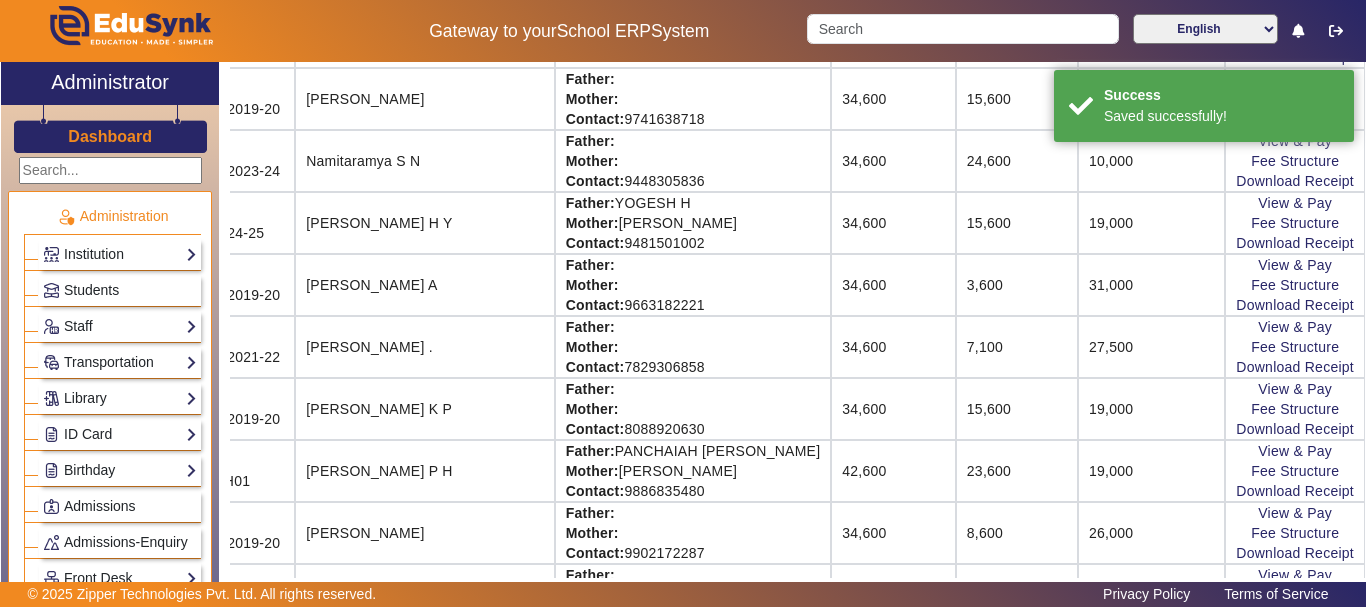 scroll, scrollTop: 142, scrollLeft: 115, axis: both 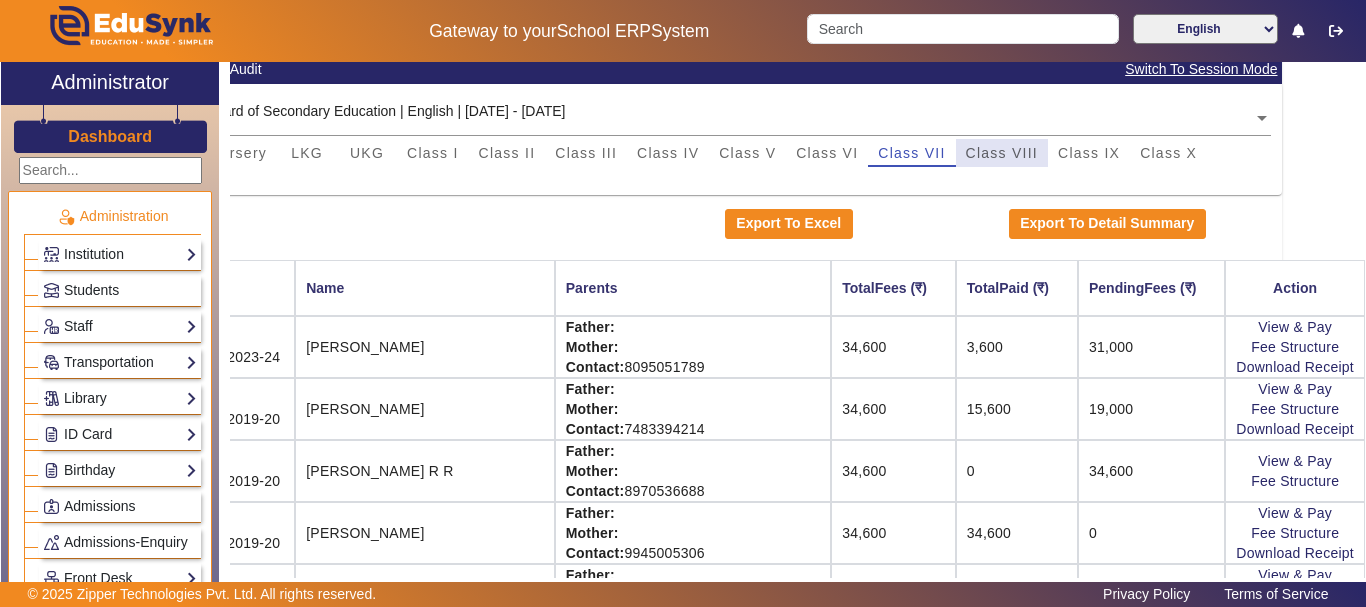 click on "Class VIII" at bounding box center (1002, 153) 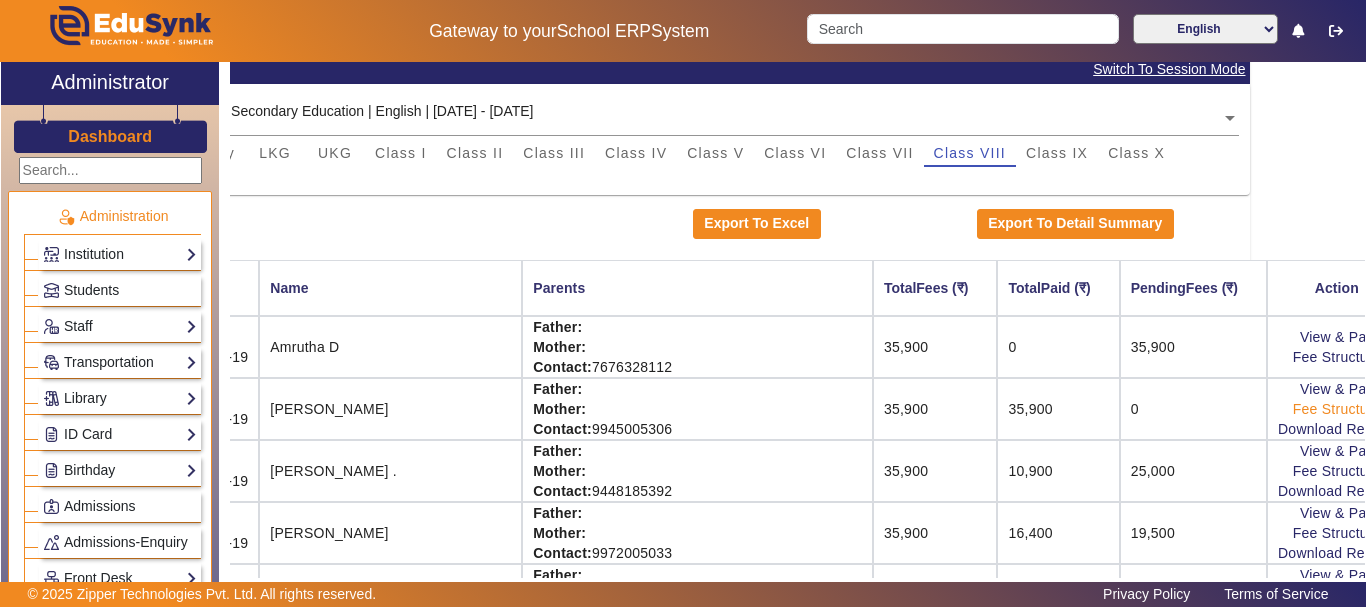 scroll, scrollTop: 142, scrollLeft: 0, axis: vertical 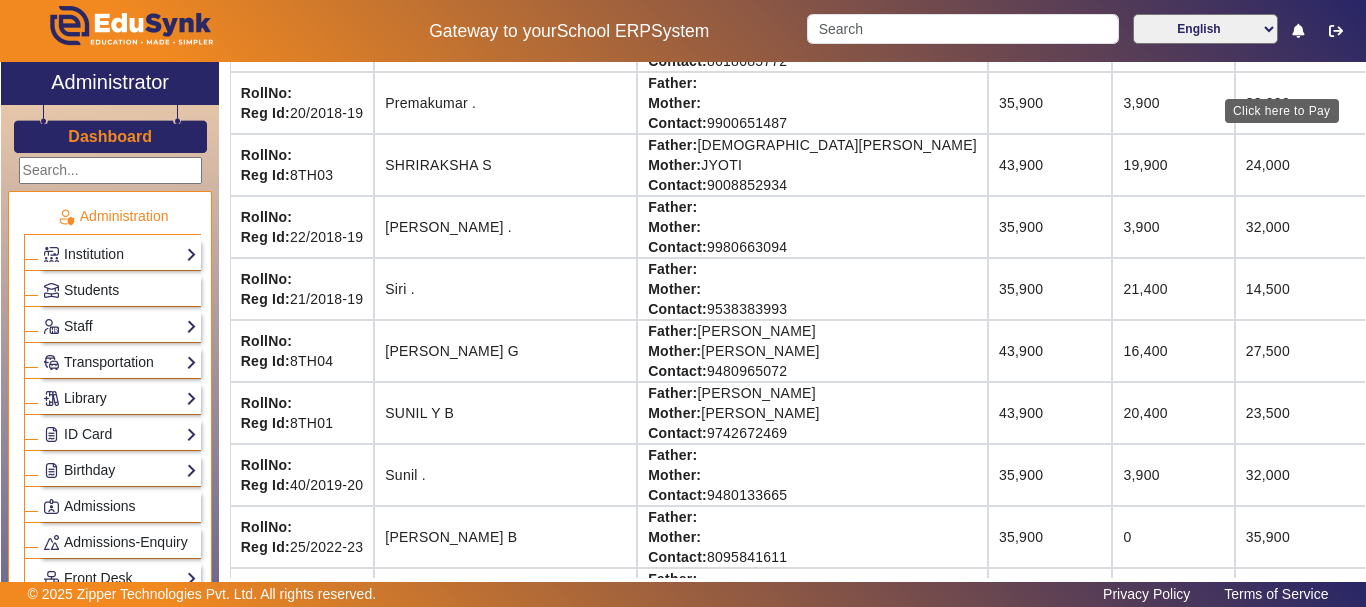 click on "View & Pay" 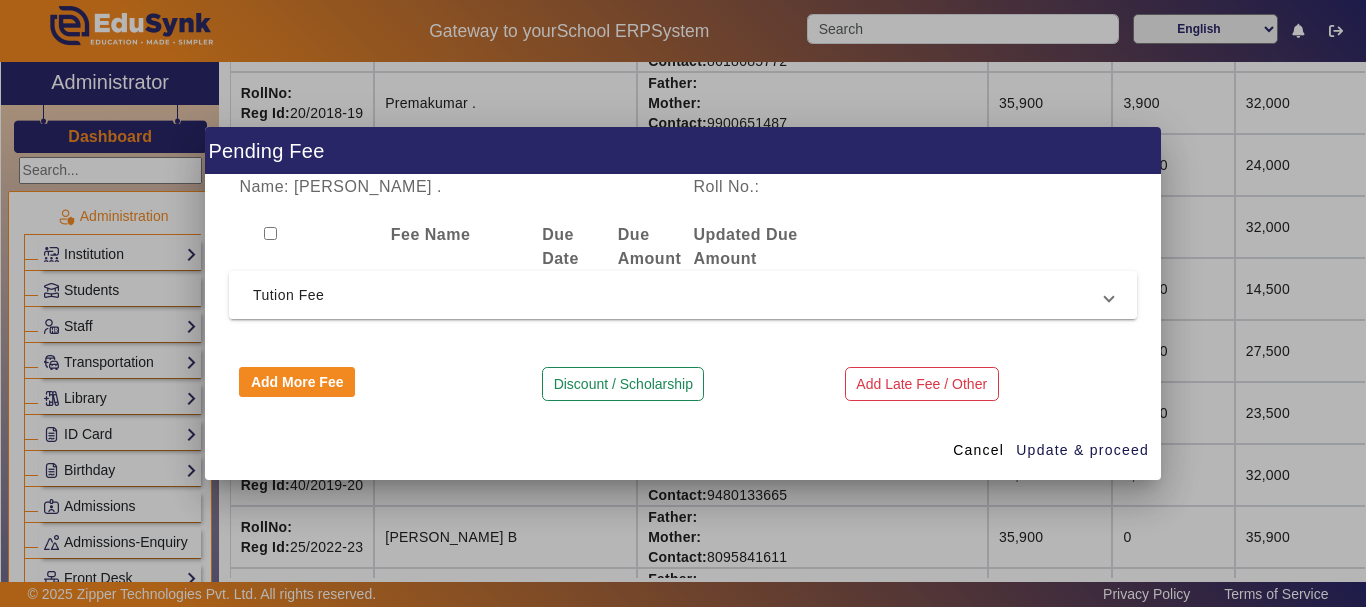 click on "Tution Fee" at bounding box center [679, 295] 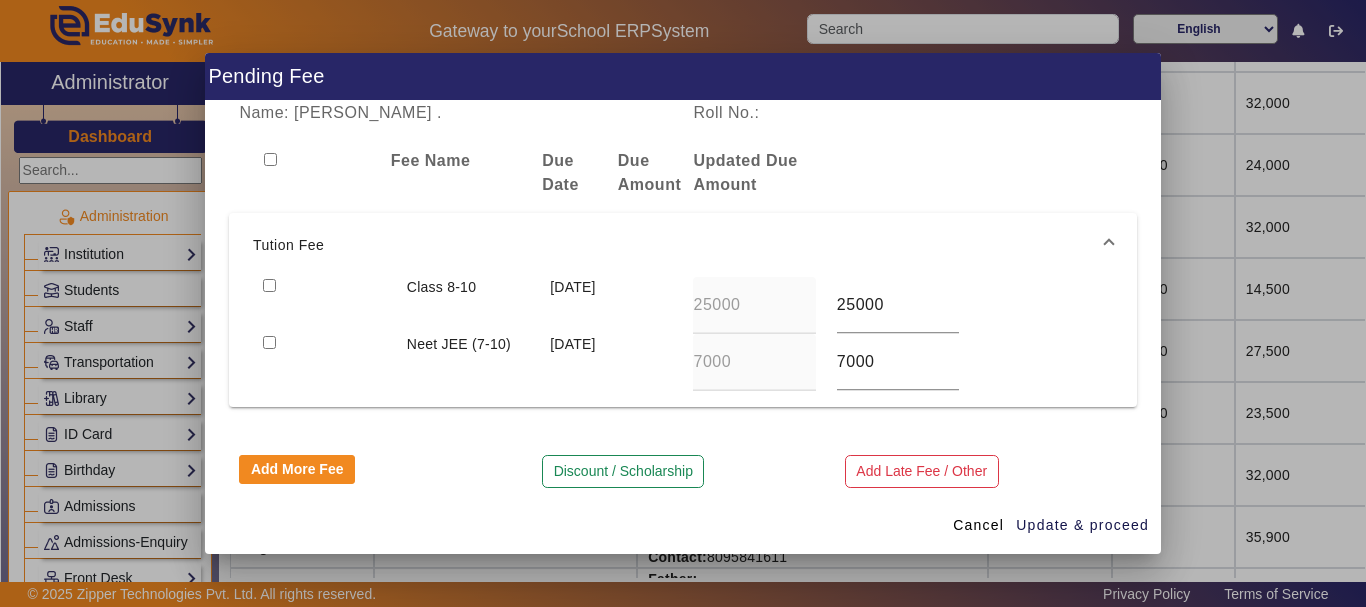 click at bounding box center [269, 342] 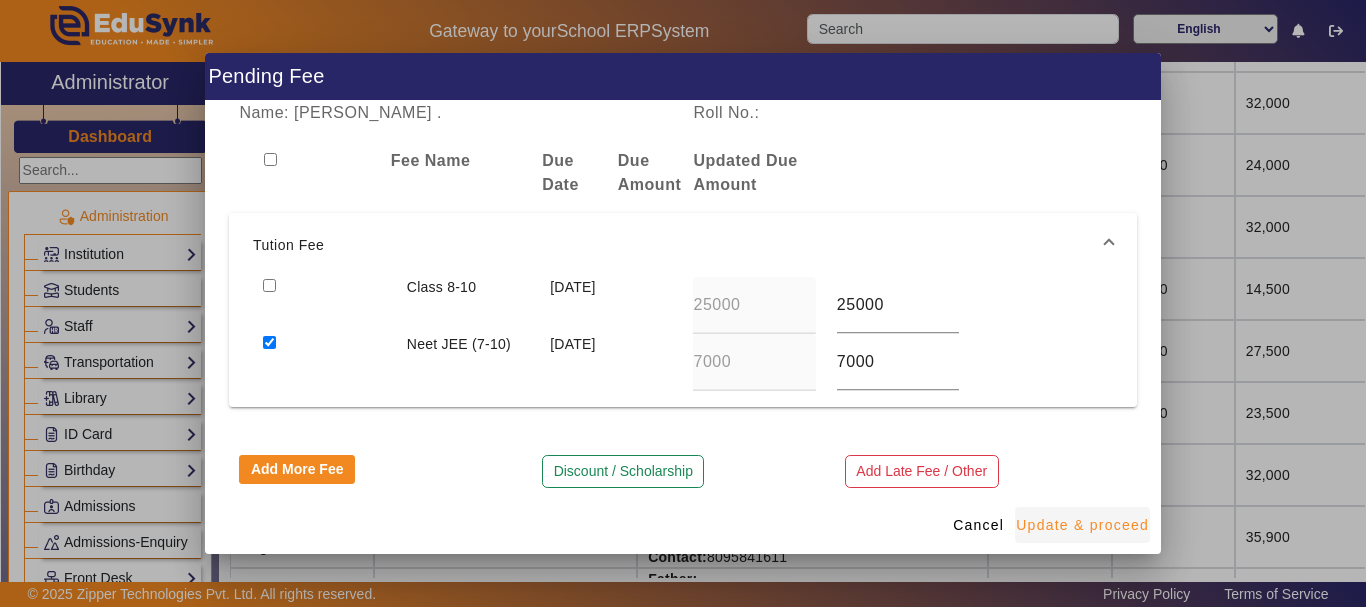 click on "Update & proceed" at bounding box center (1082, 525) 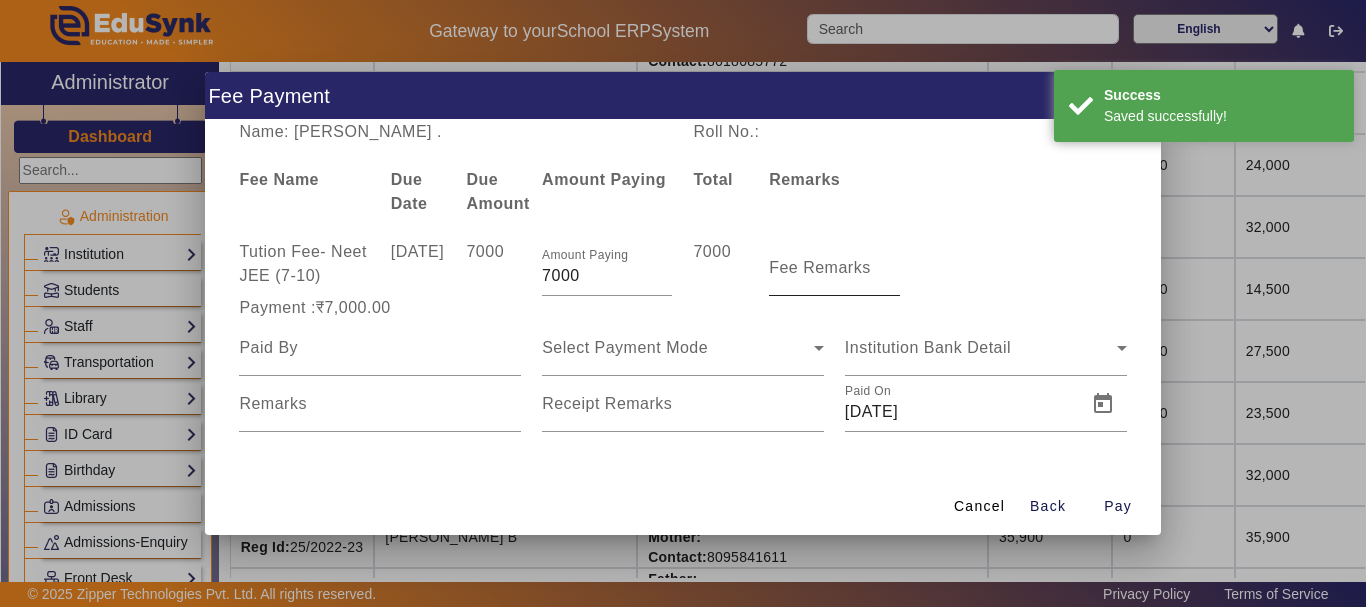 click on "Fee Remarks" at bounding box center (820, 267) 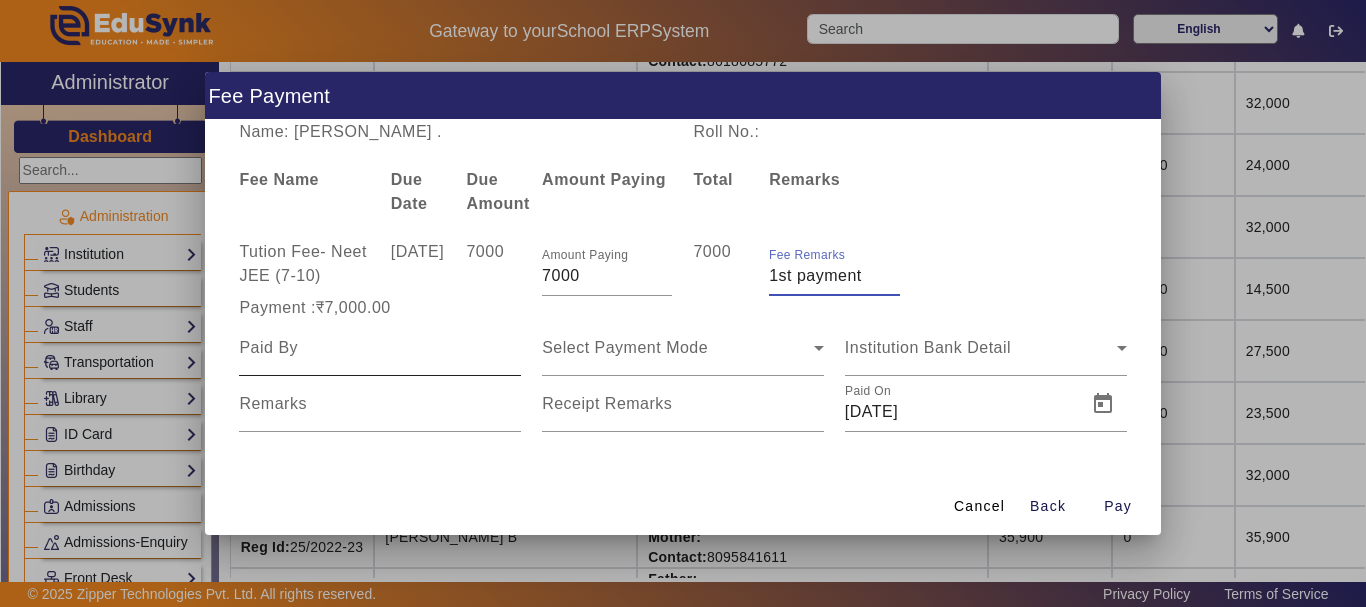 type on "1st payment" 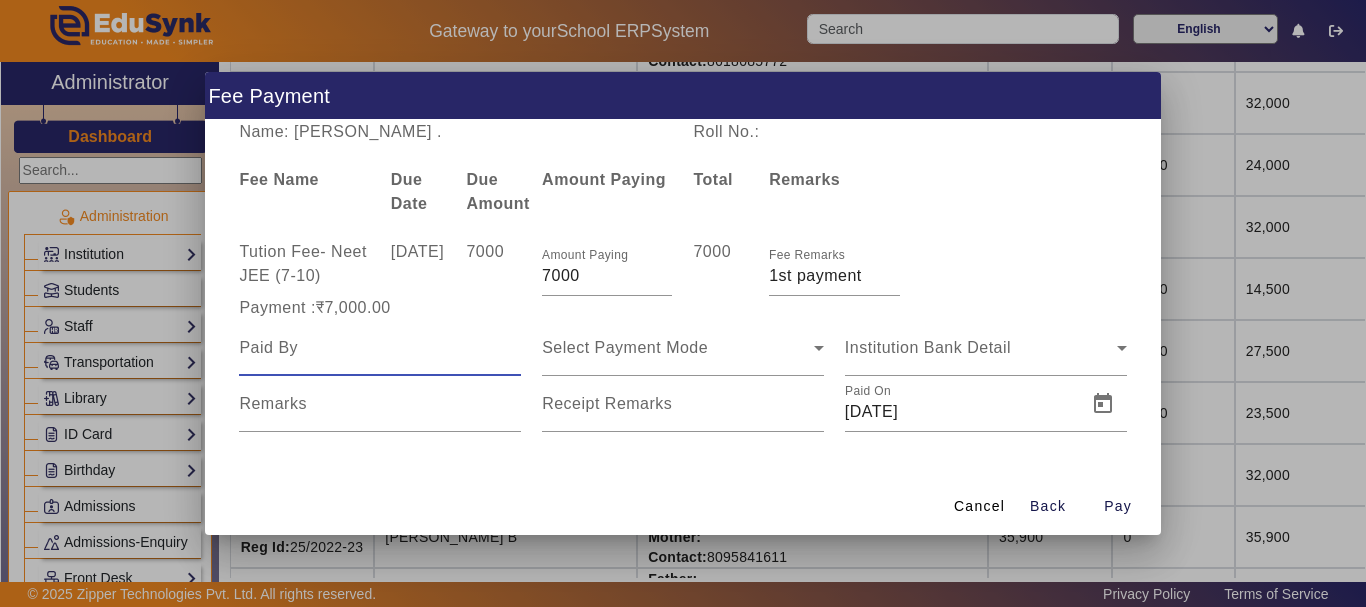 click at bounding box center [380, 348] 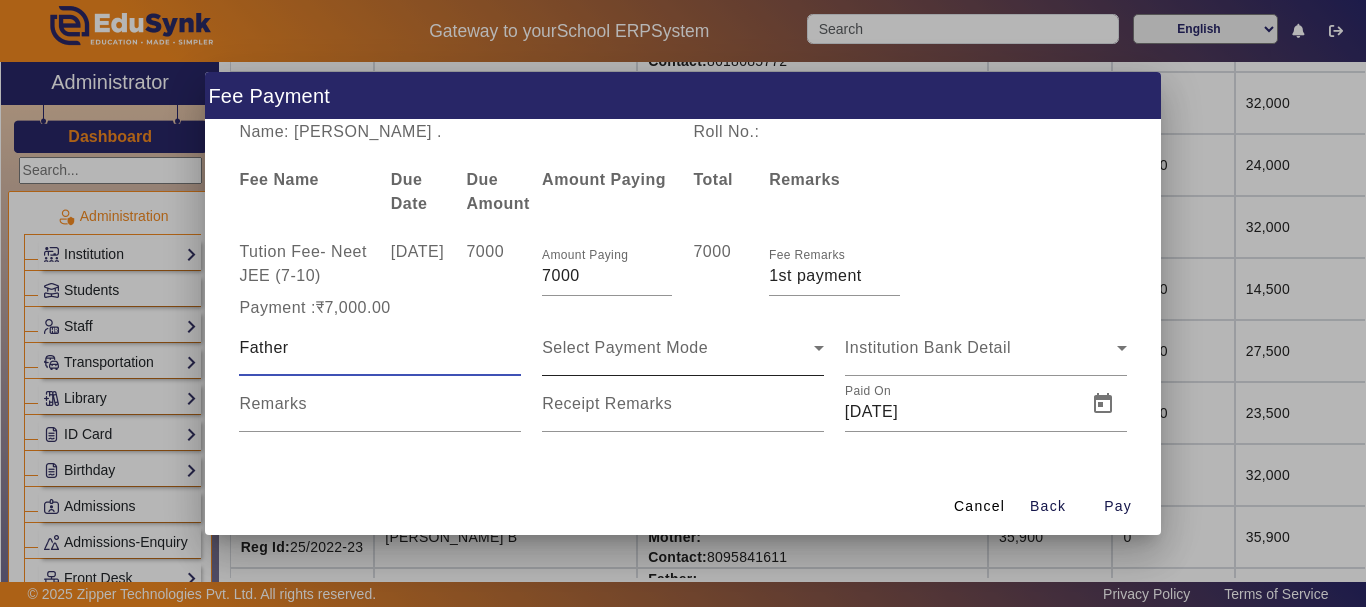 type on "Father" 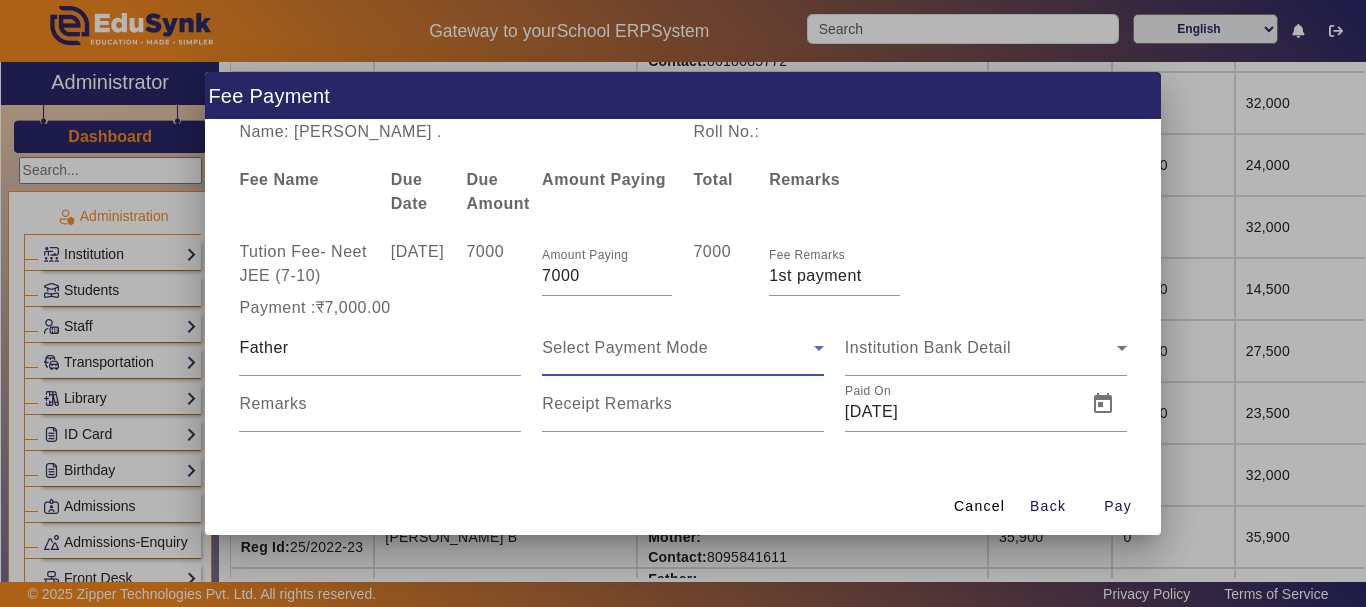 click on "Select Payment Mode" at bounding box center (625, 347) 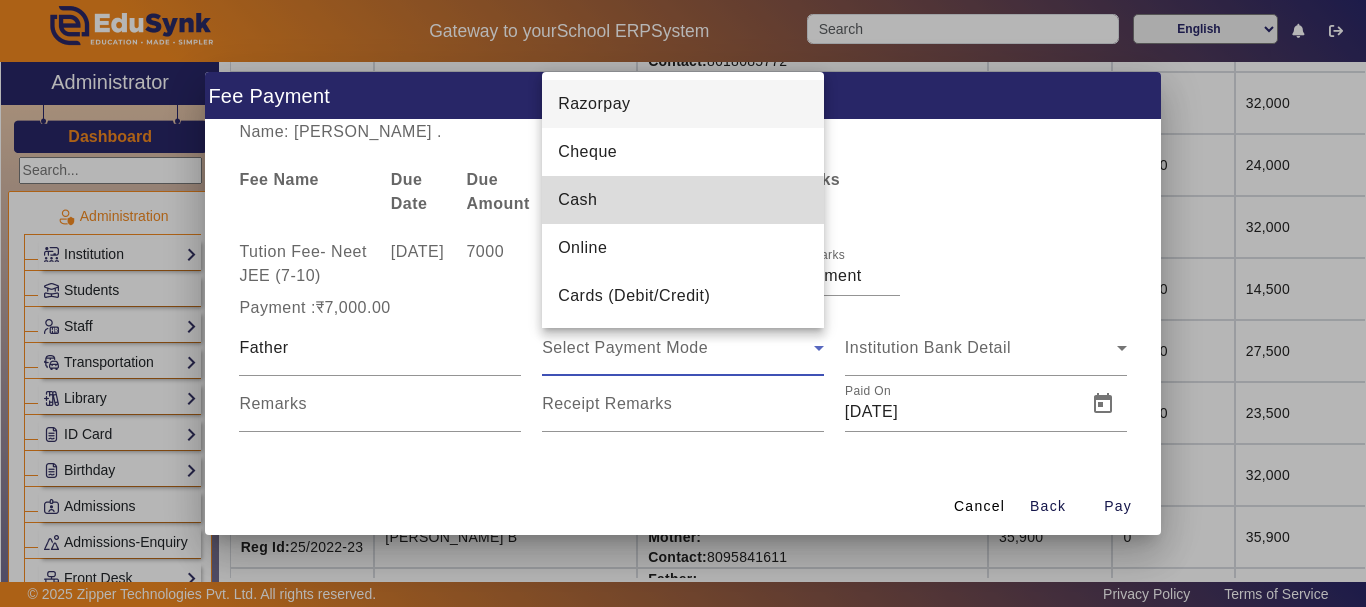 click on "Cash" at bounding box center [577, 200] 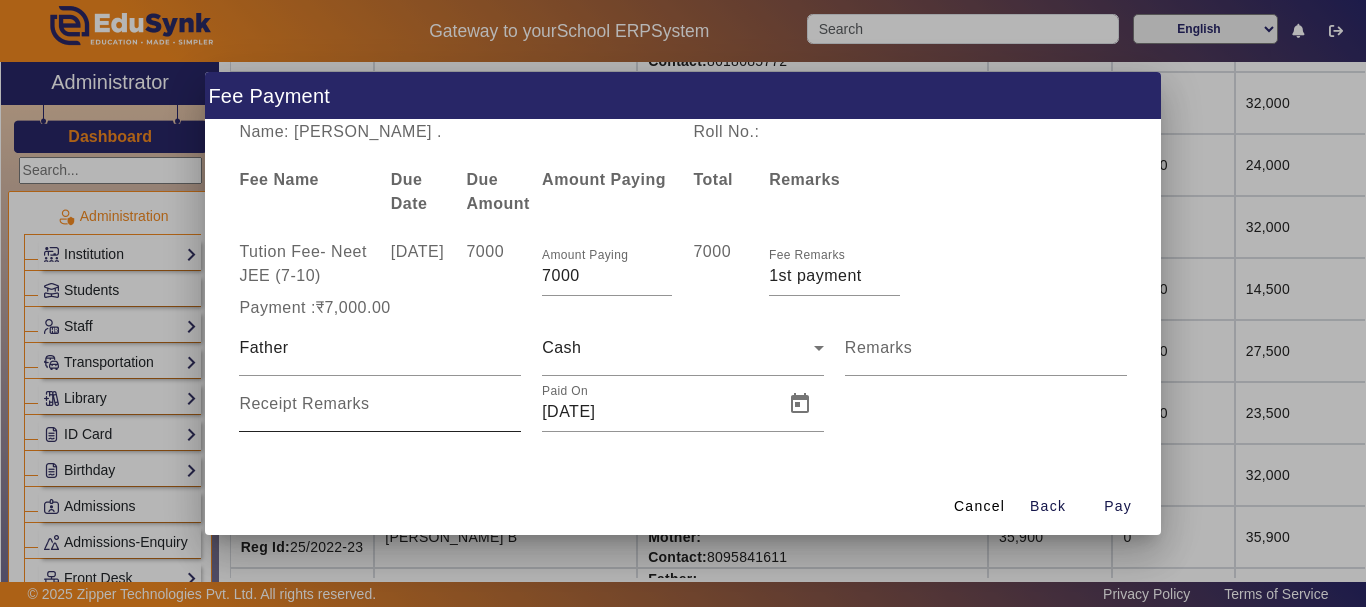 click on "Receipt Remarks" at bounding box center (304, 403) 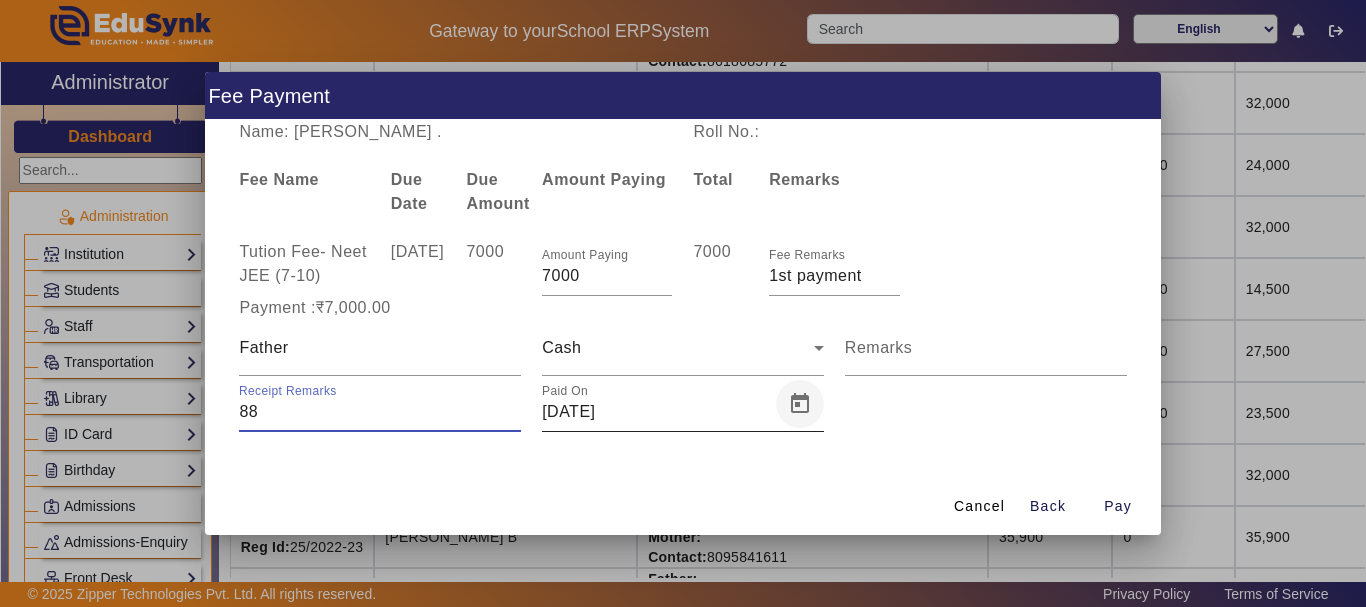 type on "88" 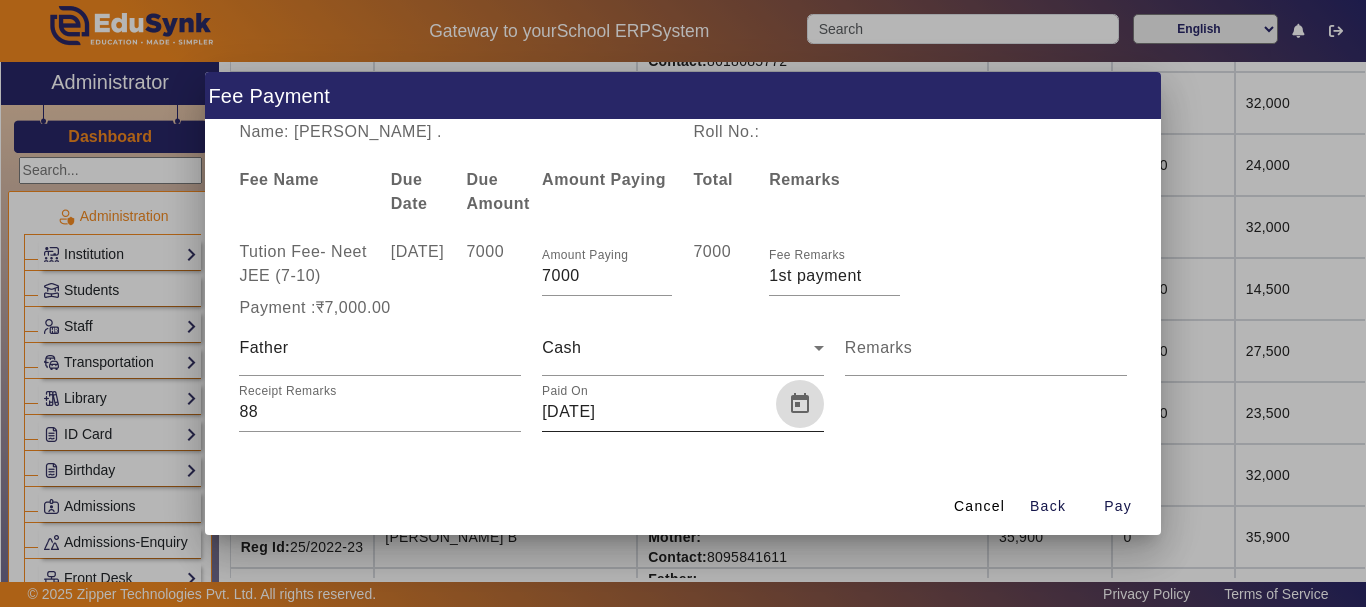 click at bounding box center [800, 404] 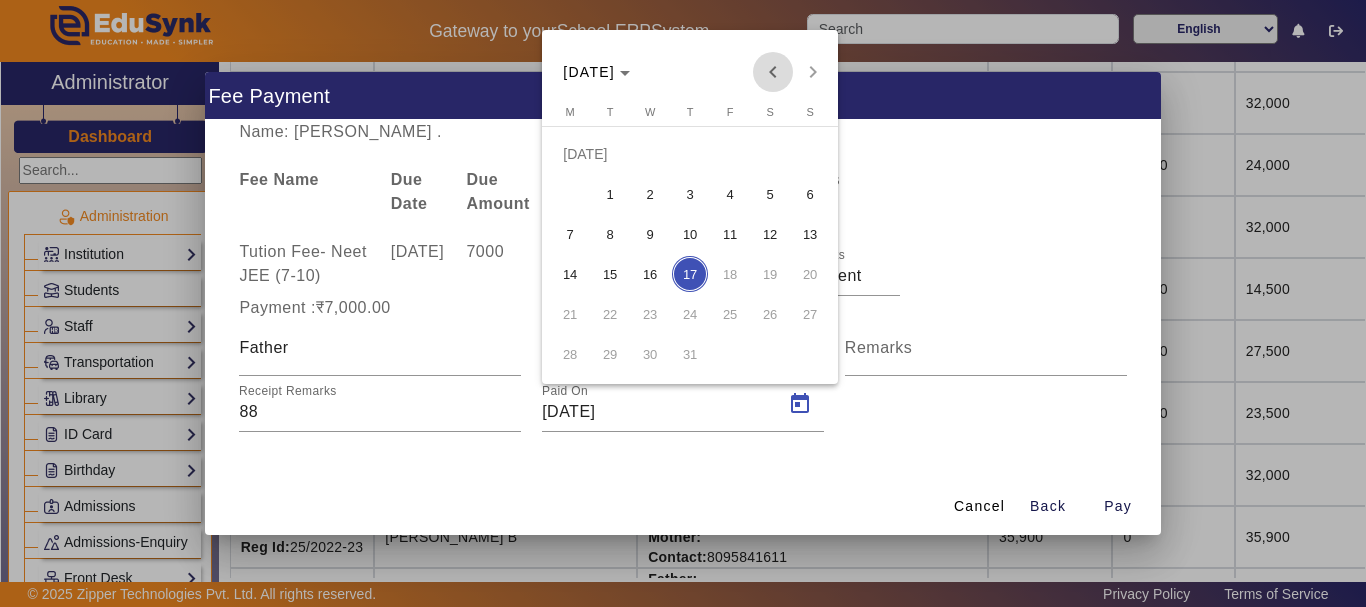 click at bounding box center [773, 72] 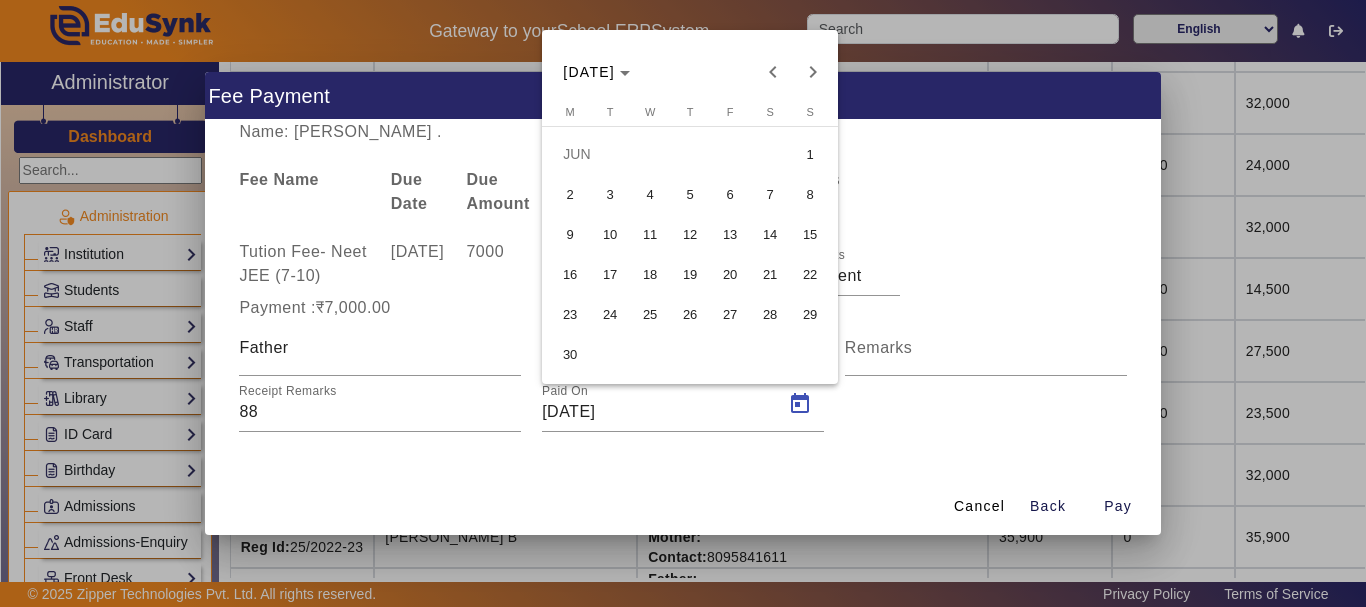 click on "24" at bounding box center [610, 314] 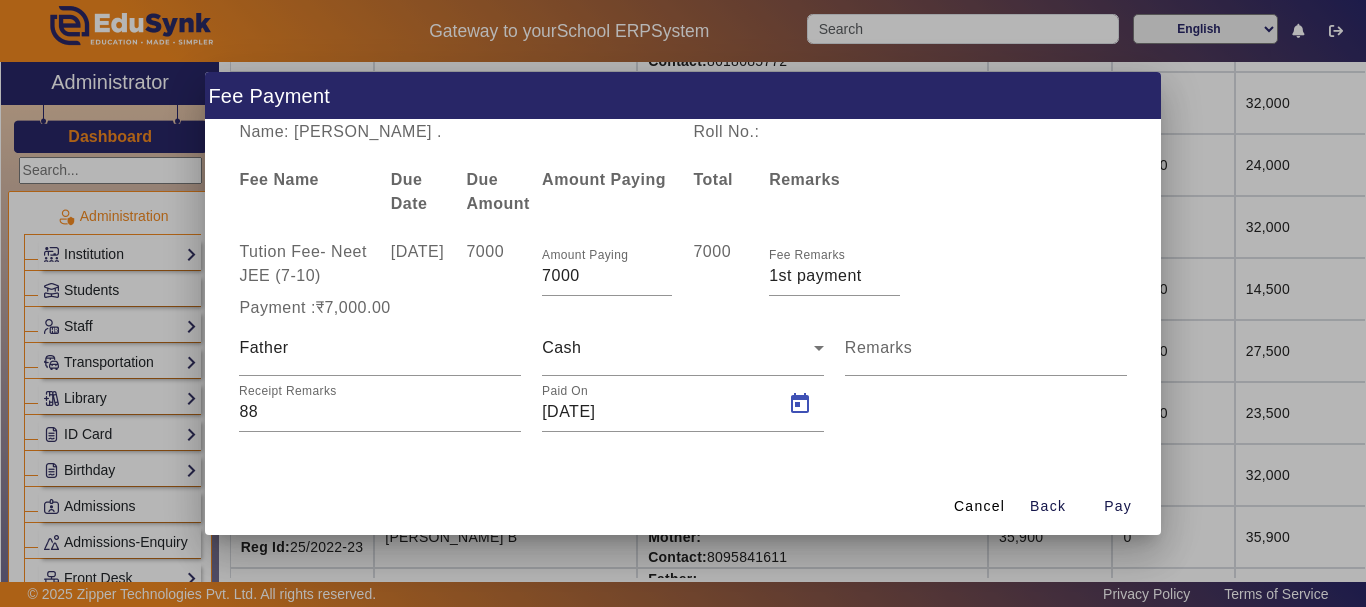 type on "[DATE]" 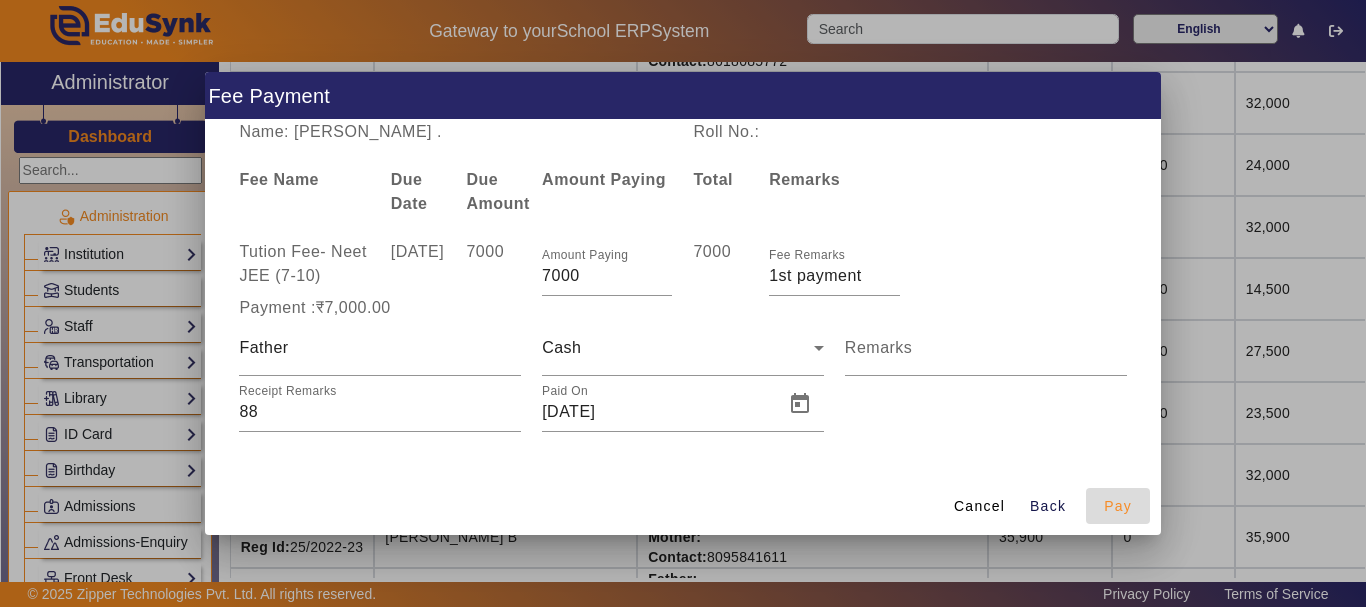 click on "Pay" at bounding box center [1118, 506] 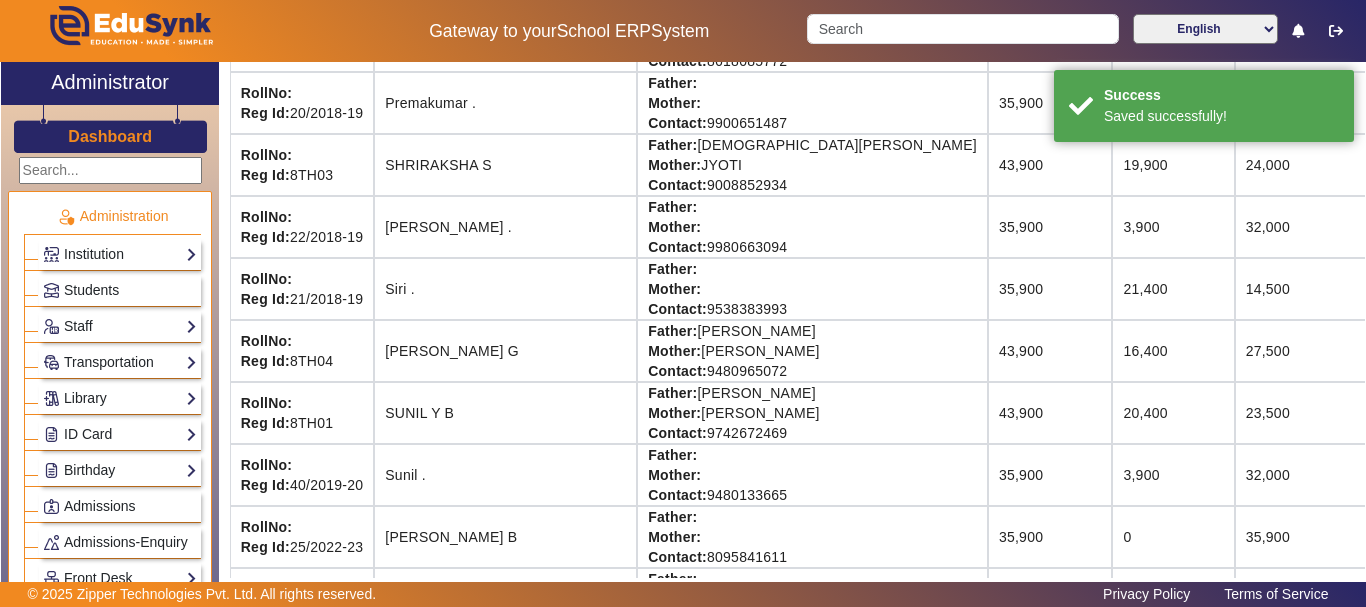 scroll, scrollTop: 386, scrollLeft: 0, axis: vertical 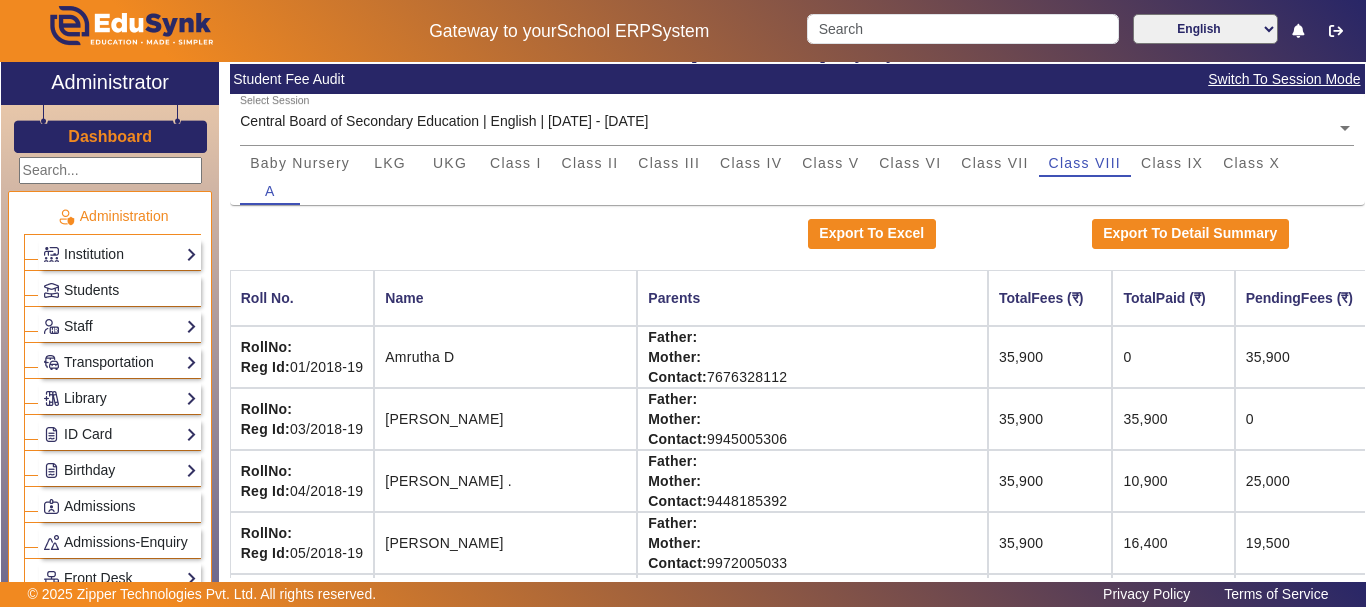 click on "A" at bounding box center [797, 191] 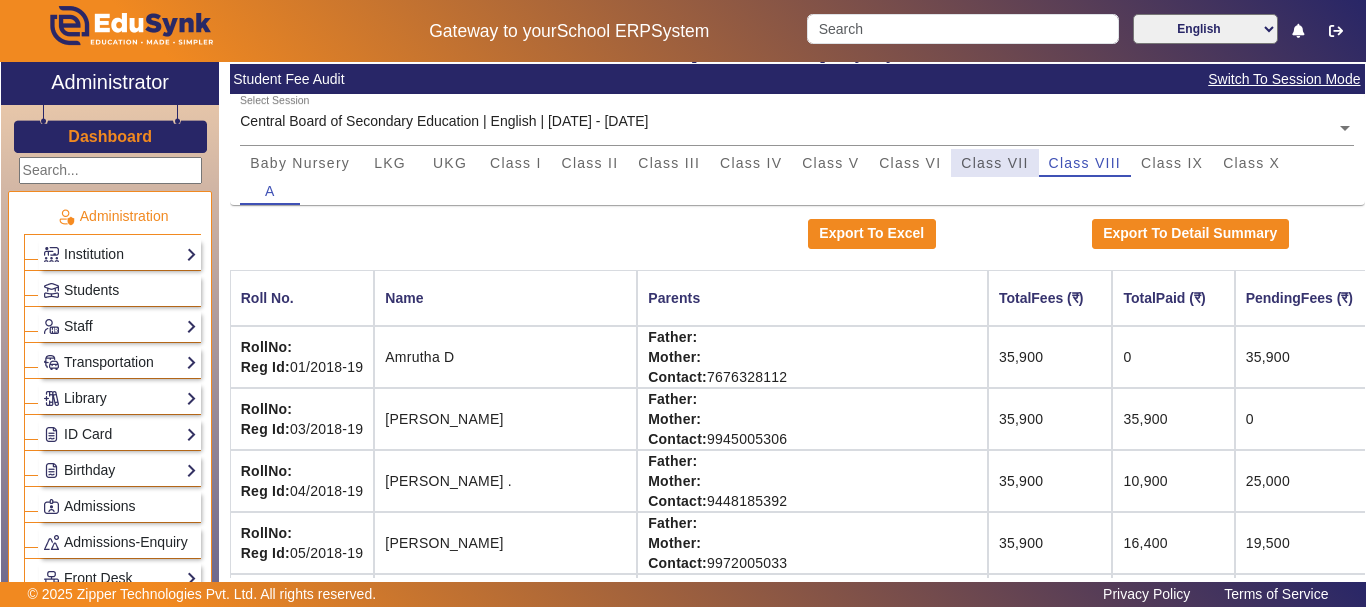 click on "Class VII" at bounding box center (994, 163) 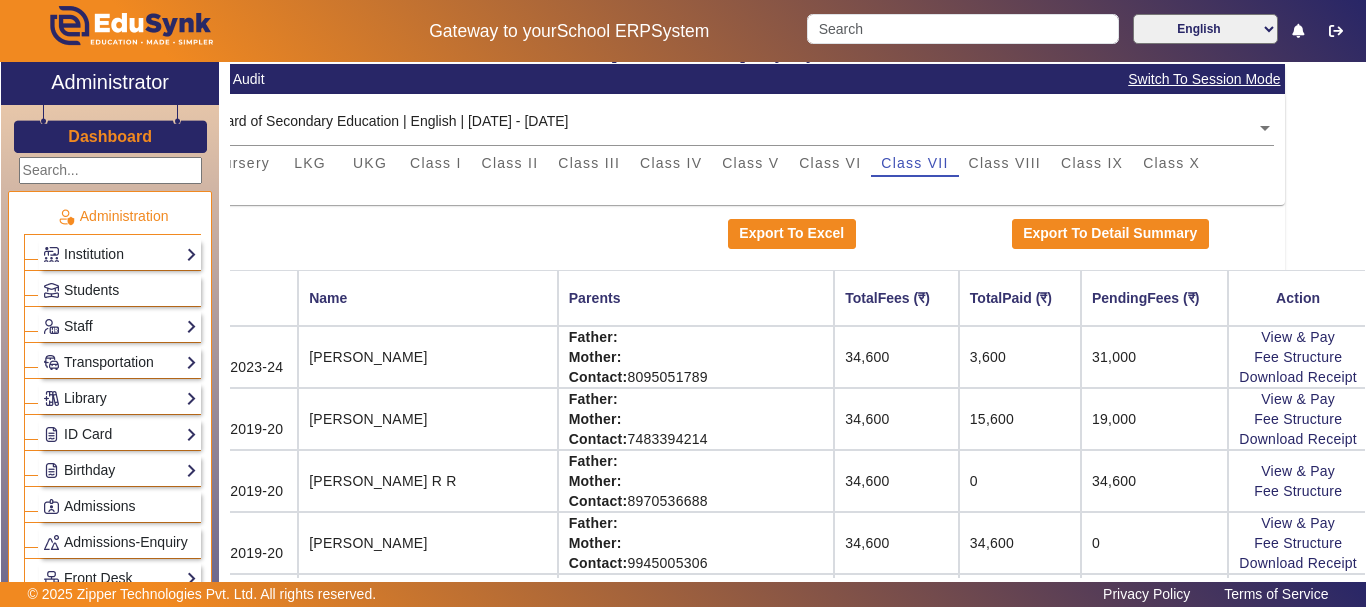scroll, scrollTop: 132, scrollLeft: 115, axis: both 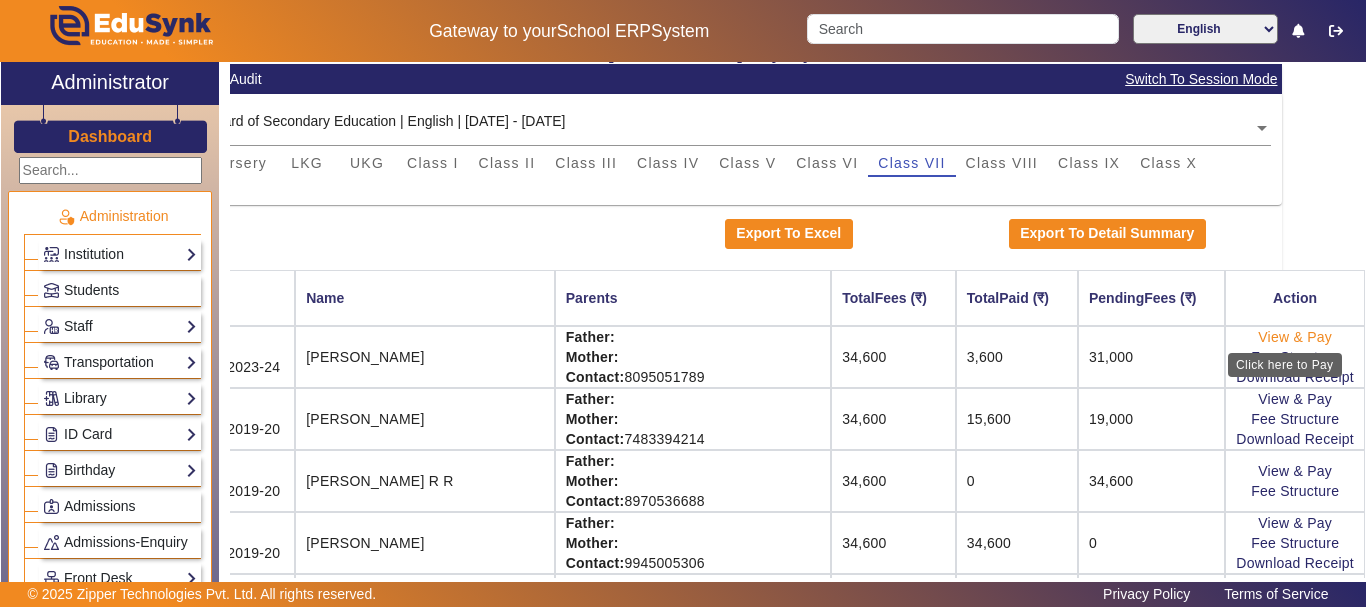 click on "View & Pay" 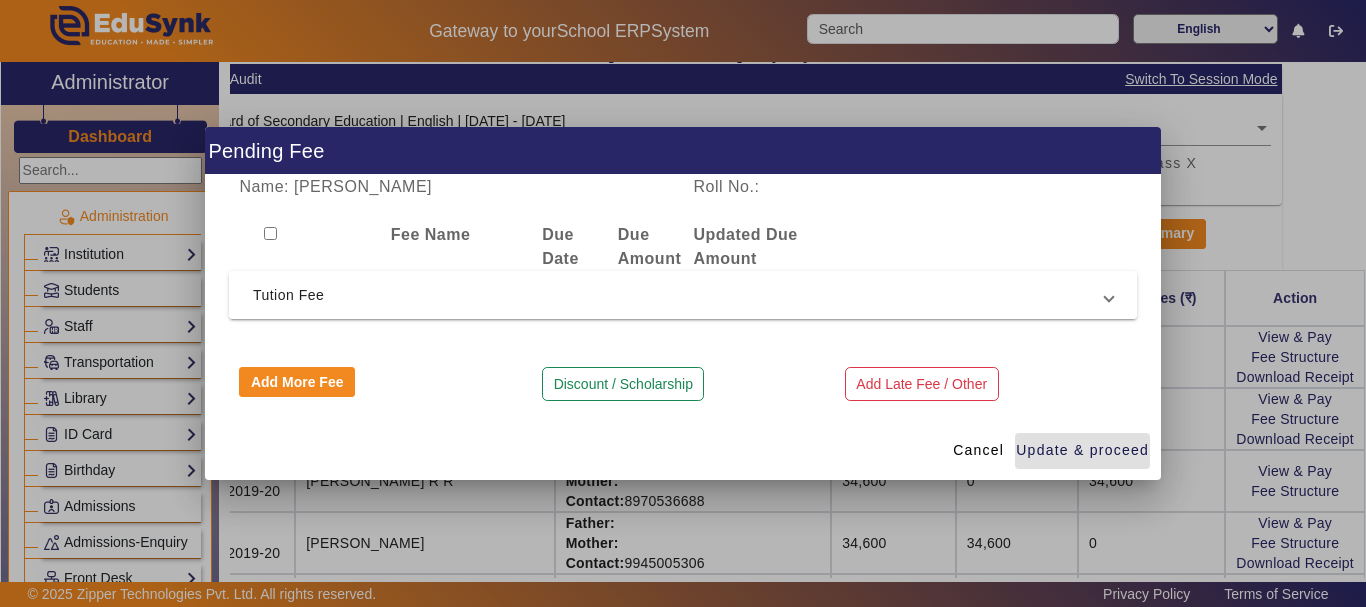 click on "Tution Fee" at bounding box center [679, 295] 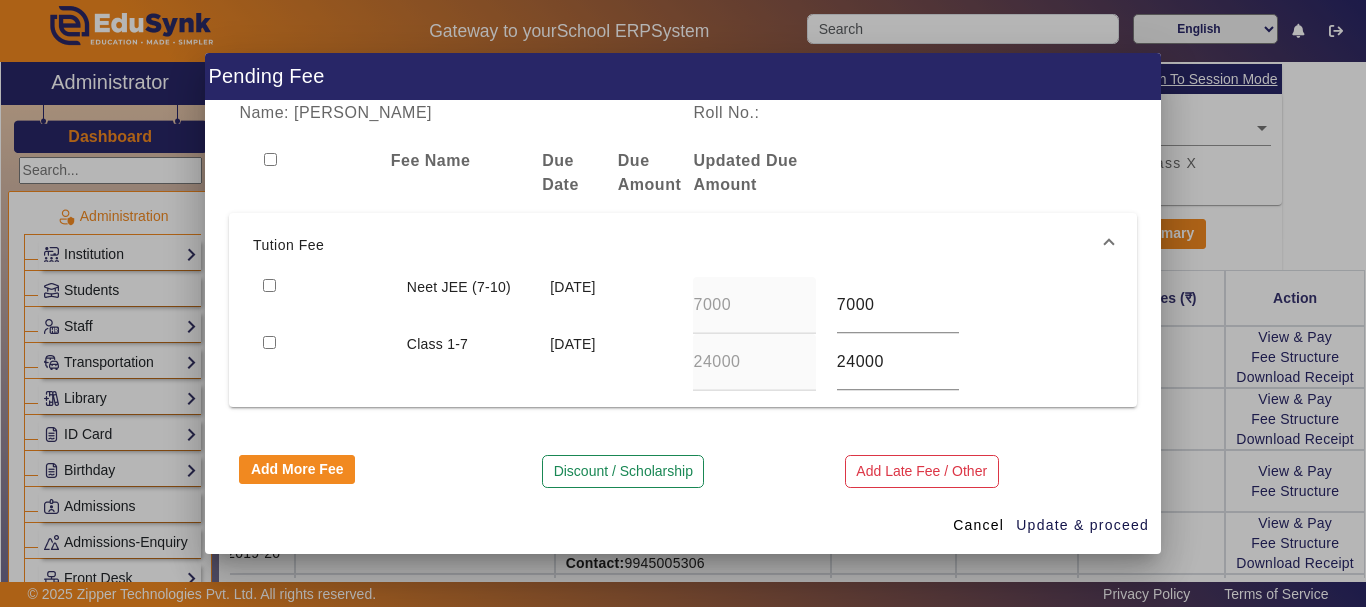 click at bounding box center [269, 285] 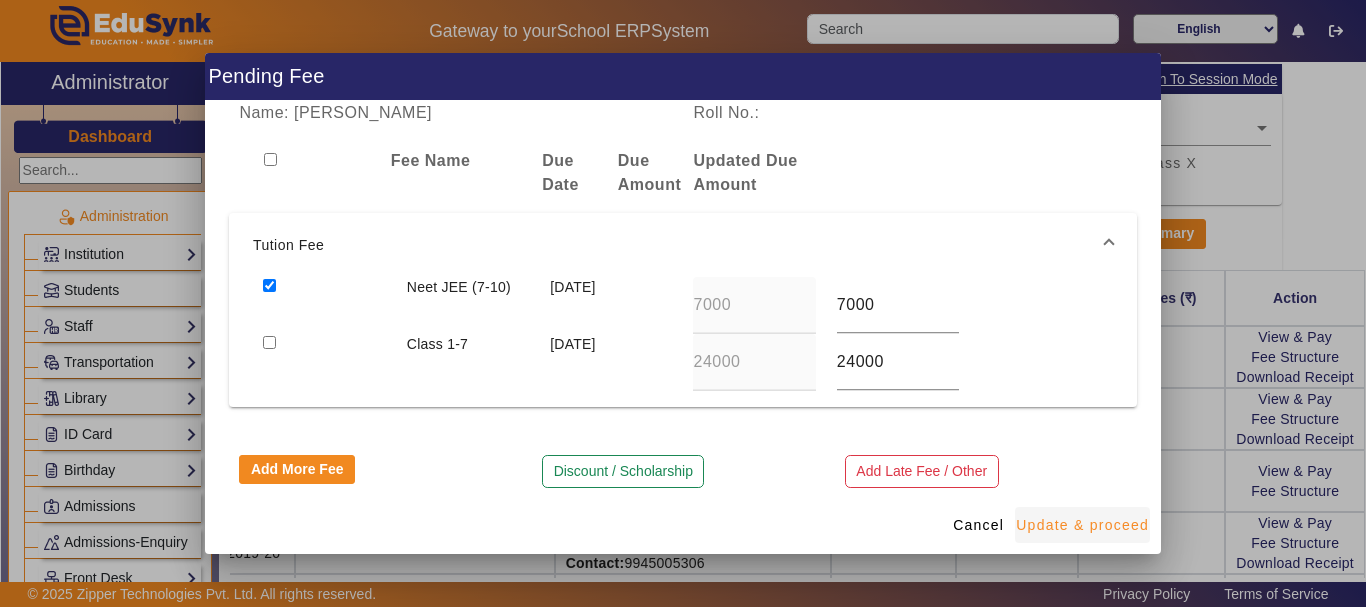 click on "Update & proceed" at bounding box center (1082, 525) 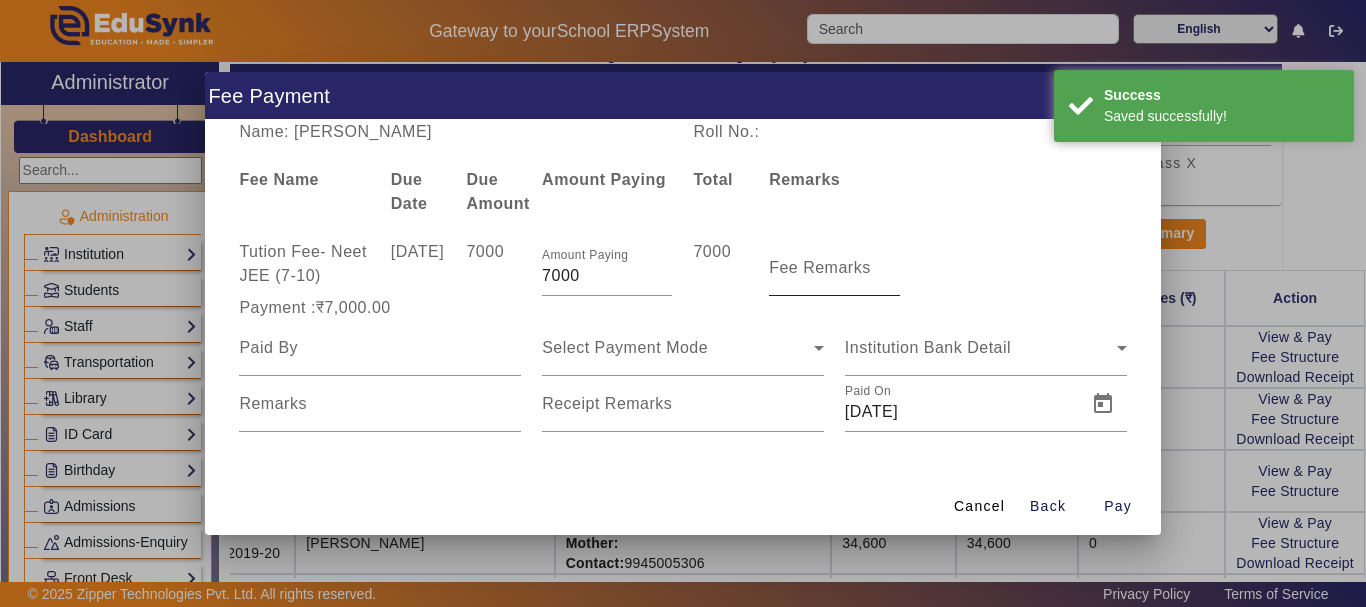 click on "Fee Remarks" at bounding box center (834, 268) 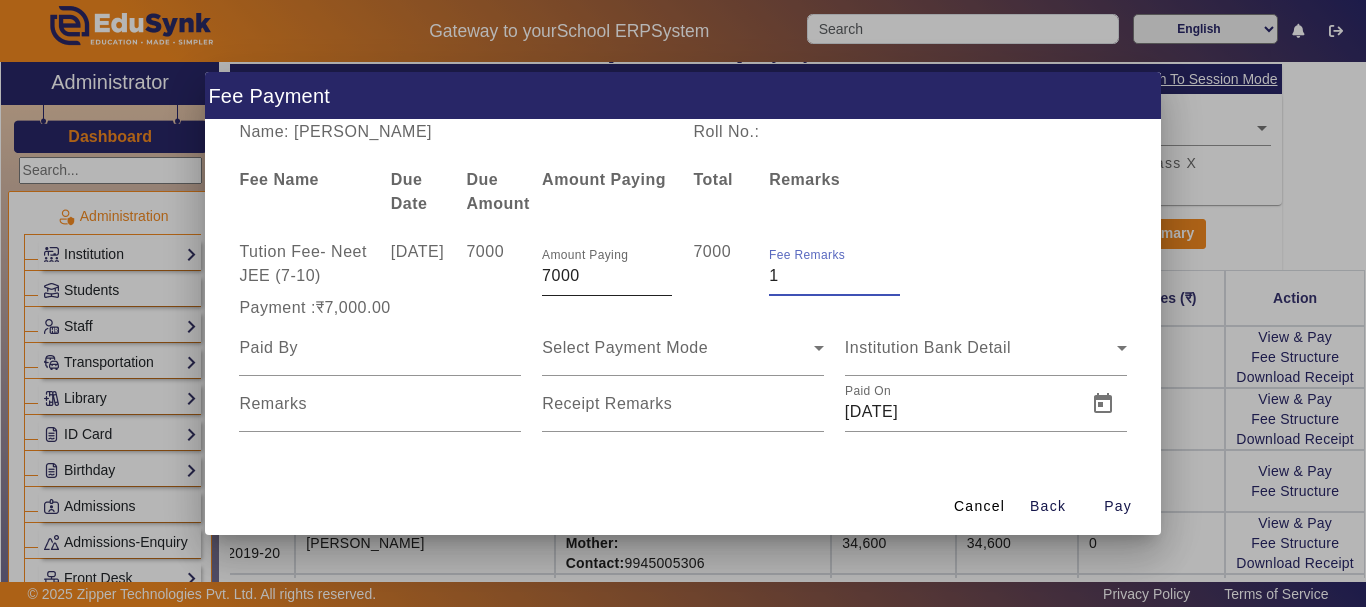 type on "1" 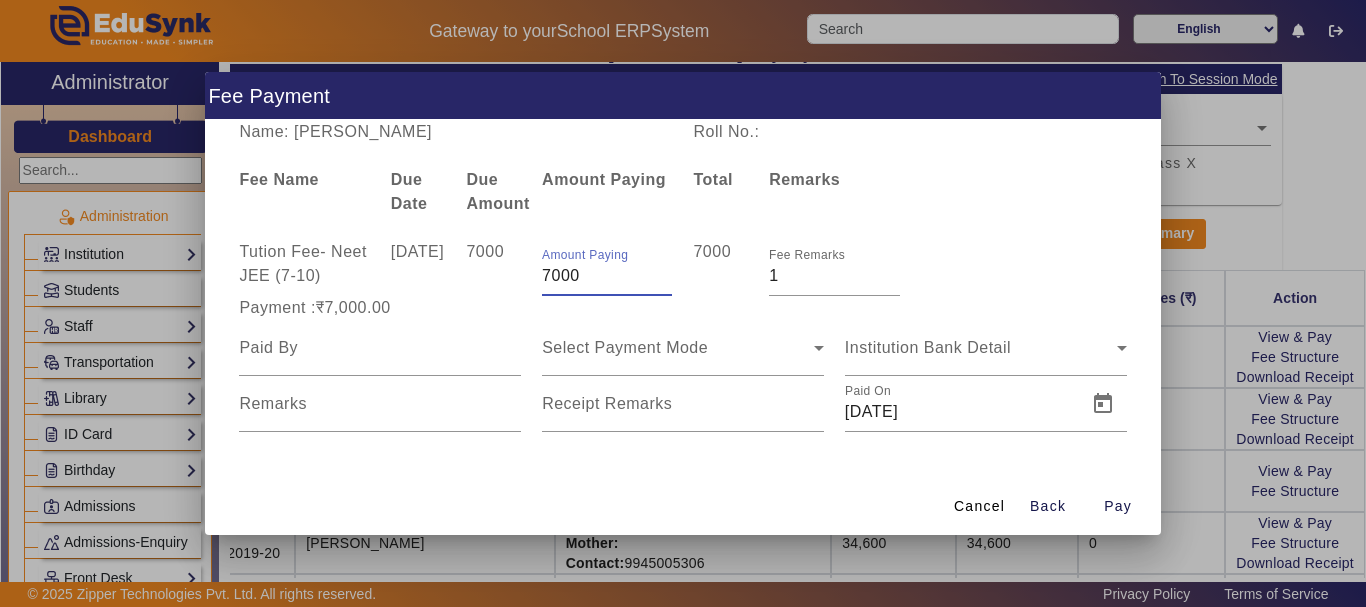click on "7000" at bounding box center (607, 276) 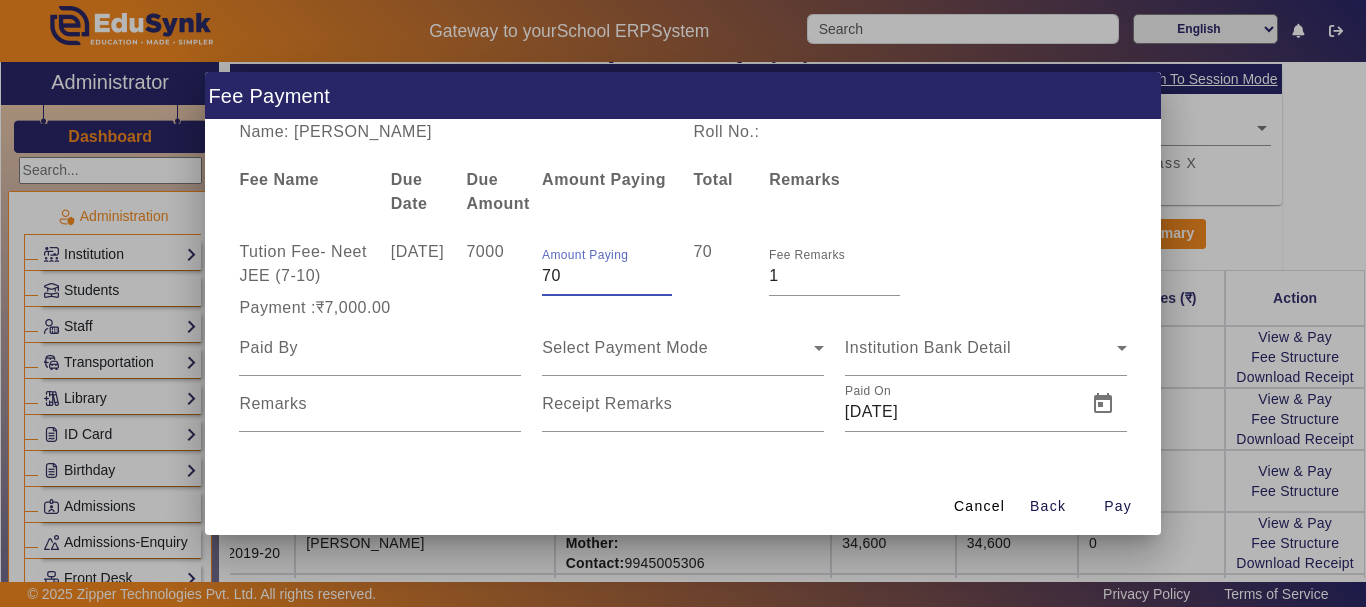 type on "7" 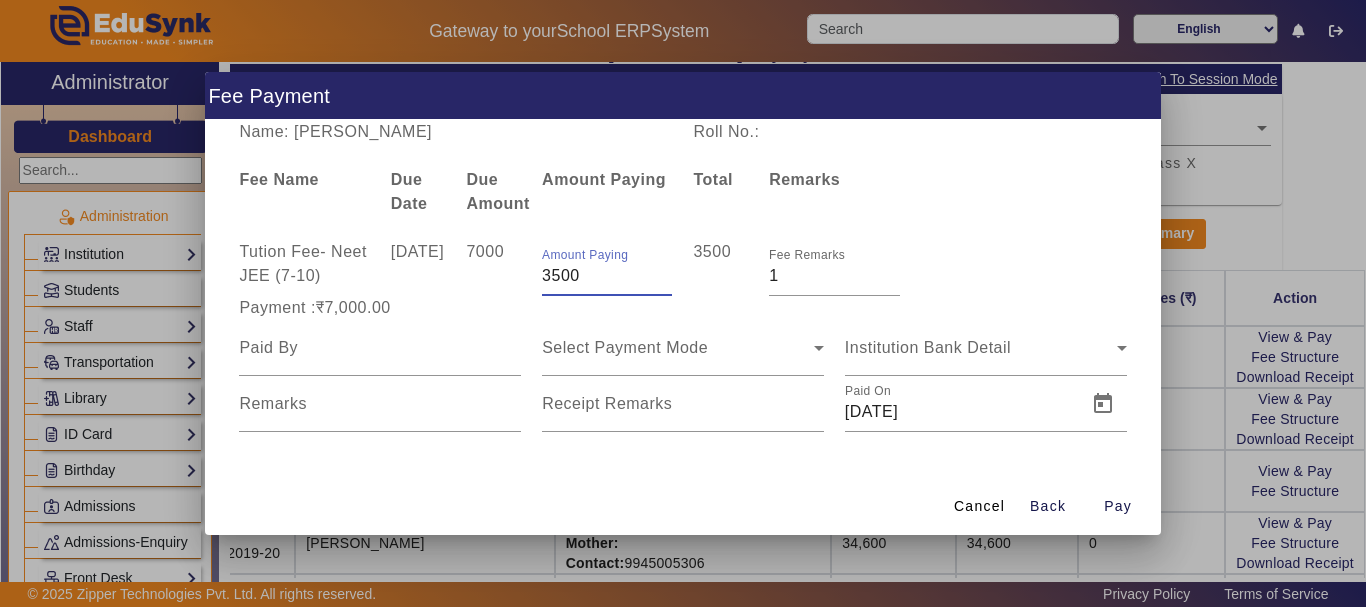 click on "3500" at bounding box center [607, 276] 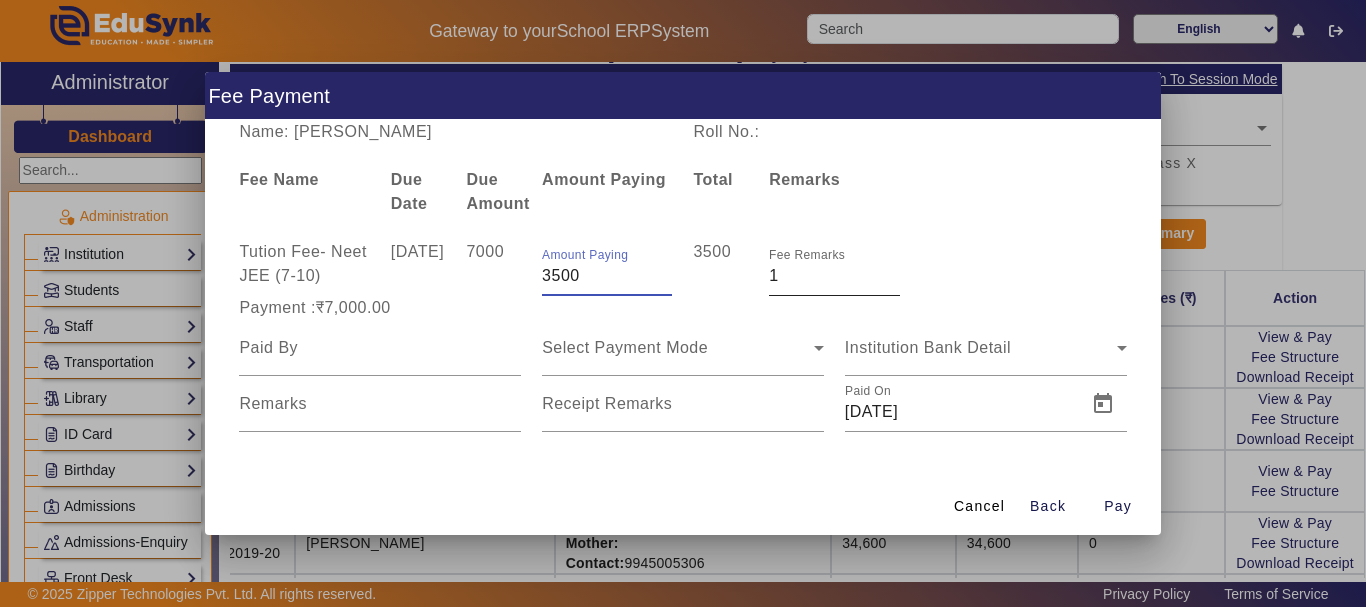 type on "3500" 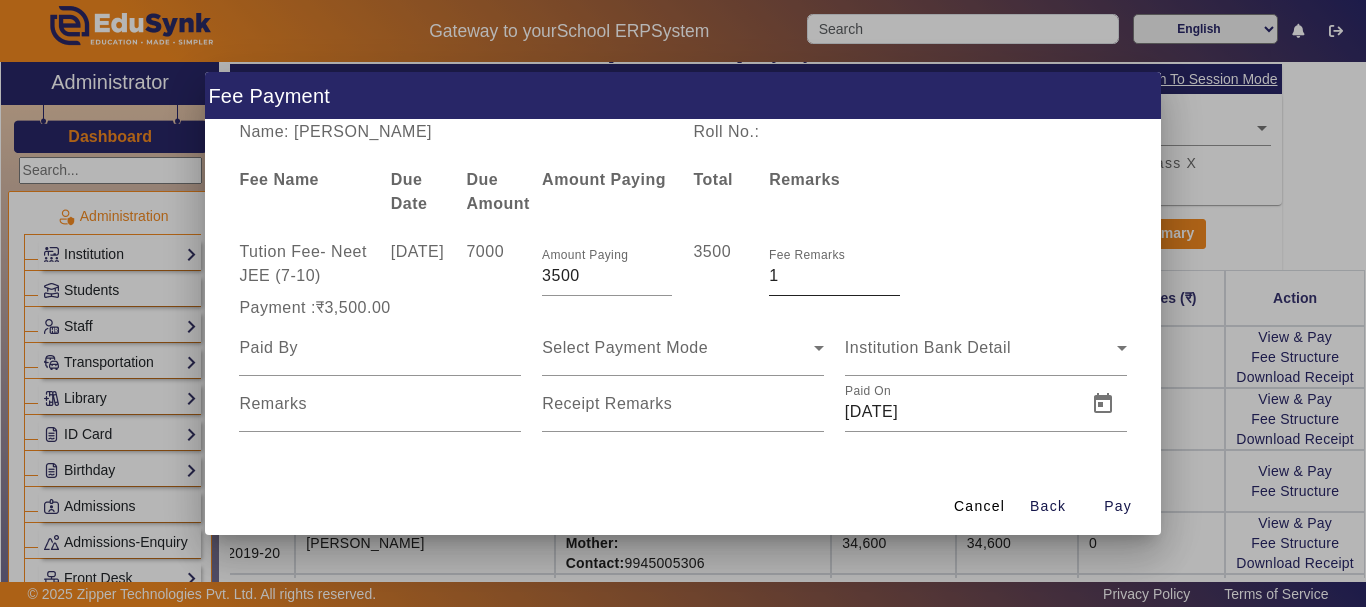 click on "Fee Remarks" at bounding box center (807, 256) 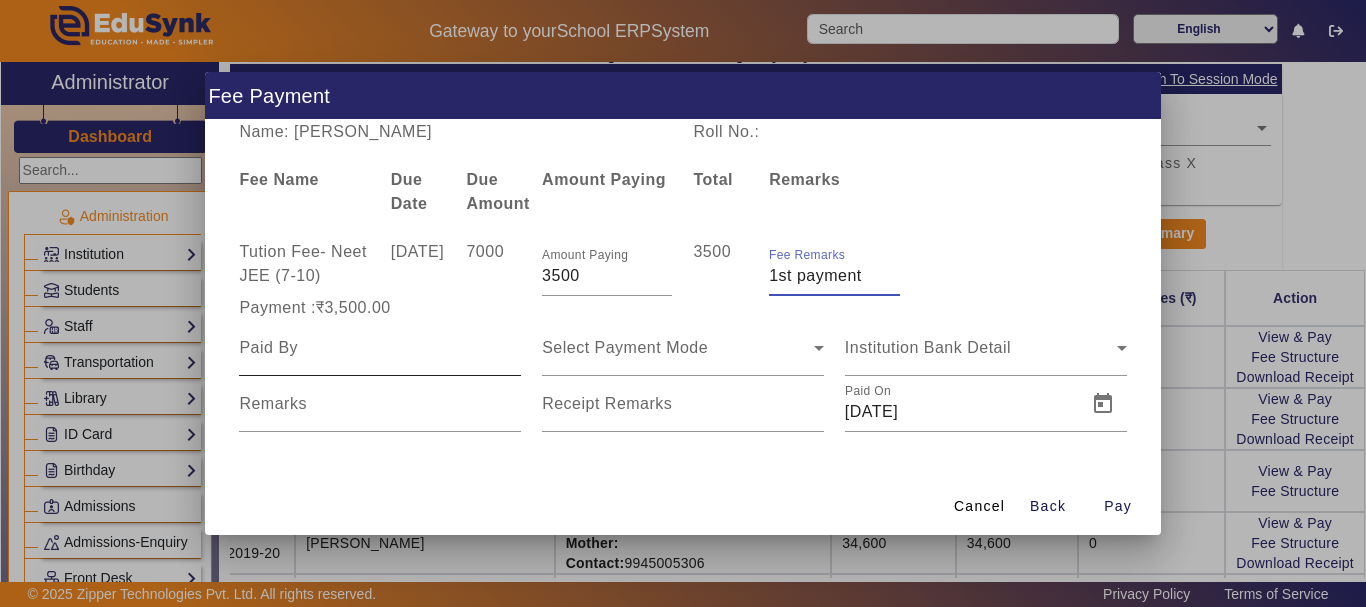 type on "1st payment" 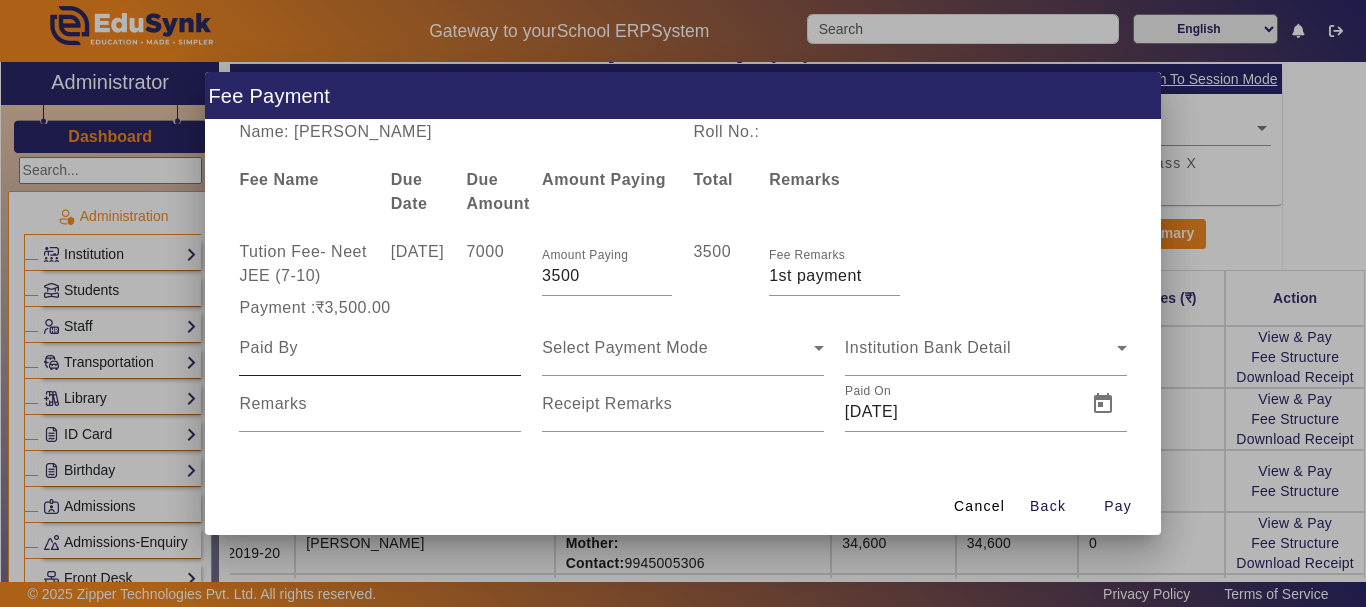 click at bounding box center (380, 348) 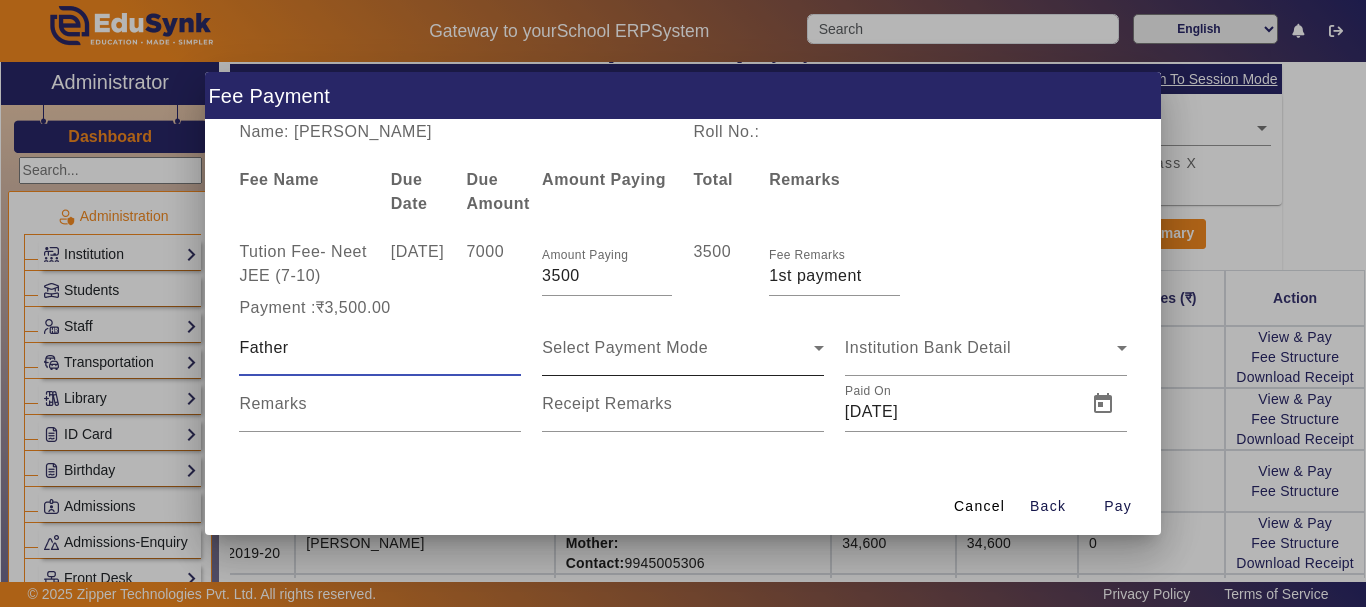 type on "Father" 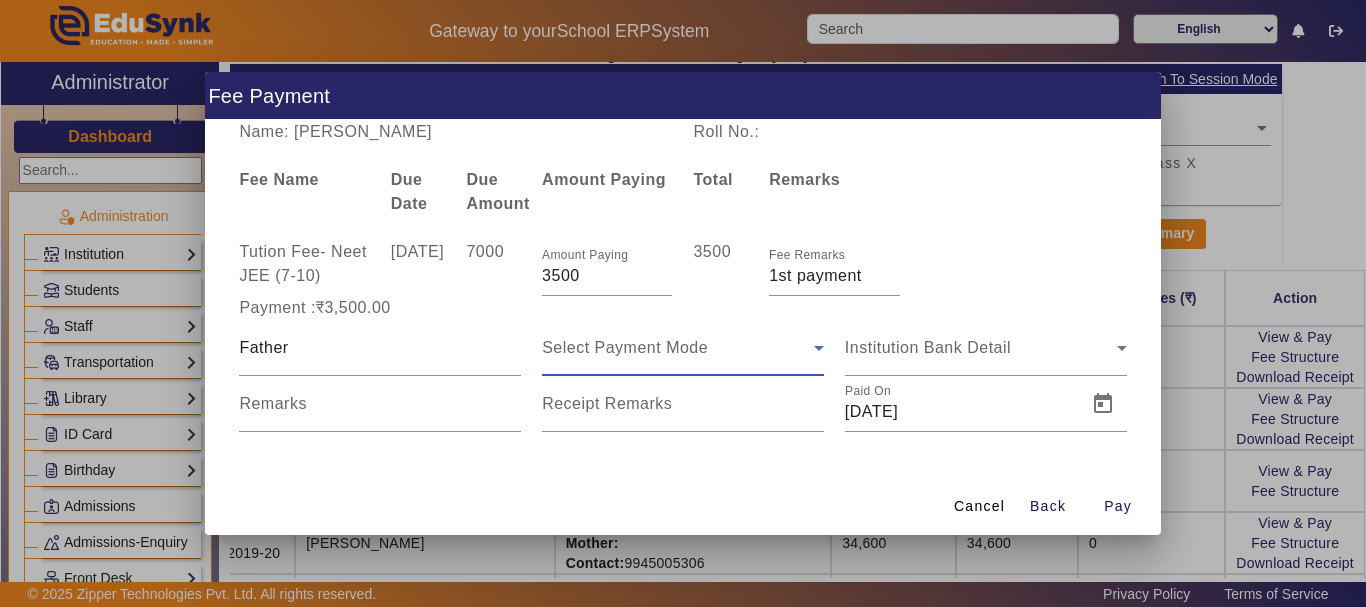 click on "Select Payment Mode" at bounding box center [625, 347] 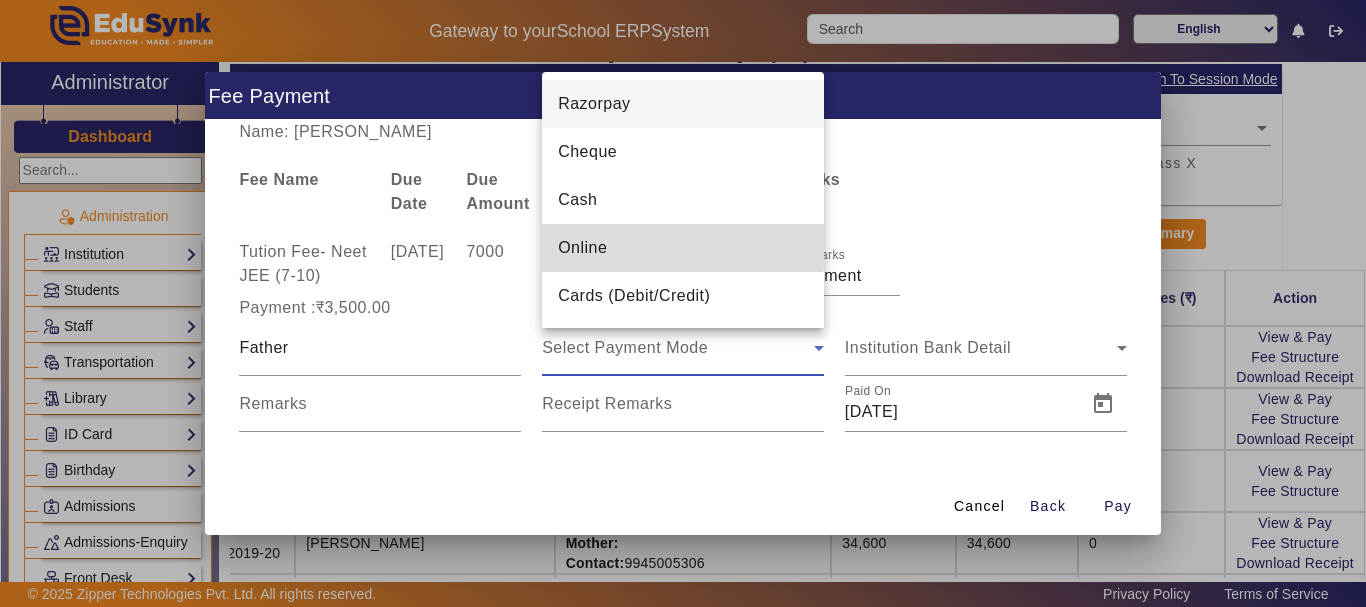 click on "Online" at bounding box center [582, 248] 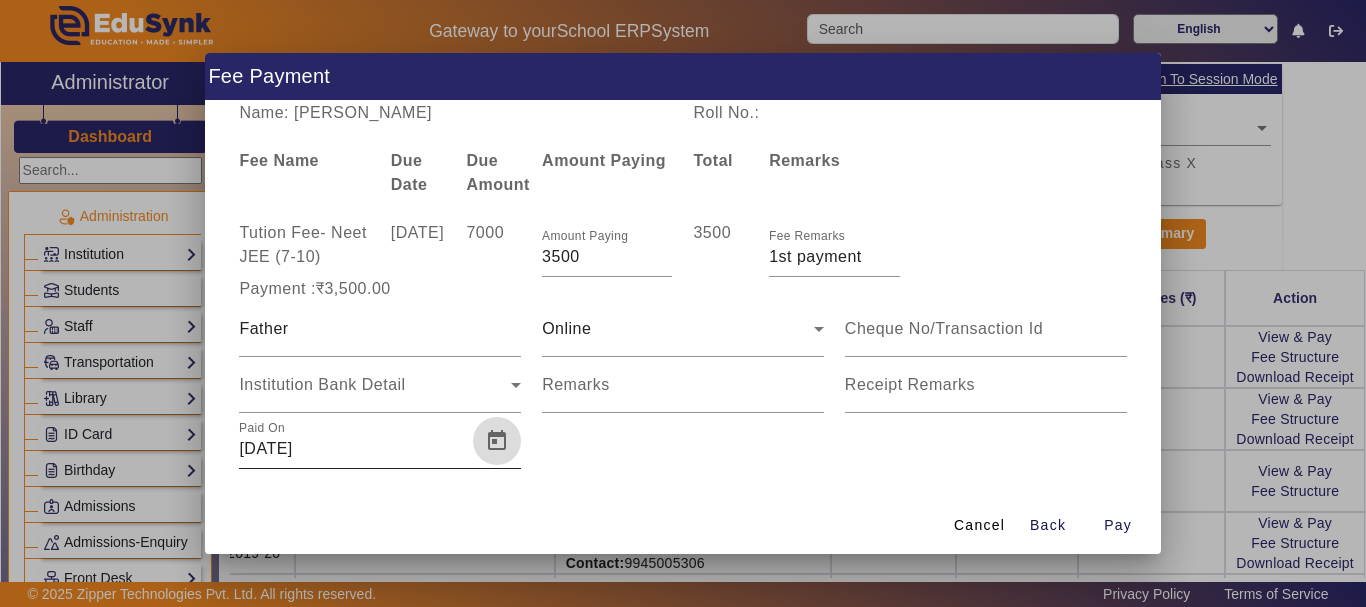 click at bounding box center (497, 441) 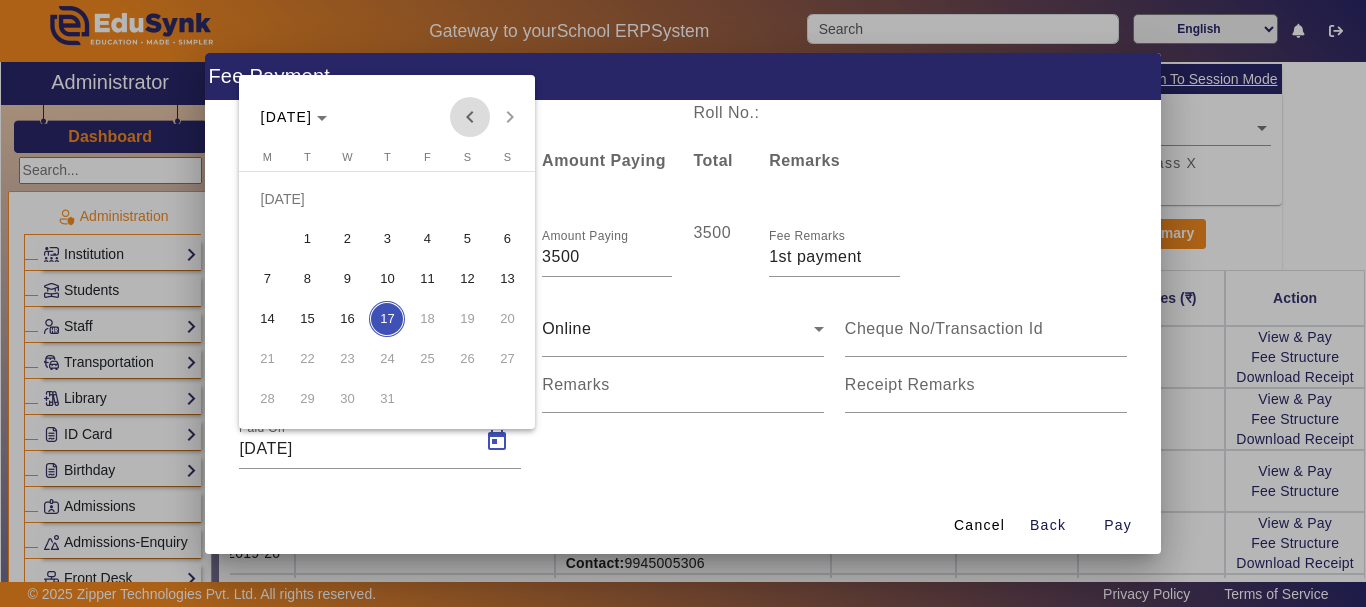 click at bounding box center [470, 117] 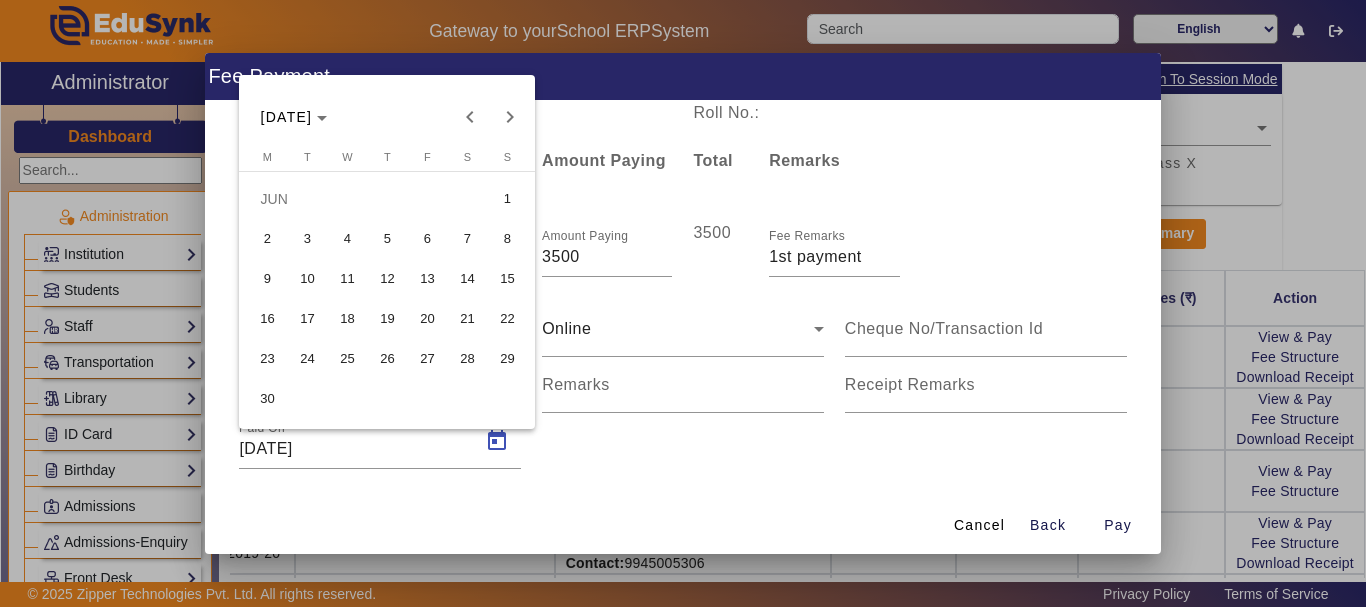click on "26" at bounding box center (387, 359) 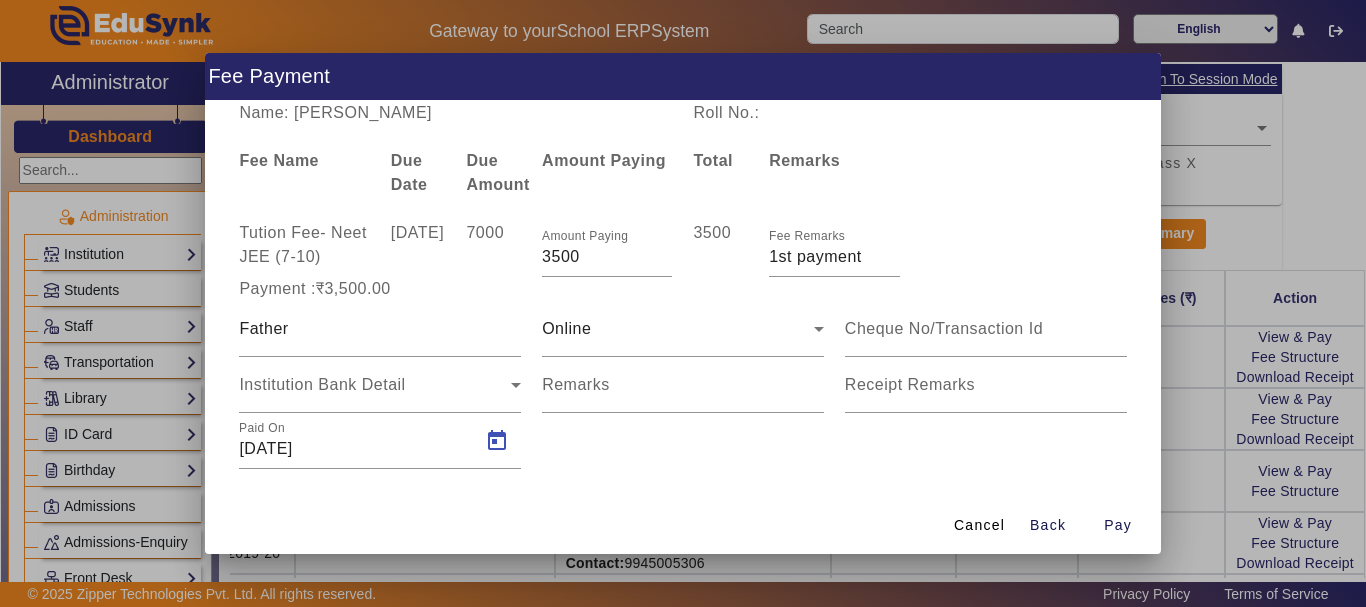 type on "[DATE]" 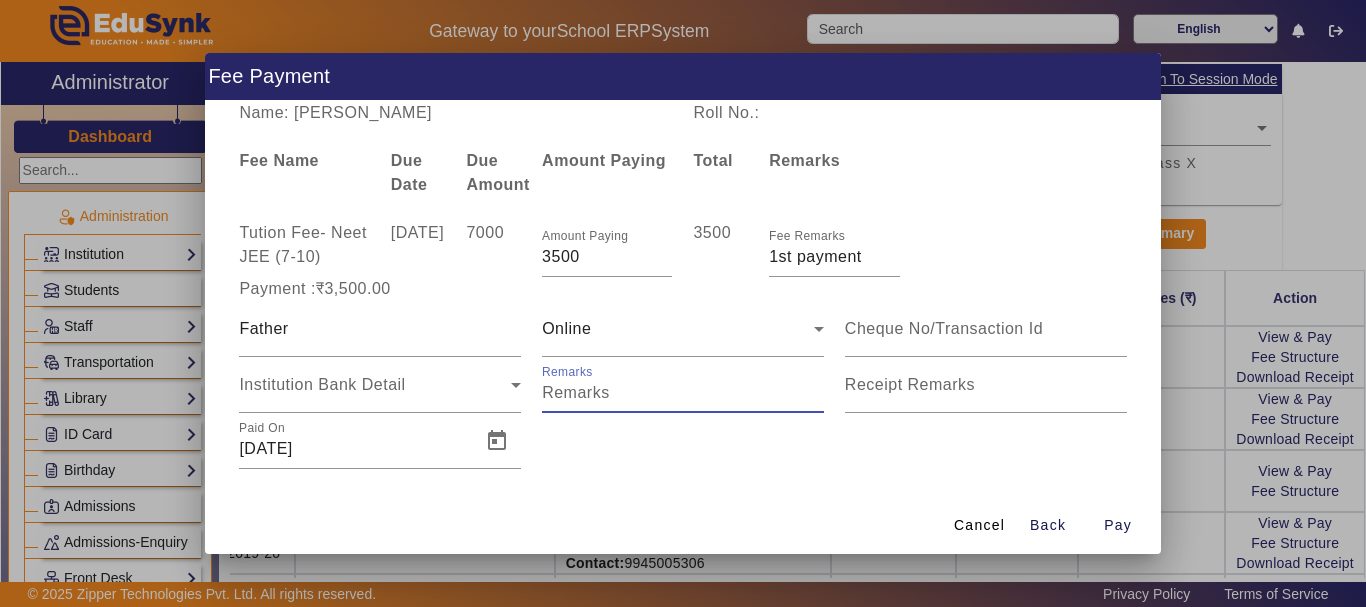 click on "Remarks" at bounding box center [683, 393] 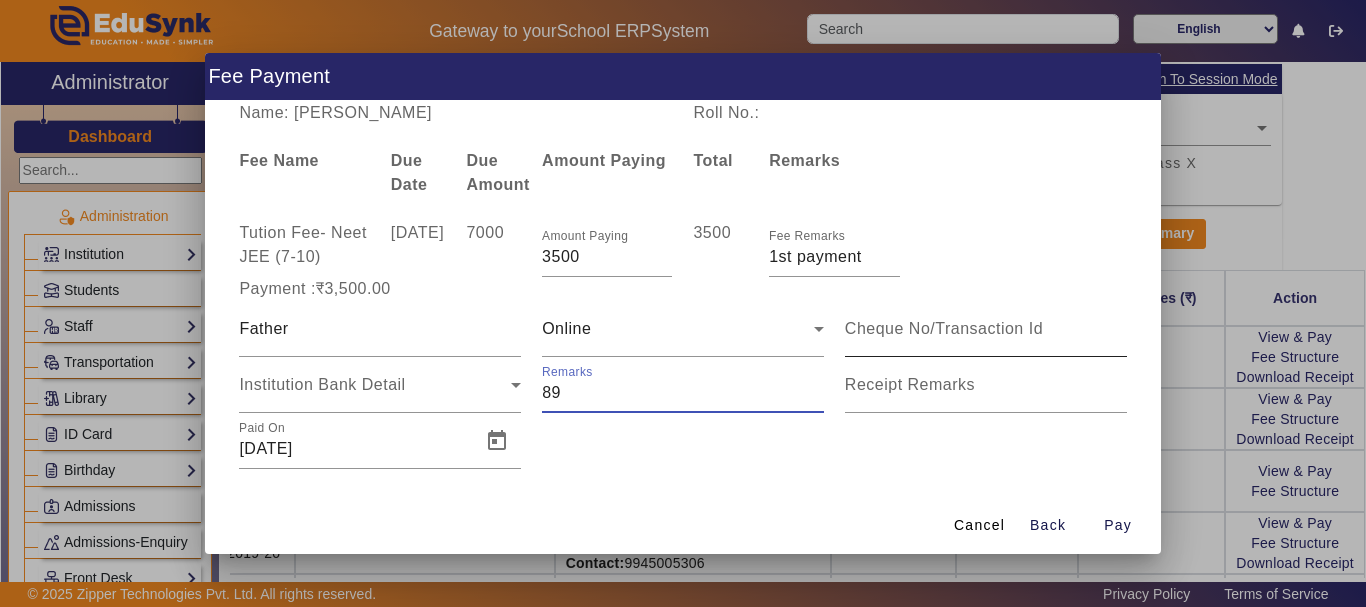 type on "89" 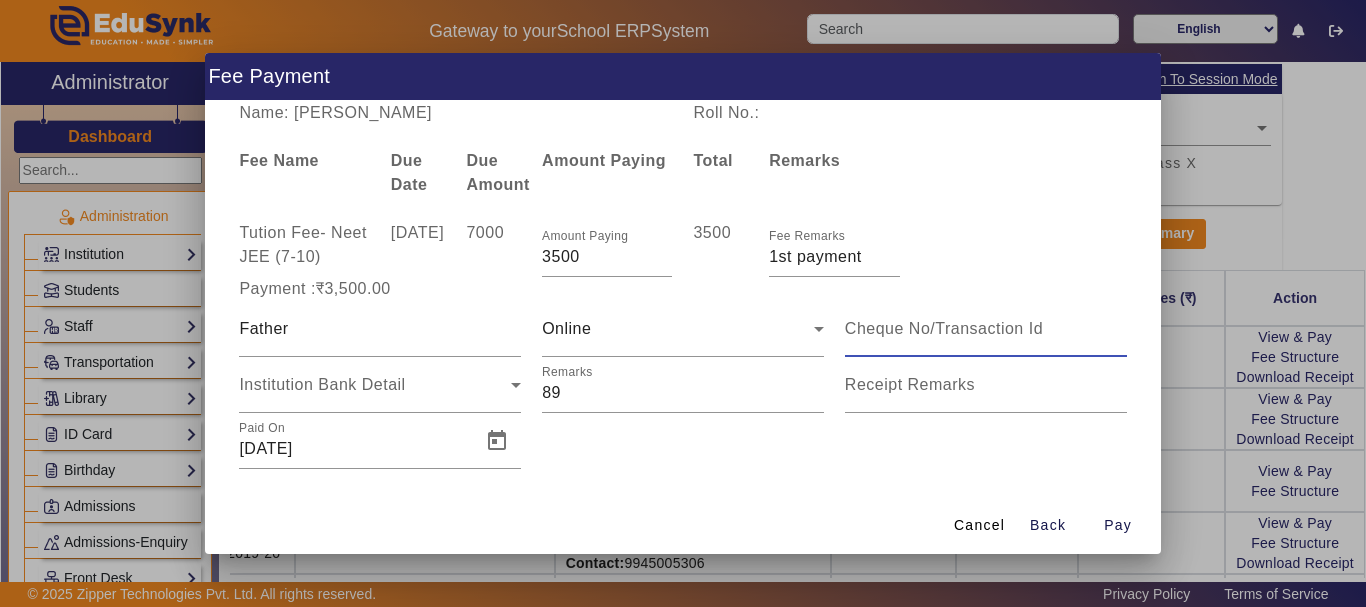 click at bounding box center (986, 329) 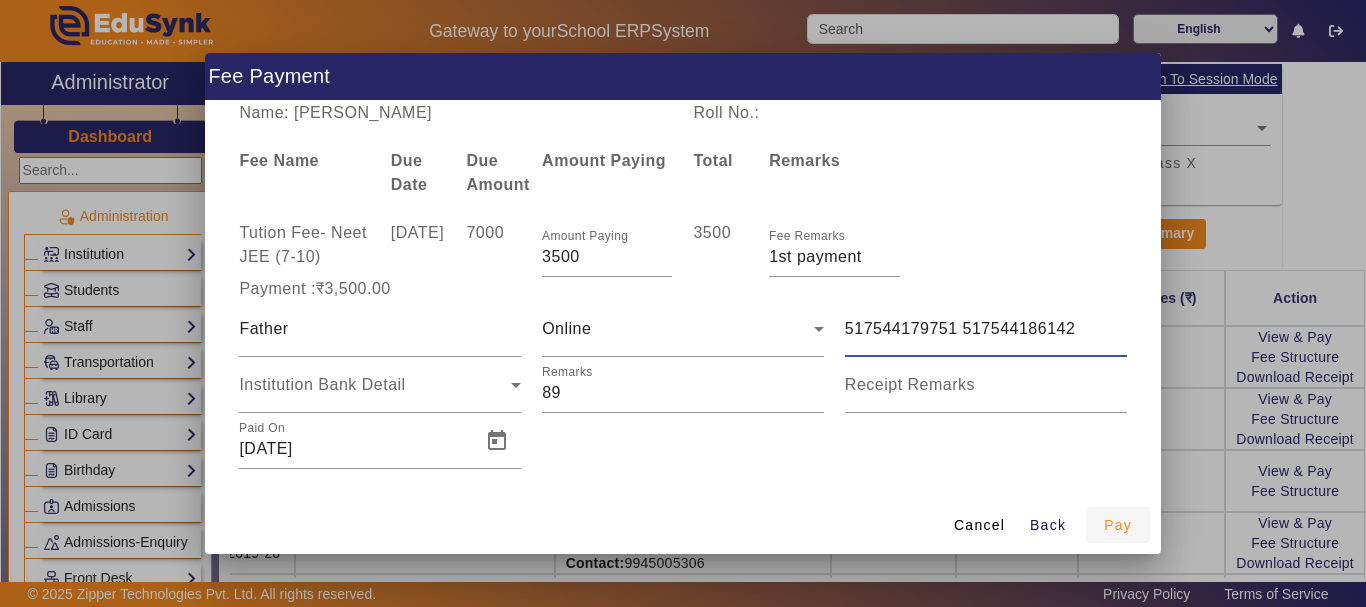 type on "517544179751 517544186142" 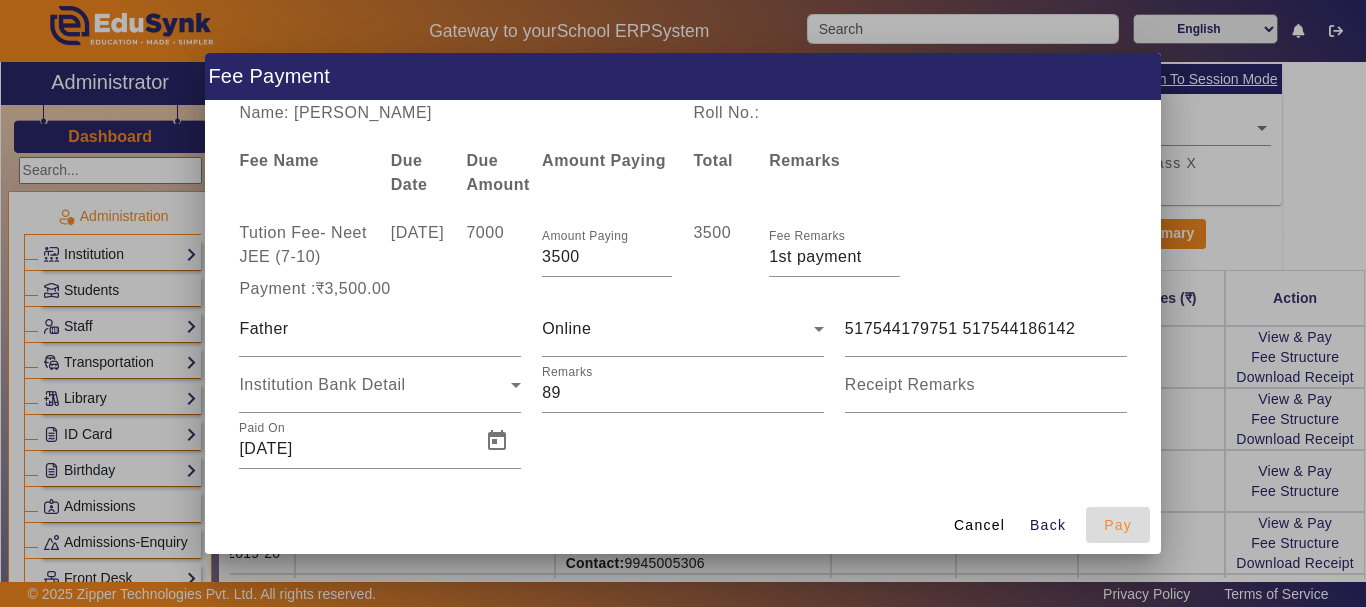 click on "Pay" at bounding box center [1118, 525] 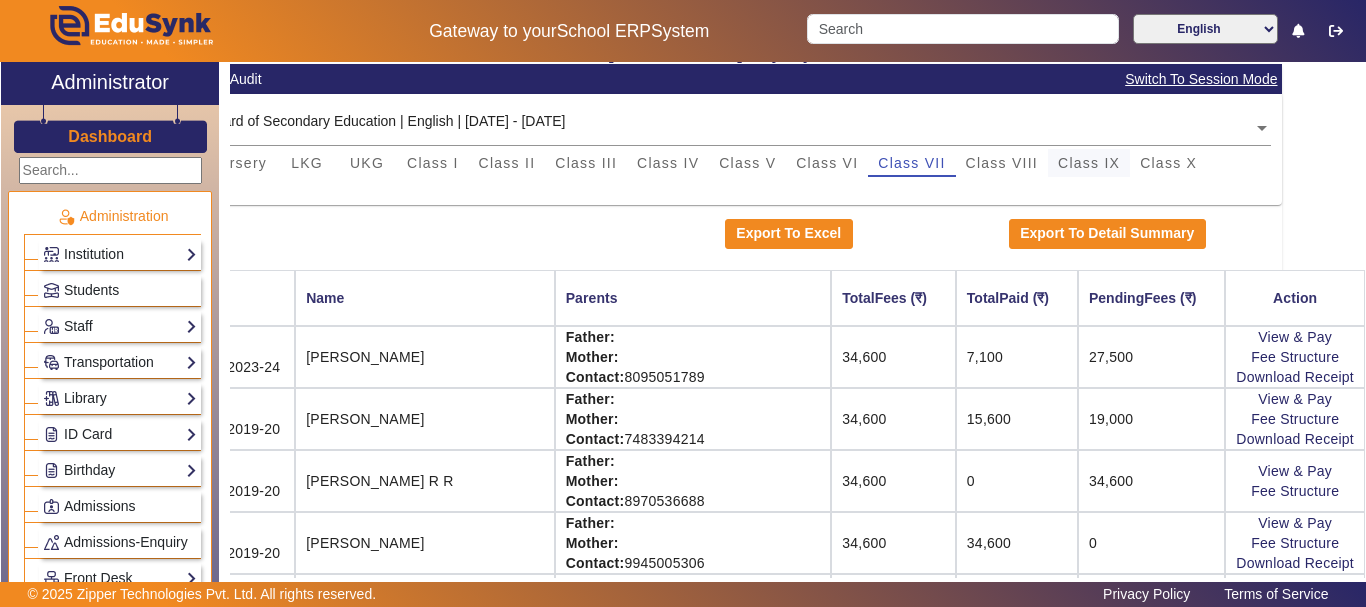 click on "Class IX" at bounding box center [1089, 163] 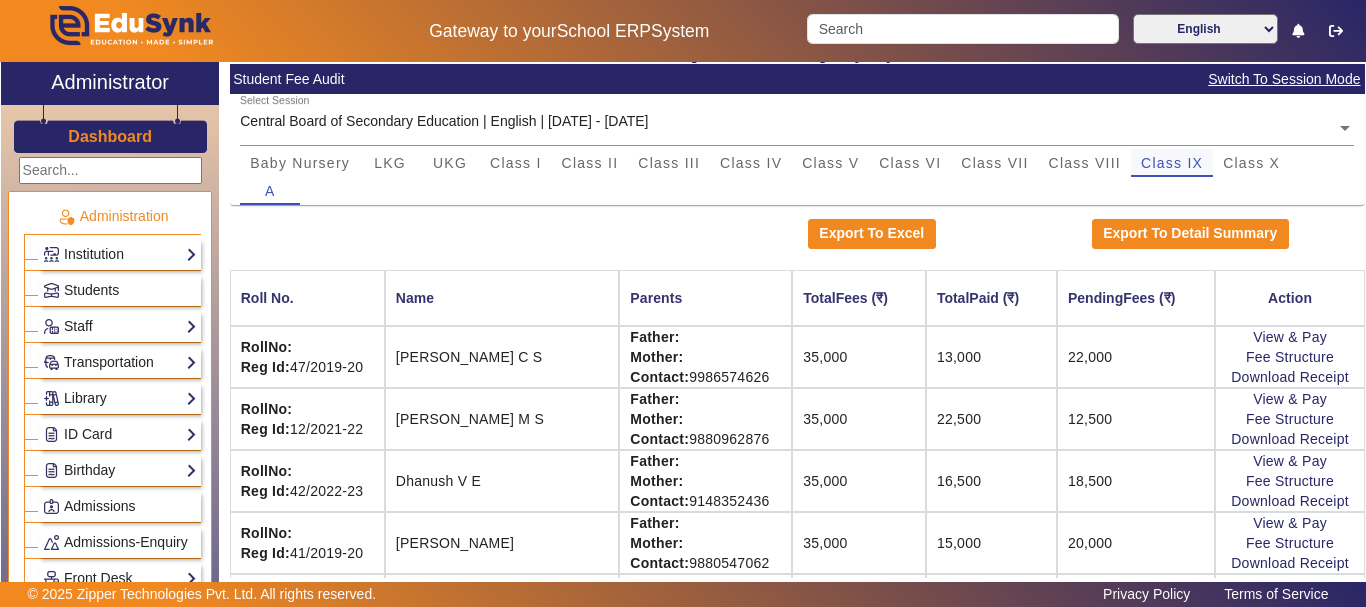 scroll, scrollTop: 132, scrollLeft: 0, axis: vertical 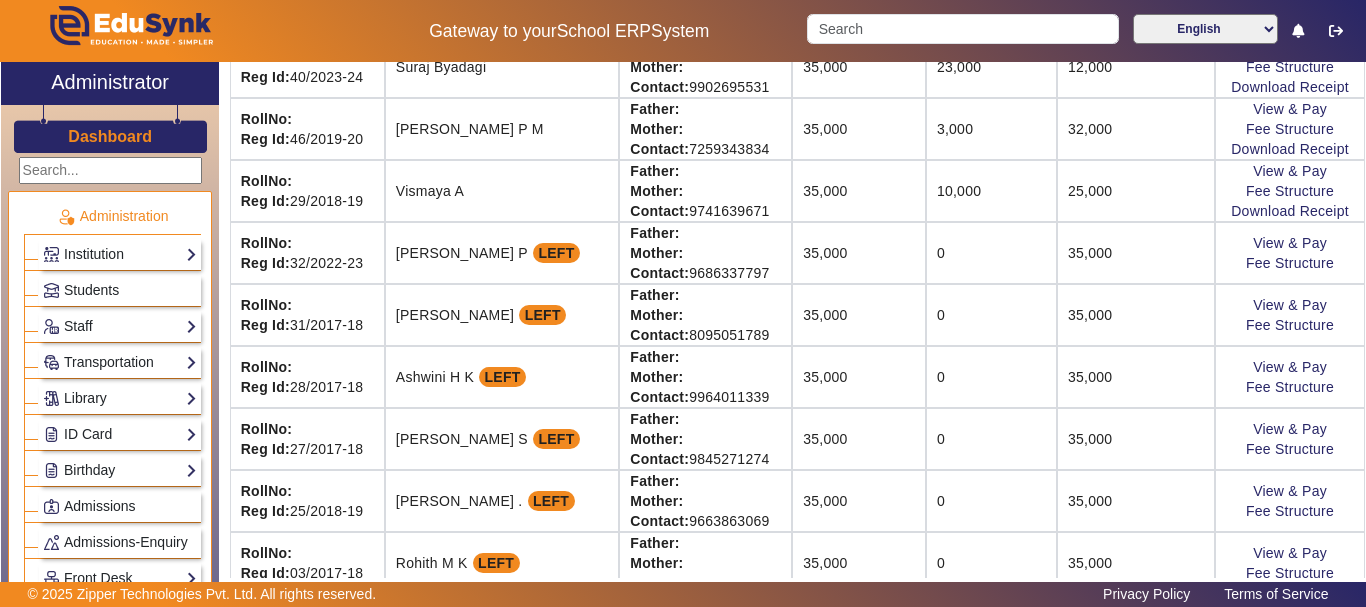 click on "Gateway to your  School ERP  System  English हिंदी (Hindi) ಕನ್ನಡ (Kannada) தமிழ் (Tamil) ଓଡିଆ (Odia) ਪੰਜਾਬੀ (Punjabi) मराठी (Marathi) മലയാളം (Malayalam) తెలుగు (Telugu) অসমীয়া (Assamese) ગુજરાતી (Gujarati) বাংলা (Bengali)" 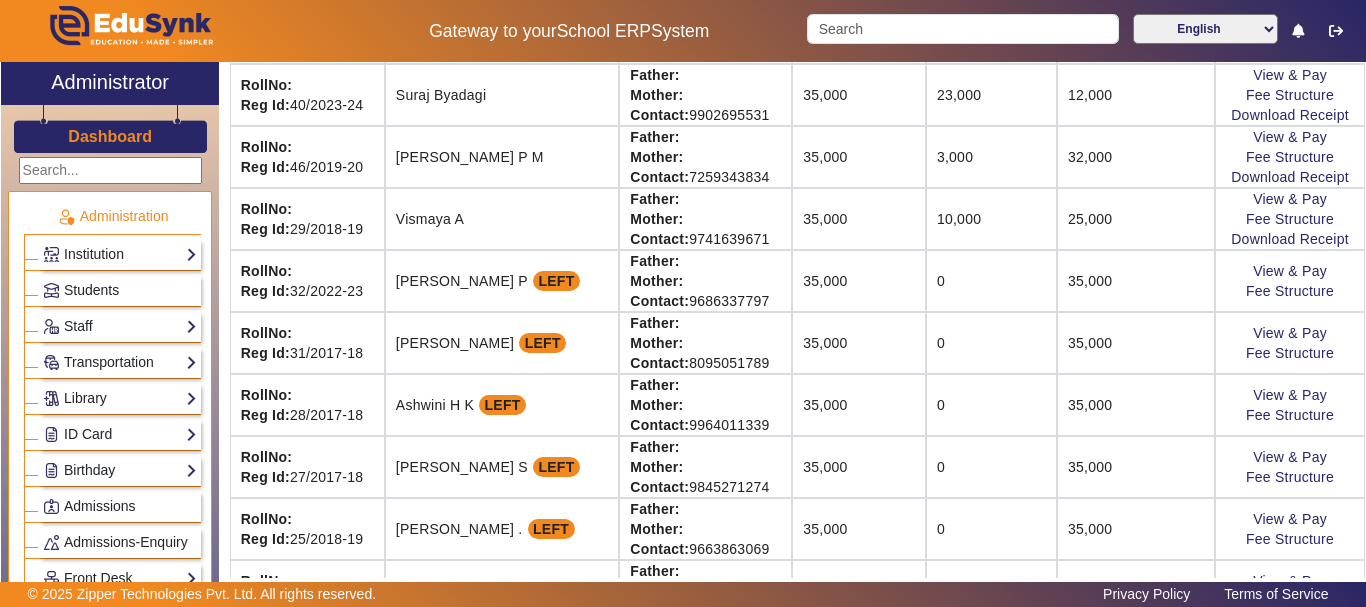 scroll, scrollTop: 1746, scrollLeft: 0, axis: vertical 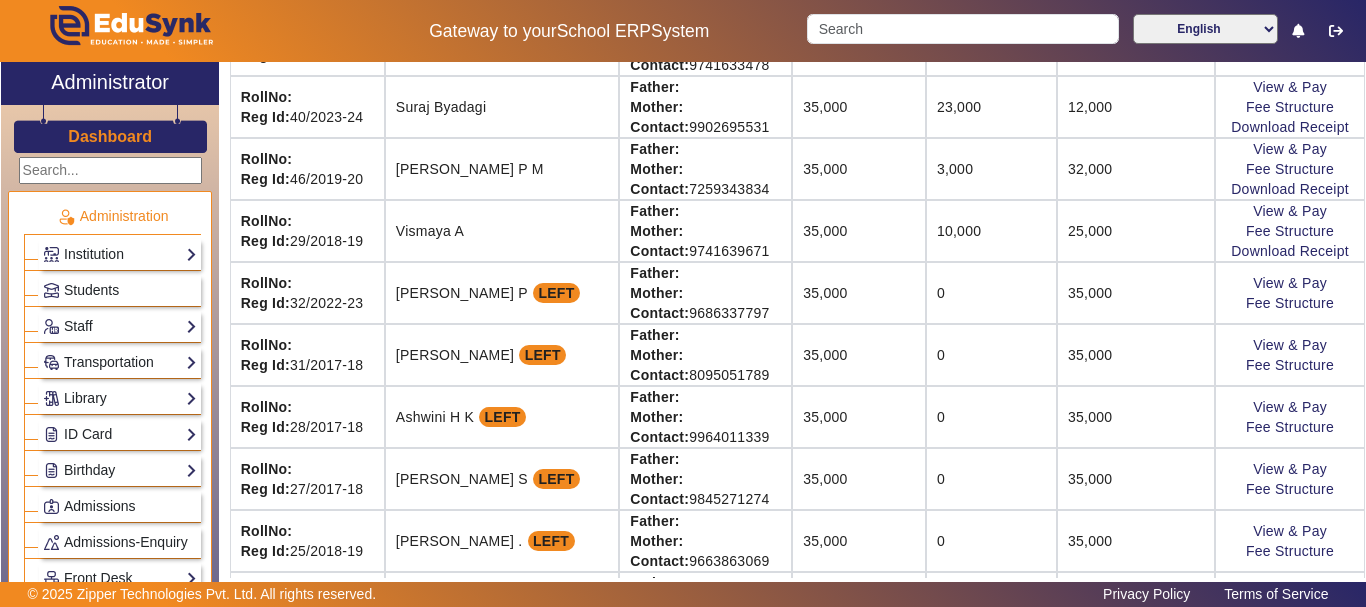 click on "View & Pay   Fee Structure  Download Receipt" 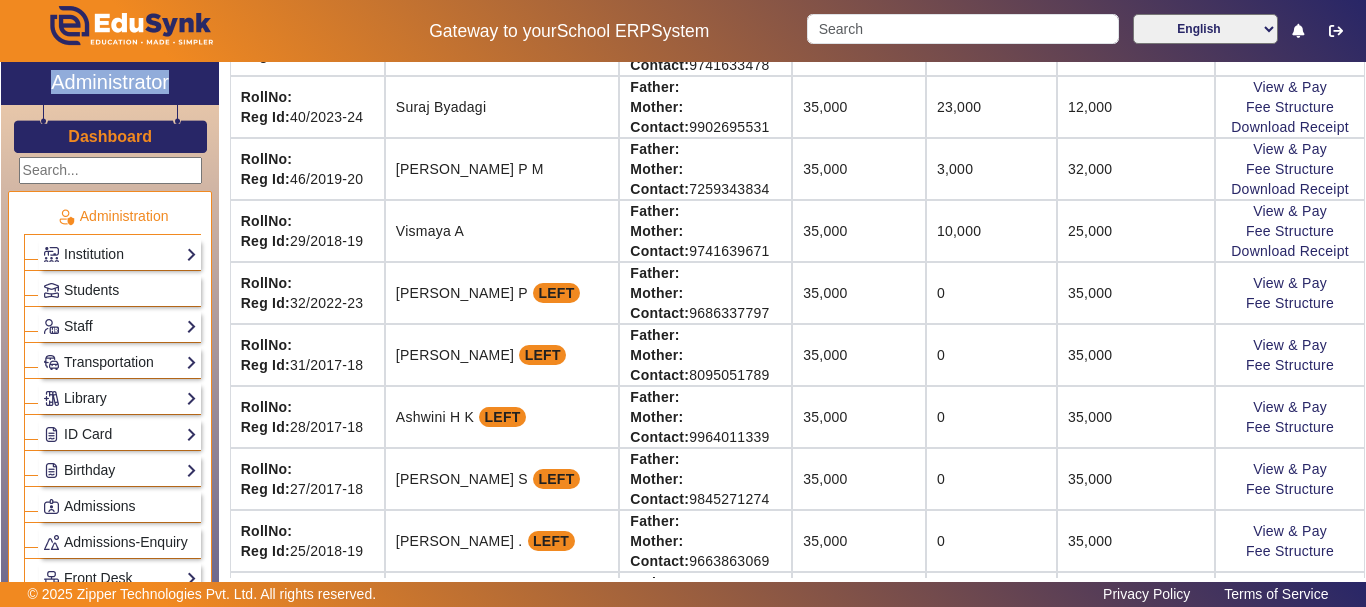 click on "Gateway to your  School ERP  System  English हिंदी (Hindi) ಕನ್ನಡ (Kannada) தமிழ் (Tamil) ଓଡିଆ (Odia) ਪੰਜਾਬੀ (Punjabi) मराठी (Marathi) മലയാളം (Malayalam) తెలుగు (Telugu) অসমীয়া (Assamese) ગુજરાતી (Gujarati) বাংলা (Bengali)" 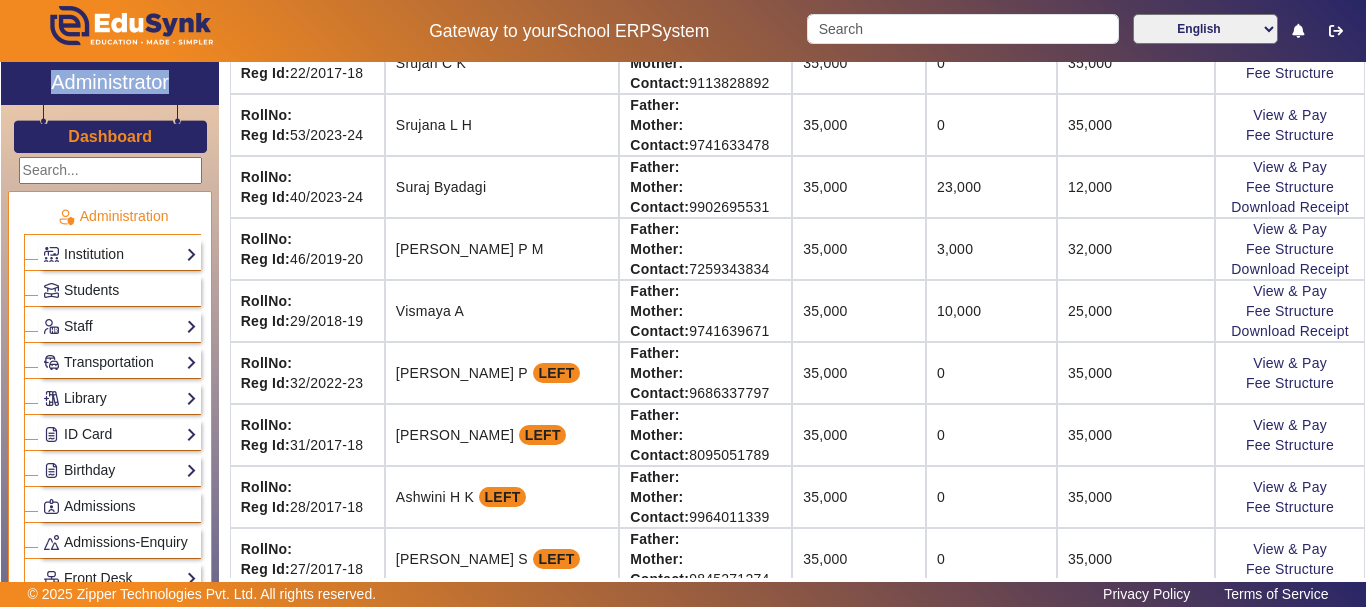scroll, scrollTop: 1626, scrollLeft: 0, axis: vertical 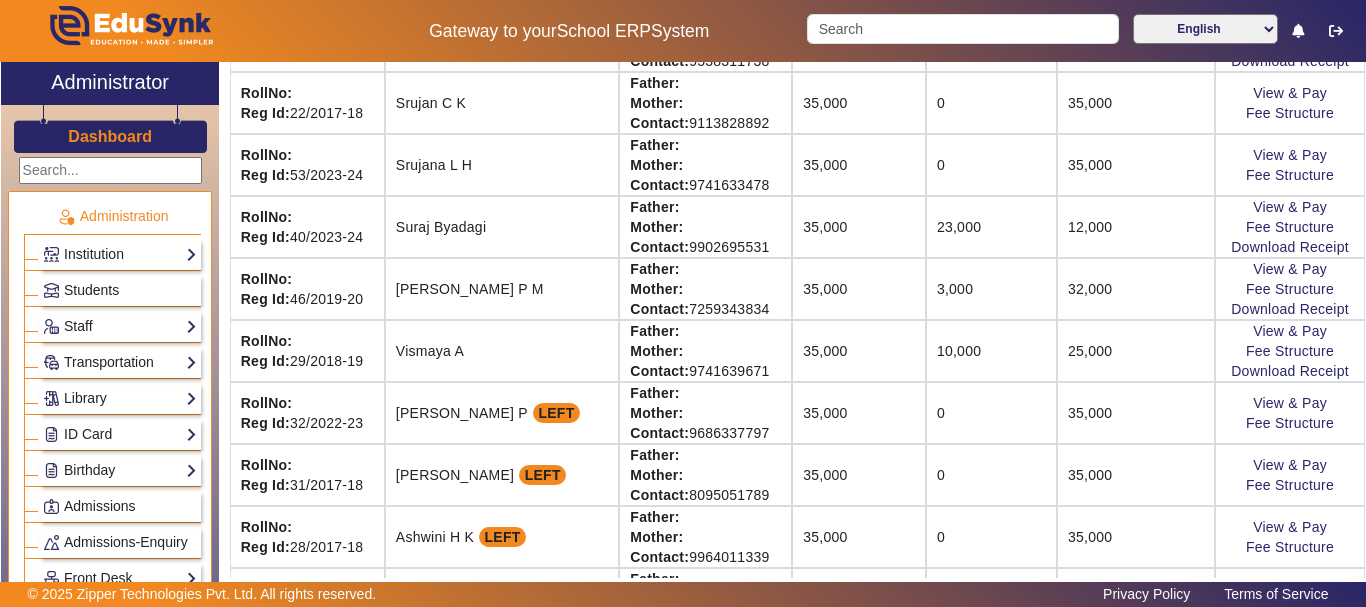 click on "View & Pay   Fee Structure" 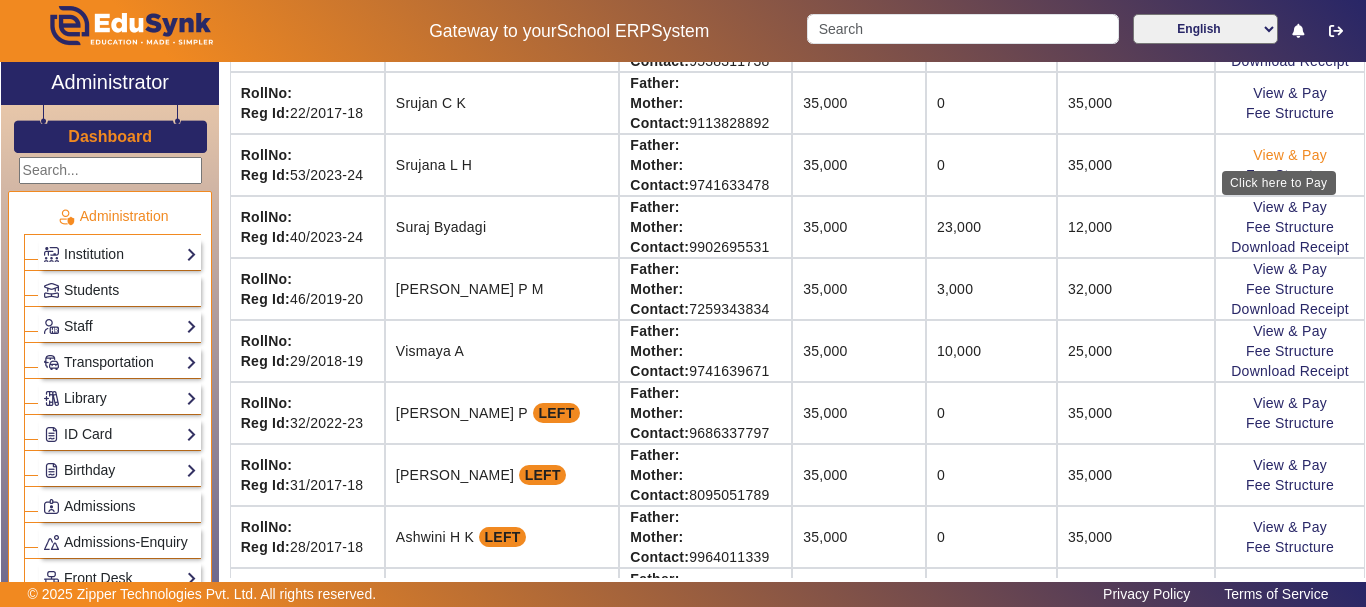 click on "View & Pay" 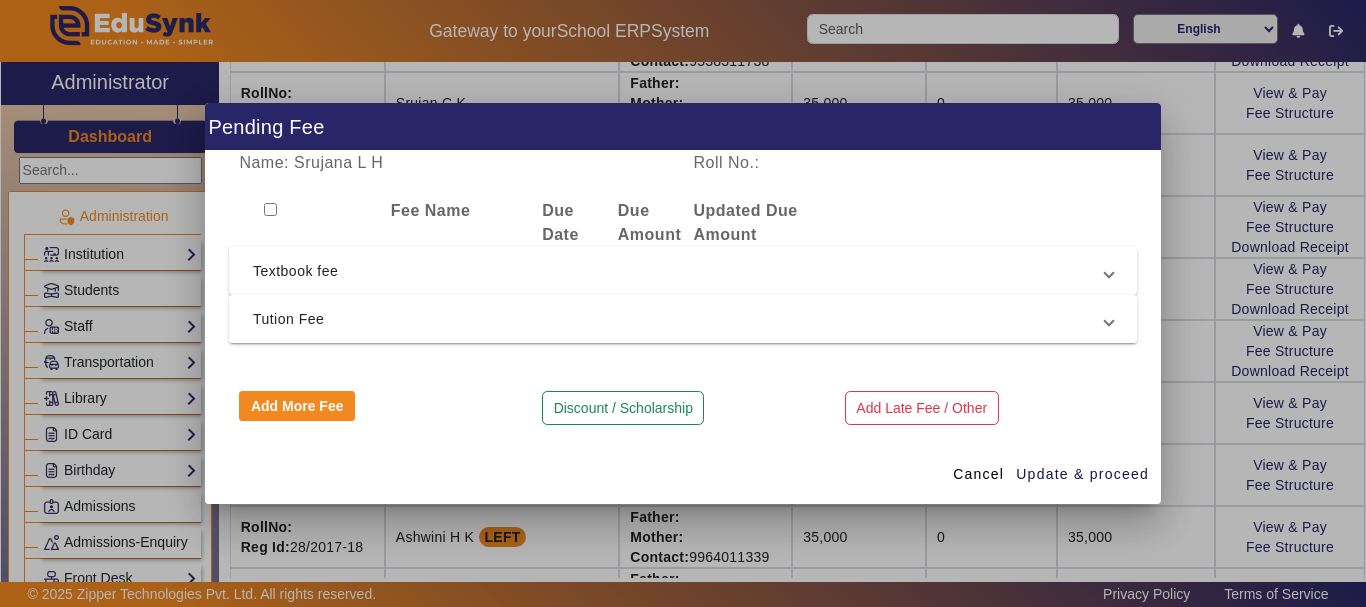 click on "Tution Fee" at bounding box center (679, 319) 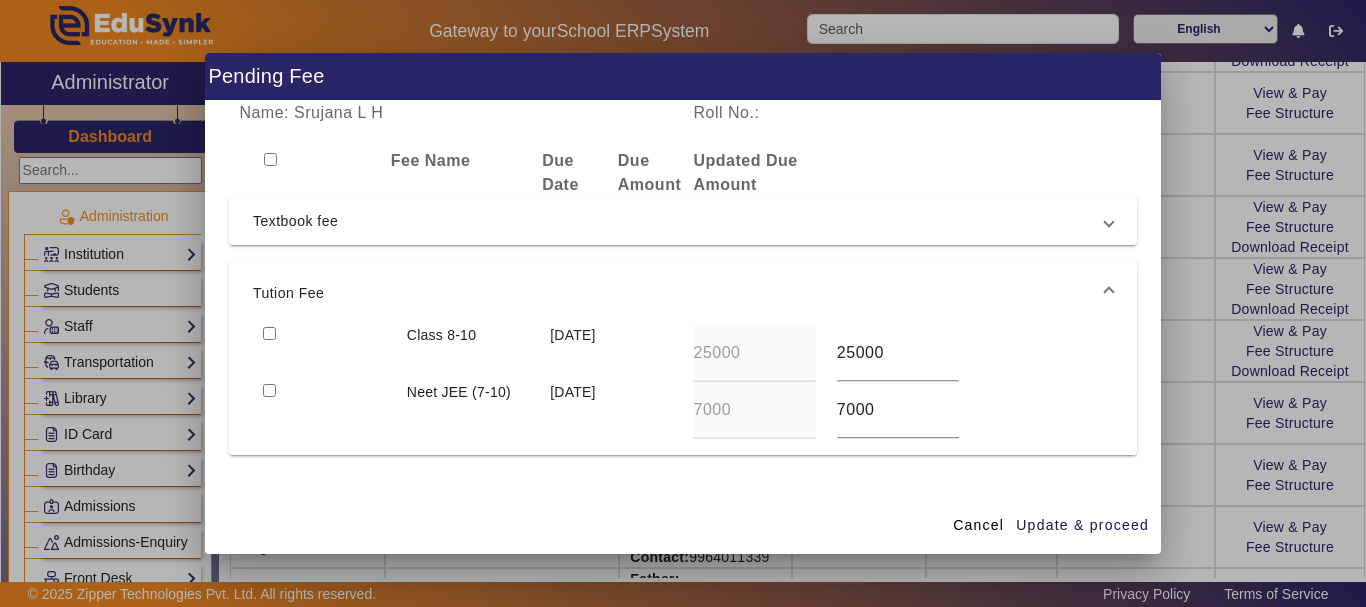 click at bounding box center (269, 390) 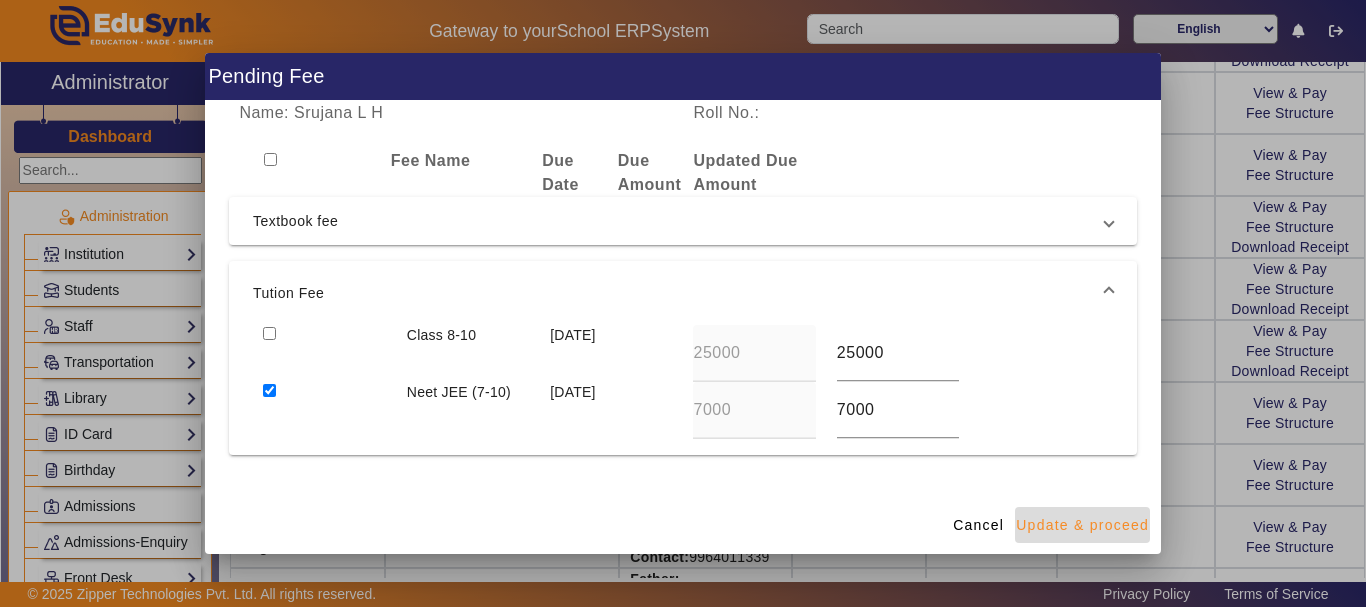click on "Update & proceed" at bounding box center [1082, 525] 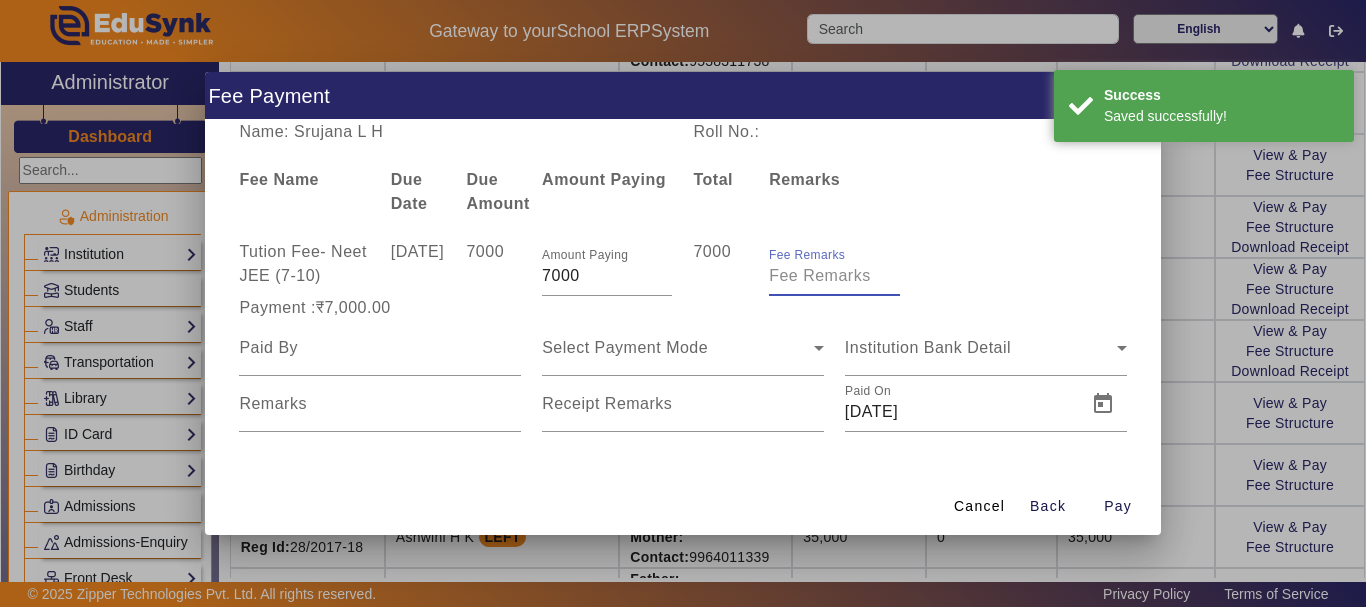 click on "Fee Remarks" at bounding box center (834, 276) 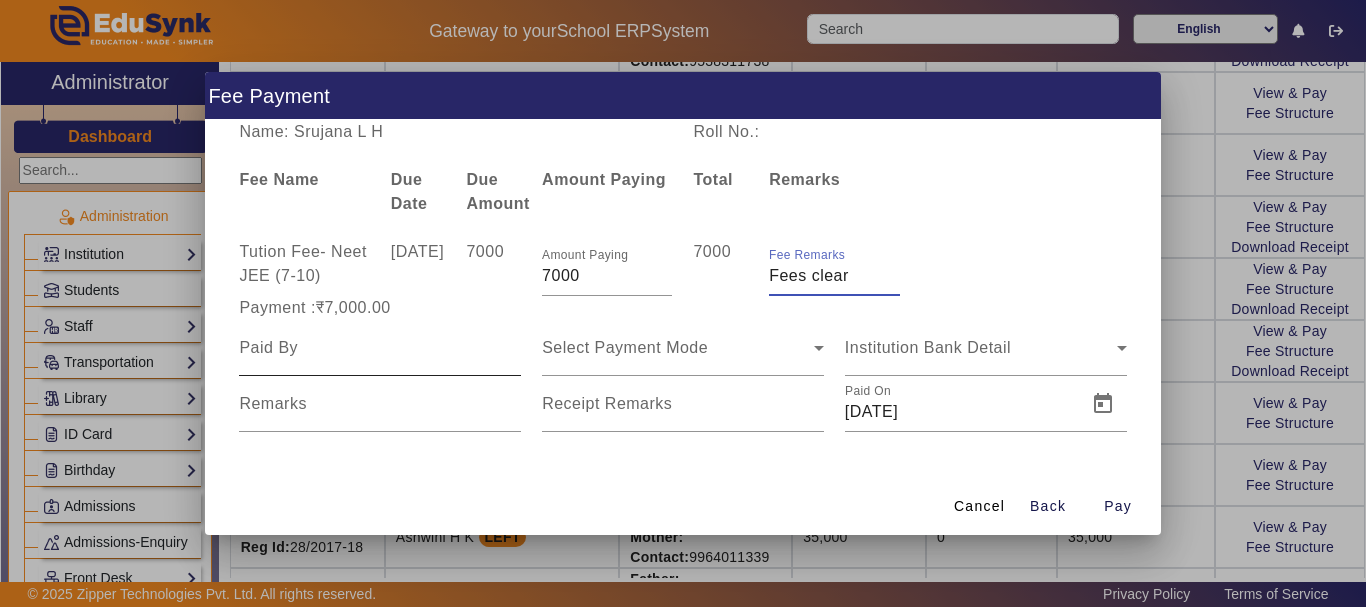 type on "Fees clear" 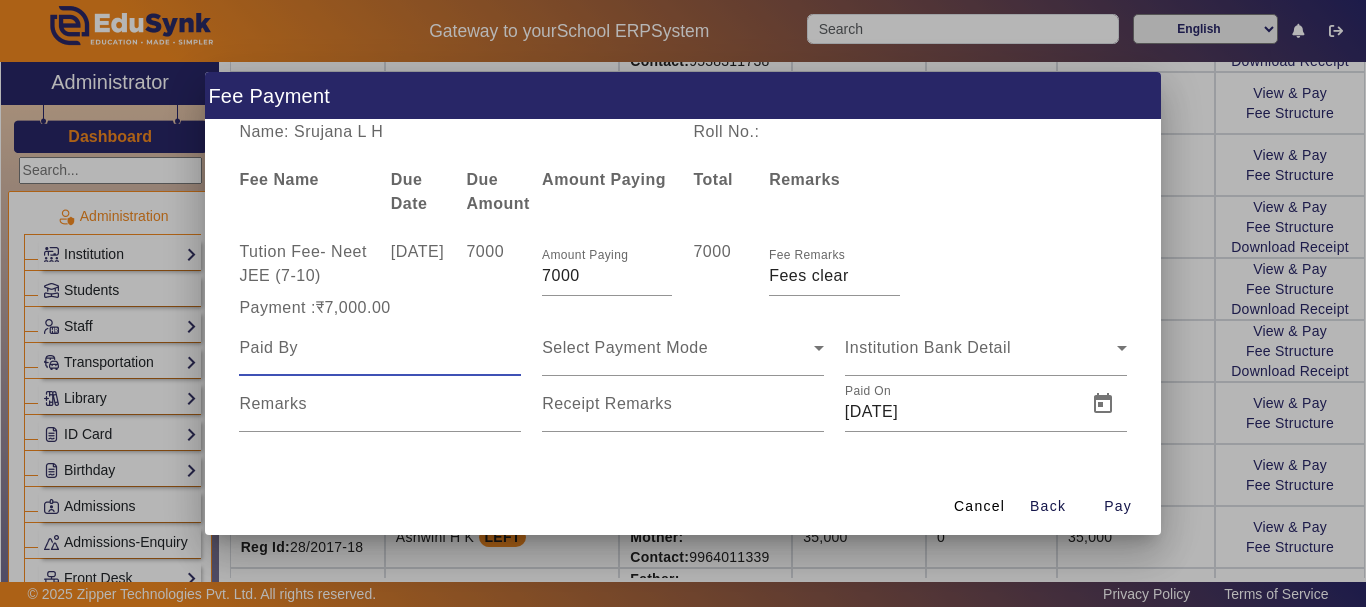 click at bounding box center [380, 348] 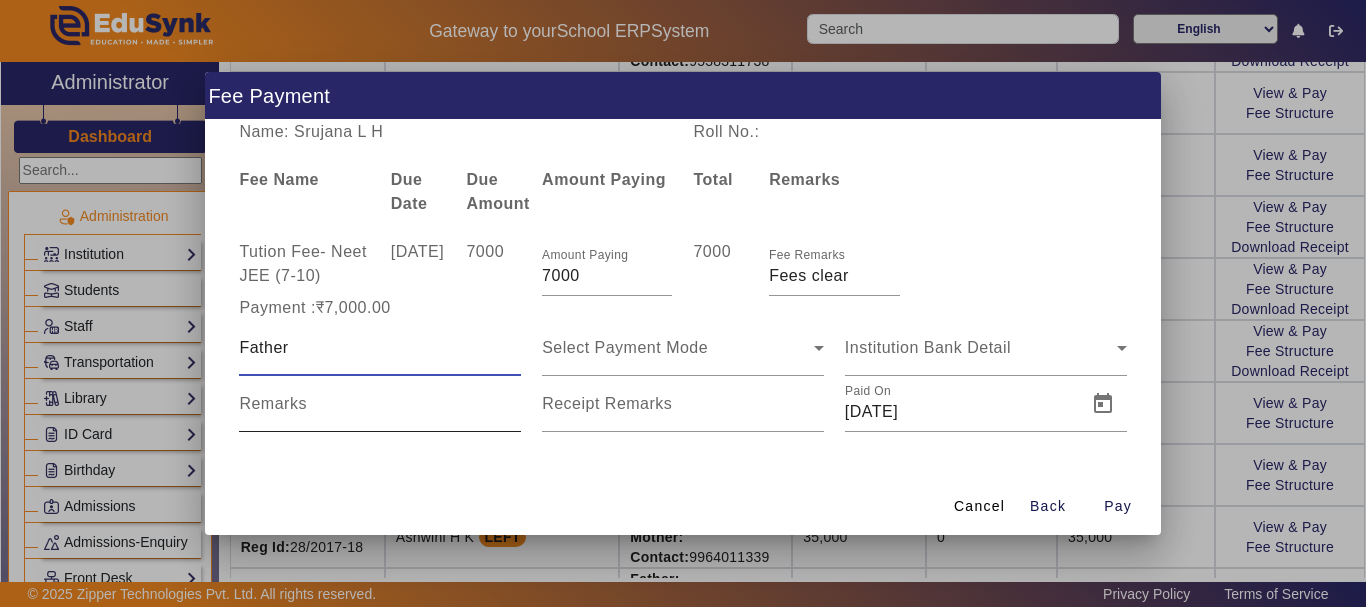 type on "Father" 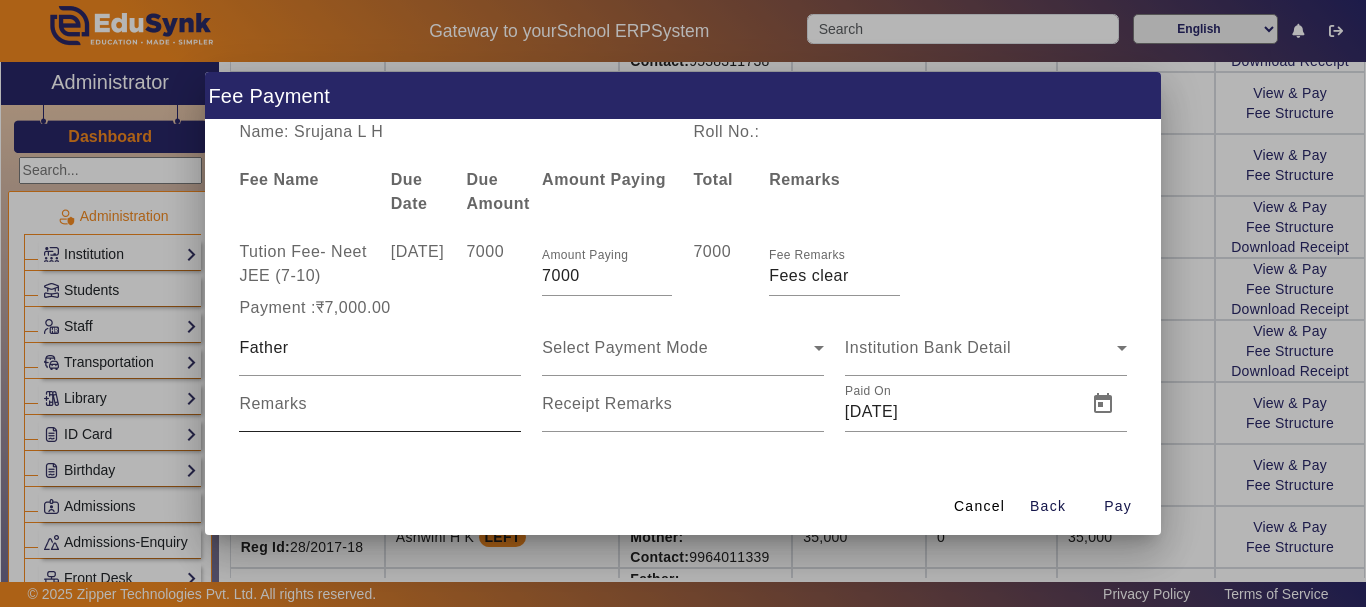 click on "Remarks" at bounding box center (273, 404) 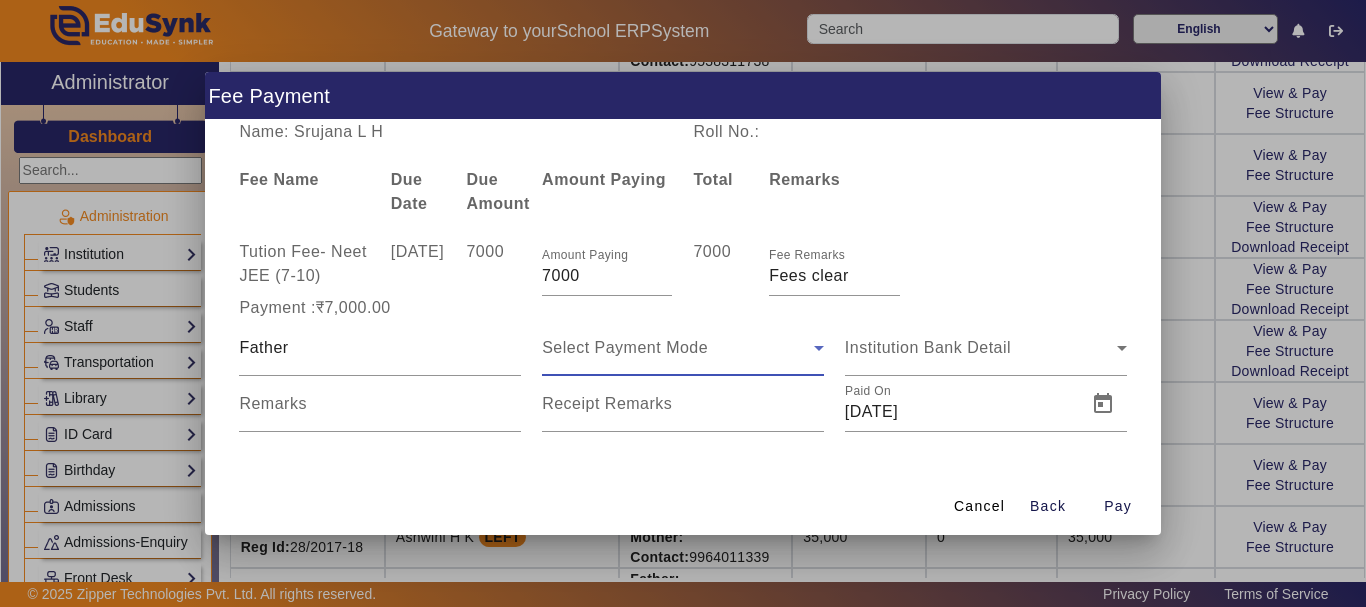 click on "Select Payment Mode" at bounding box center (678, 348) 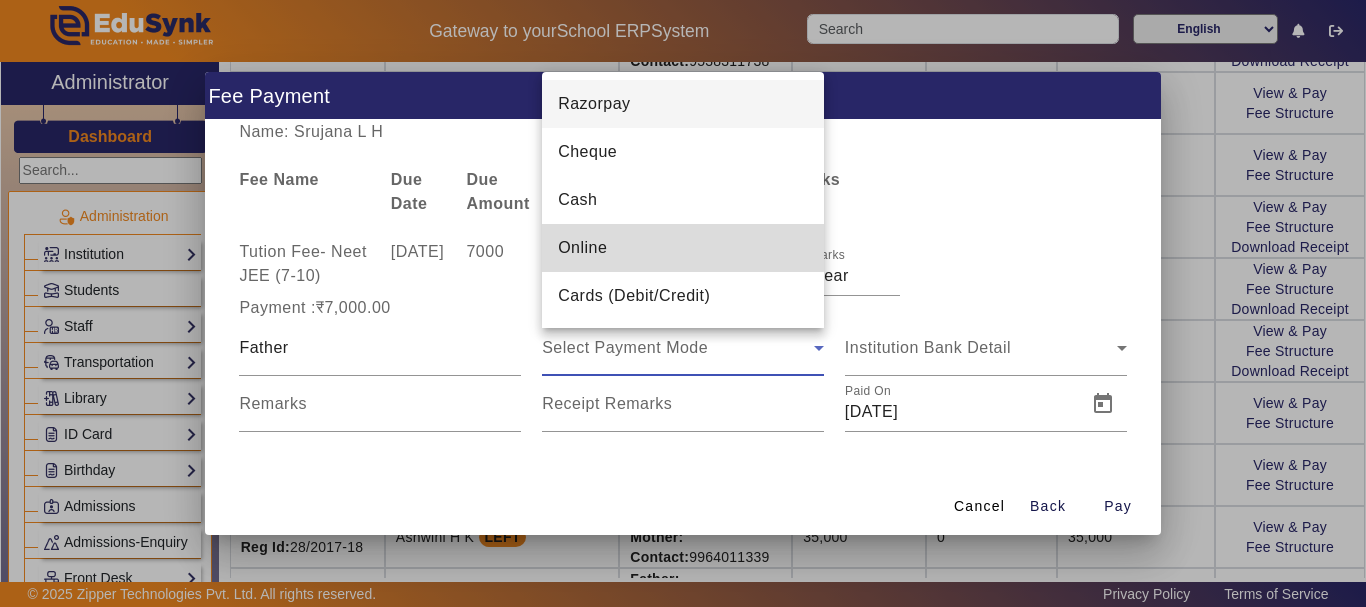 click on "Online" at bounding box center (582, 248) 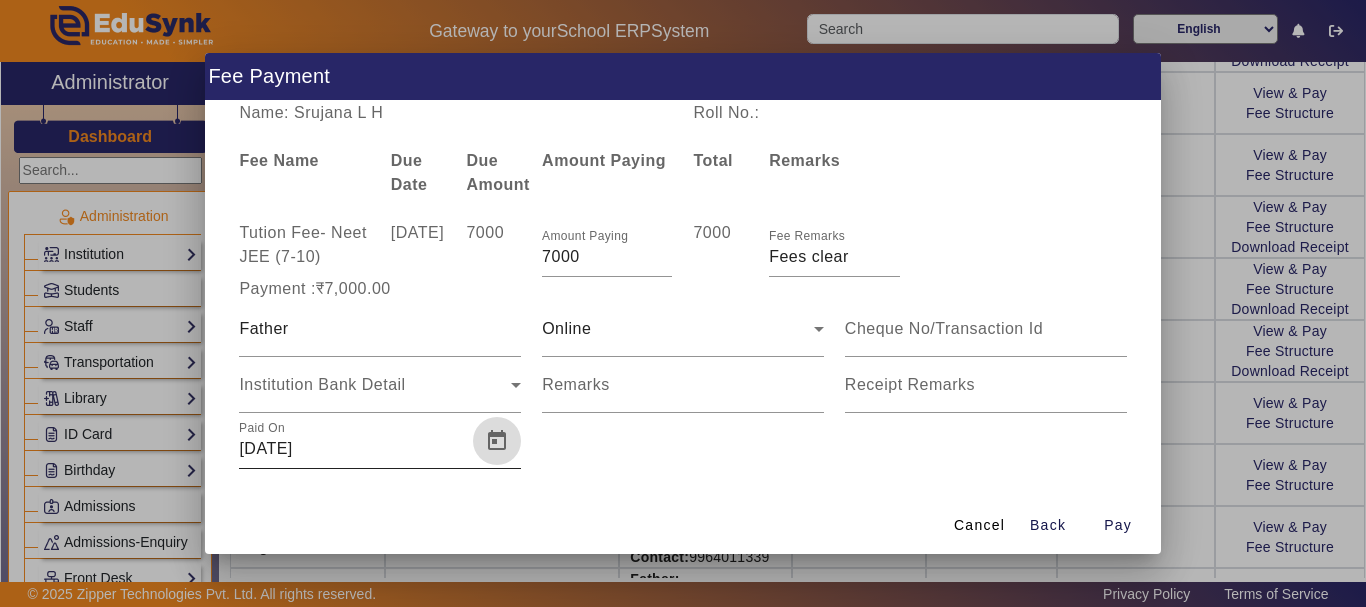 click at bounding box center [497, 441] 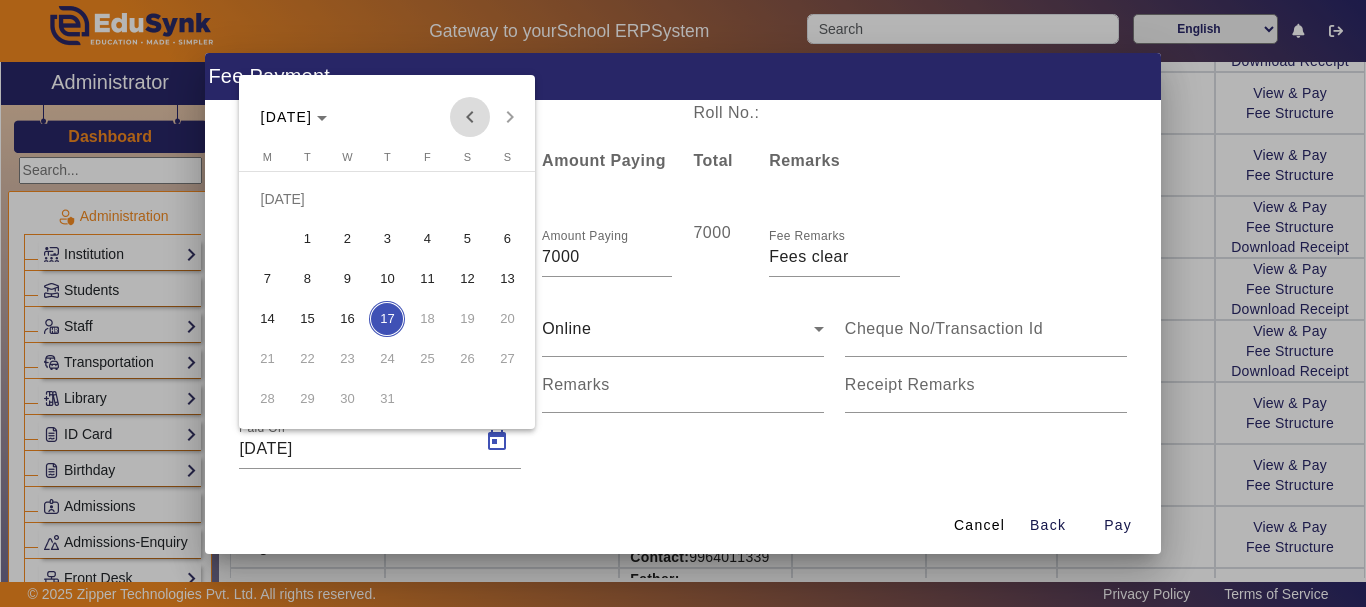 click at bounding box center (470, 117) 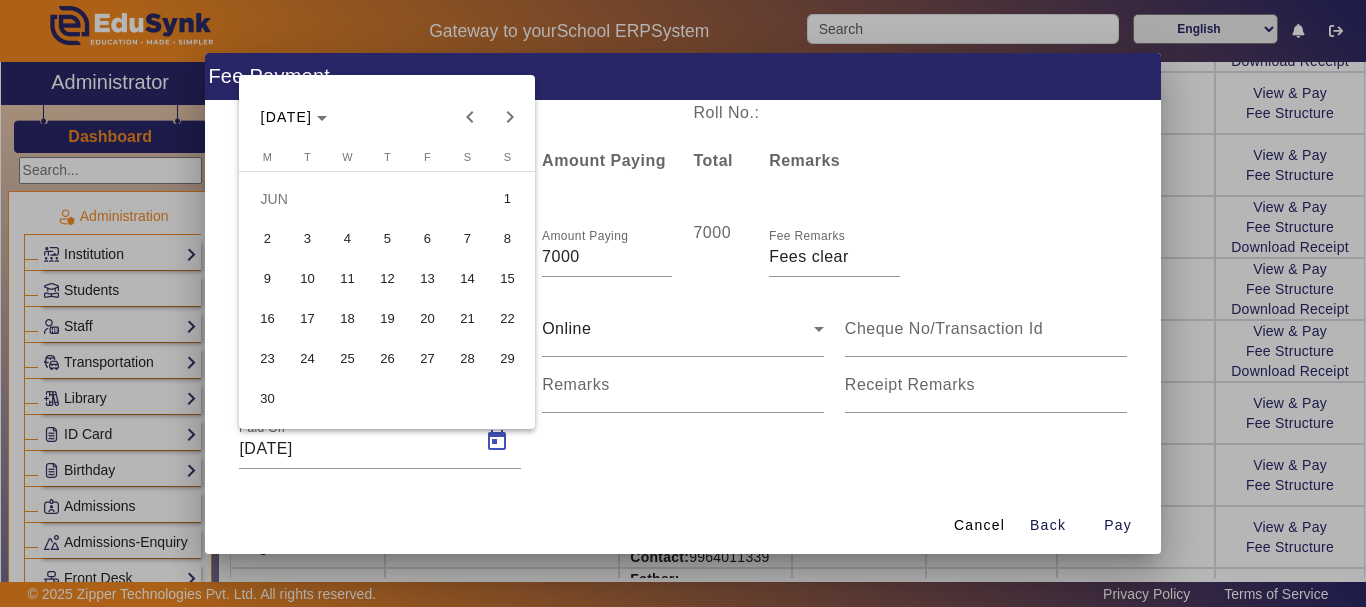 click on "26" at bounding box center [387, 359] 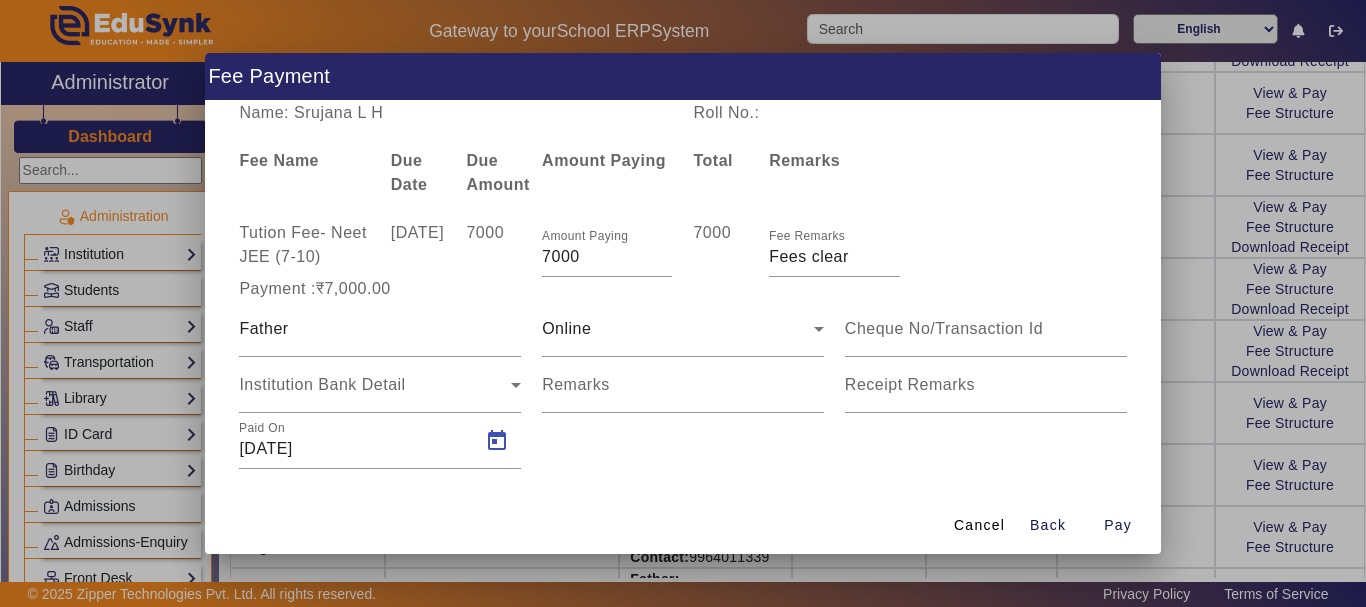 type on "[DATE]" 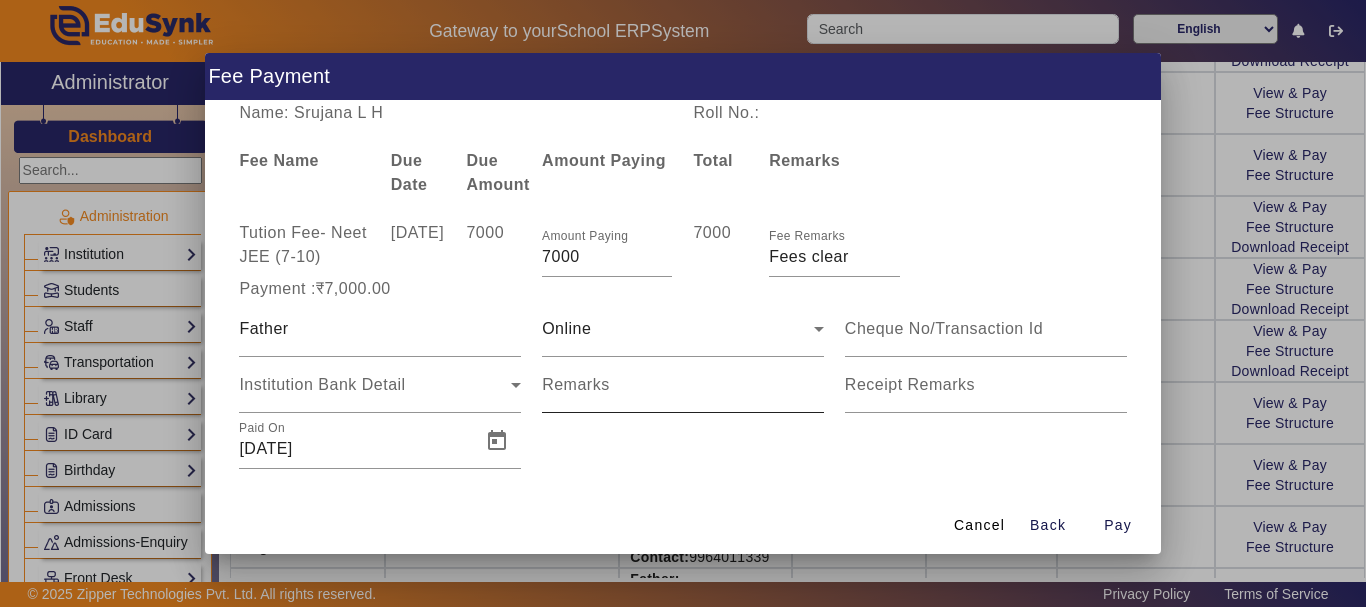 click on "Remarks" at bounding box center (576, 384) 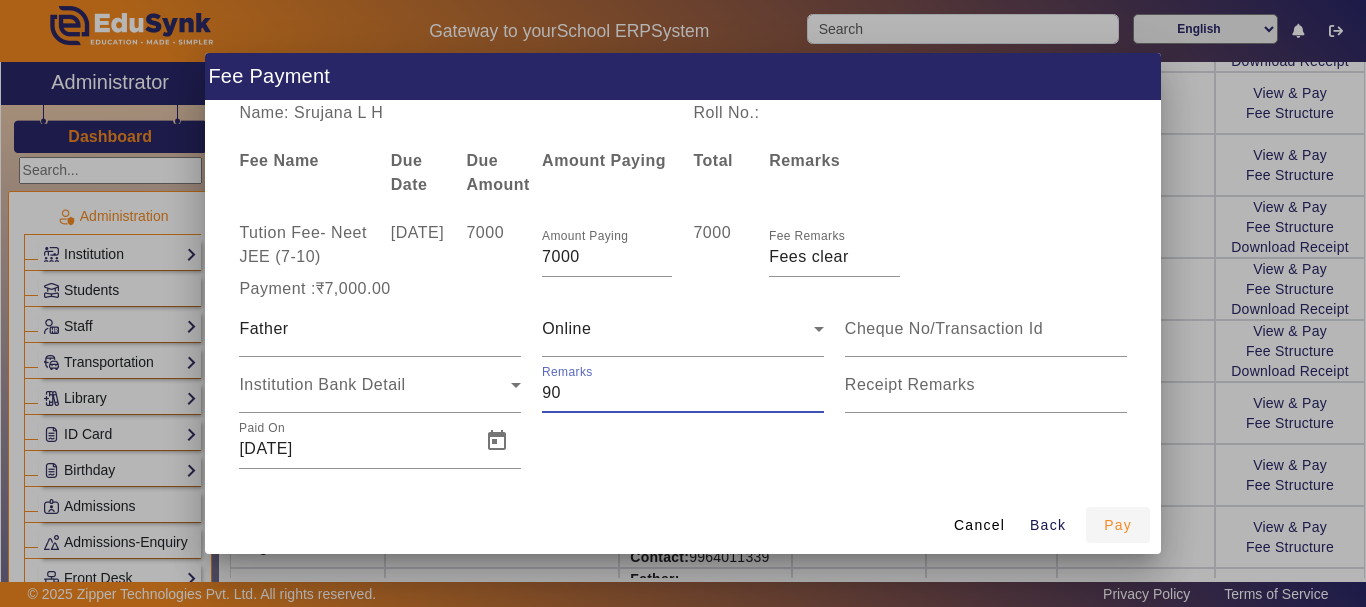 type on "90" 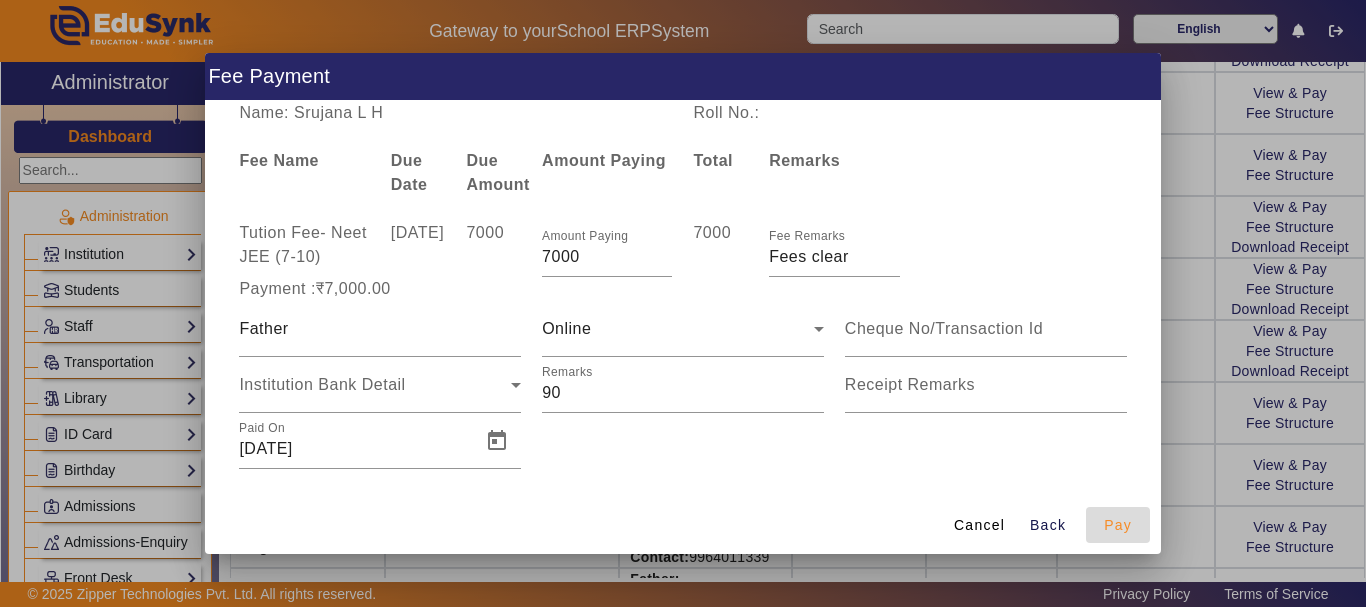 click on "Pay" at bounding box center [1118, 525] 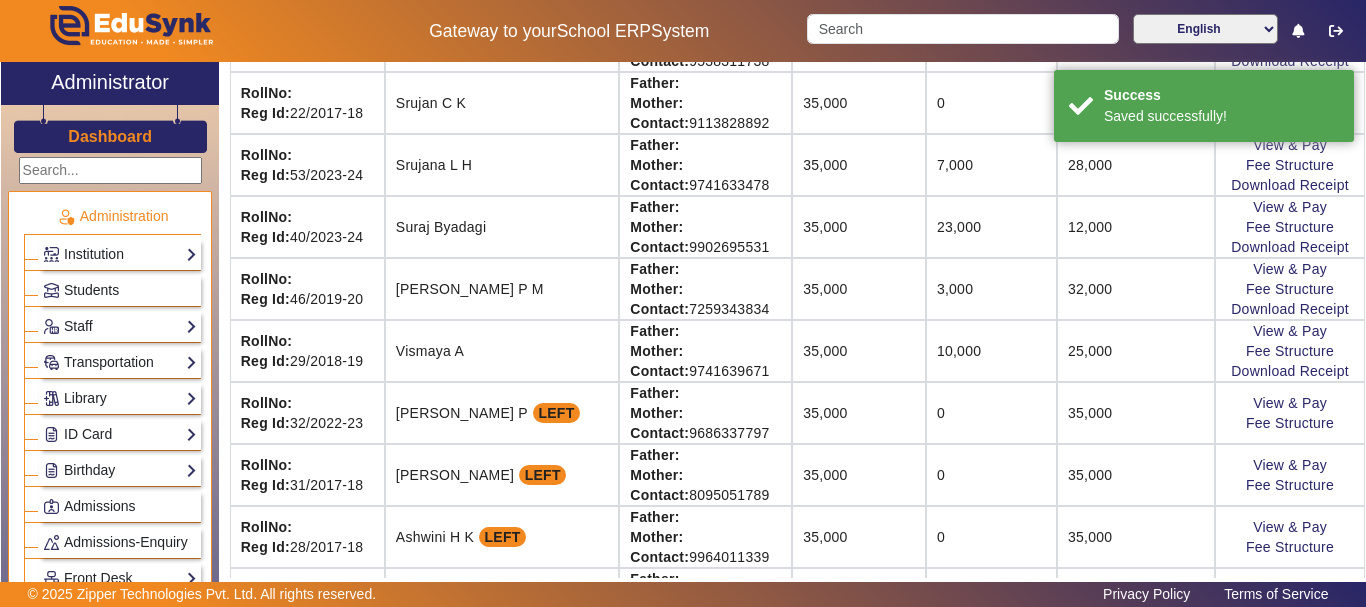 scroll, scrollTop: 324, scrollLeft: 0, axis: vertical 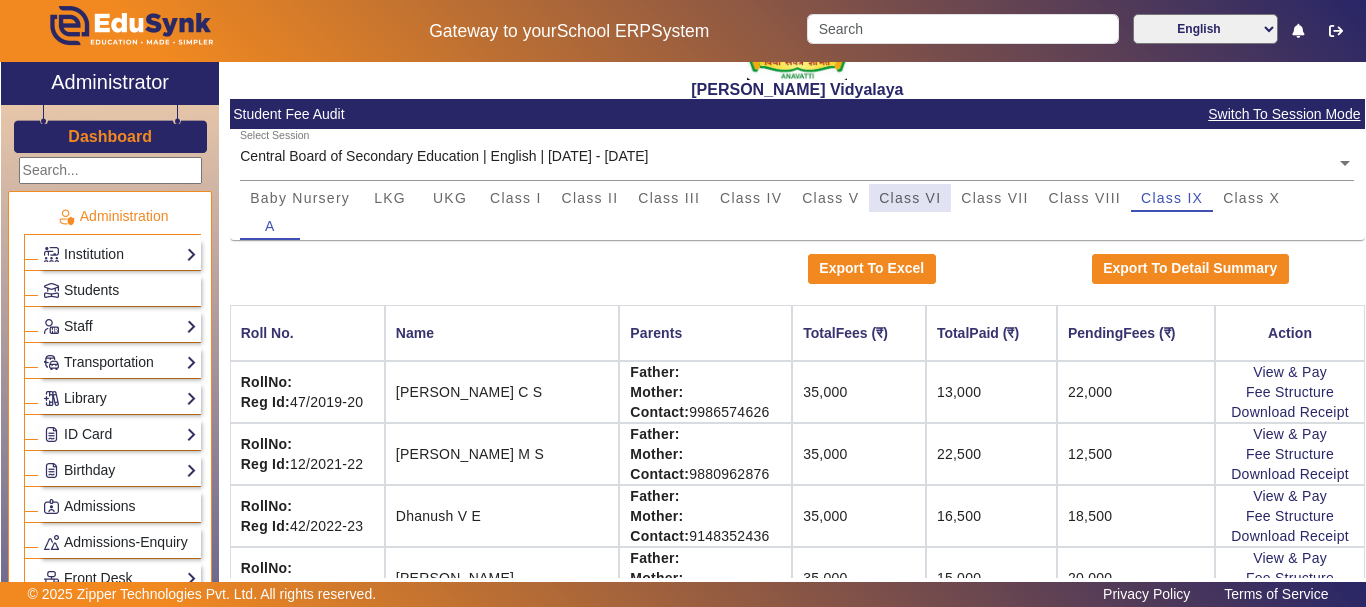 click on "Class VI" at bounding box center [910, 198] 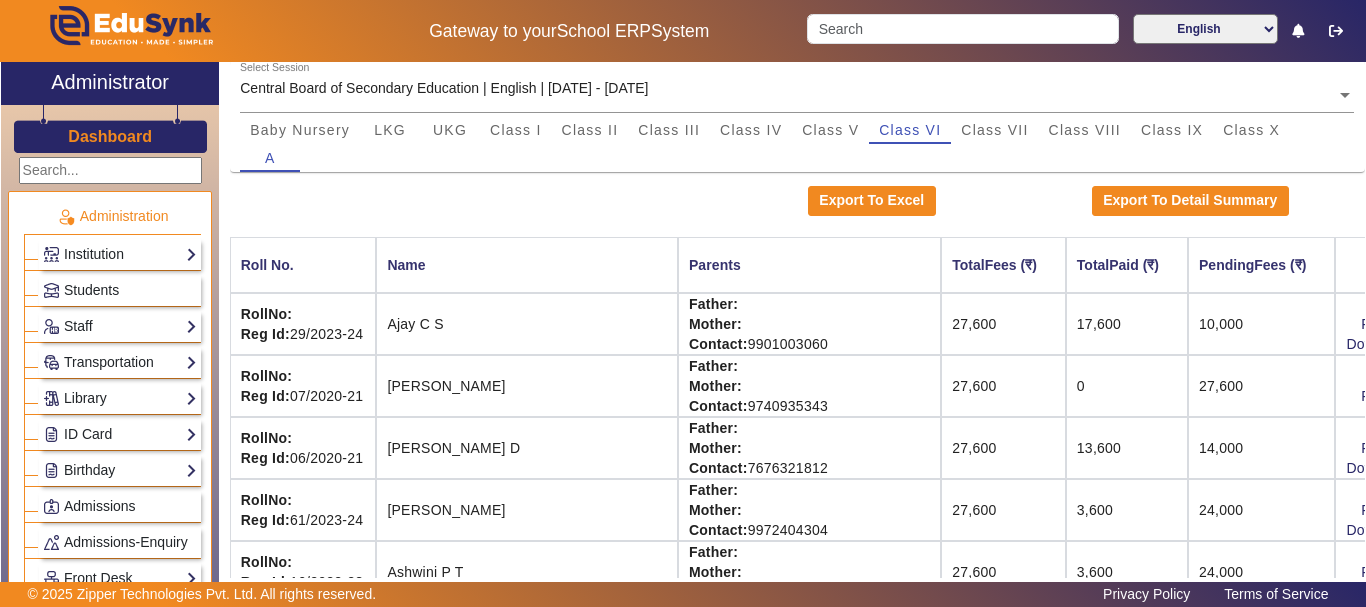 scroll, scrollTop: 177, scrollLeft: 0, axis: vertical 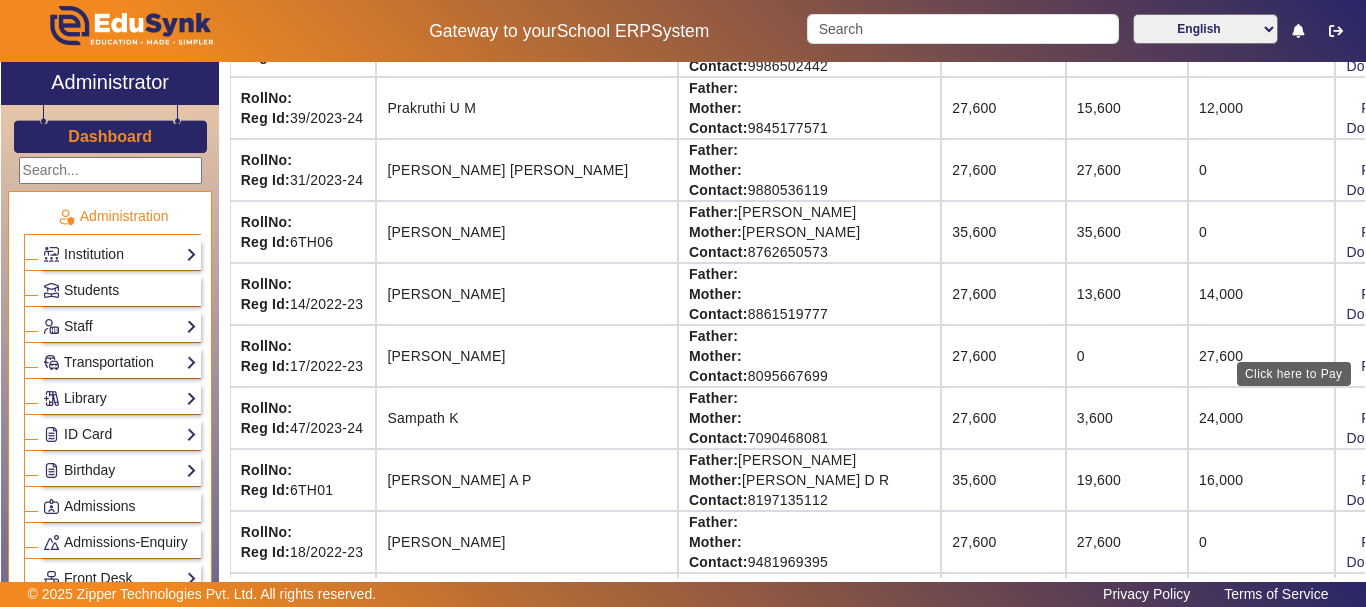 click on "View & Pay" 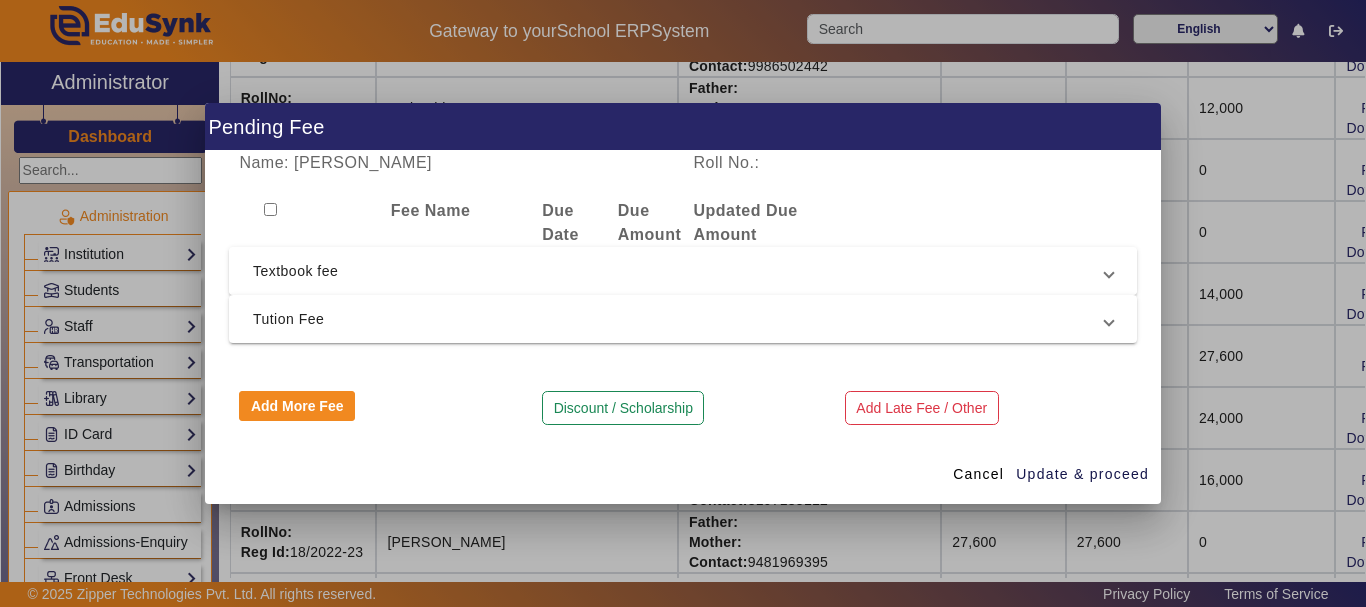 click on "Textbook fee" at bounding box center (679, 271) 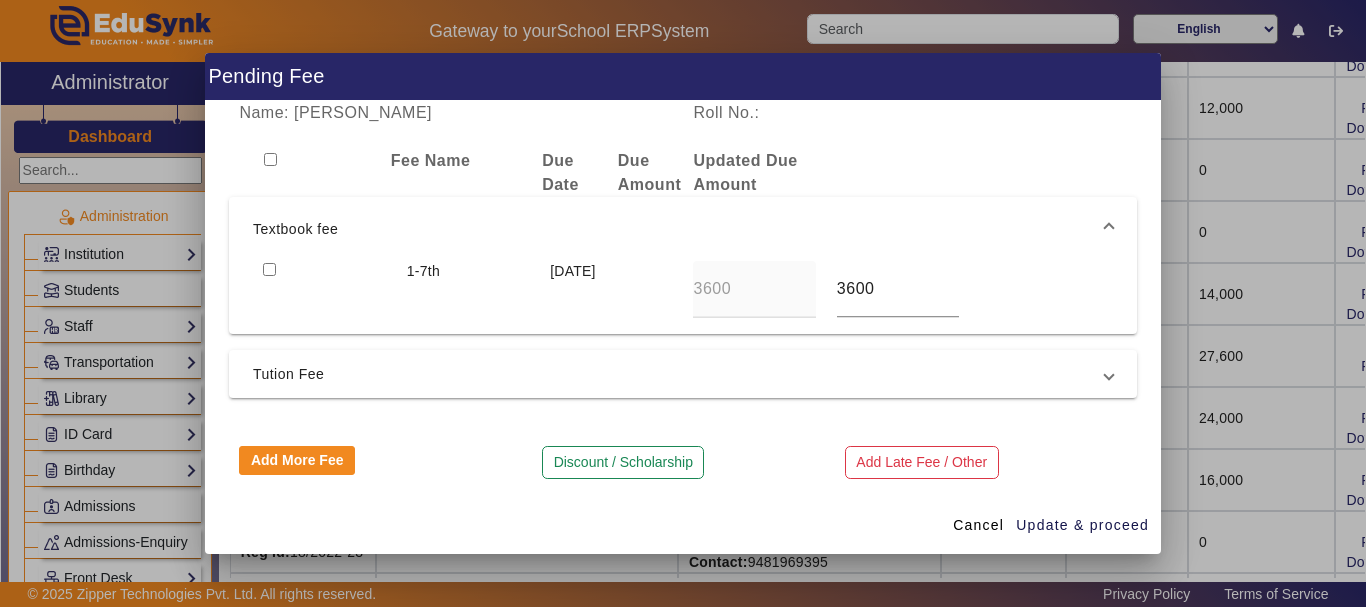 click at bounding box center [269, 269] 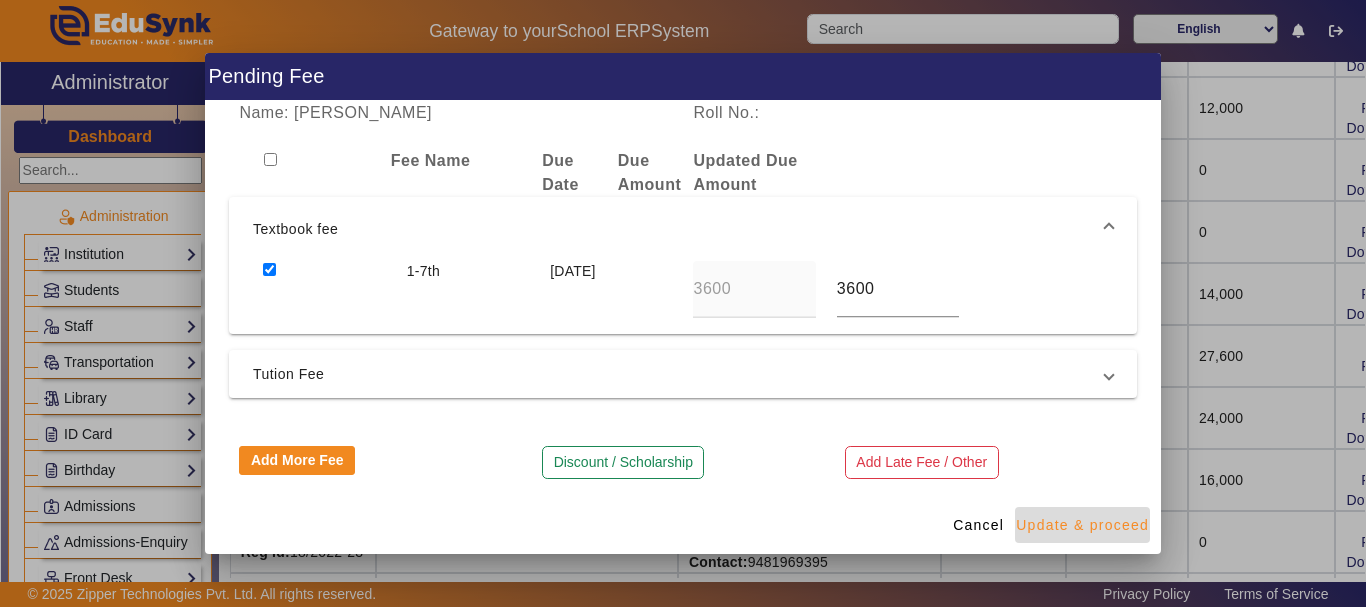 click on "Update & proceed" at bounding box center [1082, 525] 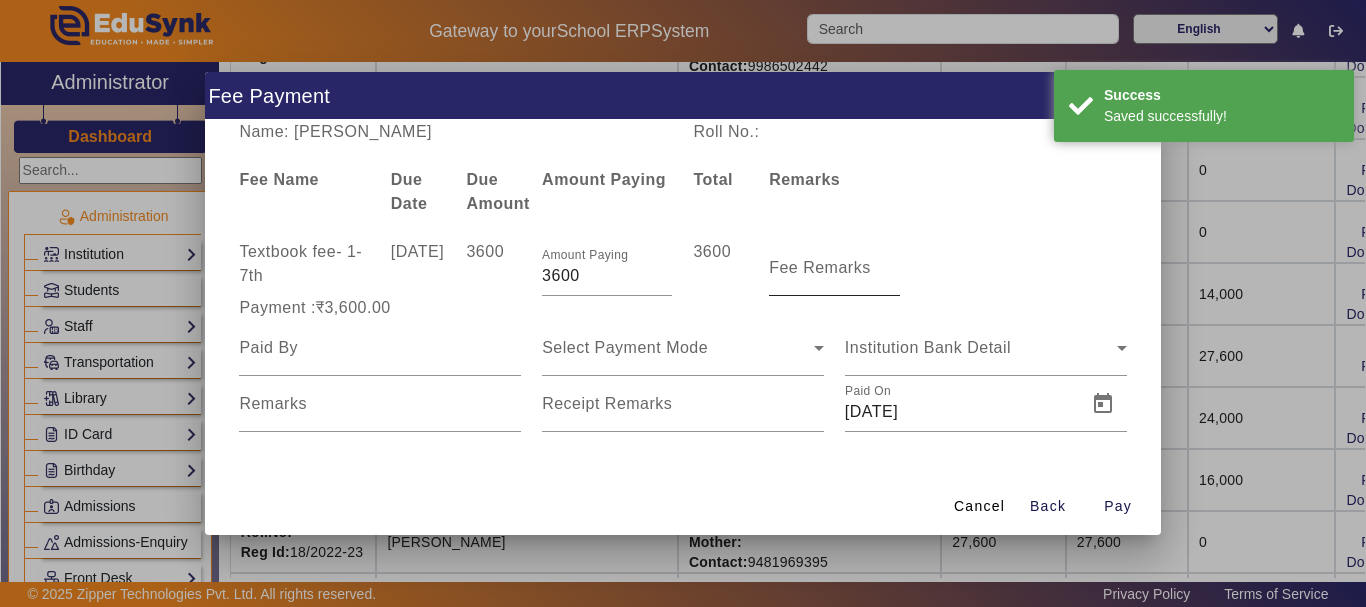 click on "Fee Remarks" at bounding box center [820, 267] 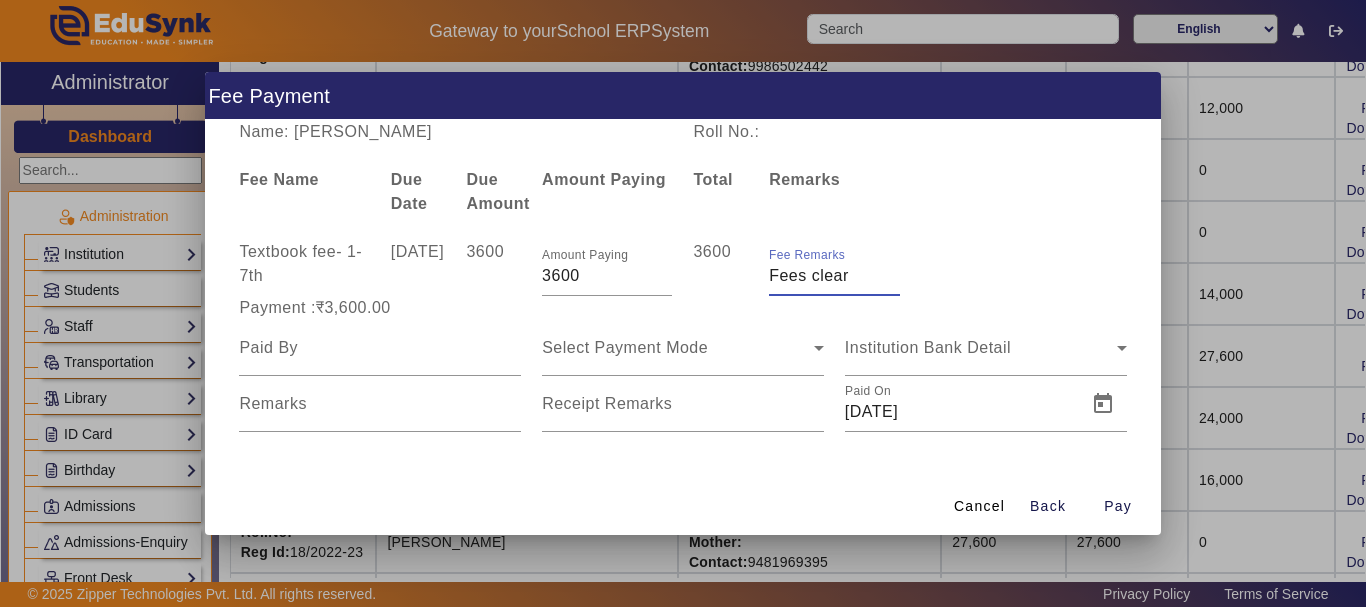 type on "Fees clear" 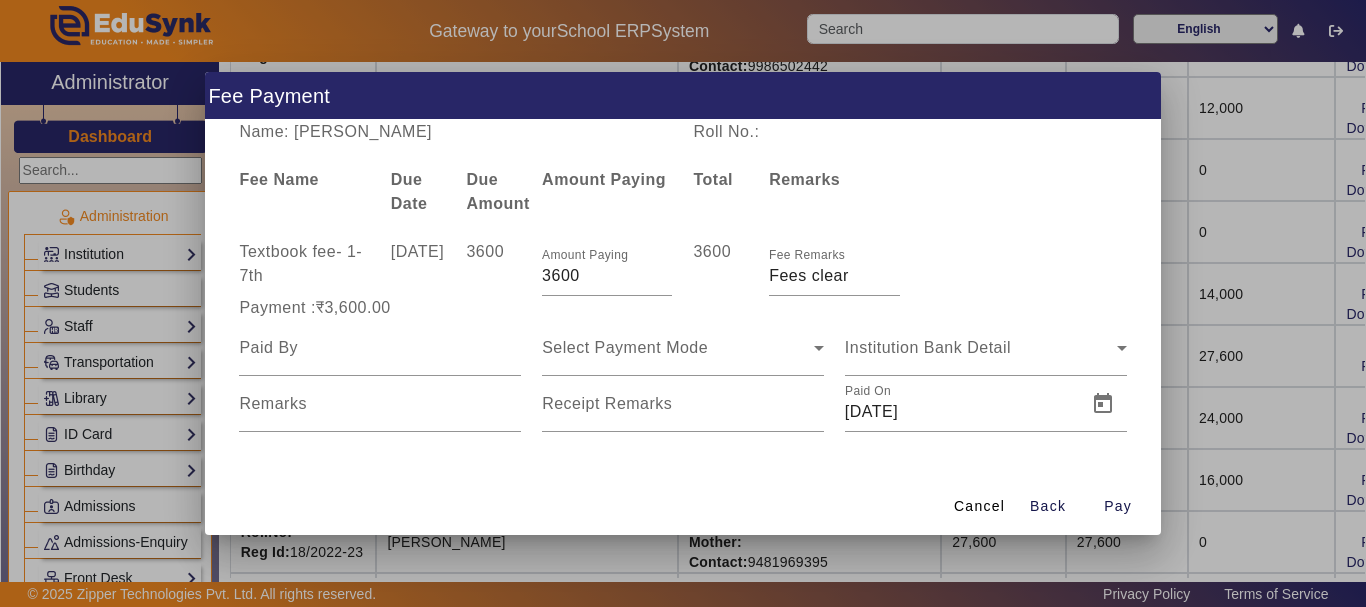 click at bounding box center [380, 348] 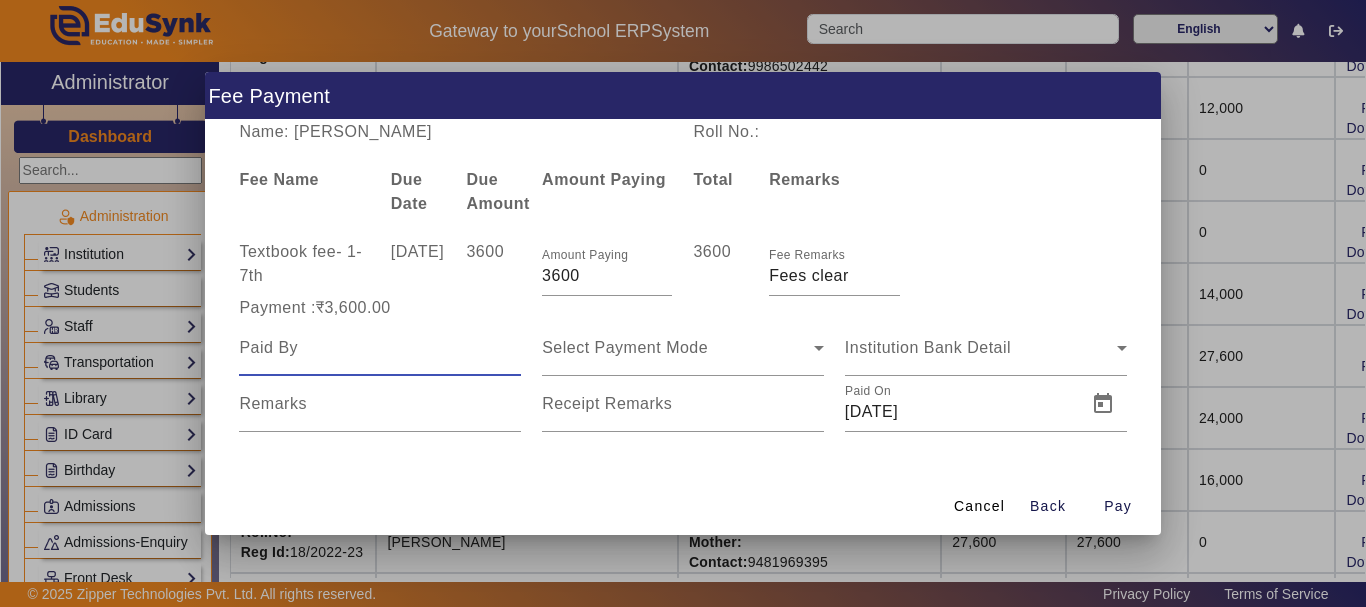 click at bounding box center [380, 348] 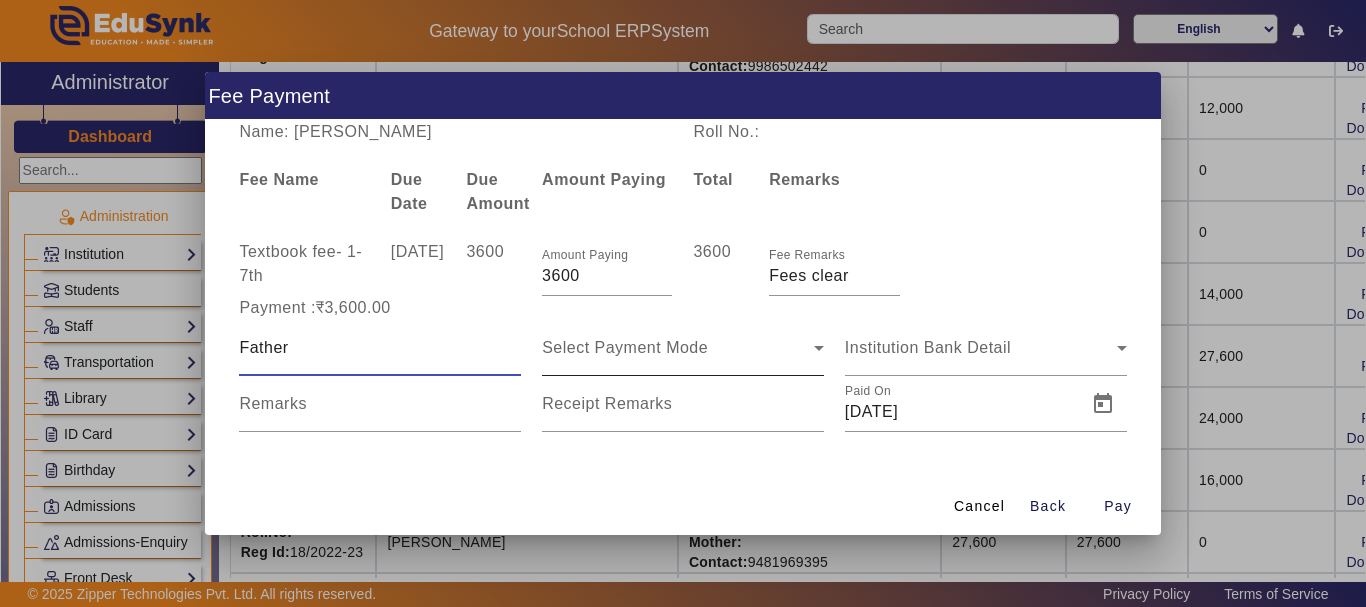 type on "Father" 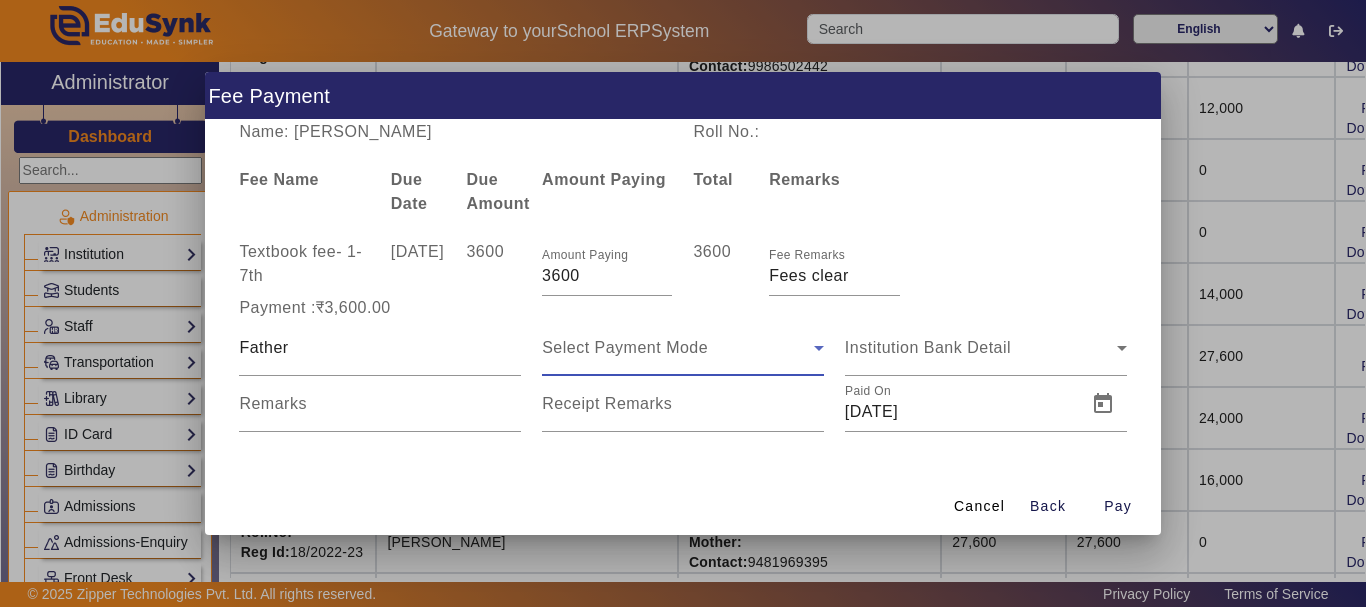 click on "Select Payment Mode" at bounding box center (625, 347) 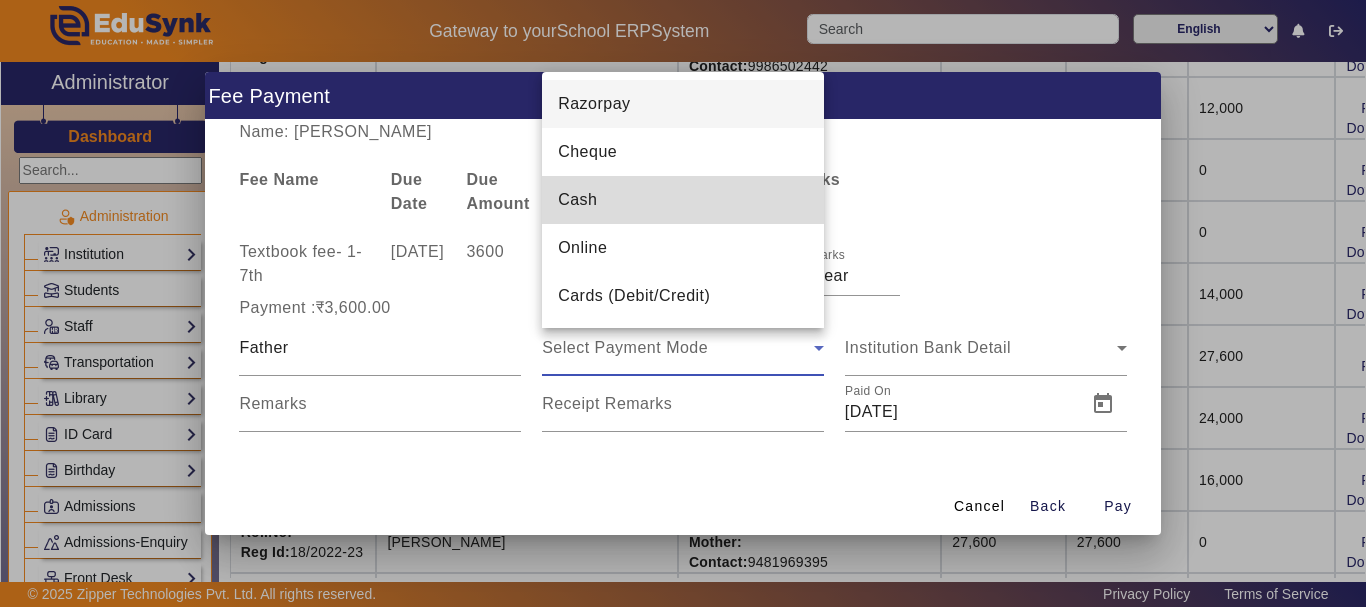 click on "Cash" at bounding box center (577, 200) 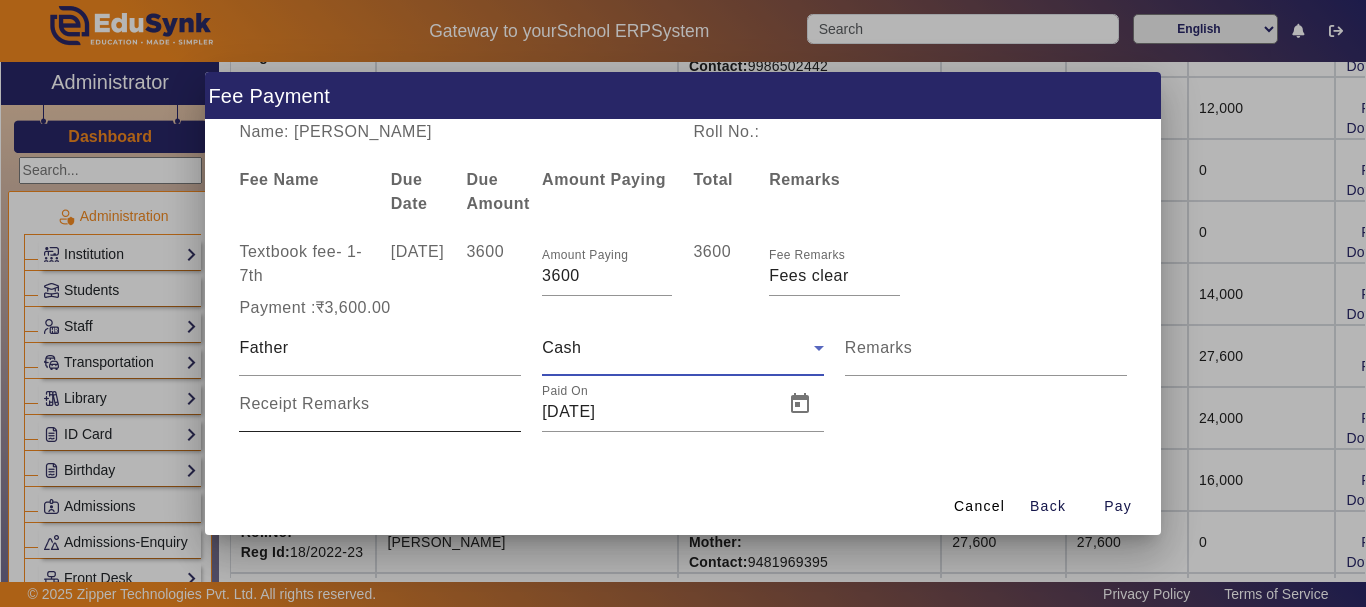 click on "Receipt Remarks" at bounding box center [380, 412] 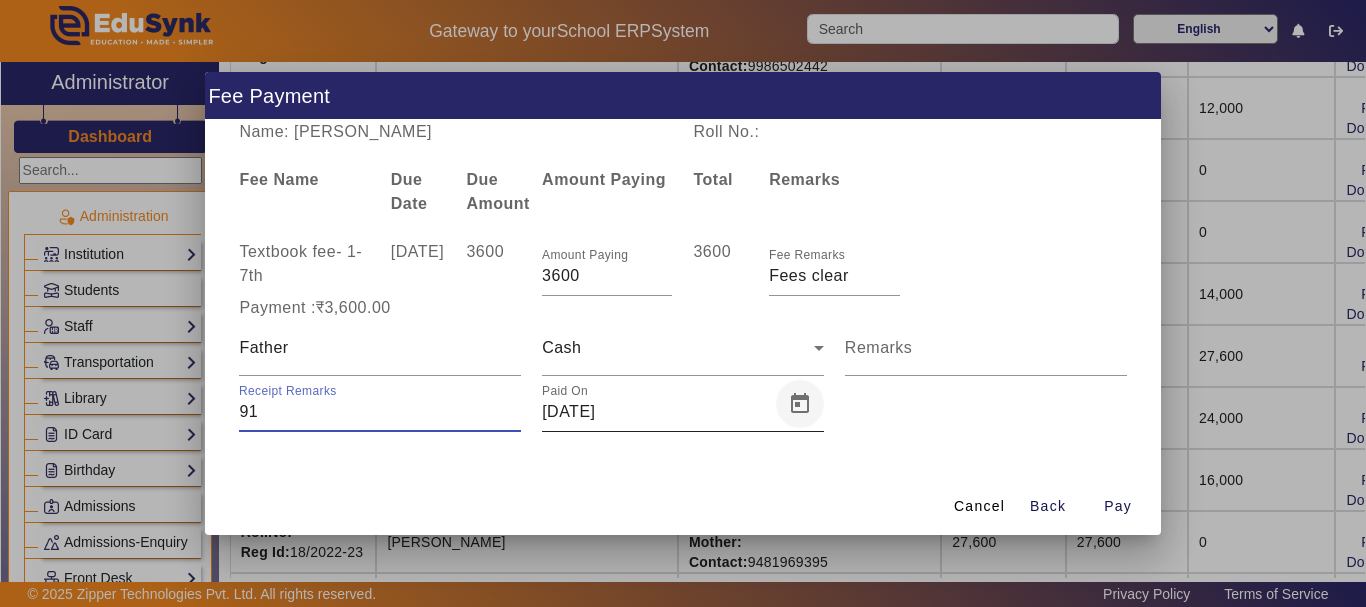 type on "91" 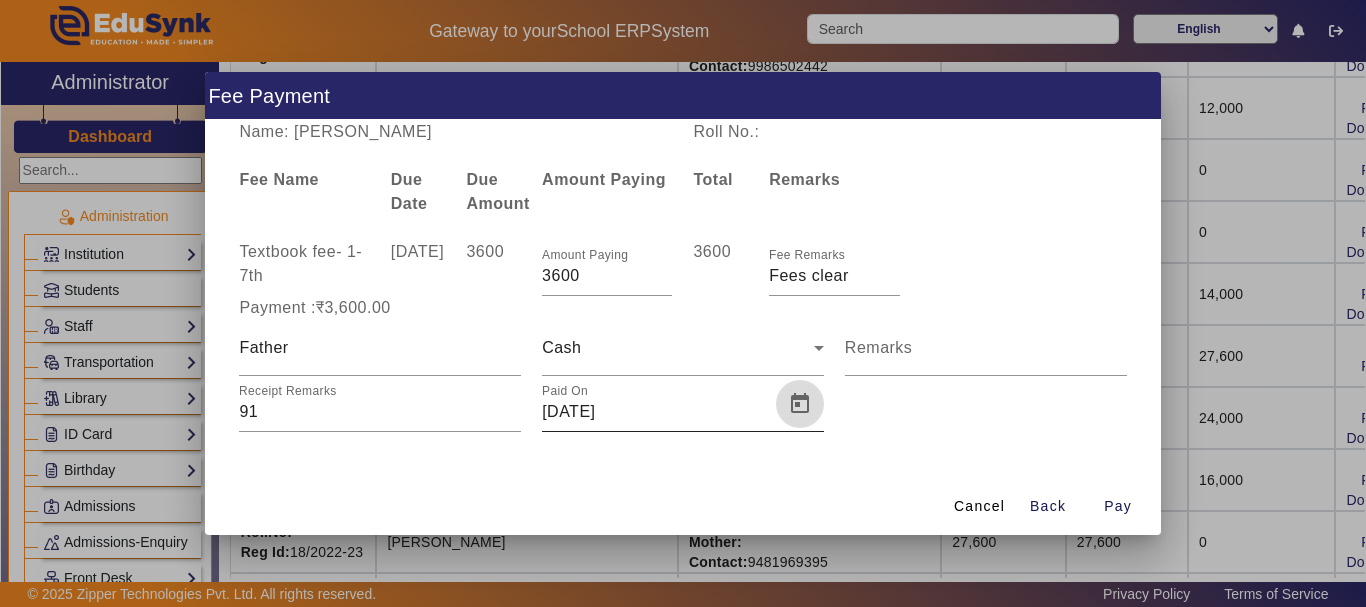 click at bounding box center (800, 404) 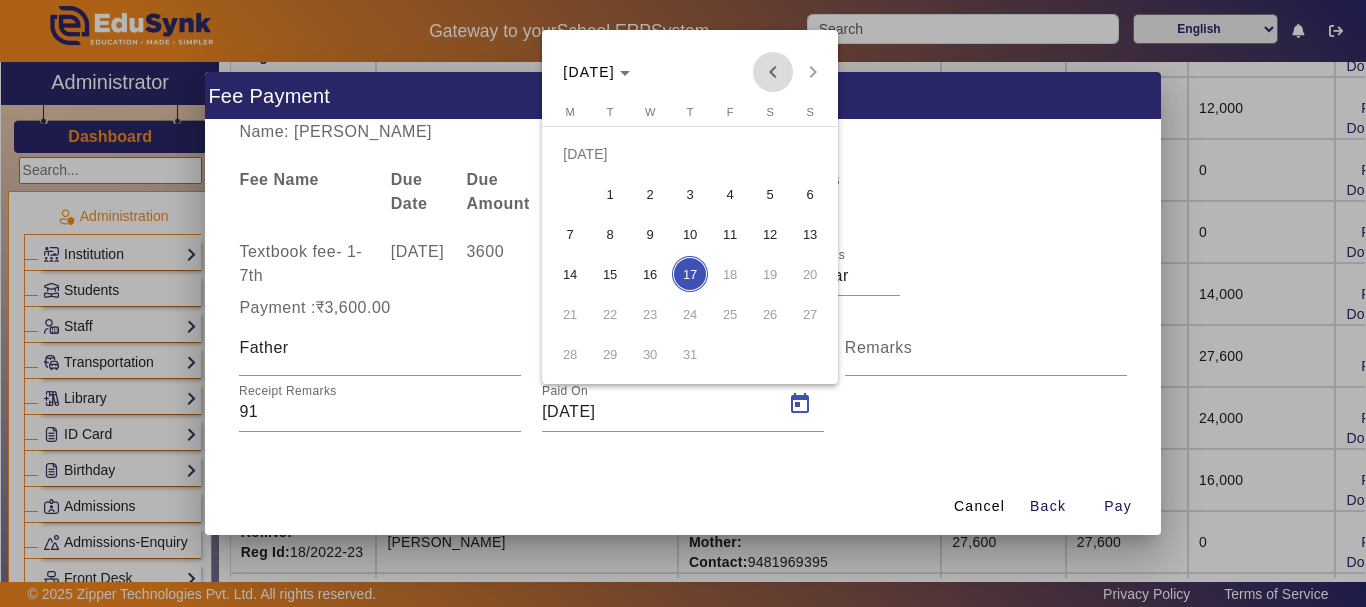 click at bounding box center [773, 72] 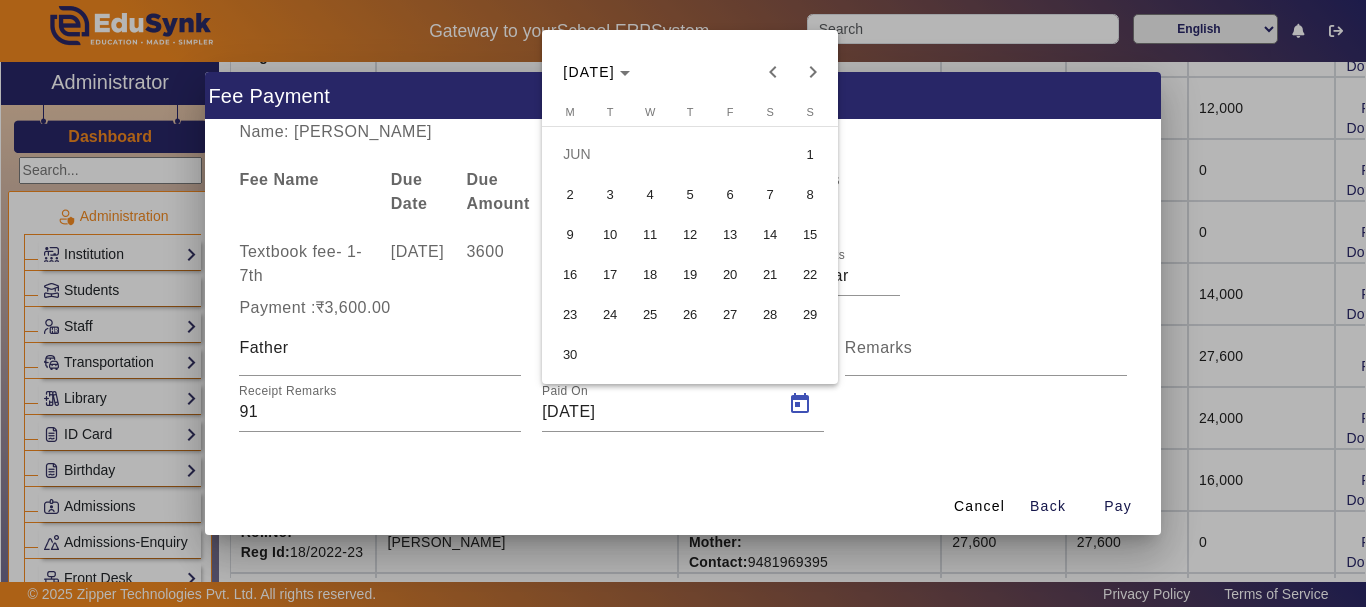 click on "26" at bounding box center [690, 314] 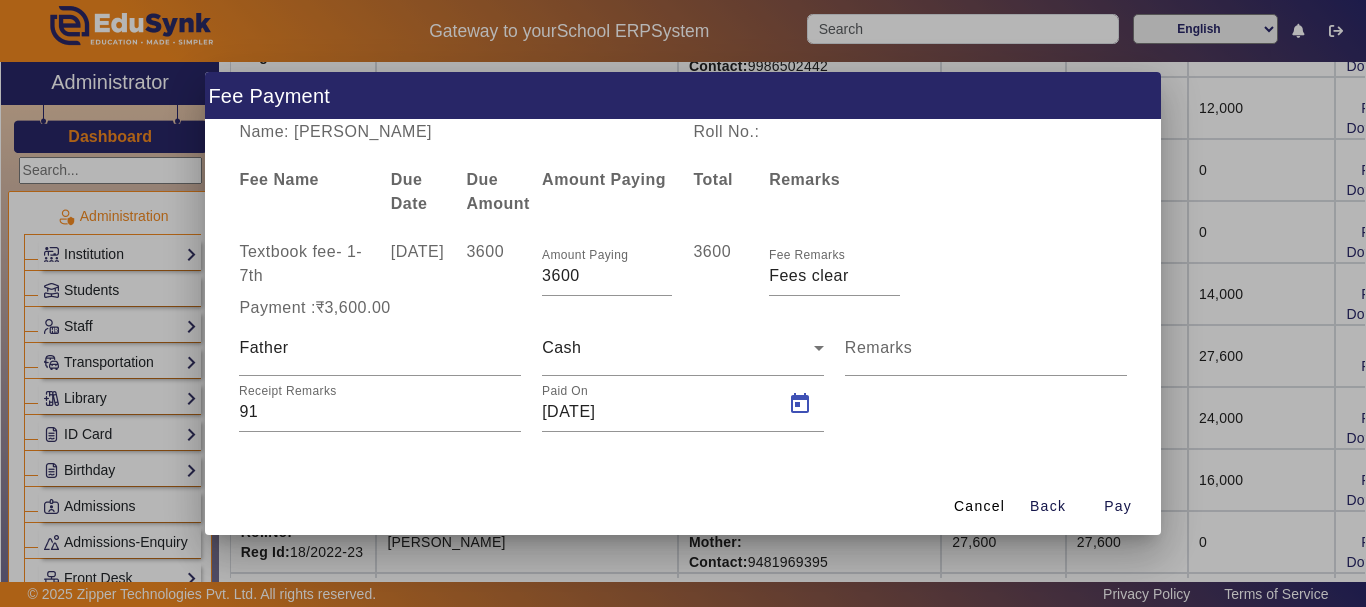 type on "[DATE]" 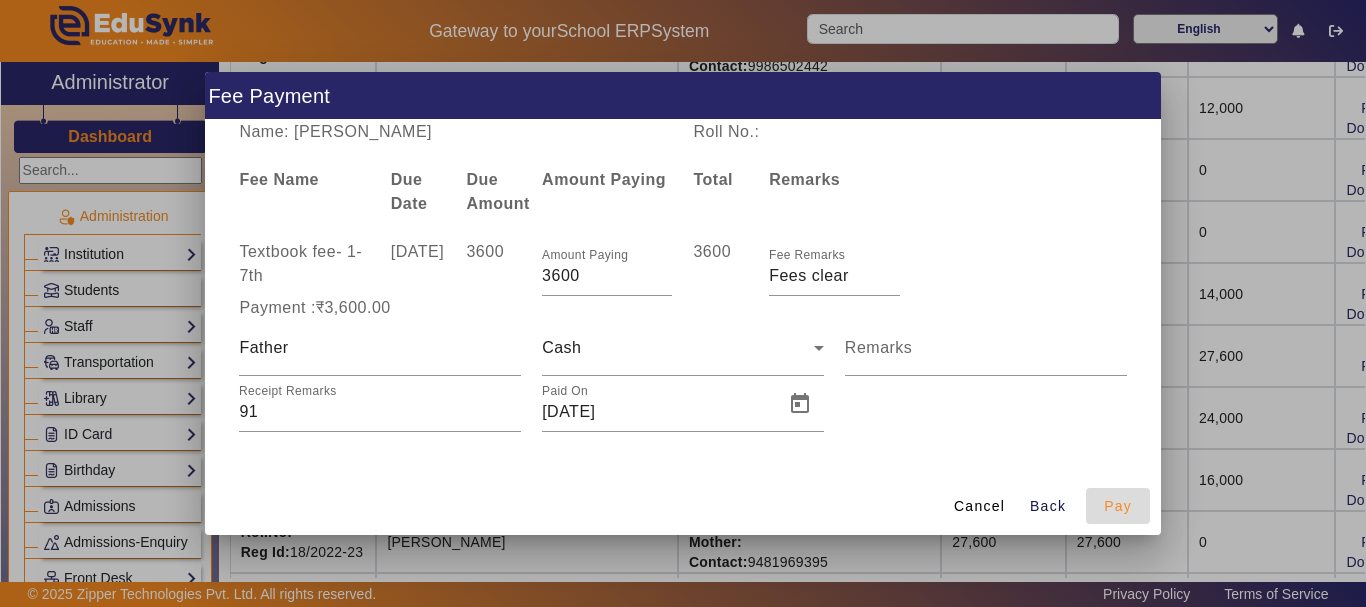 click on "Pay" at bounding box center [1118, 506] 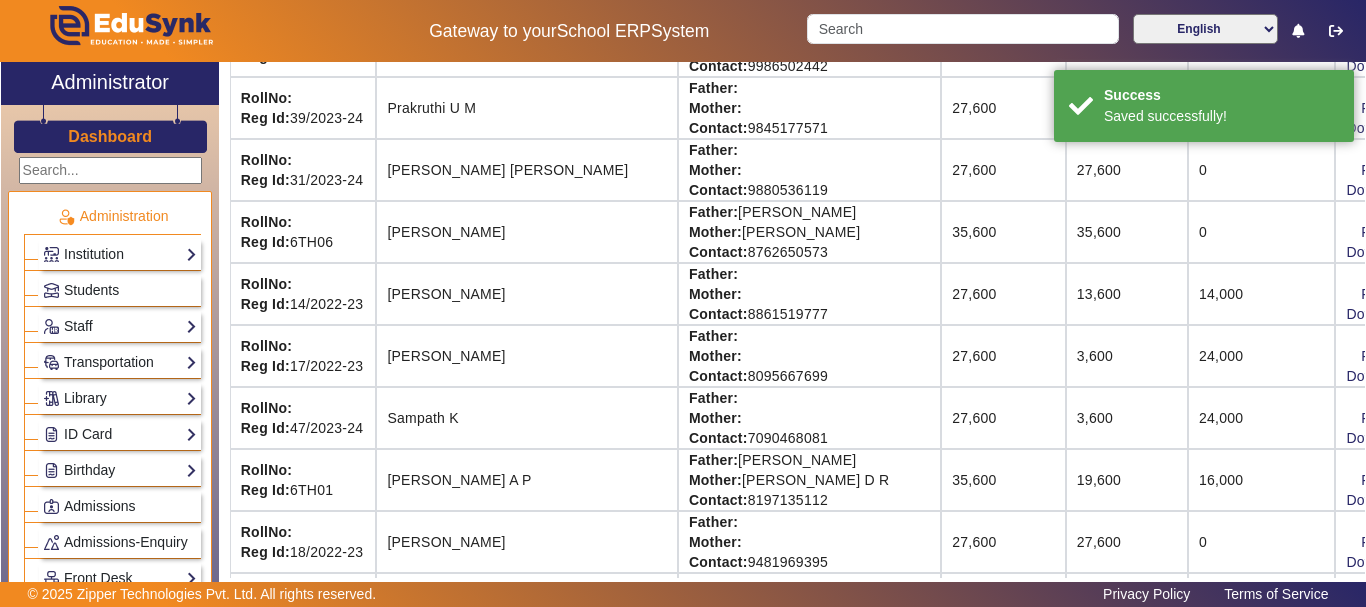scroll, scrollTop: 133, scrollLeft: 0, axis: vertical 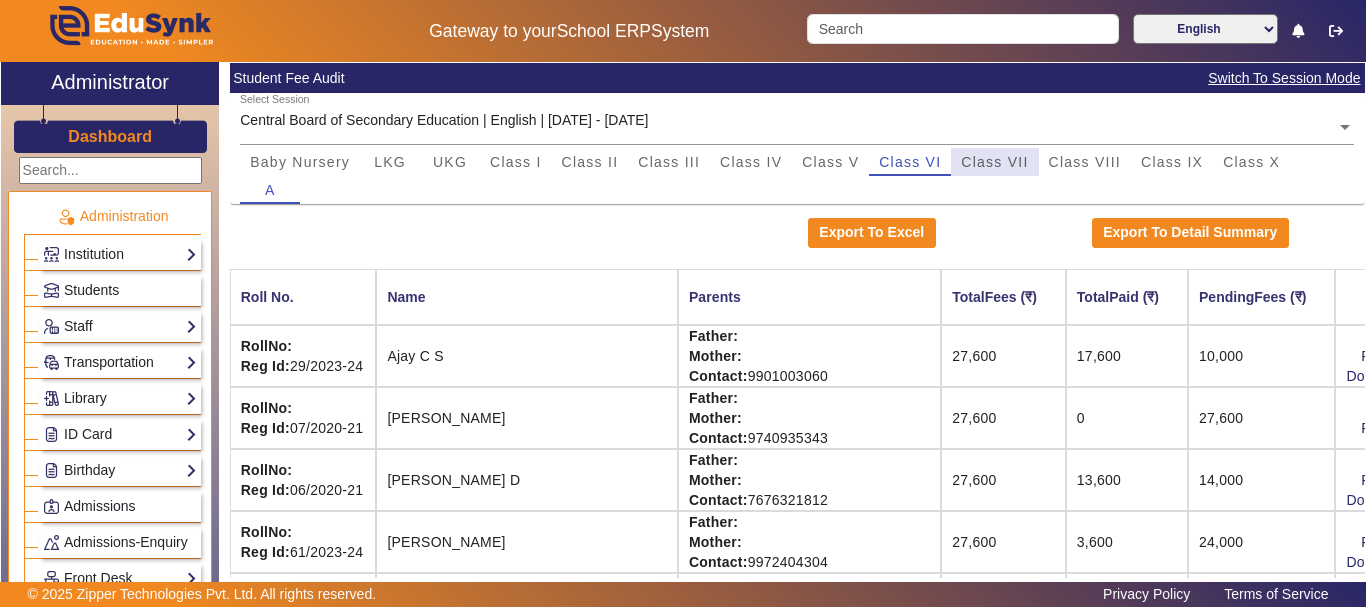 click on "Class VII" at bounding box center (994, 162) 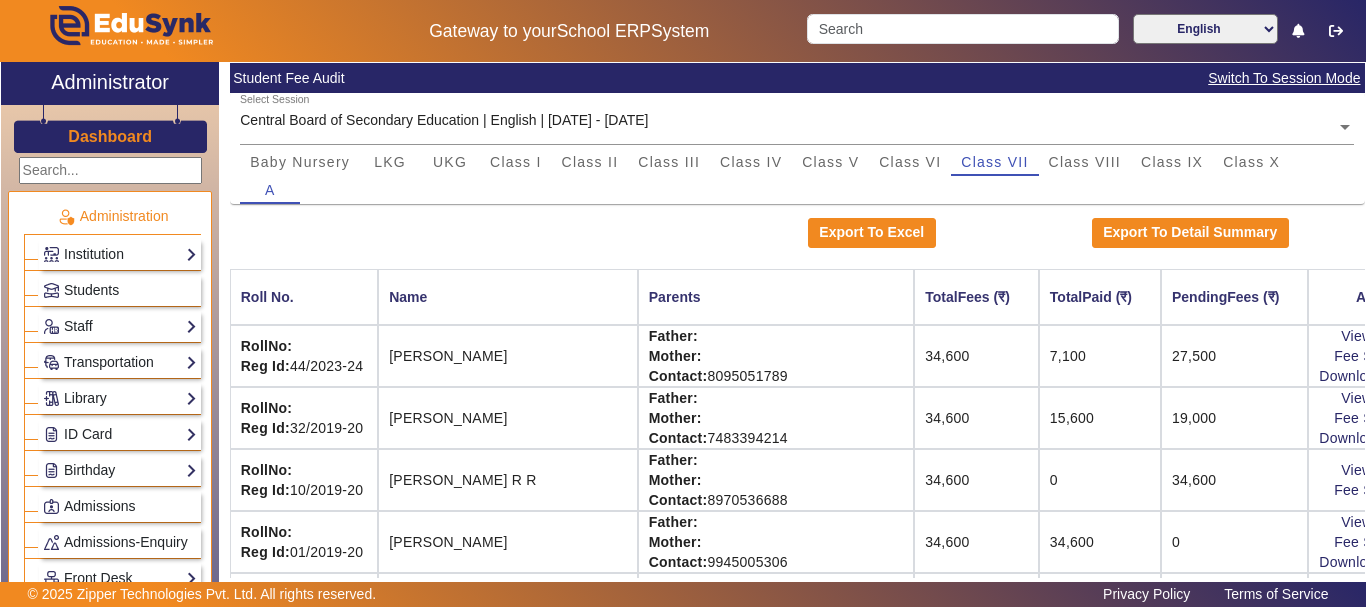 click on "X Administrator Dashboard Administration  Institution  Institution Details   Session Configuration   Classes/Batches   Subjects  Students Staff  Teachers   Non Teaching Staff   Driver   Support Staff  Transportation  Overview   Vehicle Directory   Routes   Trip Record  Library  Overview   Configuration   Book Lists   Issue a Book   List of Books Issued   Card   Penalties  ID Card  Students   Teachers   Non Teaching Staff   Template  Birthday  Students  Admissions Admissions-Enquiry Front Desk  Visitors Book   Postal Receipt   Postal Dispatch   Phone Call Logs   Complaint Book  Report  Import History   App Invites   Other Reports  Inventory Gallery  List   Add  Notice Board  List   Add  Certificates  Certificates   TC   Bonafide  User Settings  Roles   Users  Settings  Biometric   Configuration   Live Class Setup   Bank Account   Chat Settings   Sequence   Change Password   Subscription  Promotion Profile Photo  Add Profile Photo   Profile Photo List  Academics  TimeTable  Assign Teacher   Academic Calendar  A" 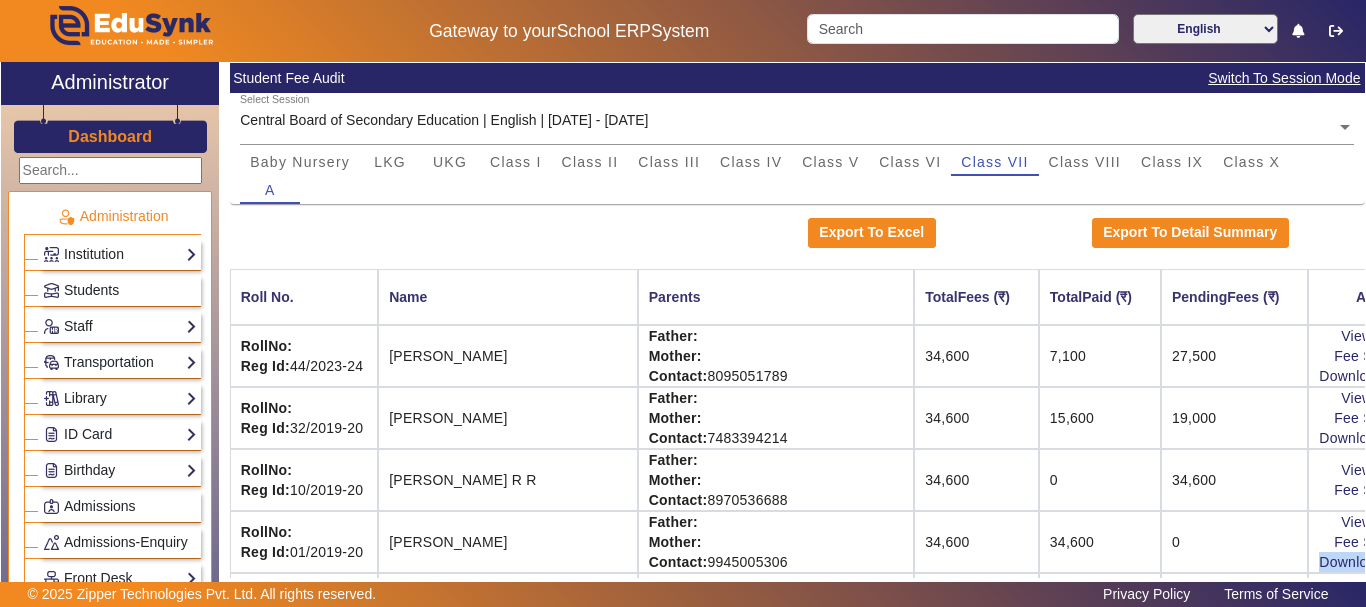 click on "X Administrator Dashboard Administration  Institution  Institution Details   Session Configuration   Classes/Batches   Subjects  Students Staff  Teachers   Non Teaching Staff   Driver   Support Staff  Transportation  Overview   Vehicle Directory   Routes   Trip Record  Library  Overview   Configuration   Book Lists   Issue a Book   List of Books Issued   Card   Penalties  ID Card  Students   Teachers   Non Teaching Staff   Template  Birthday  Students  Admissions Admissions-Enquiry Front Desk  Visitors Book   Postal Receipt   Postal Dispatch   Phone Call Logs   Complaint Book  Report  Import History   App Invites   Other Reports  Inventory Gallery  List   Add  Notice Board  List   Add  Certificates  Certificates   TC   Bonafide  User Settings  Roles   Users  Settings  Biometric   Configuration   Live Class Setup   Bank Account   Chat Settings   Sequence   Change Password   Subscription  Promotion Profile Photo  Add Profile Photo   Profile Photo List  Academics  TimeTable  Assign Teacher   Academic Calendar  A" 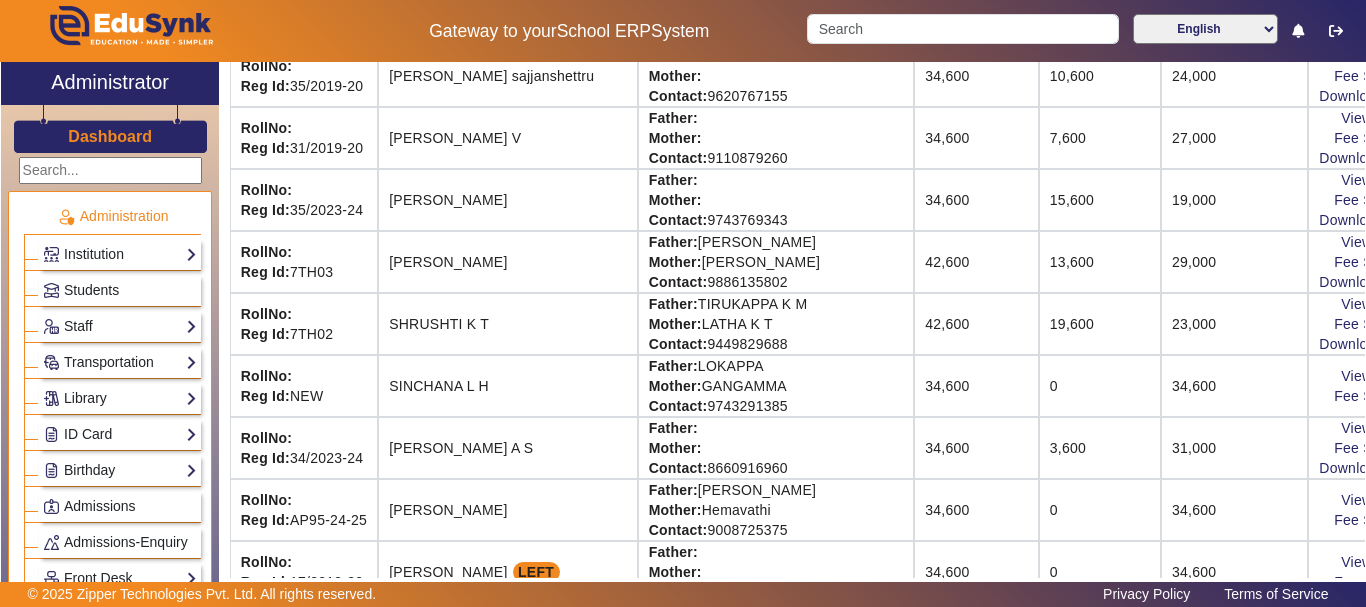 scroll, scrollTop: 2259, scrollLeft: 0, axis: vertical 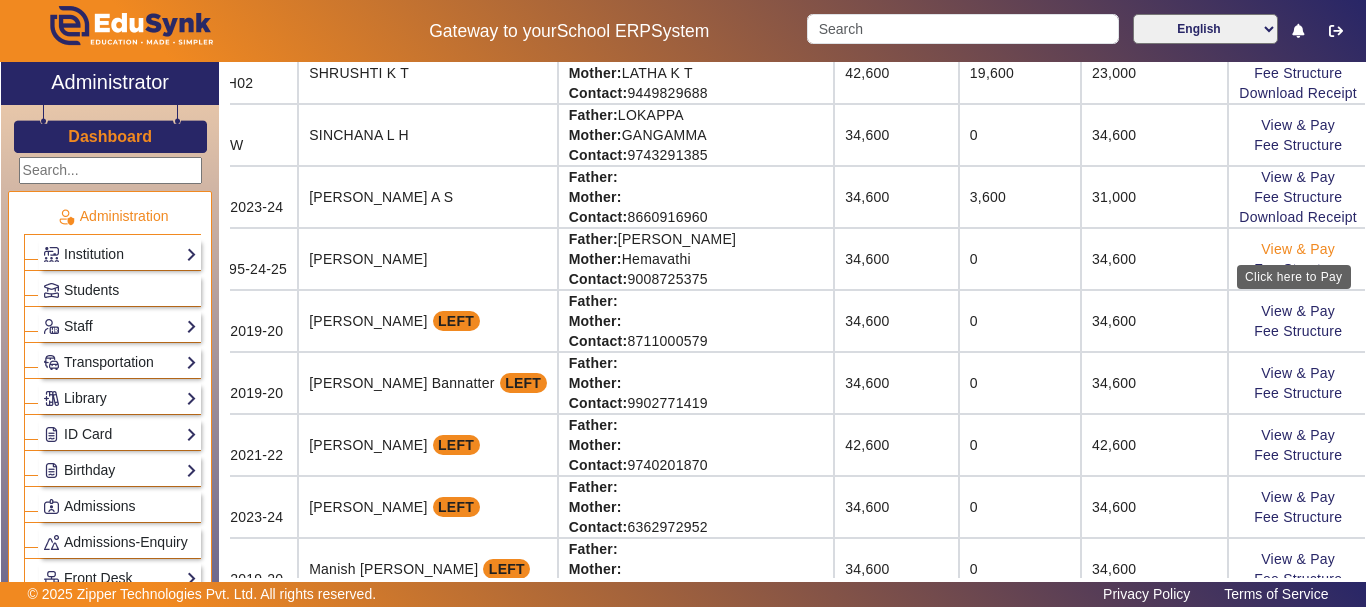 click on "View & Pay" 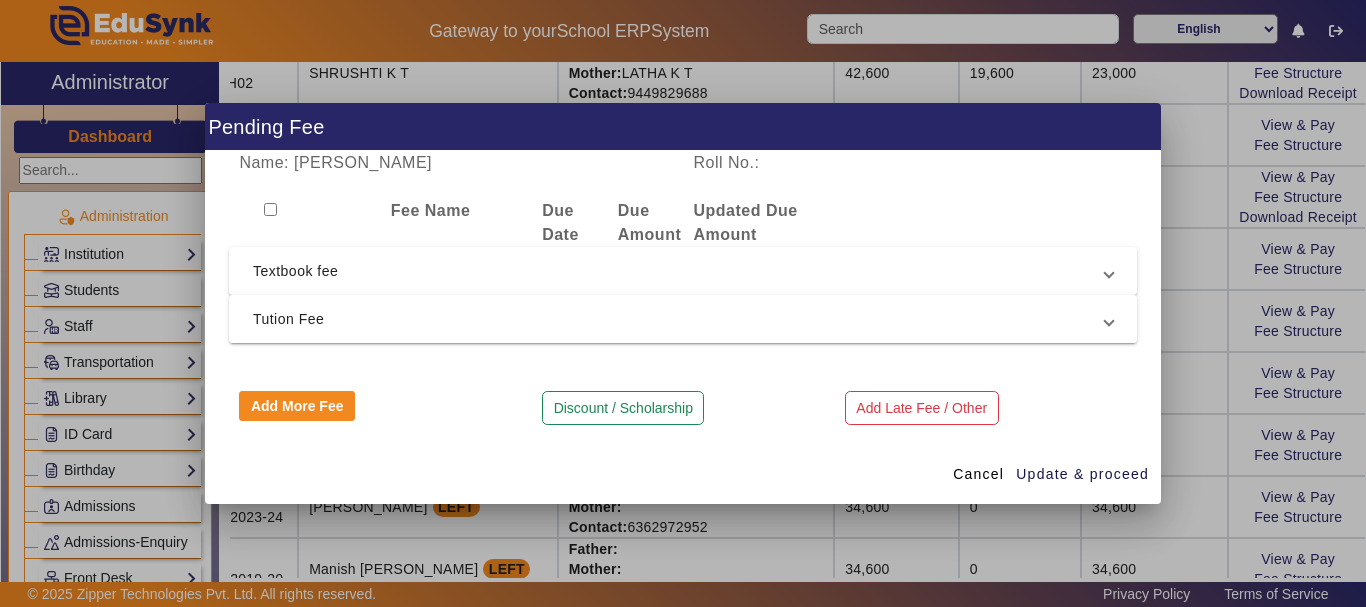 click on "Tution Fee" at bounding box center (679, 319) 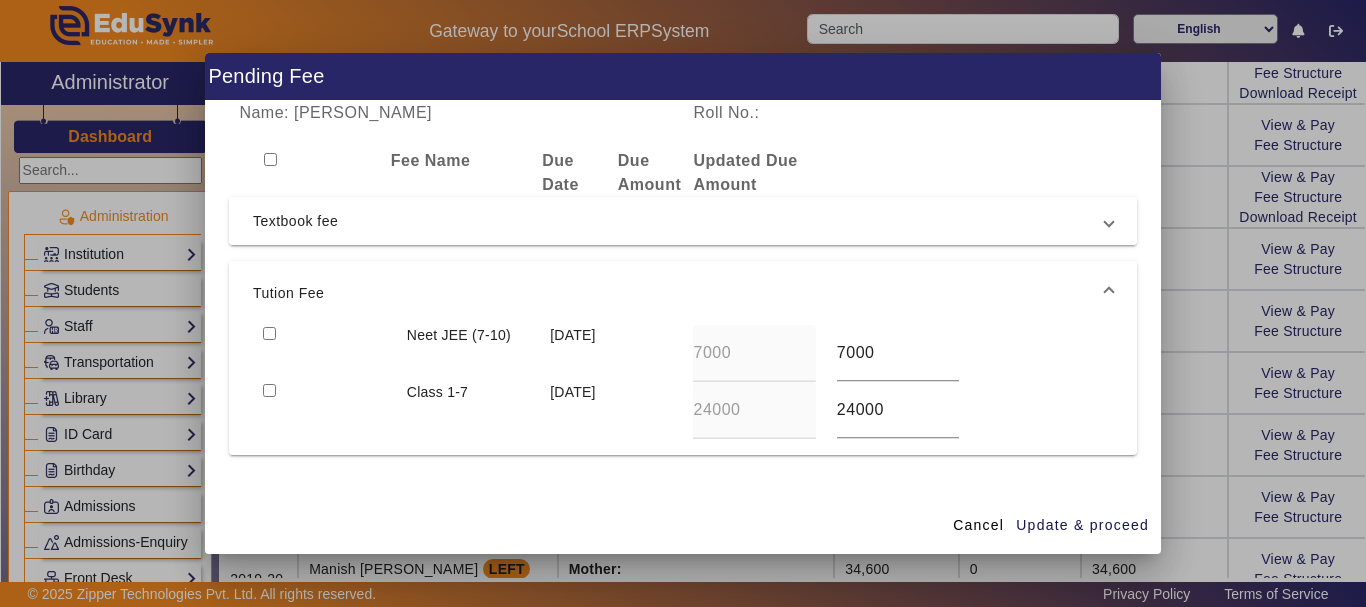 click on "Textbook fee" at bounding box center [679, 221] 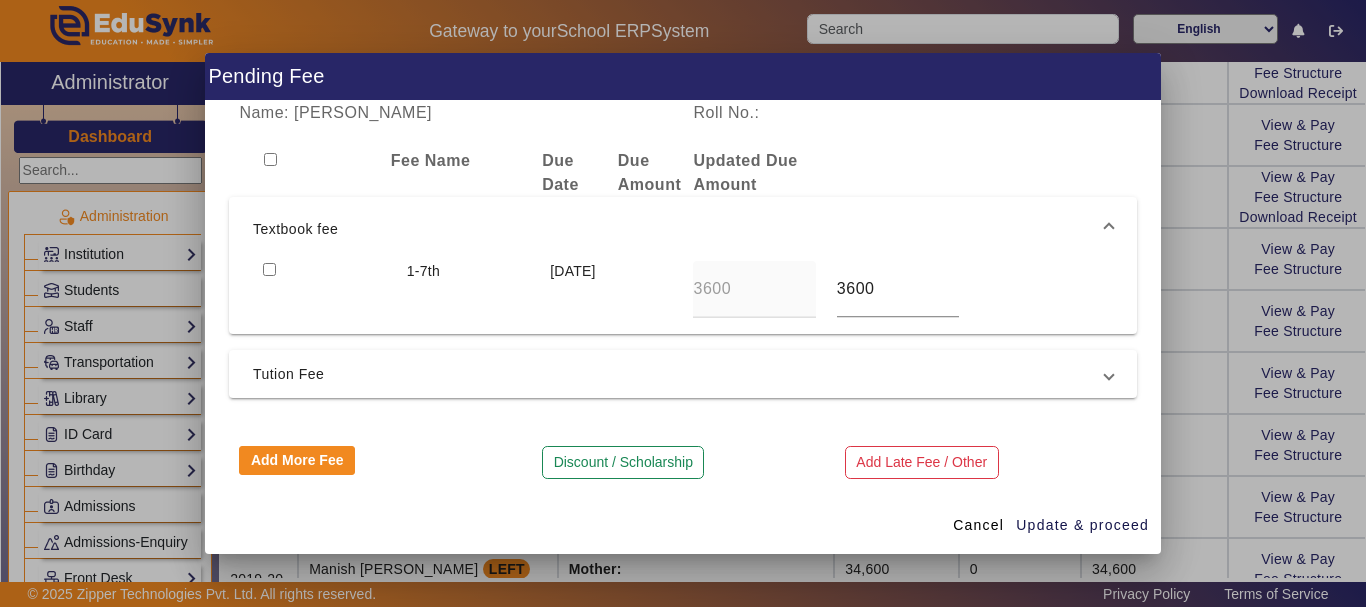click at bounding box center [269, 269] 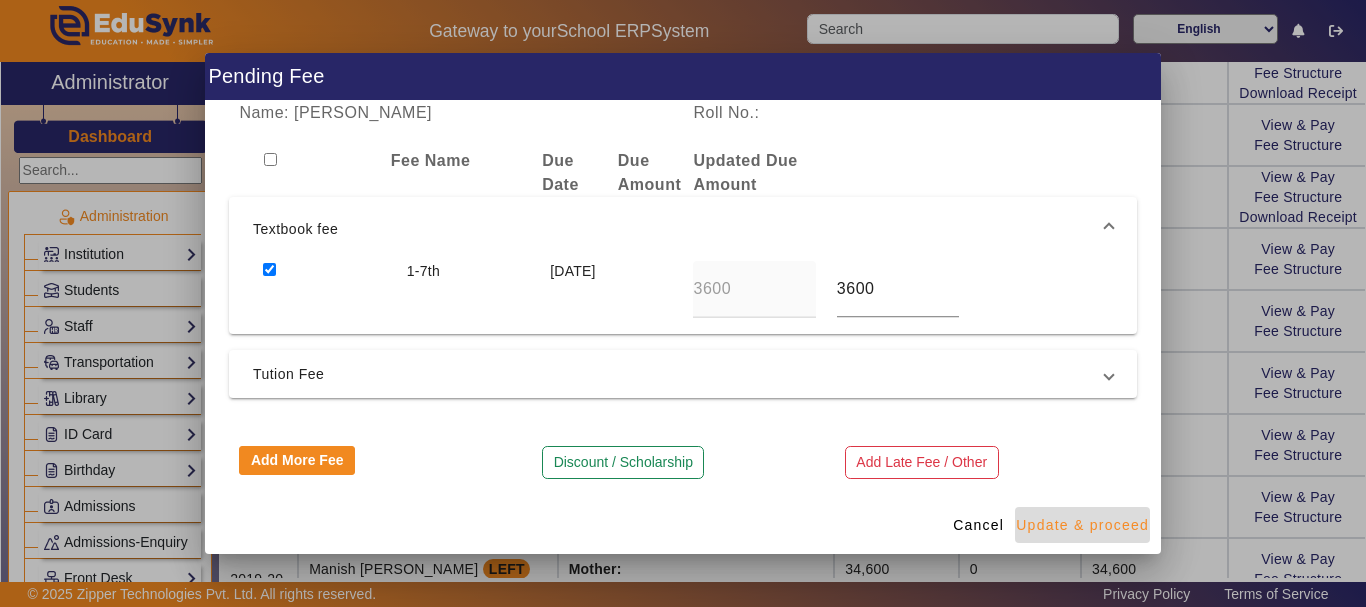 click on "Update & proceed" at bounding box center [1082, 525] 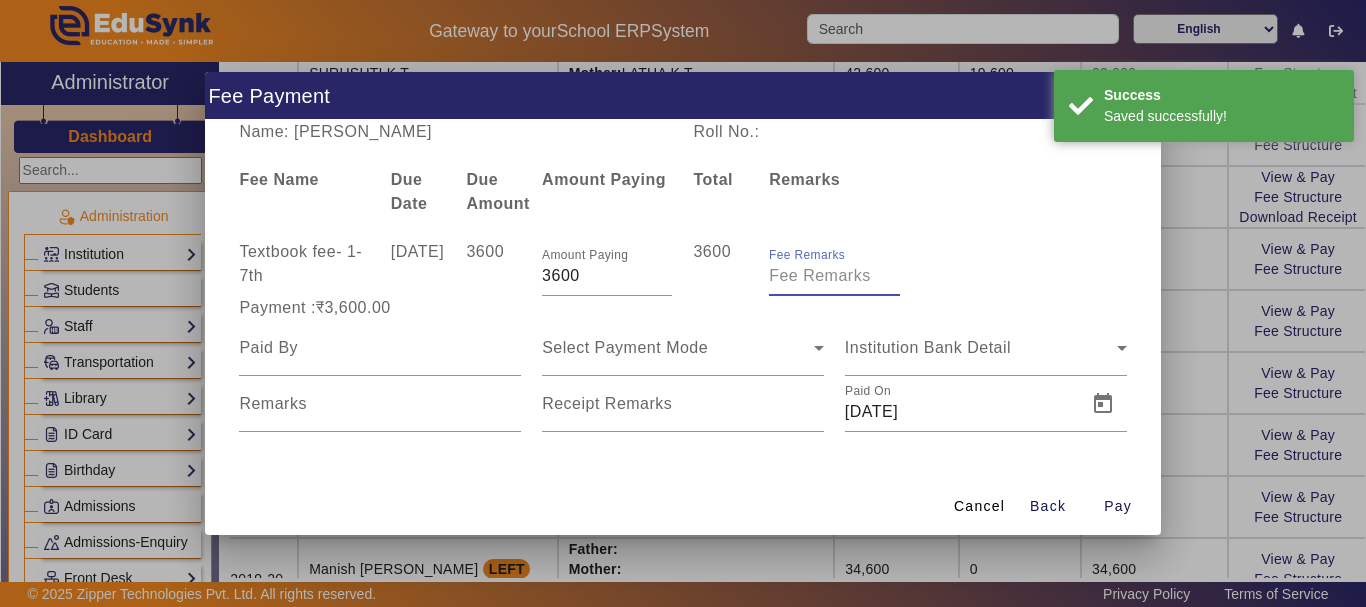 click on "Fee Remarks" at bounding box center (834, 276) 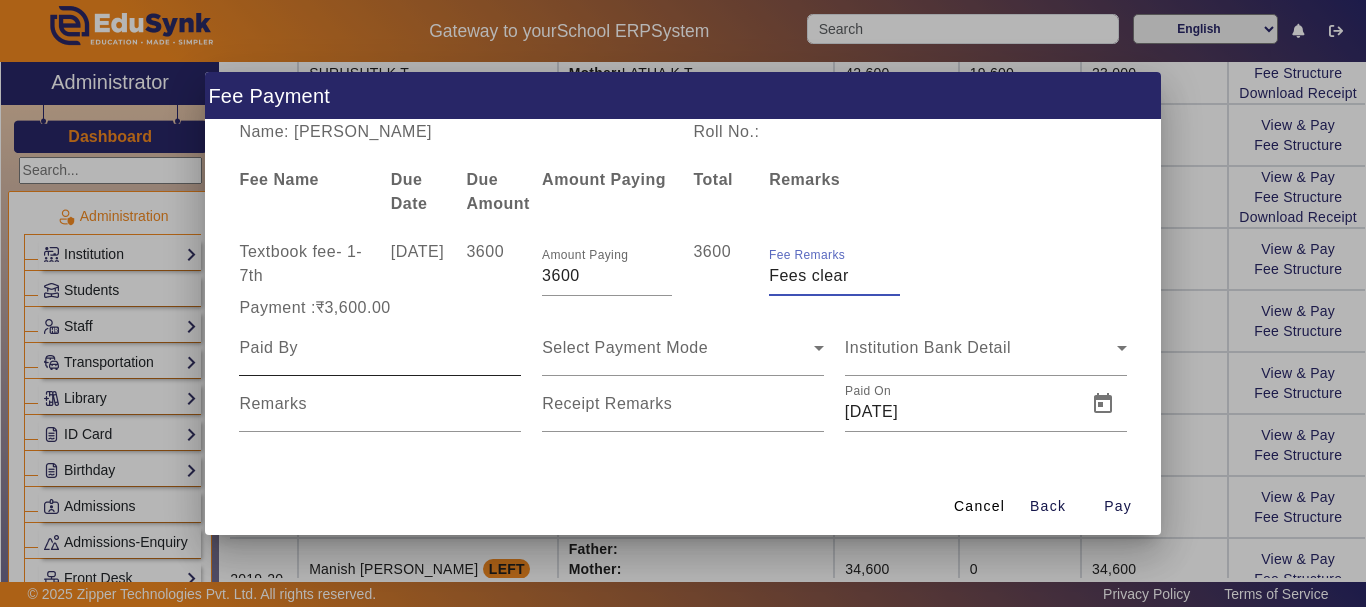type on "Fees clear" 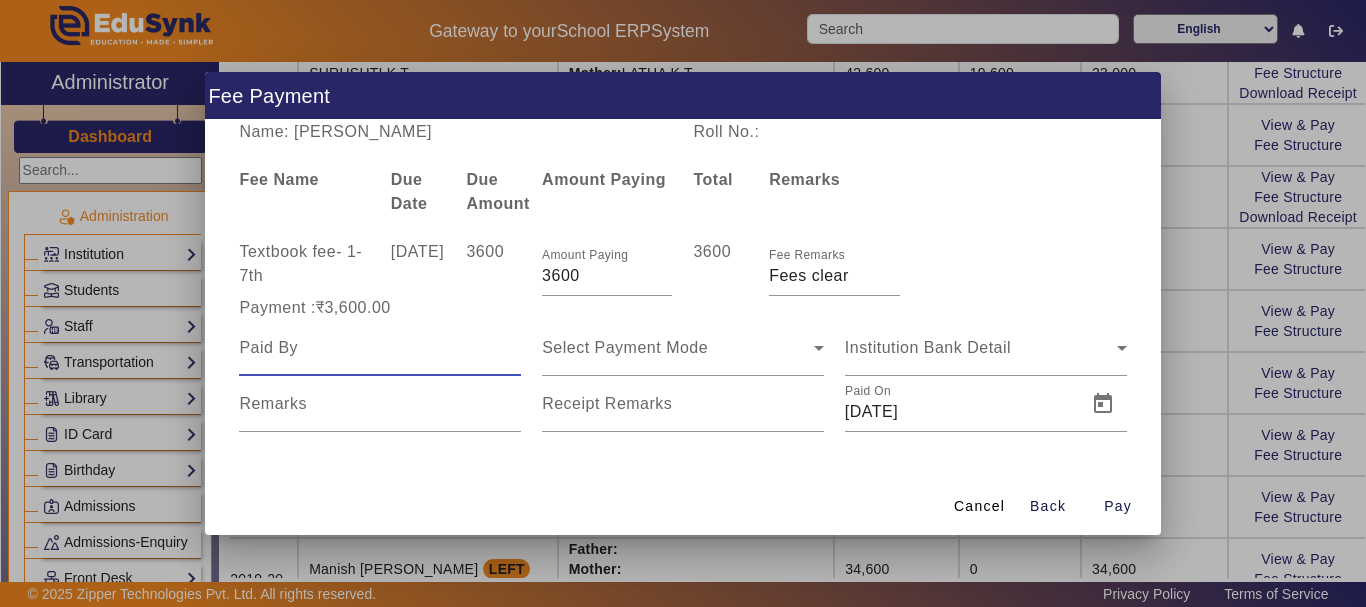 click at bounding box center [380, 348] 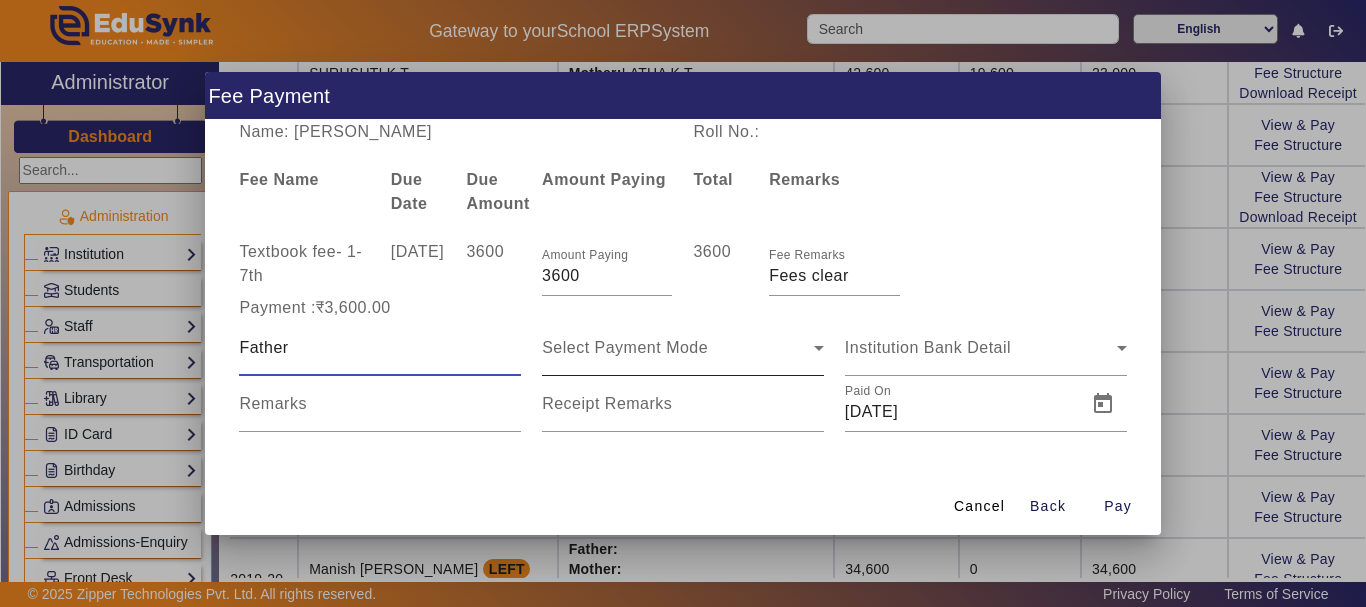 type on "Father" 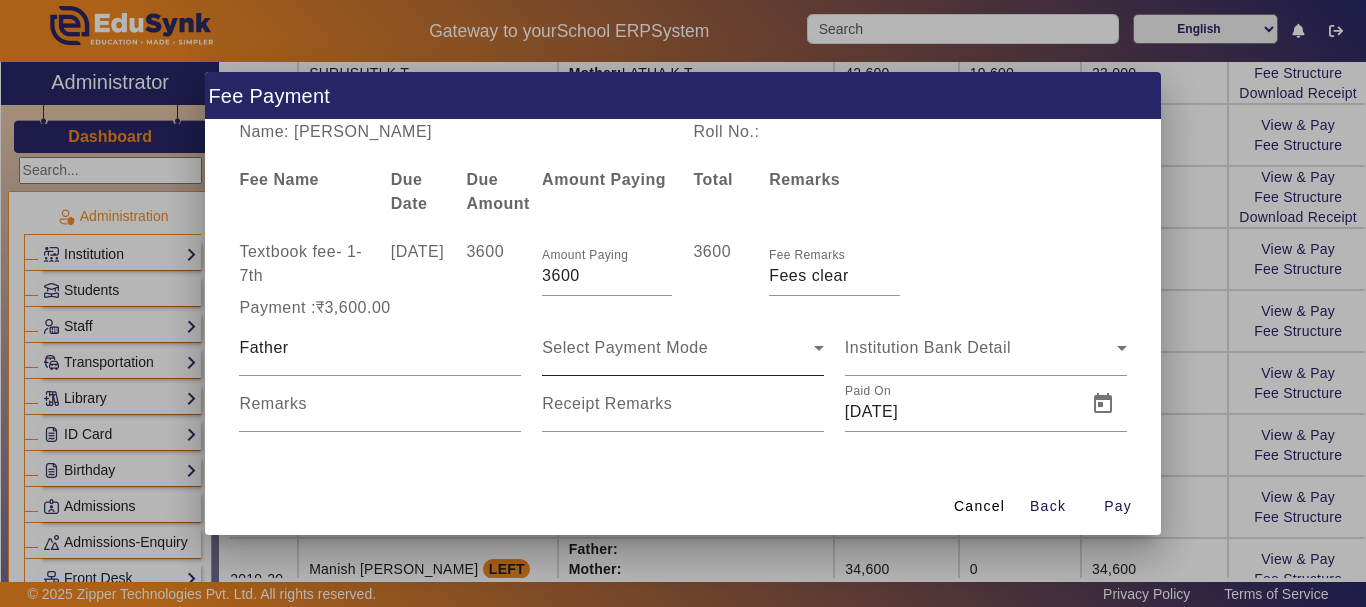 click on "Select Payment Mode" at bounding box center (683, 348) 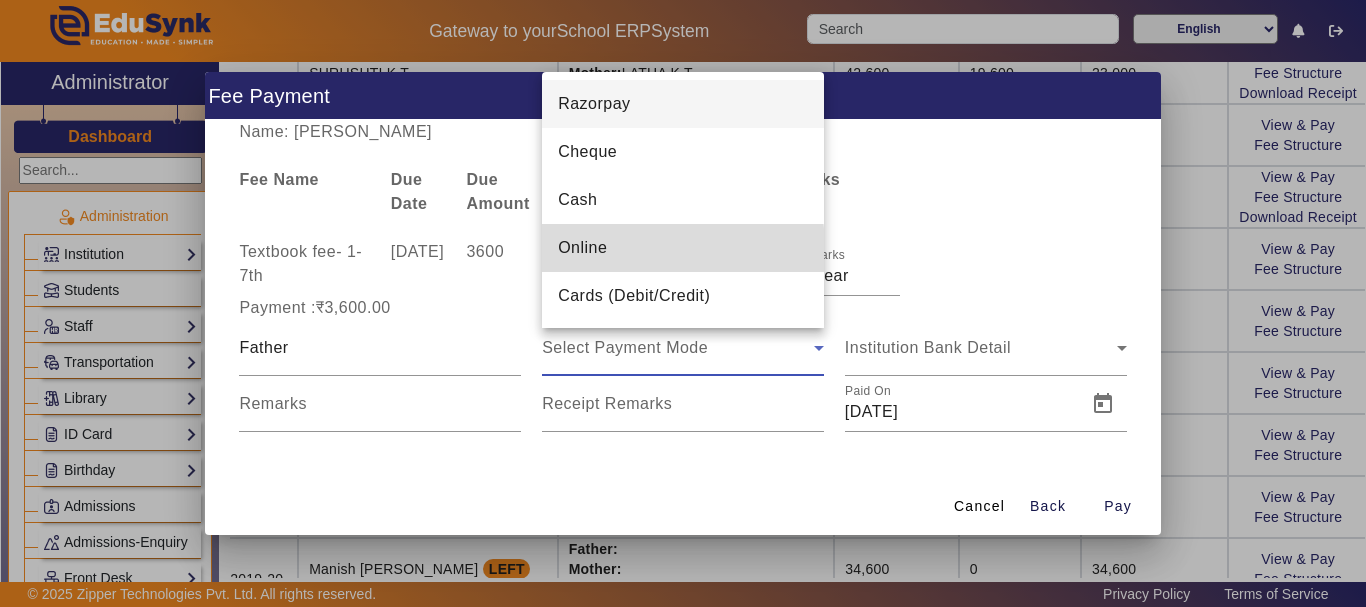 click on "Online" at bounding box center (582, 248) 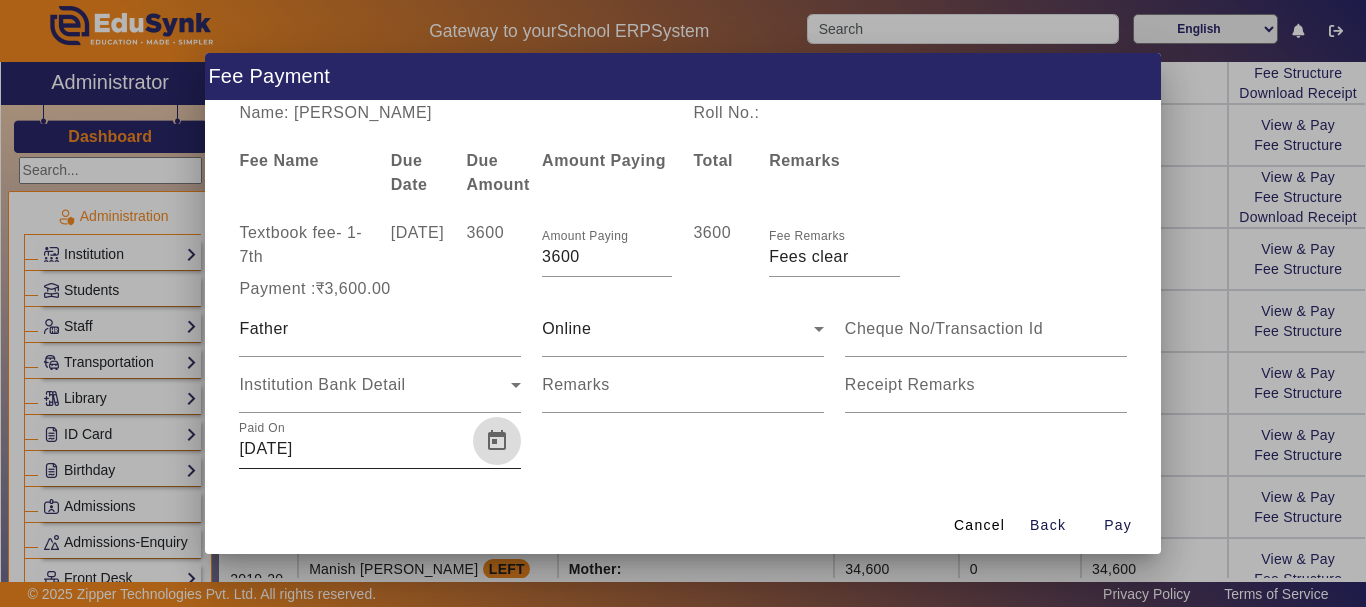 click at bounding box center [497, 441] 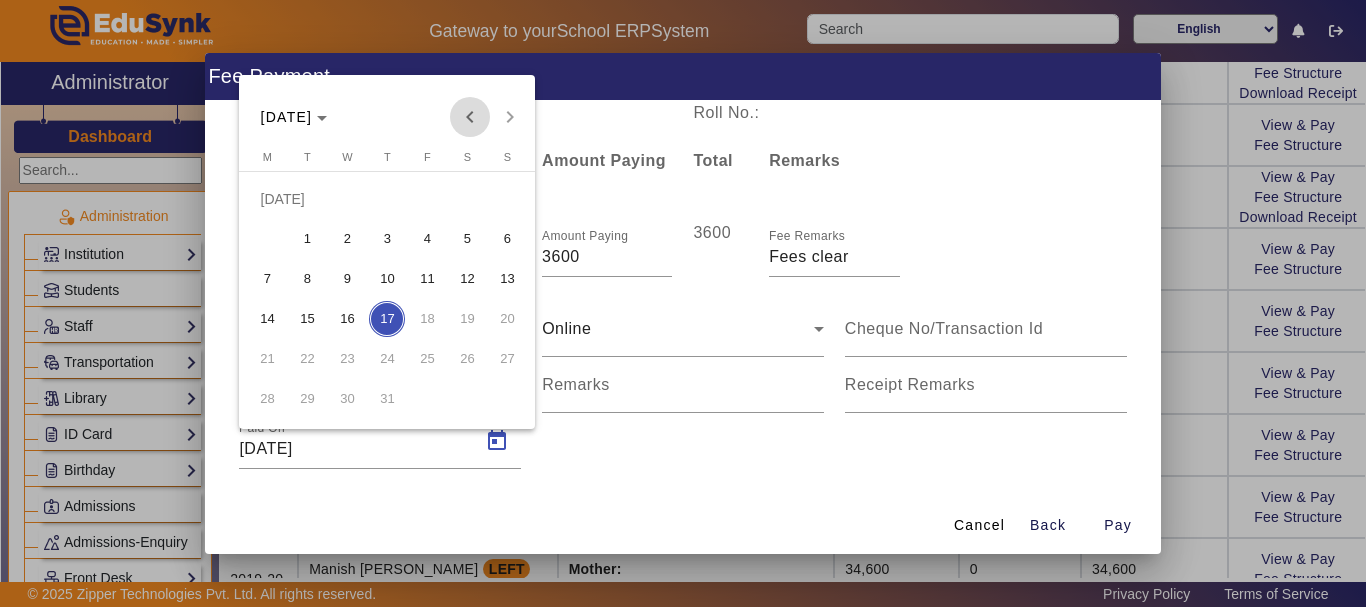 click at bounding box center (470, 117) 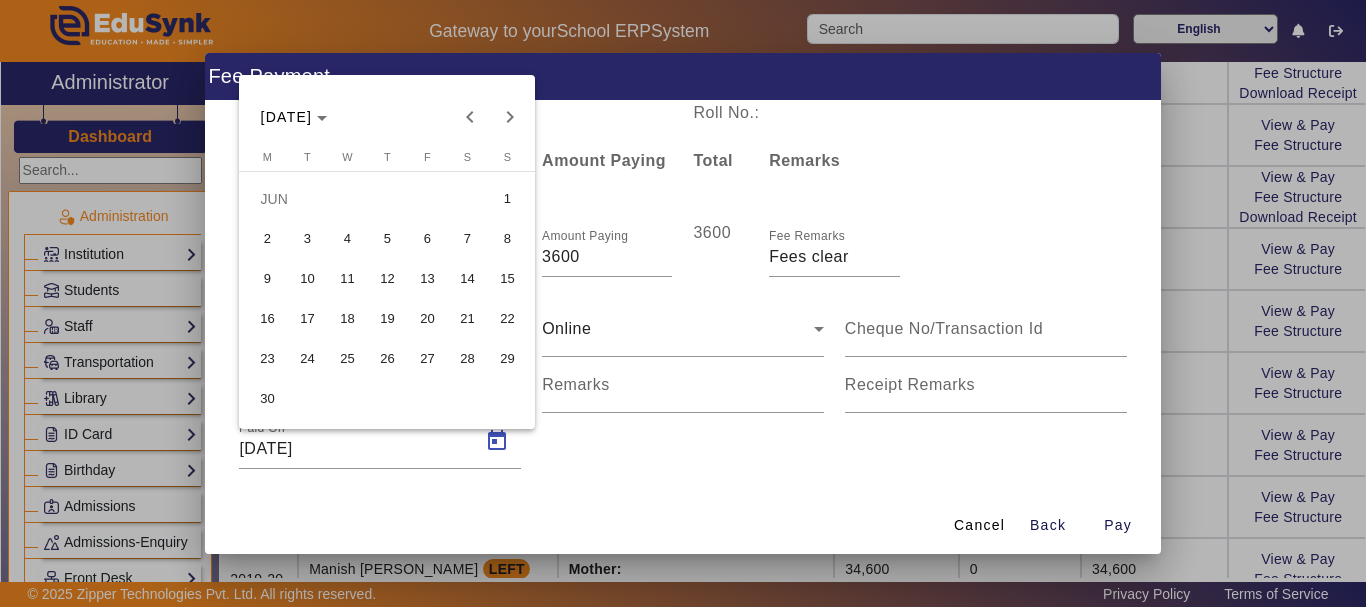click on "26" at bounding box center (387, 359) 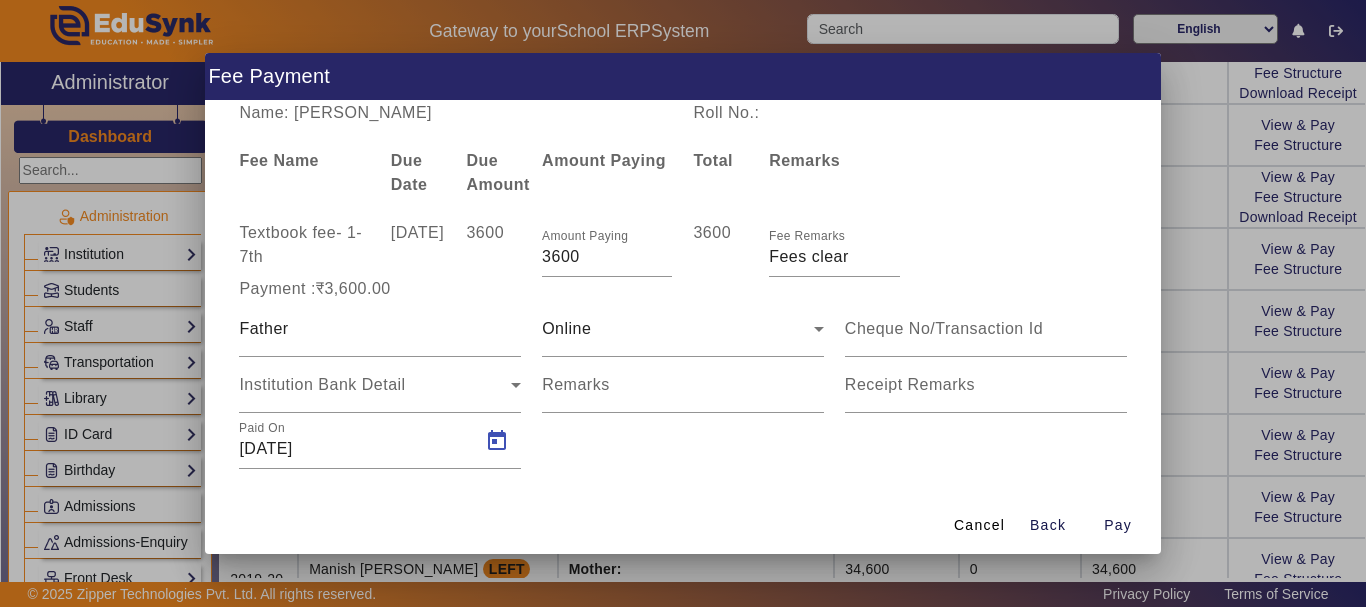 type on "[DATE]" 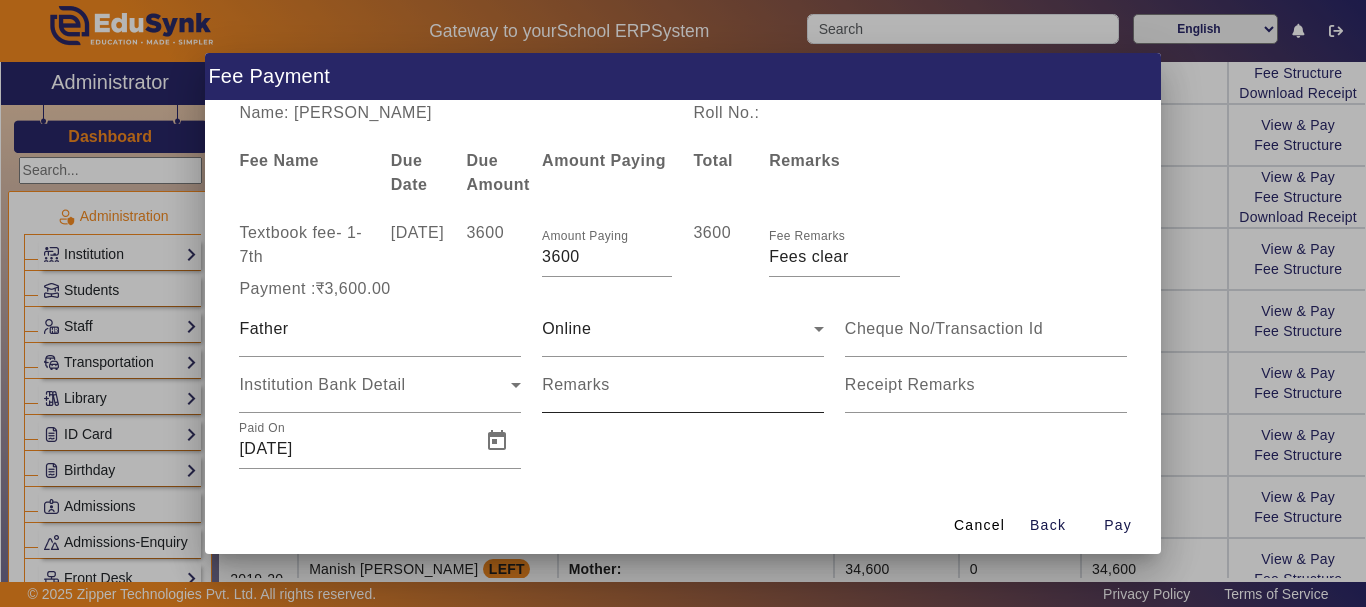 click on "Remarks" at bounding box center (683, 385) 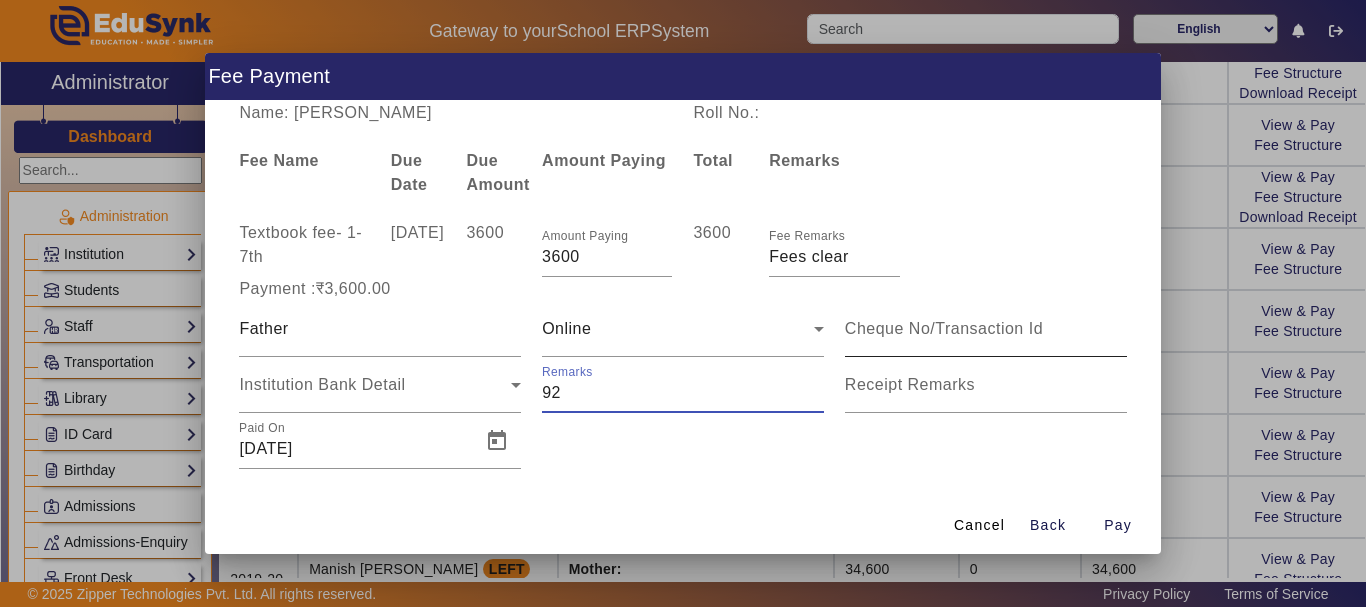 type on "92" 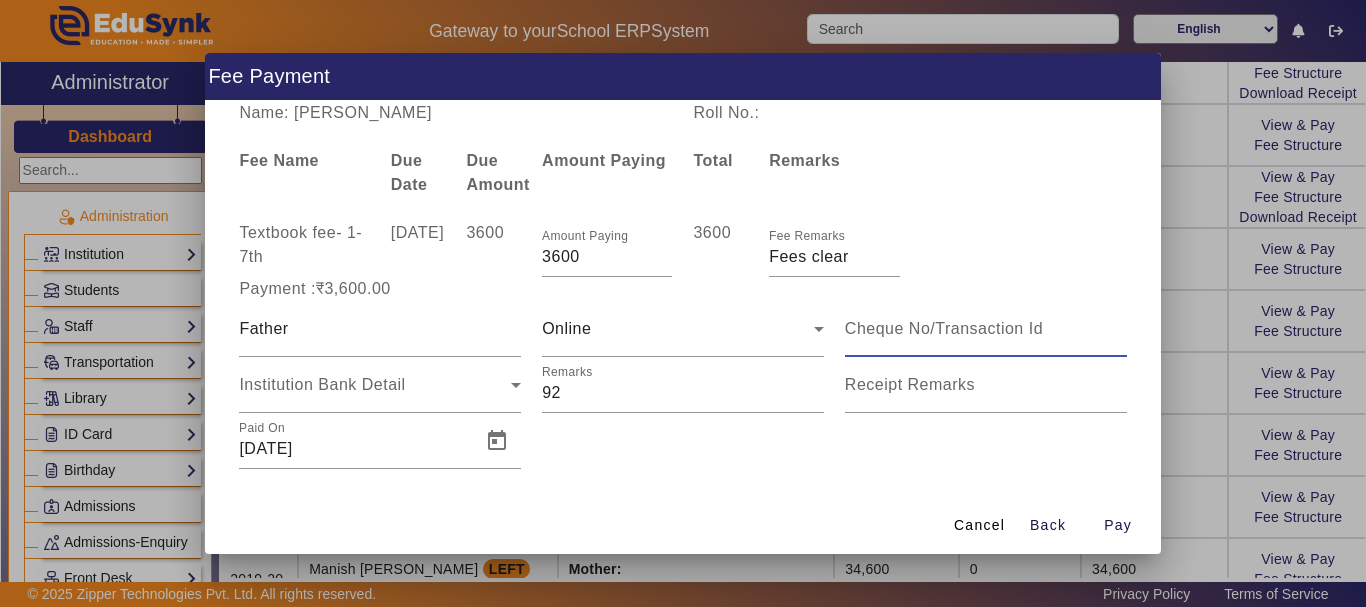 click at bounding box center (986, 329) 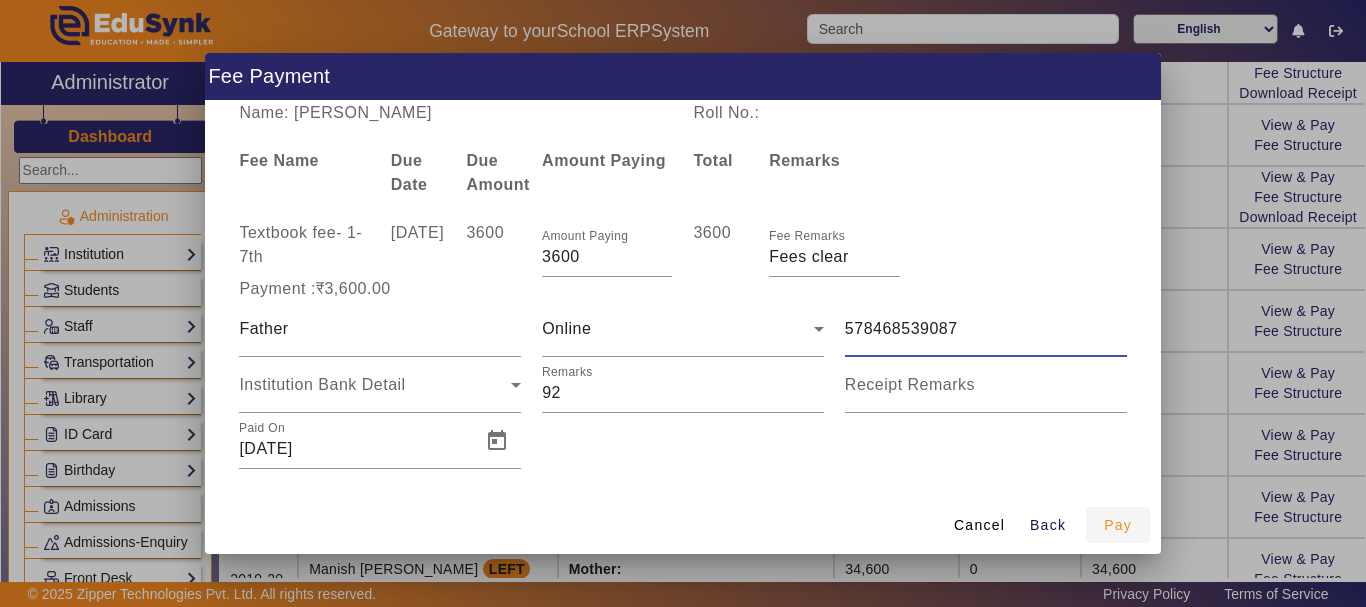 type on "578468539087" 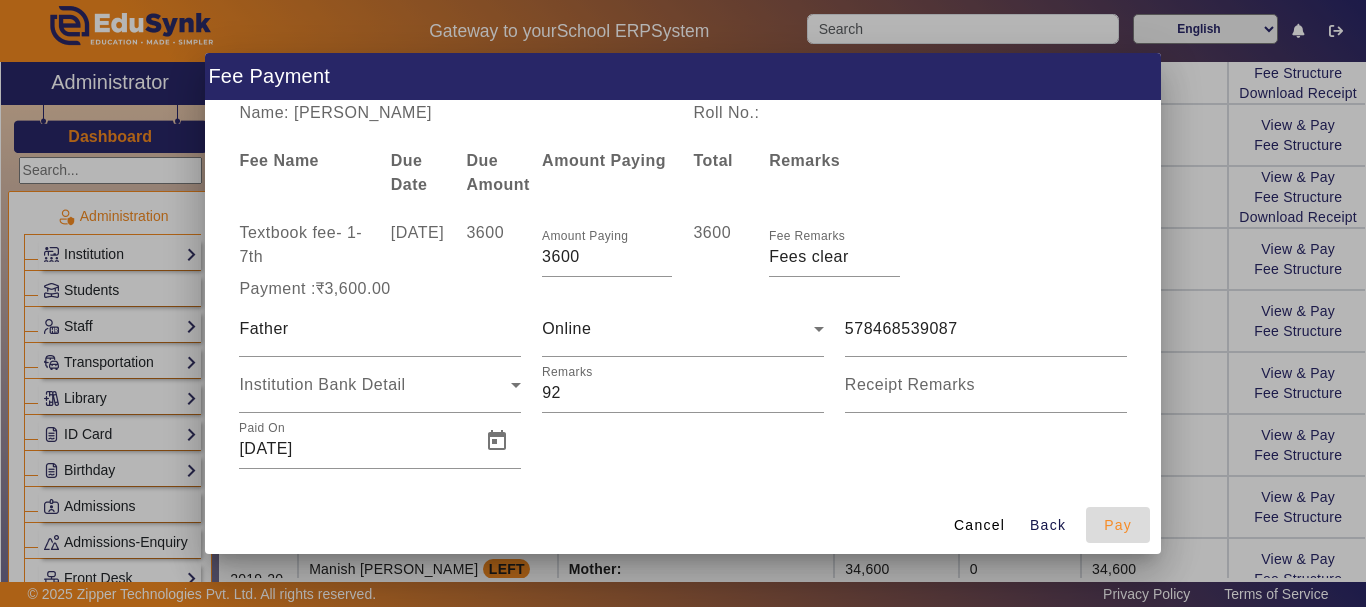 click on "Pay" at bounding box center [1118, 525] 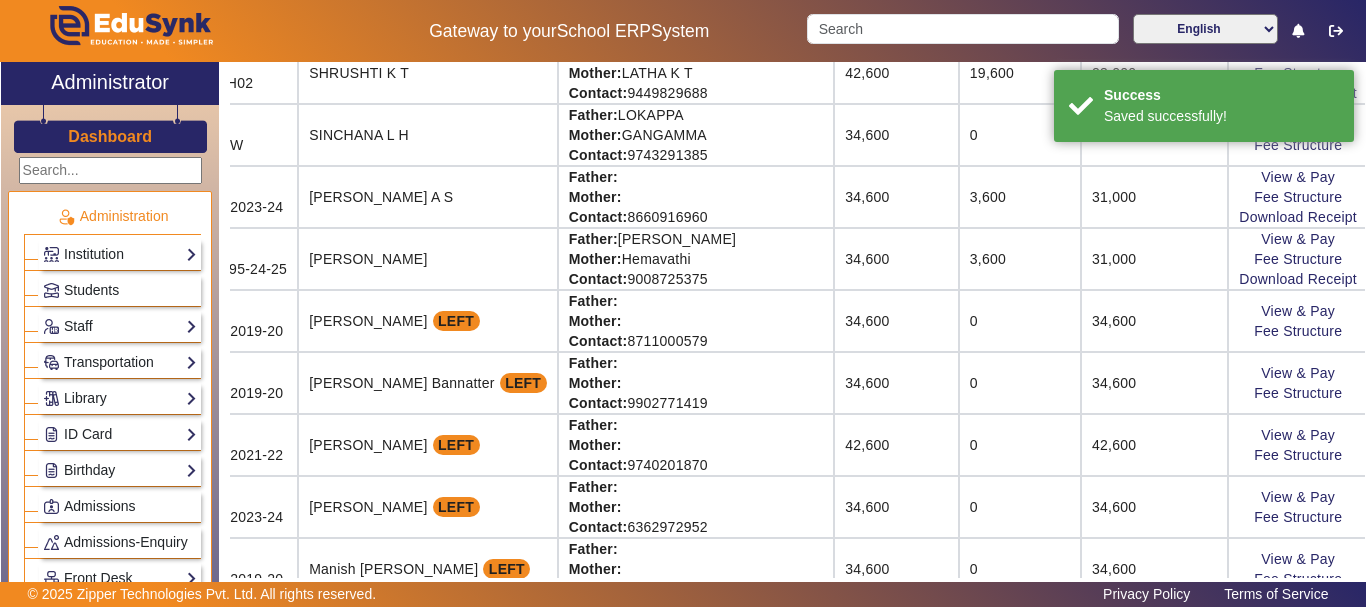 scroll, scrollTop: 230, scrollLeft: 80, axis: both 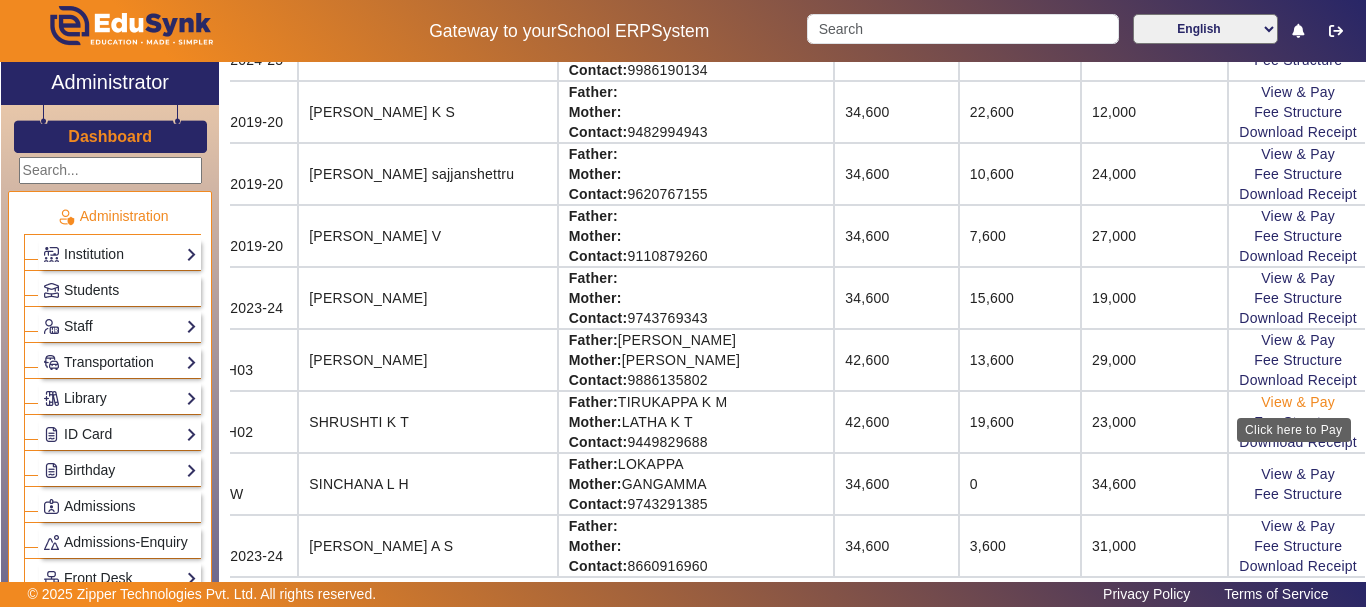 click on "View & Pay" 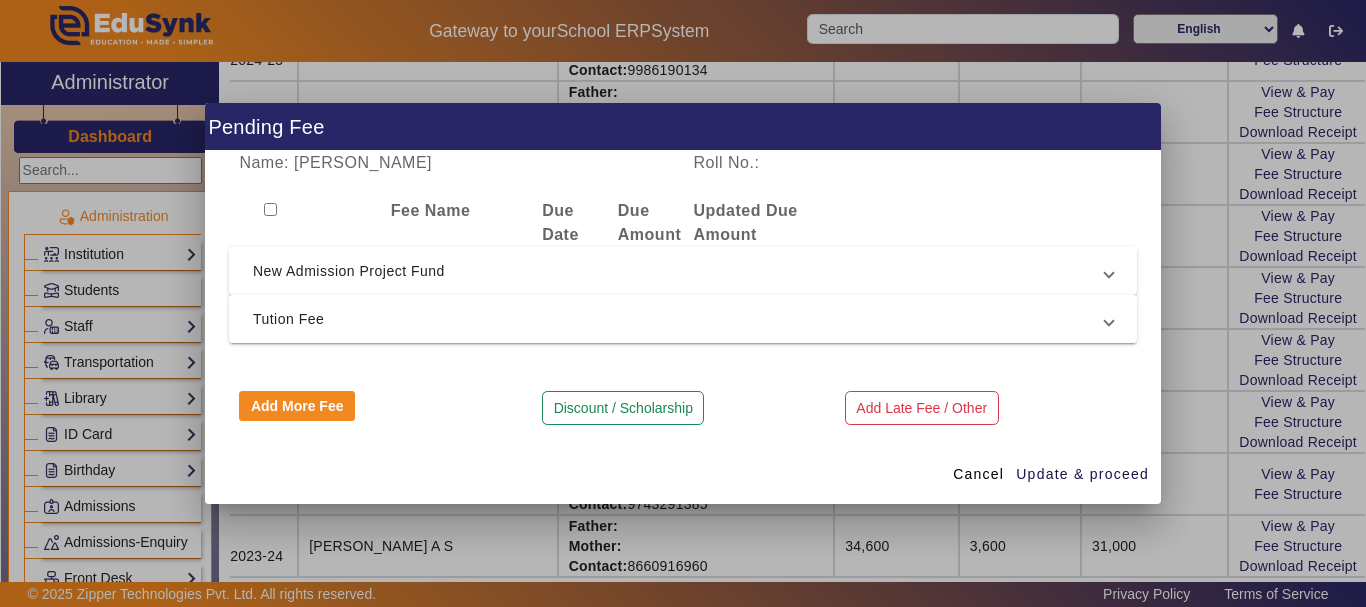 click on "Tution Fee" at bounding box center (679, 319) 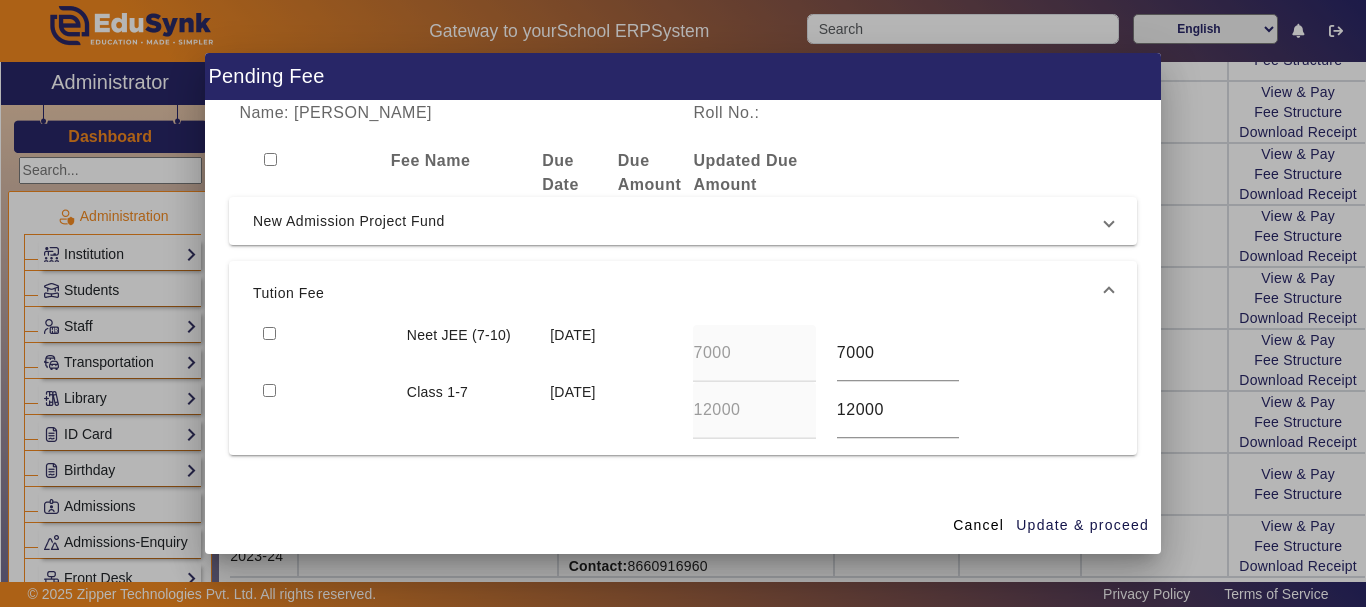 click at bounding box center [269, 333] 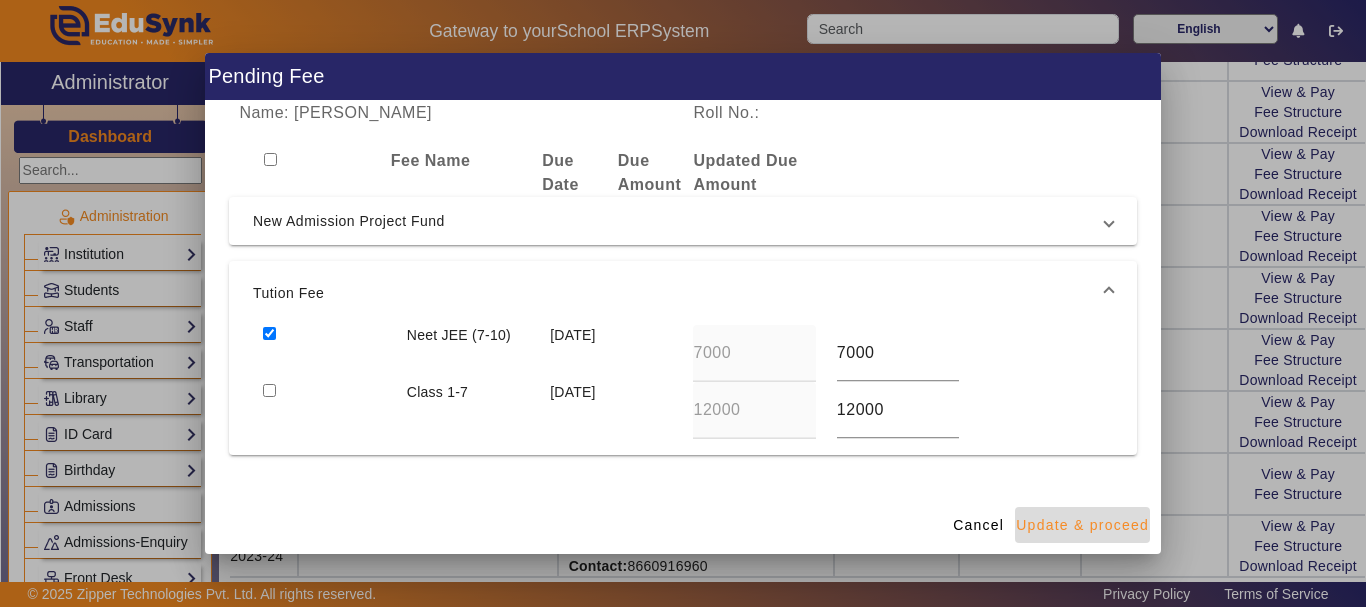 click on "Update & proceed" at bounding box center [1082, 525] 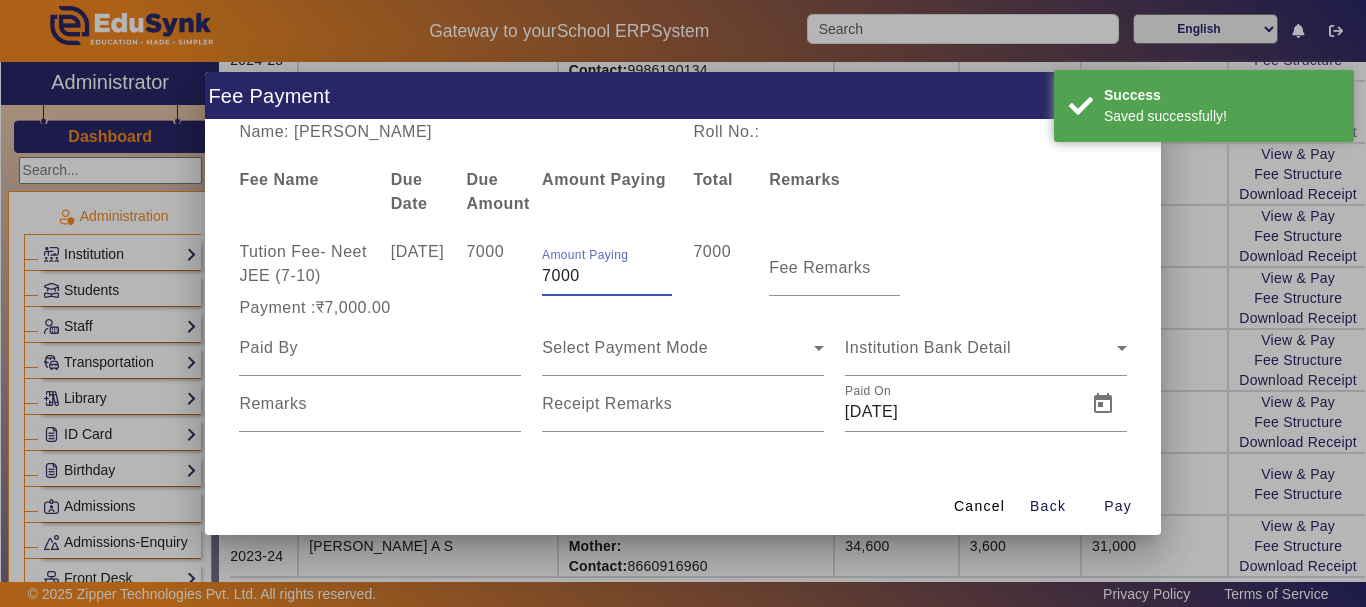 click on "7000" at bounding box center [607, 276] 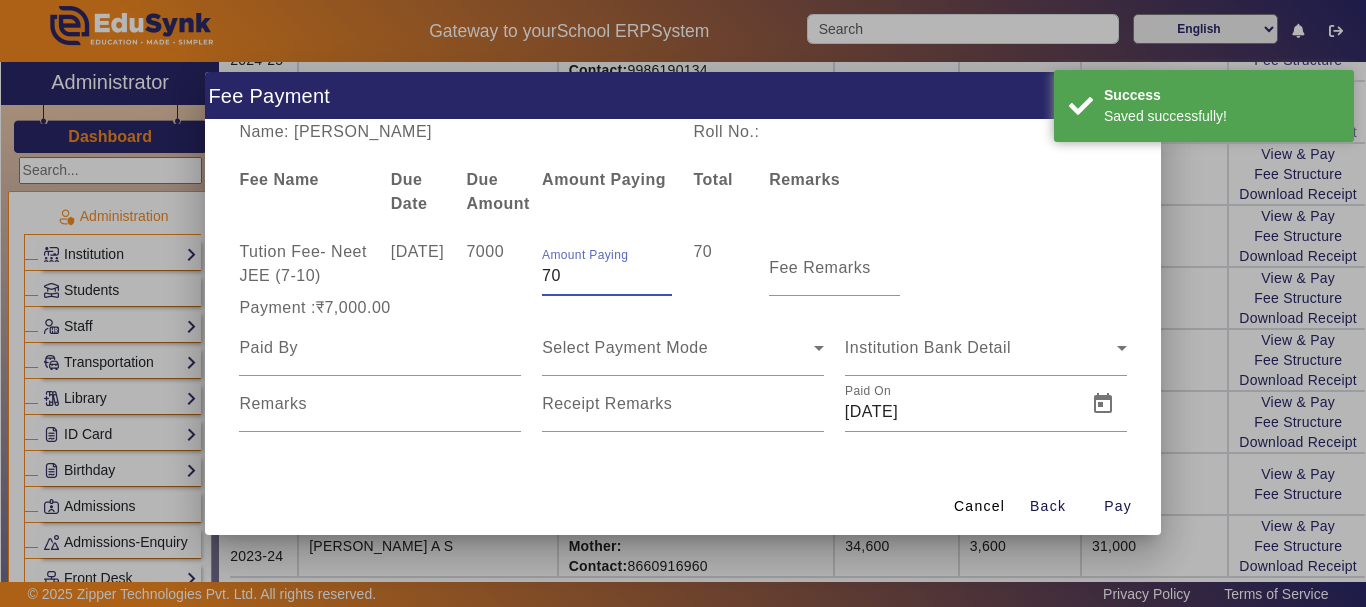 type on "7" 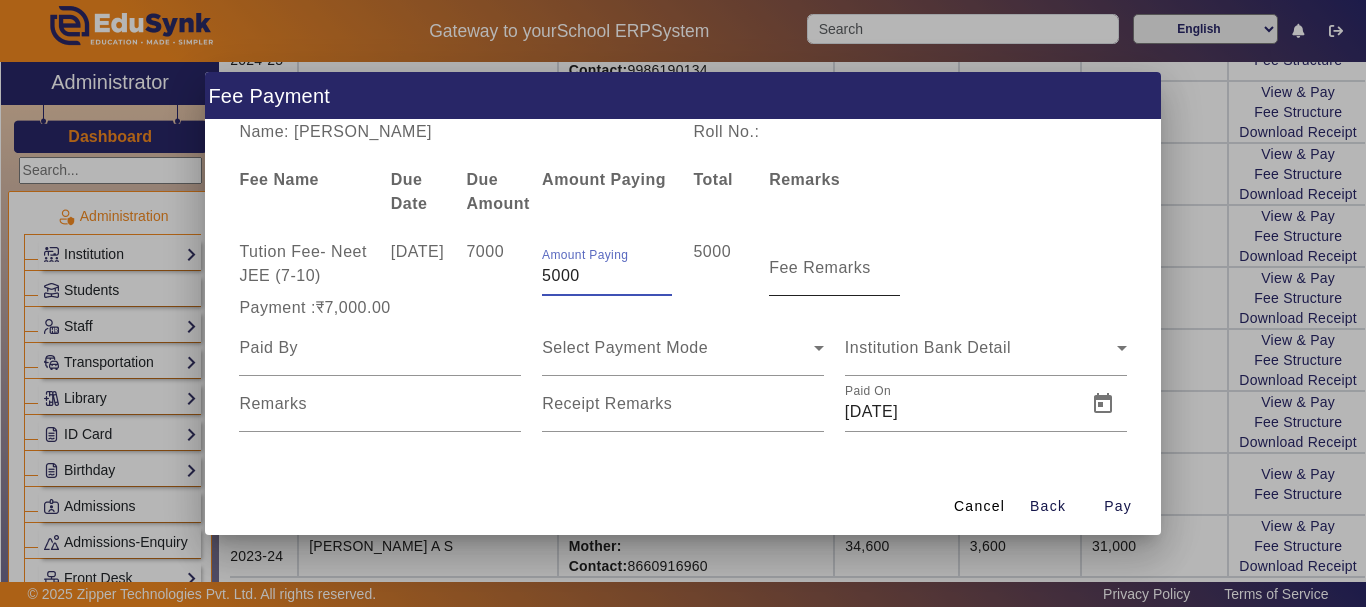 type on "5000" 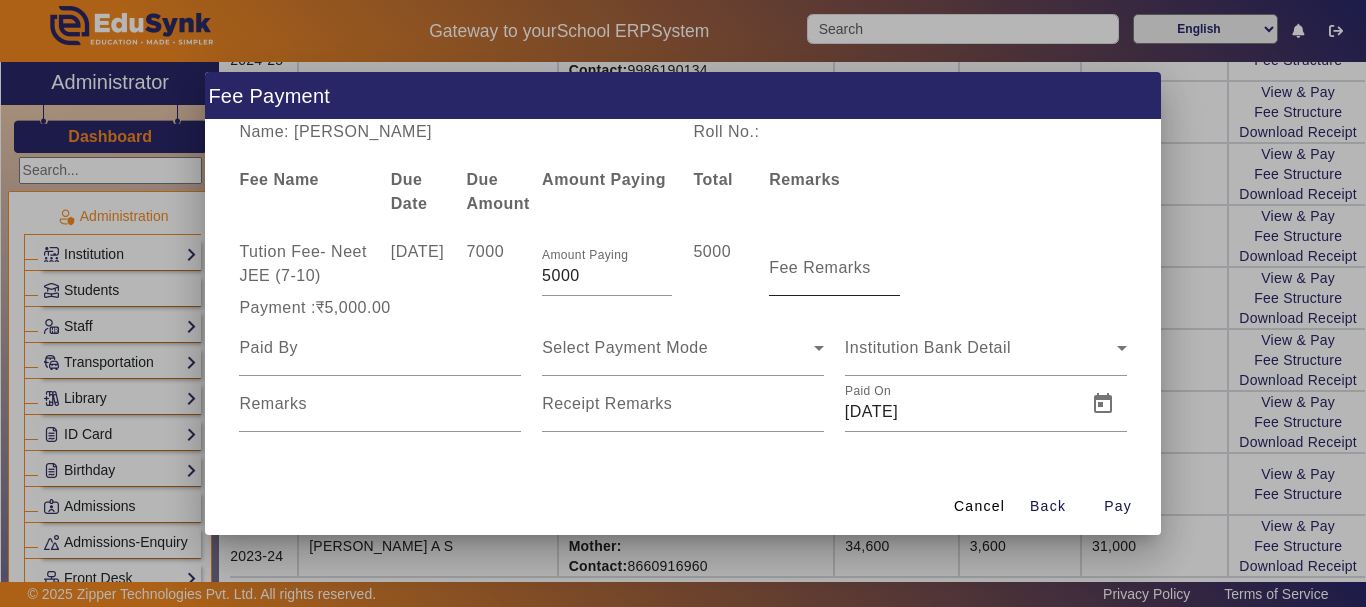 click on "Fee Remarks" at bounding box center [820, 267] 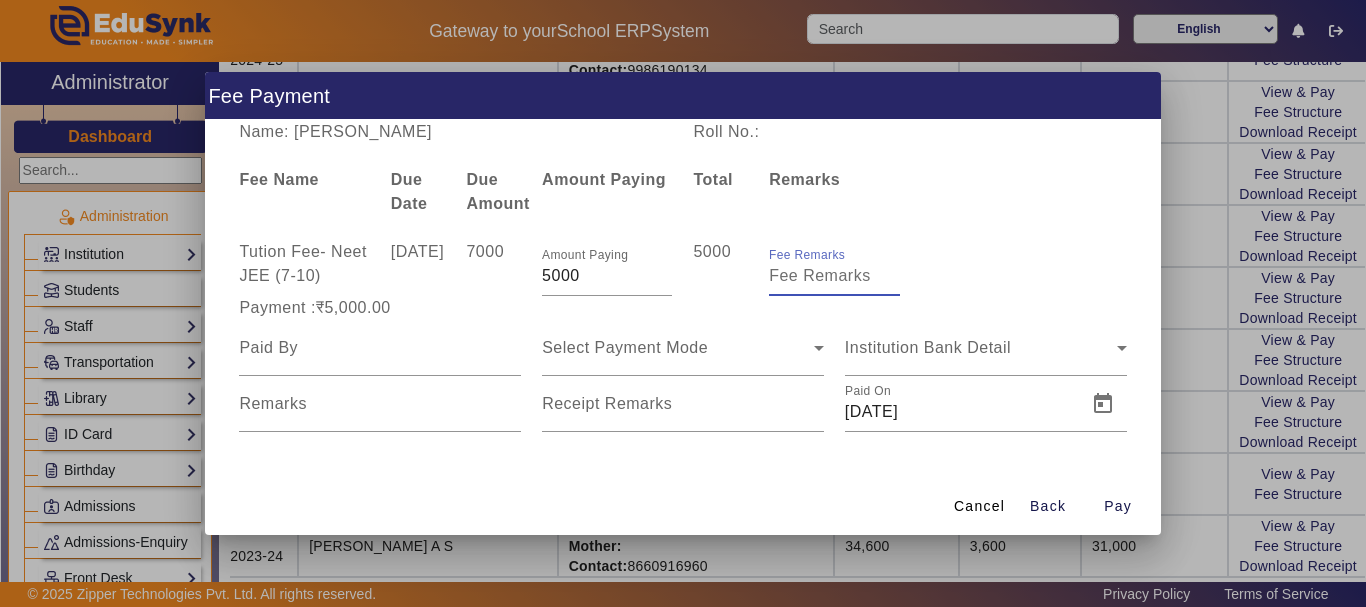 type on "F" 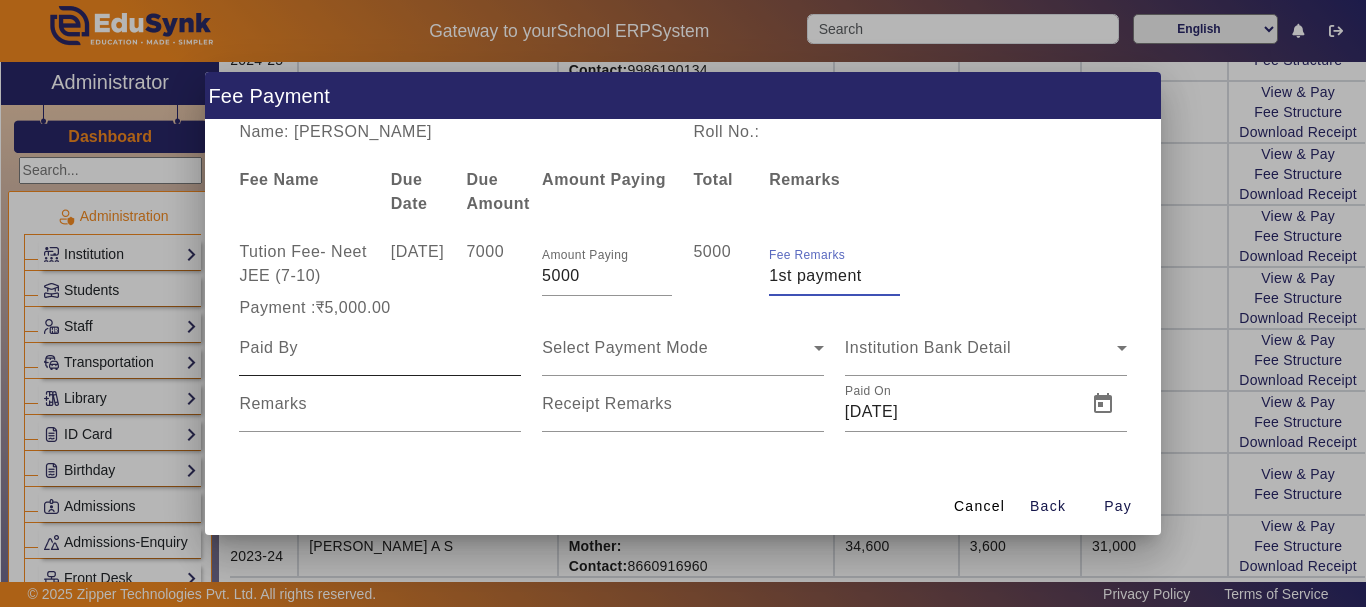 type on "1st payment" 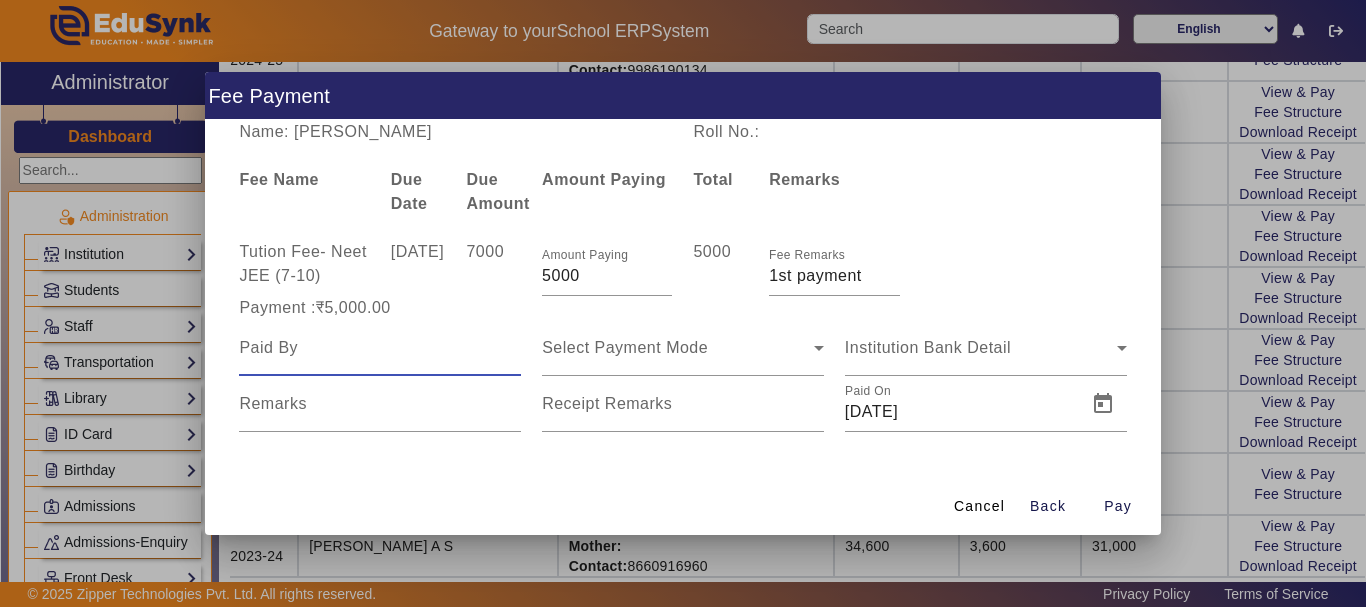 click at bounding box center [380, 348] 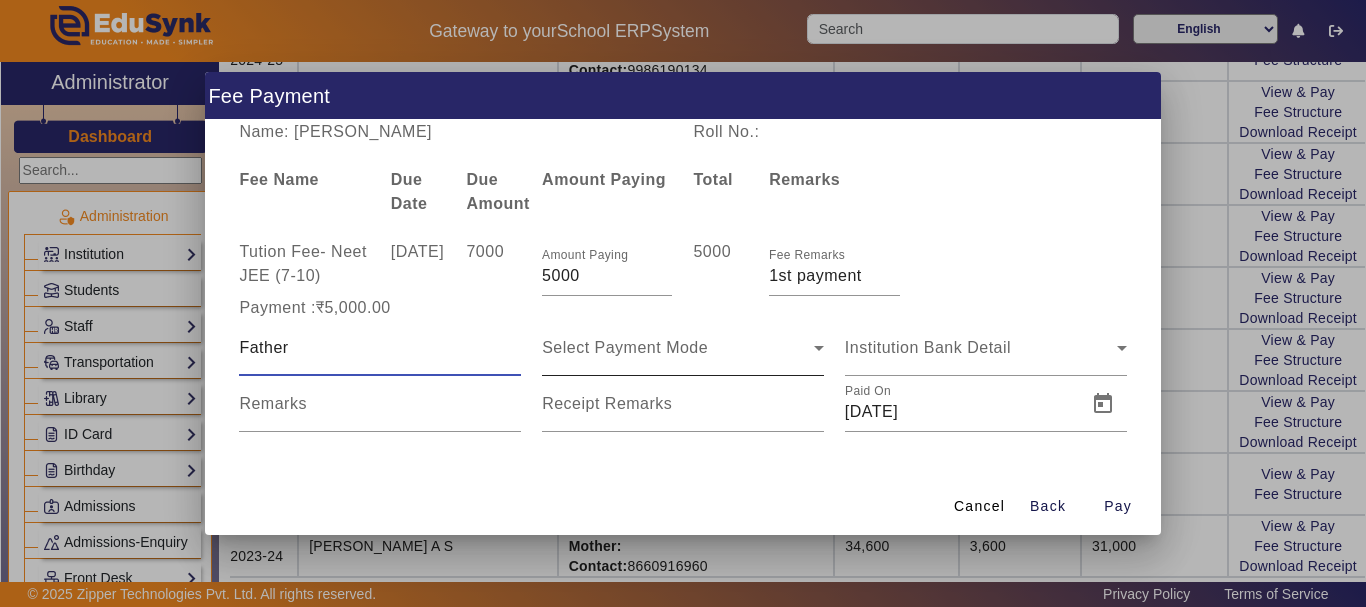 type on "Father" 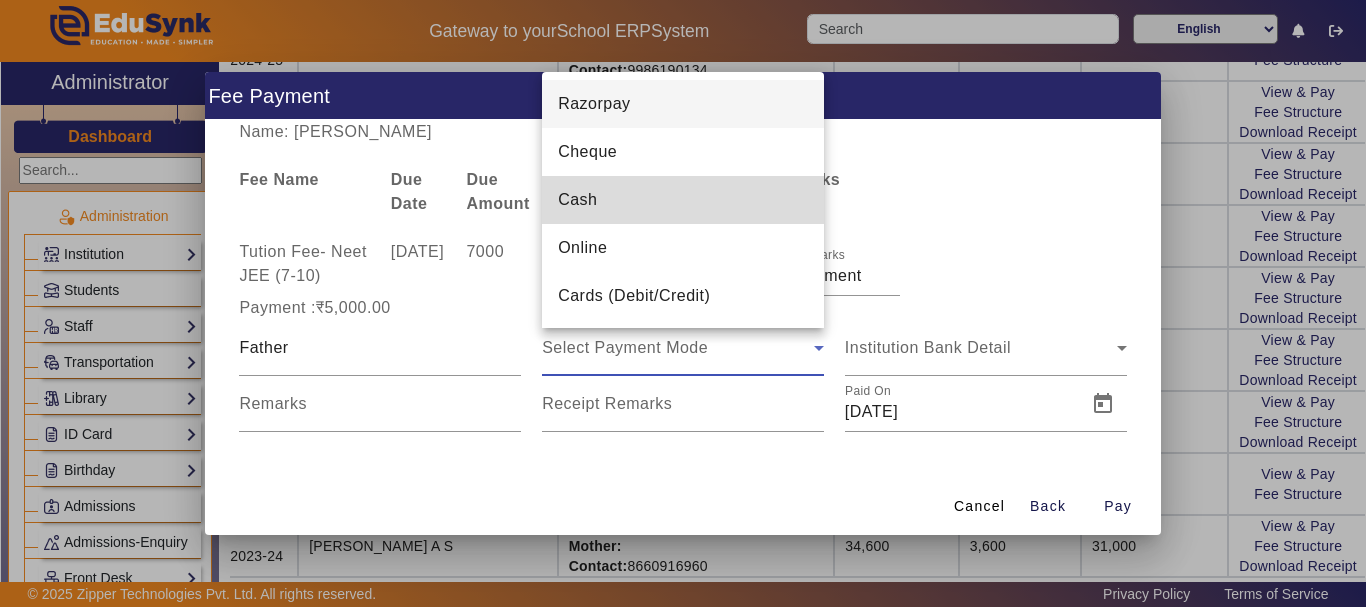 click on "Cash" at bounding box center [577, 200] 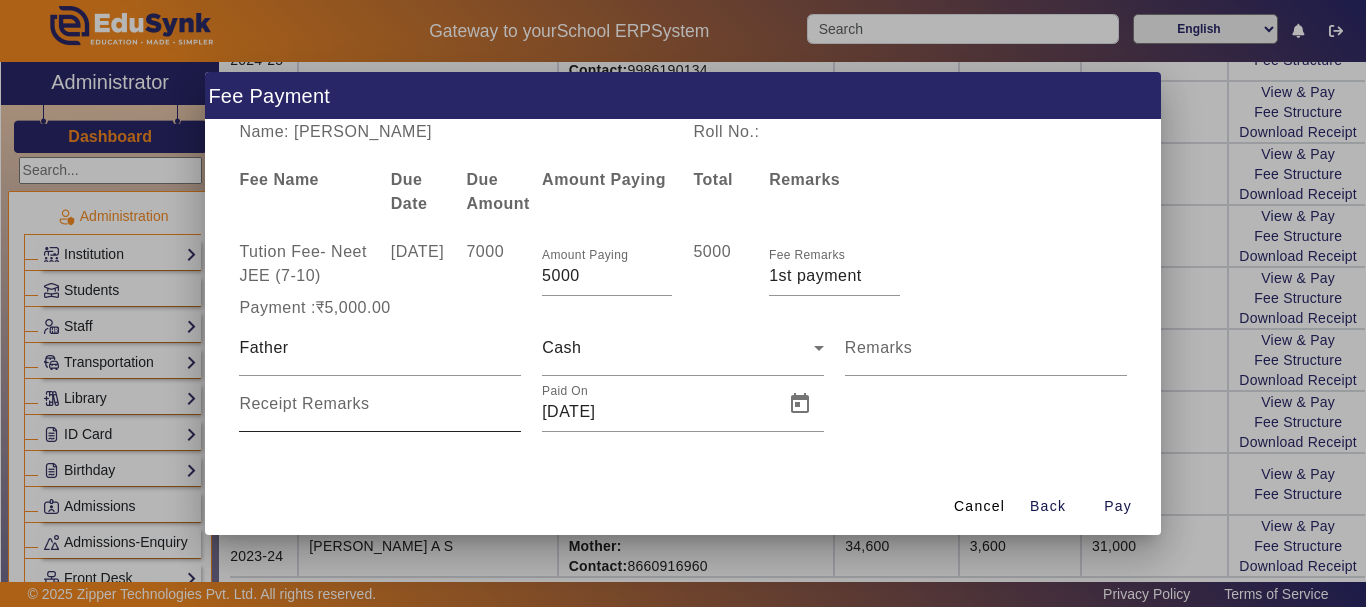 click on "Receipt Remarks" at bounding box center (380, 404) 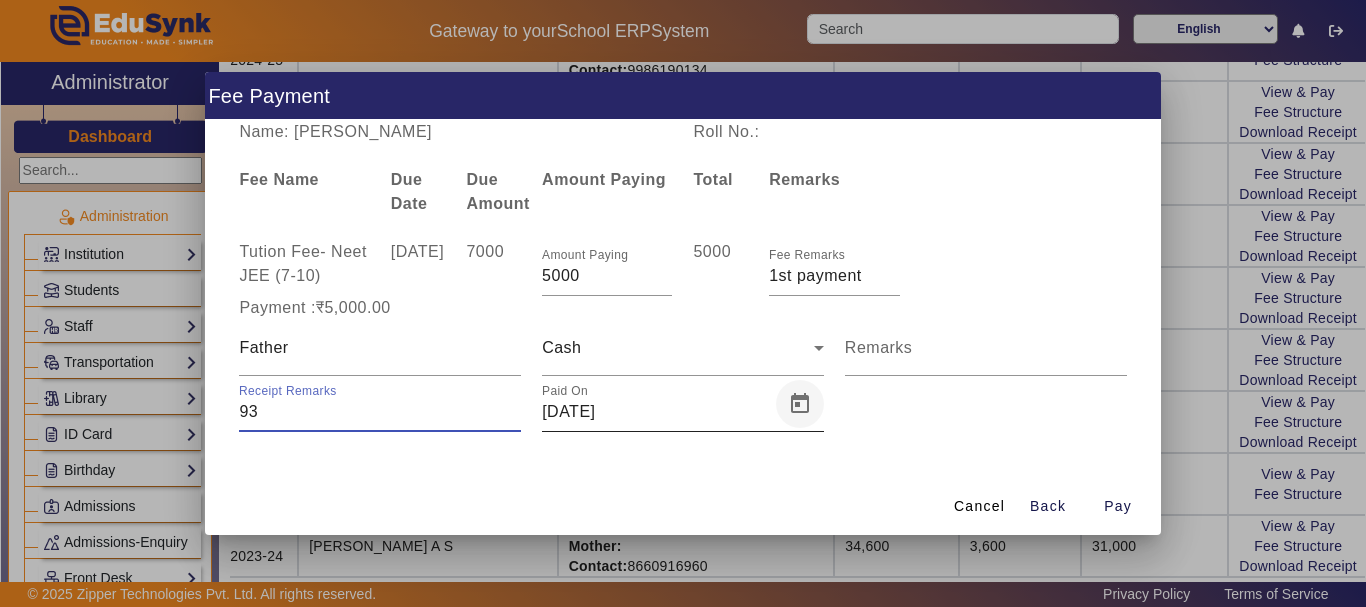 type on "93" 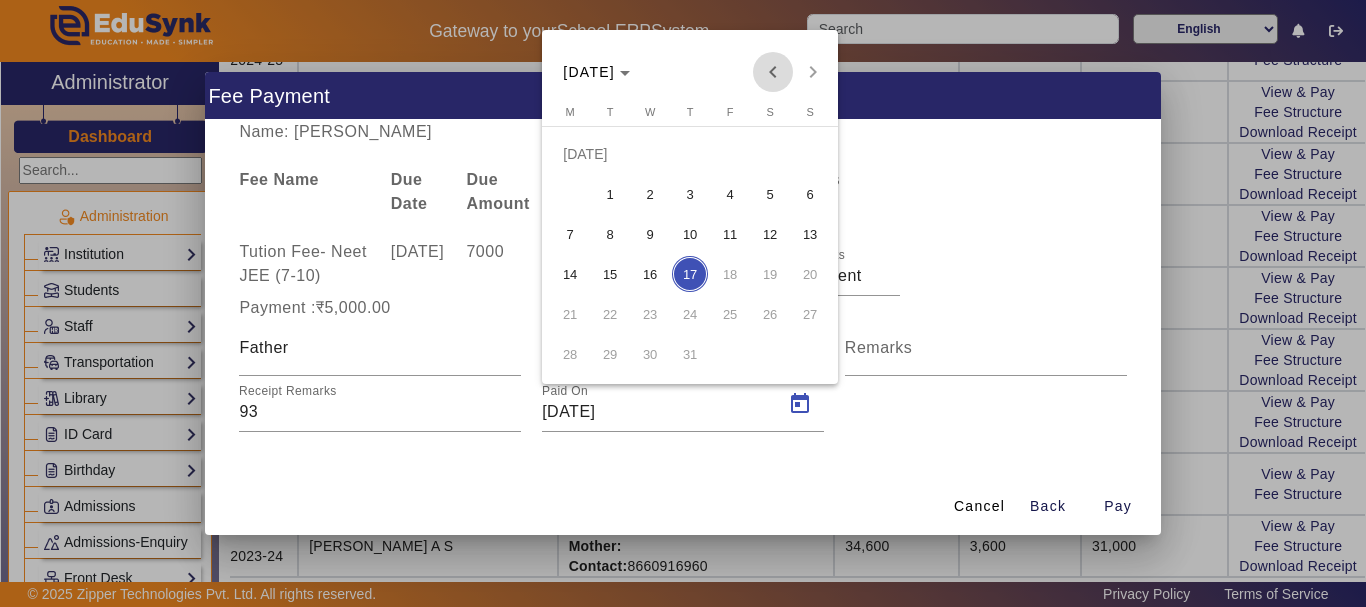 click at bounding box center (773, 72) 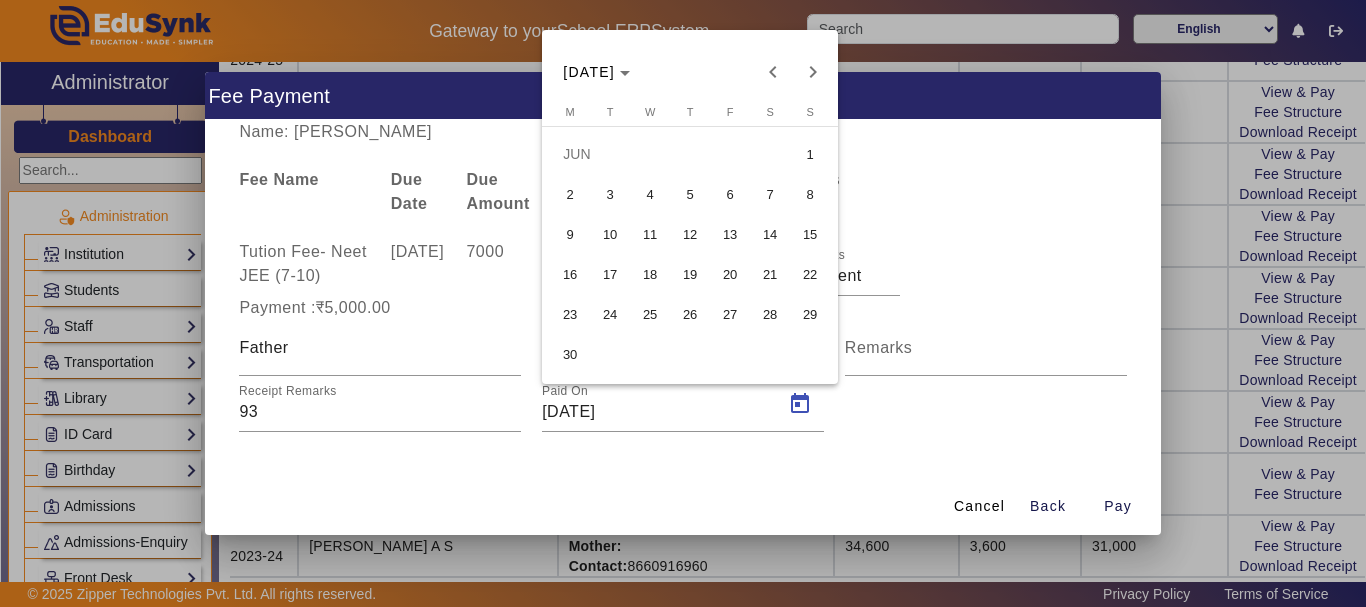 click on "27" at bounding box center [730, 314] 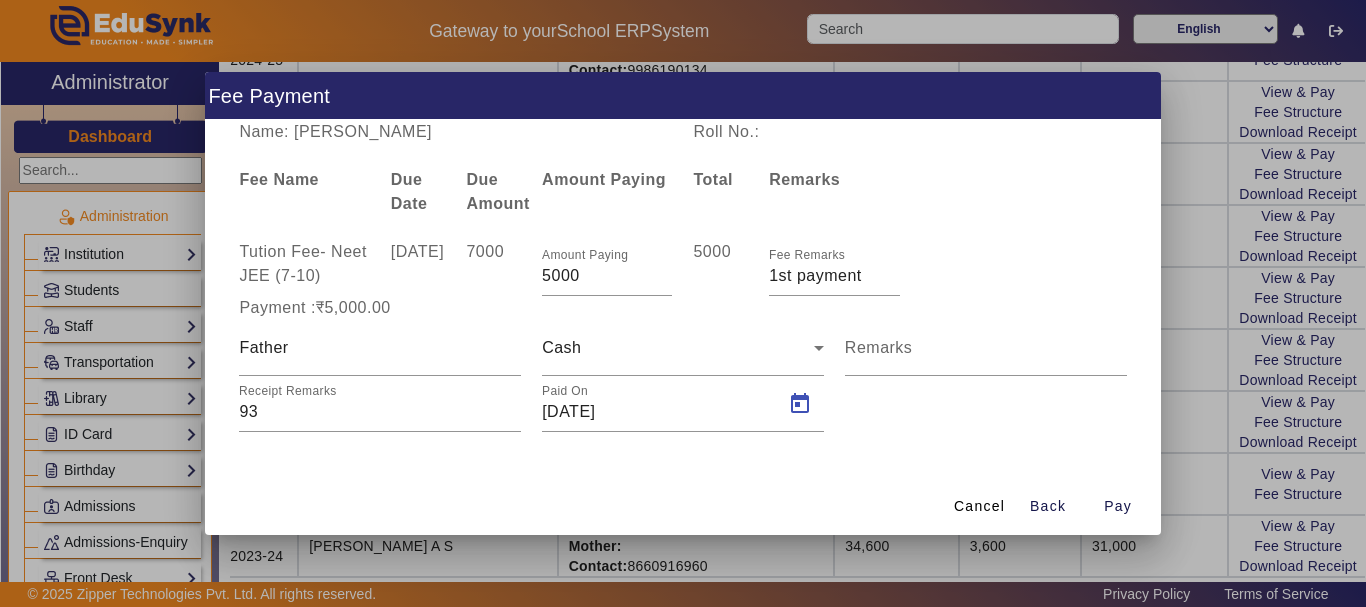 type on "[DATE]" 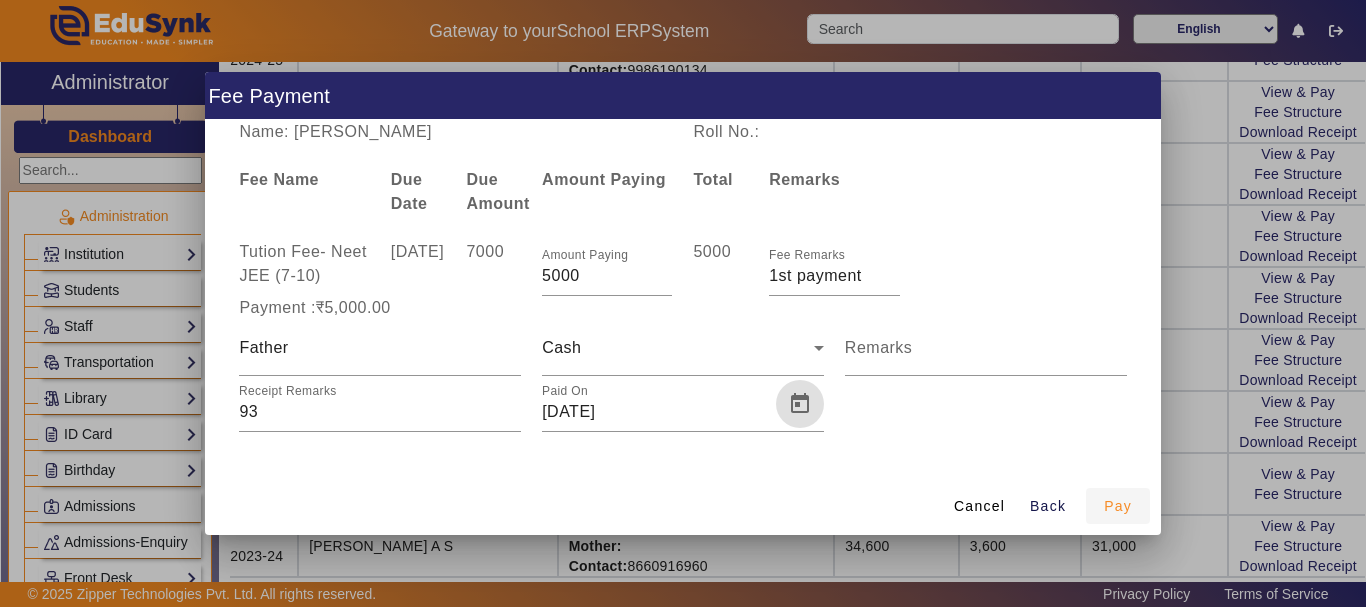 click on "Pay" at bounding box center [1118, 506] 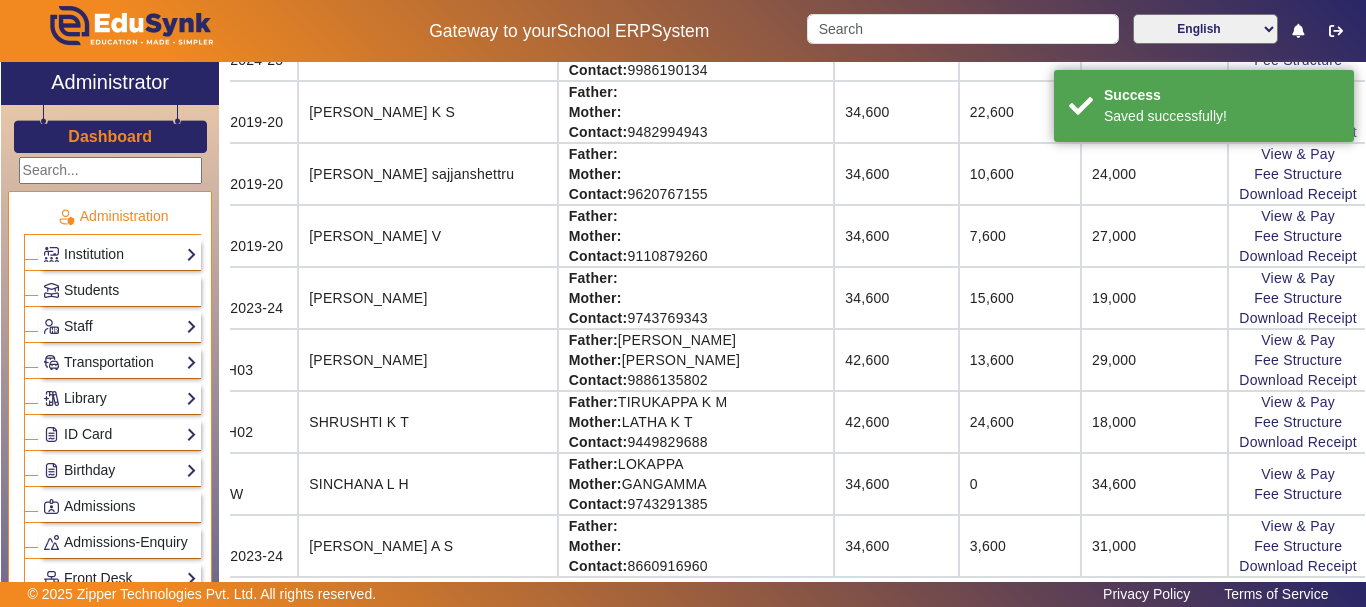 scroll, scrollTop: 67, scrollLeft: 80, axis: both 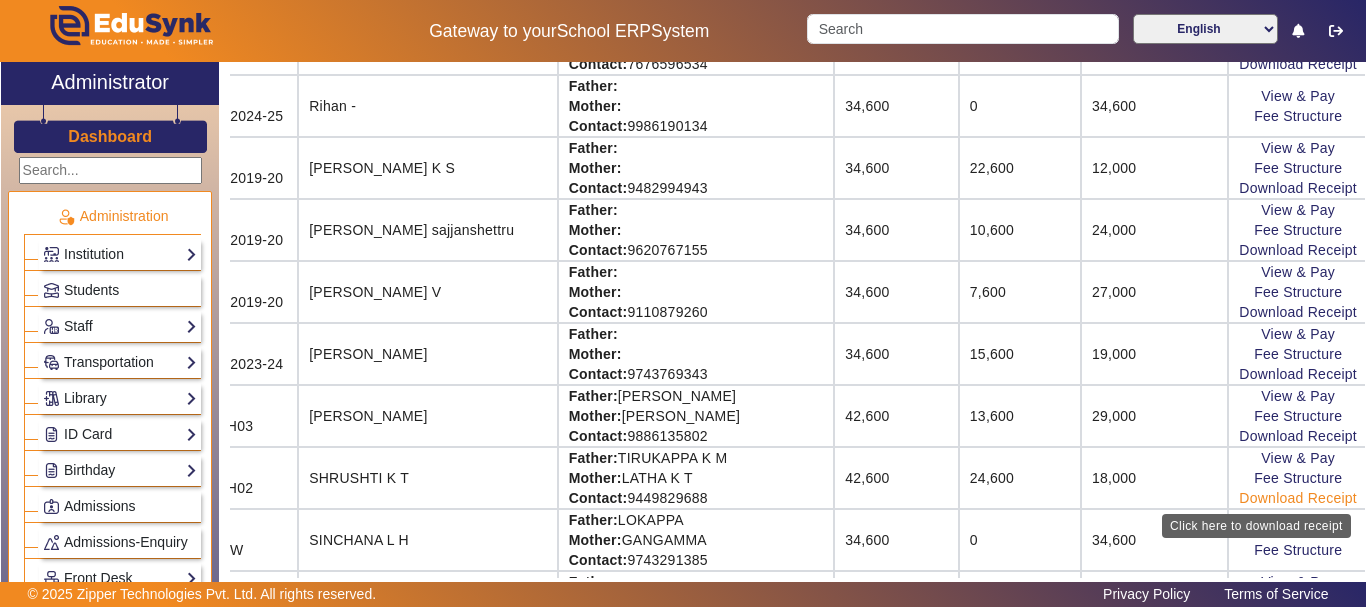 click on "Download Receipt" 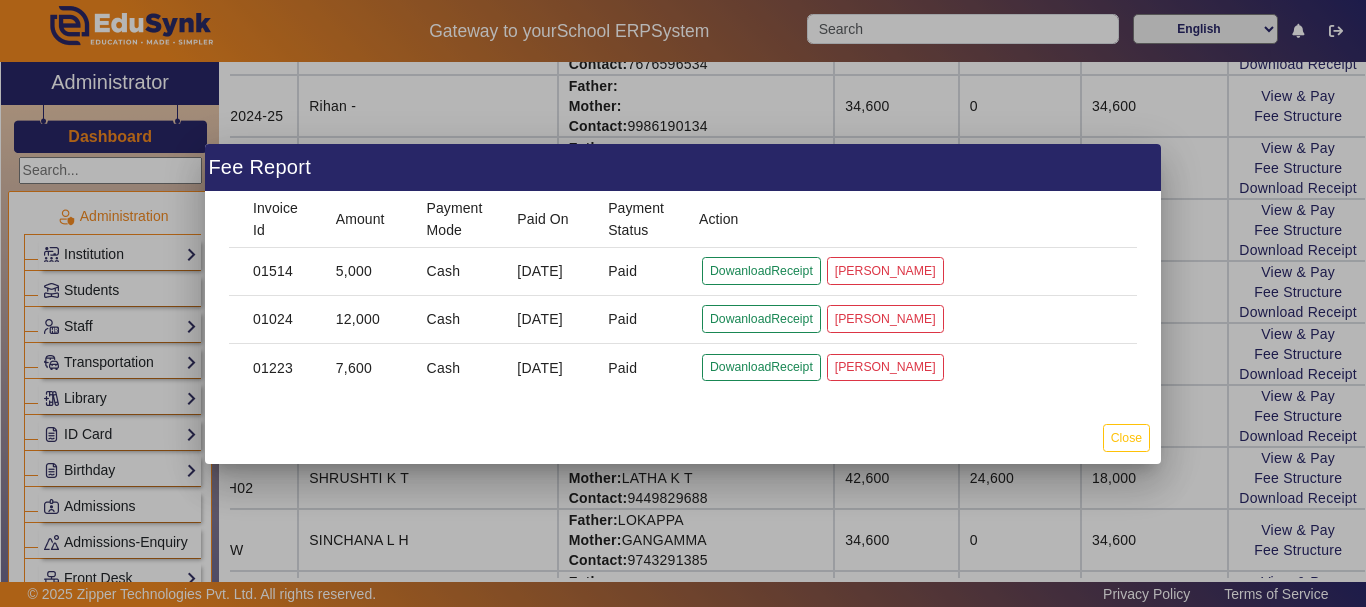 click at bounding box center [683, 303] 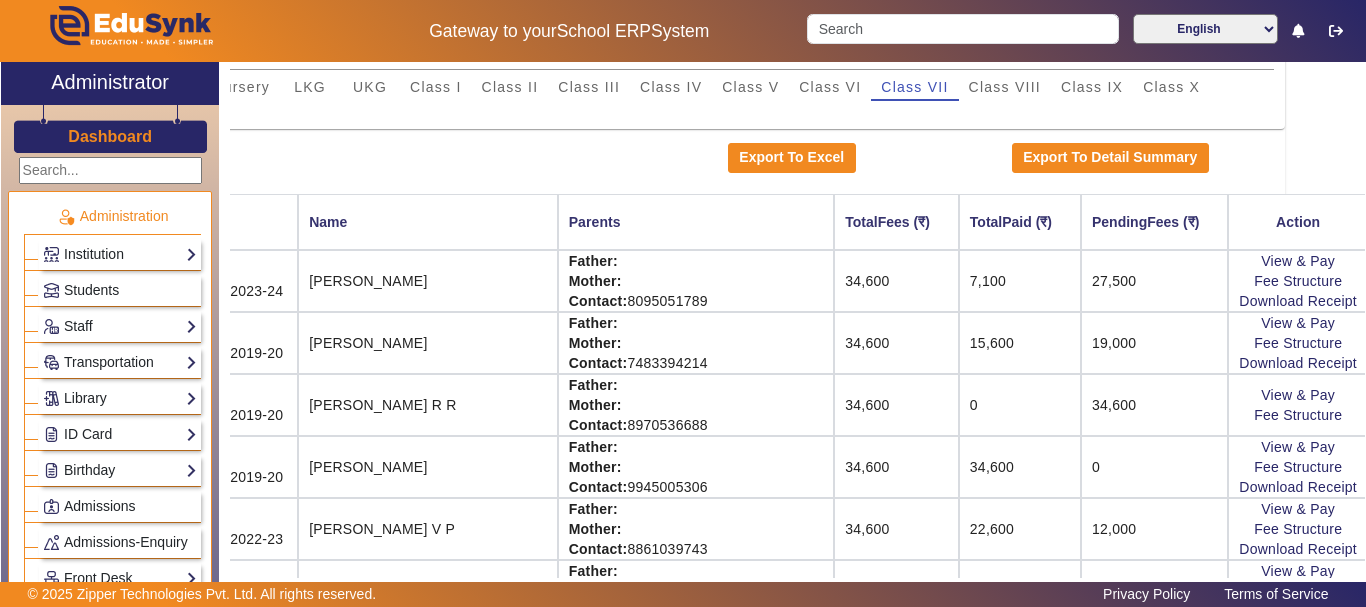 scroll, scrollTop: 201, scrollLeft: 80, axis: both 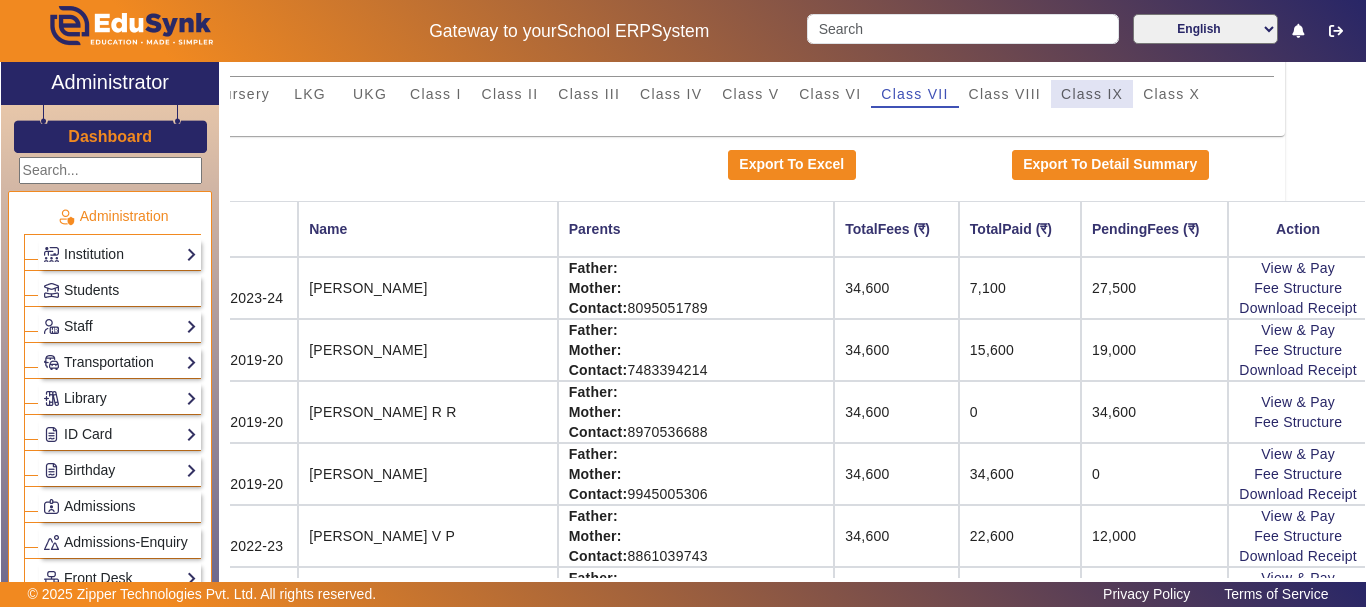 click on "Class IX" at bounding box center [1092, 94] 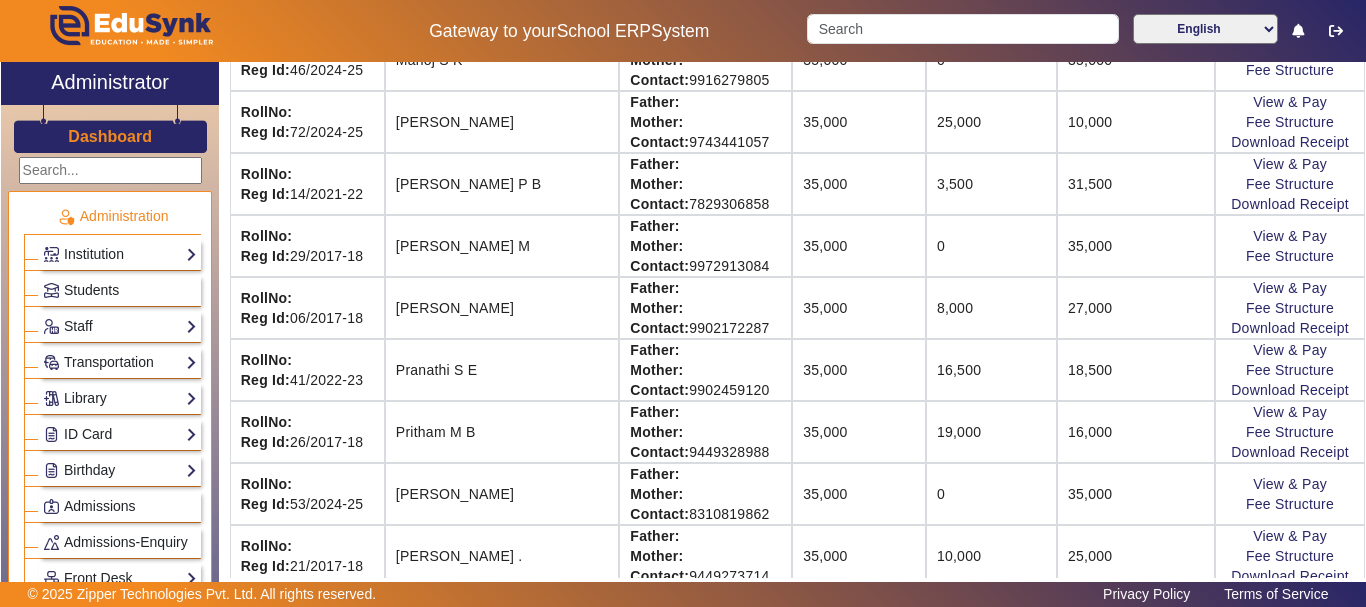 scroll, scrollTop: 841, scrollLeft: 0, axis: vertical 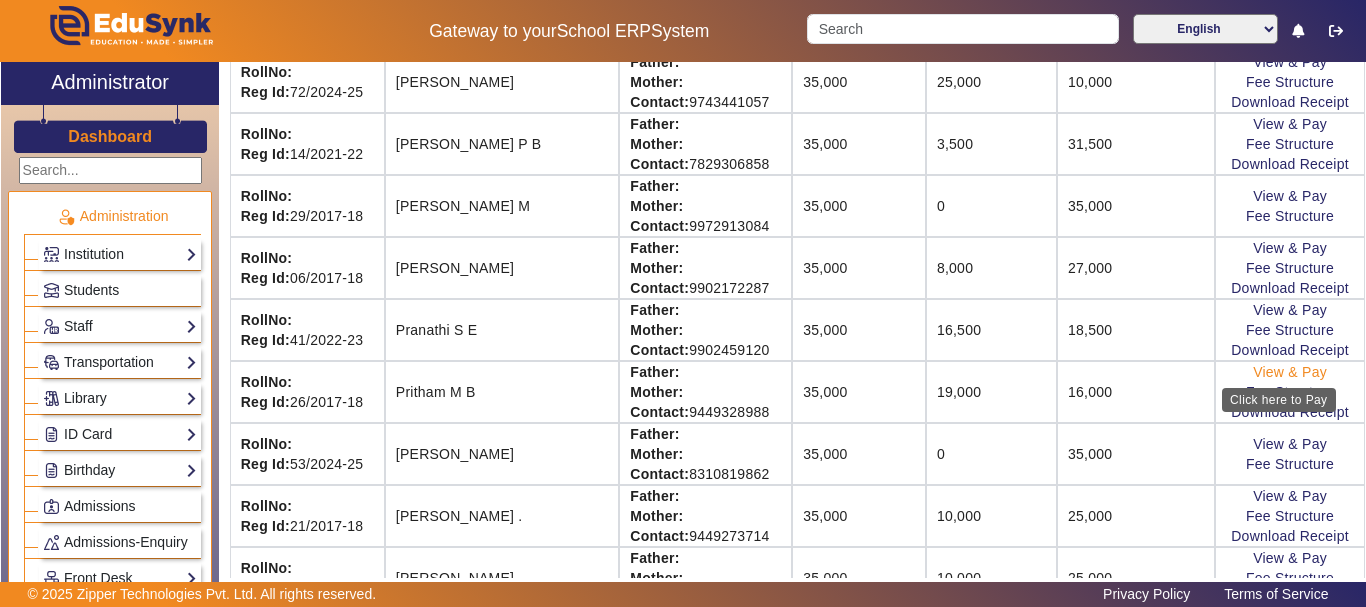 click on "View & Pay" 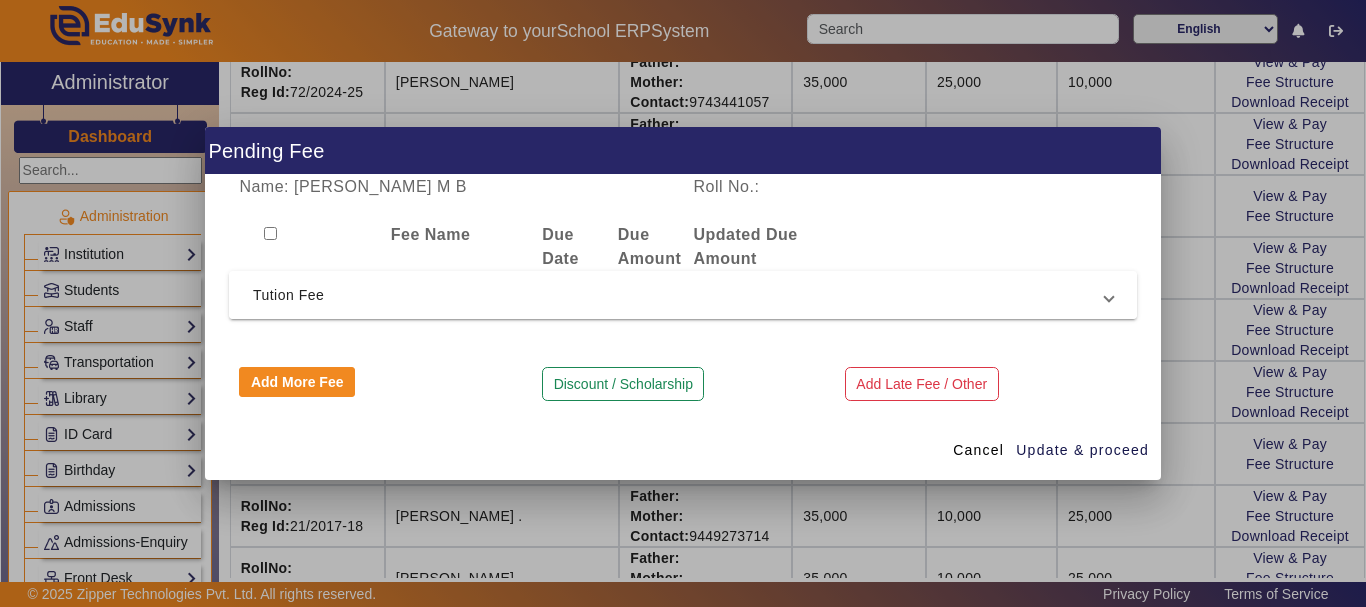 click on "Tution Fee" at bounding box center [679, 295] 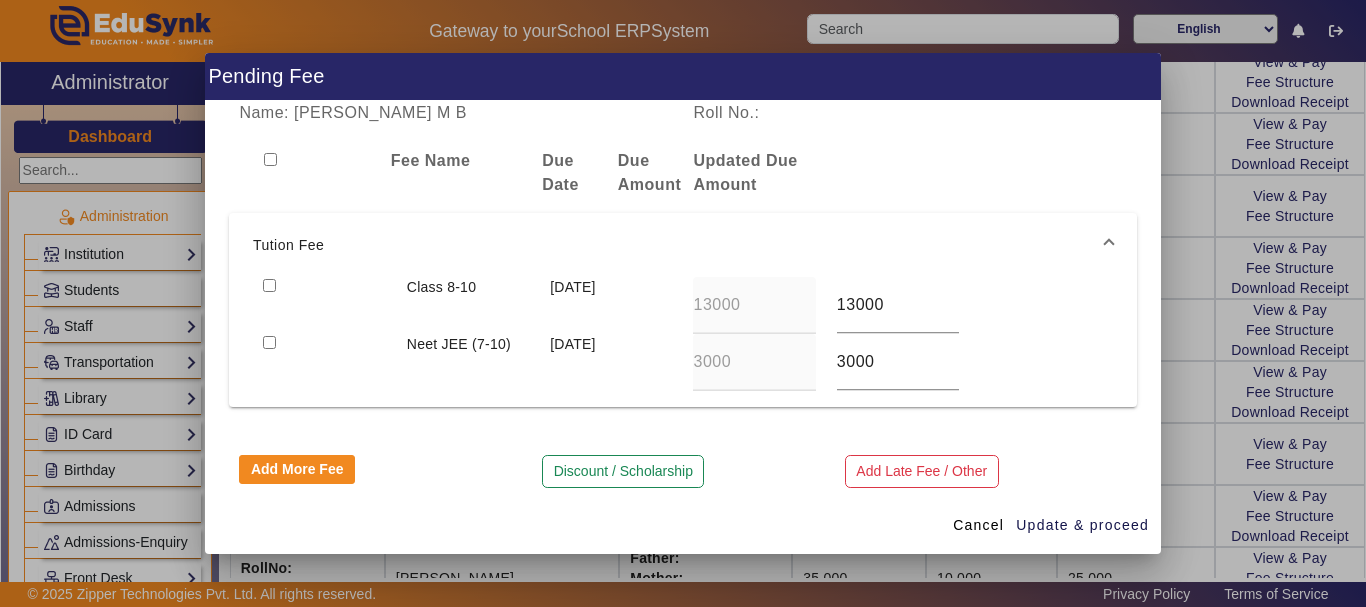 click at bounding box center [269, 342] 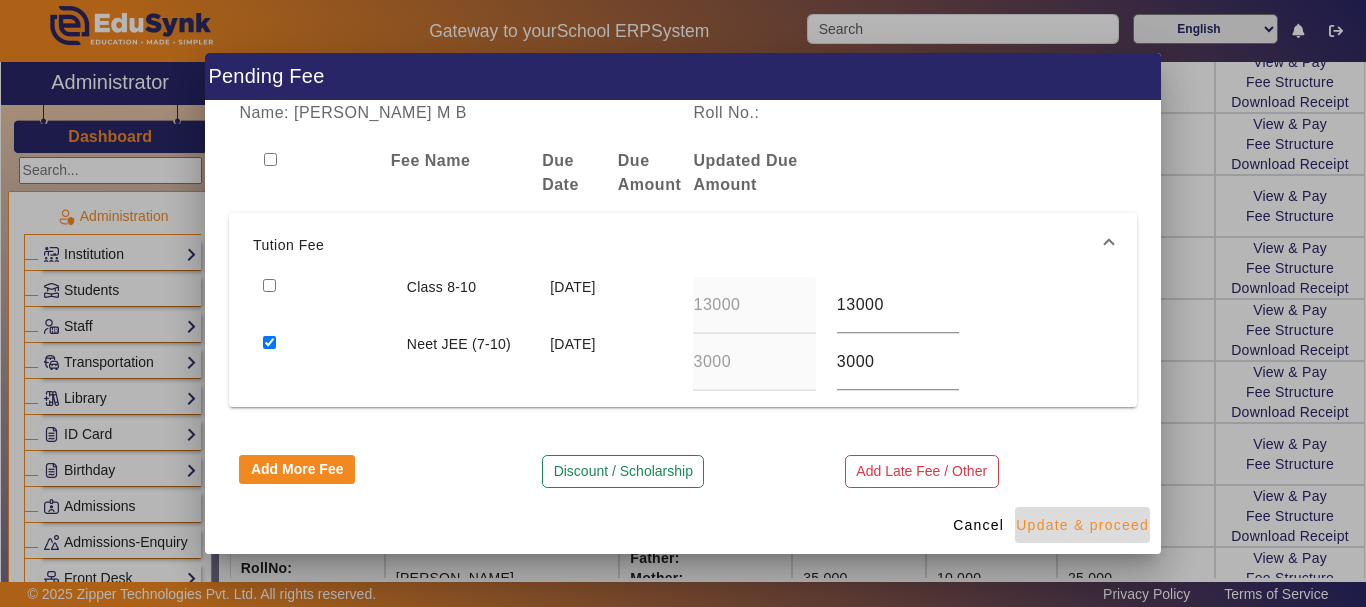 click on "Update & proceed" at bounding box center [1082, 525] 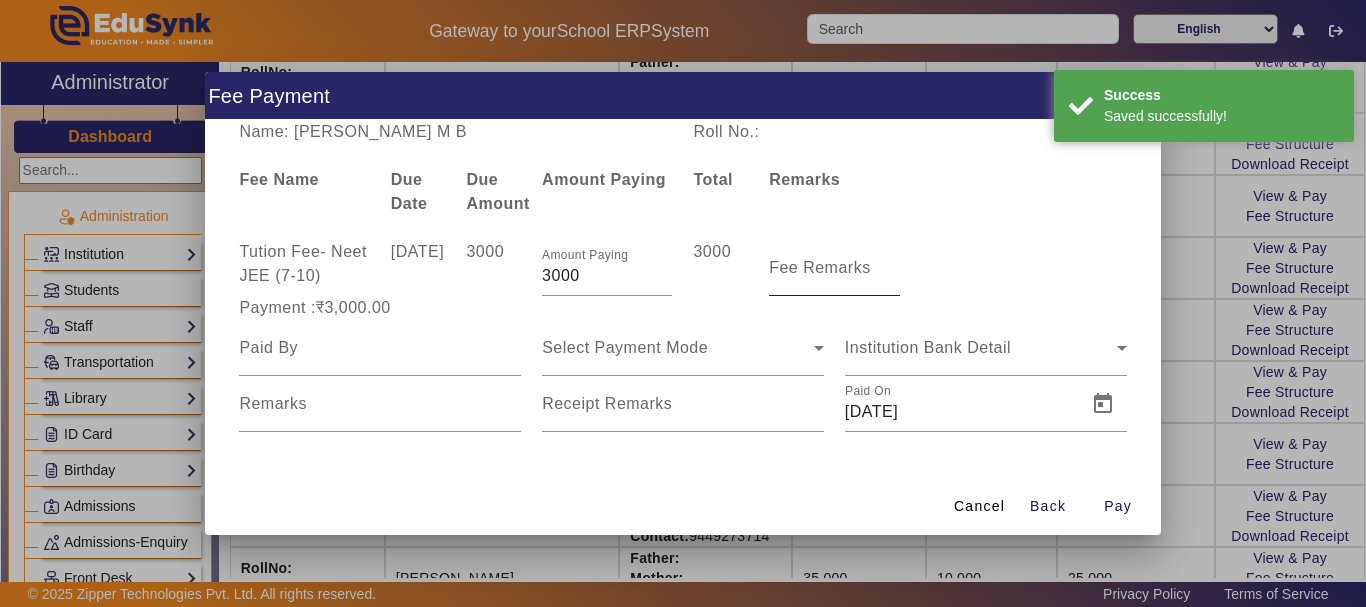 click on "Fee Remarks" at bounding box center [834, 268] 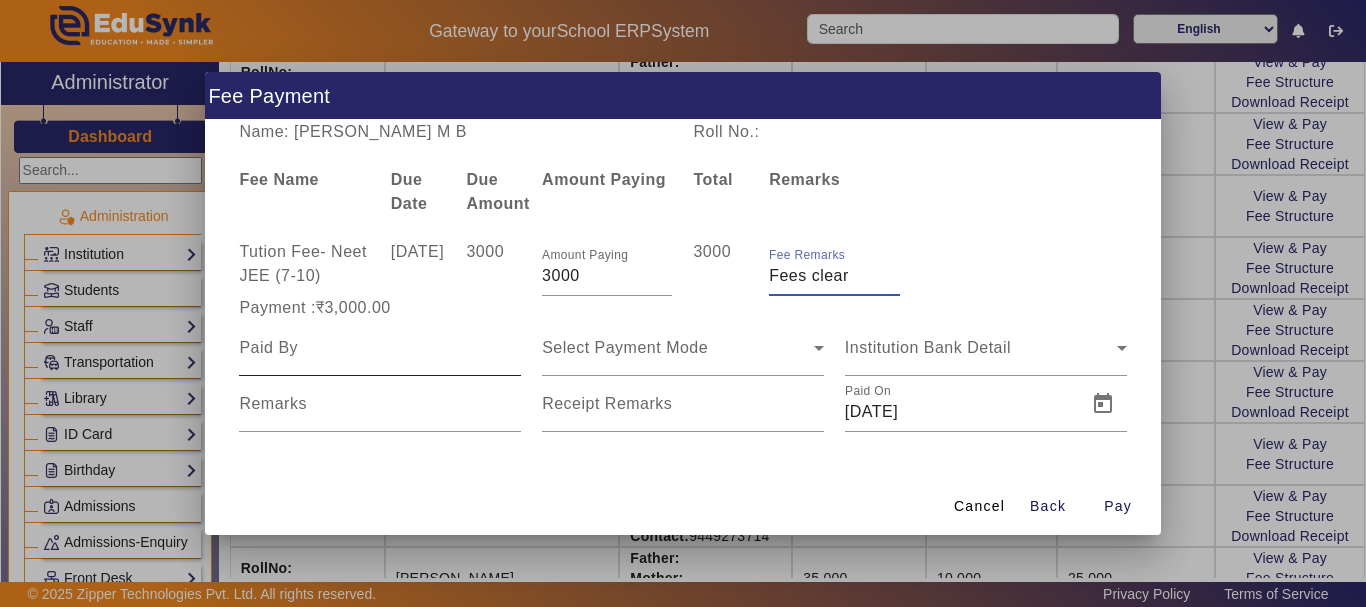 type on "Fees clear" 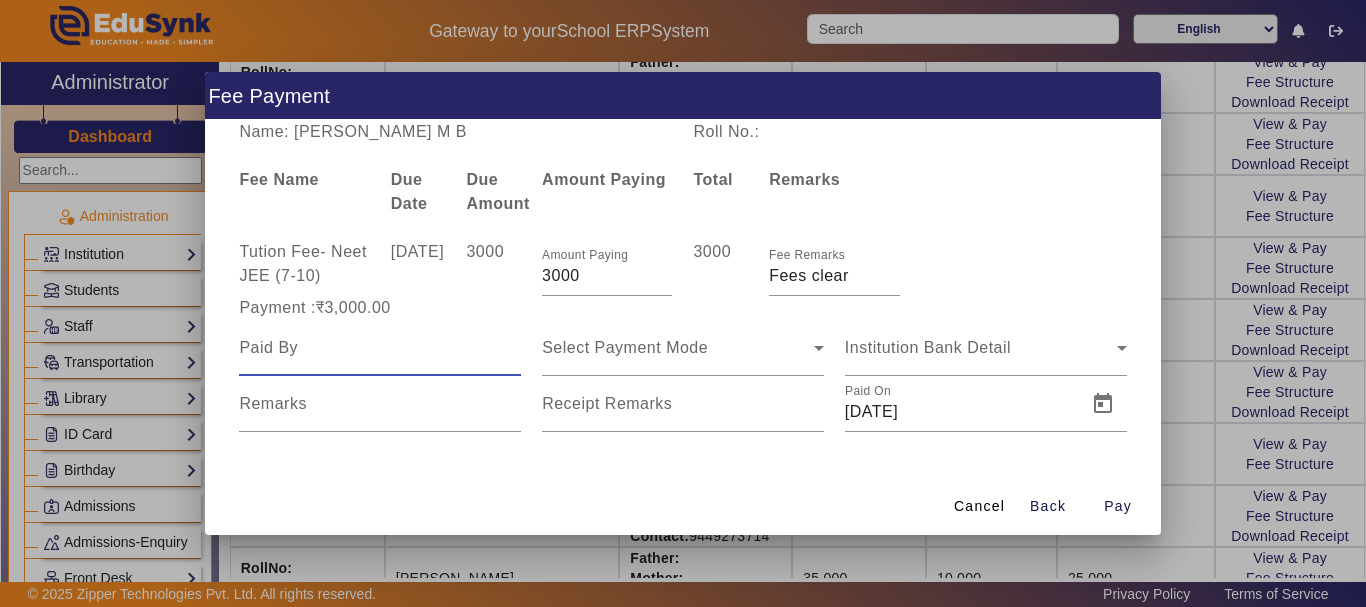 click at bounding box center [380, 348] 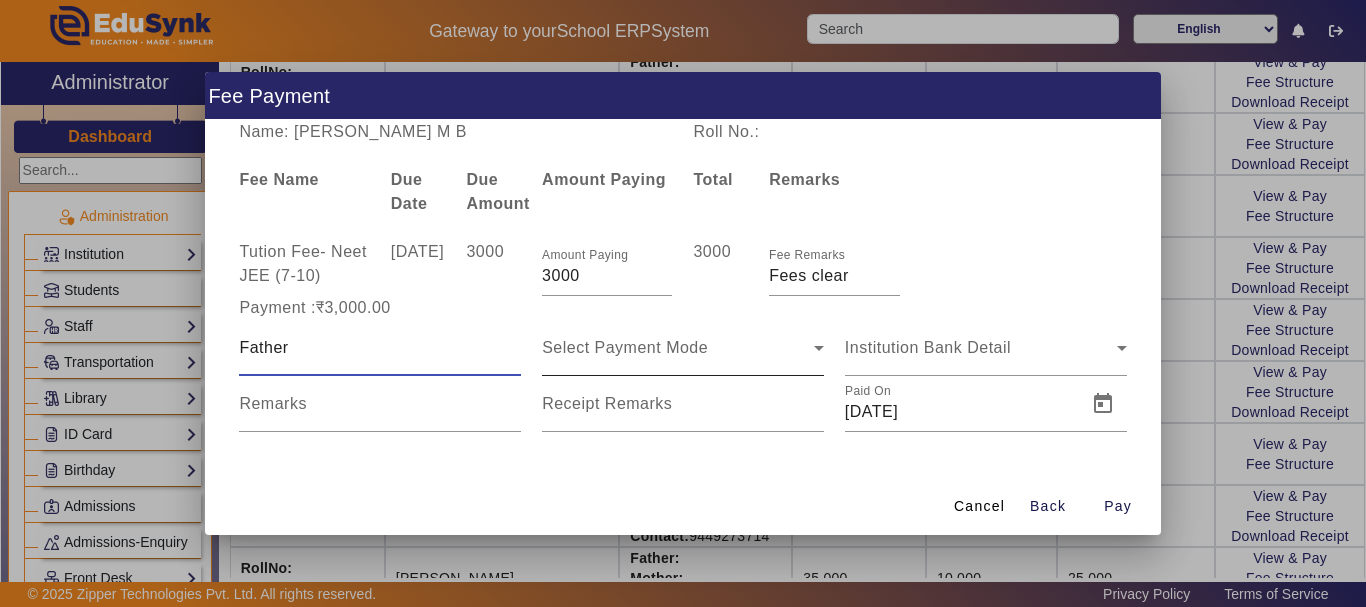 type on "Father" 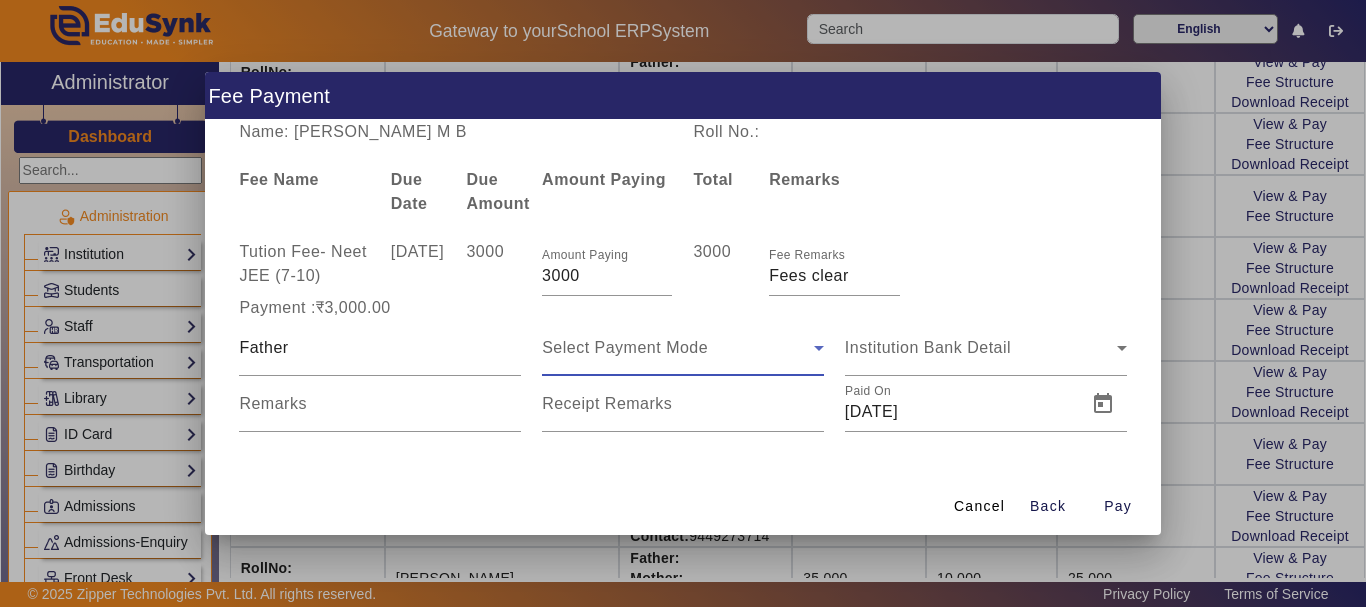 click on "Select Payment Mode" at bounding box center (678, 348) 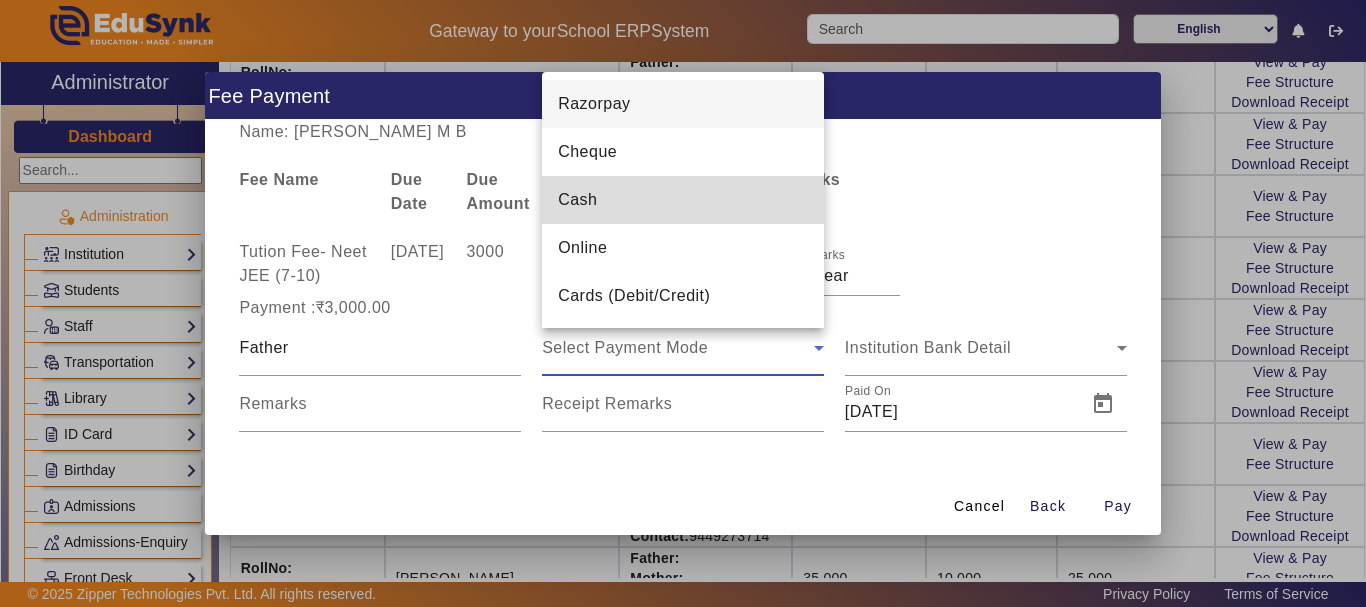 click on "Cash" at bounding box center [683, 200] 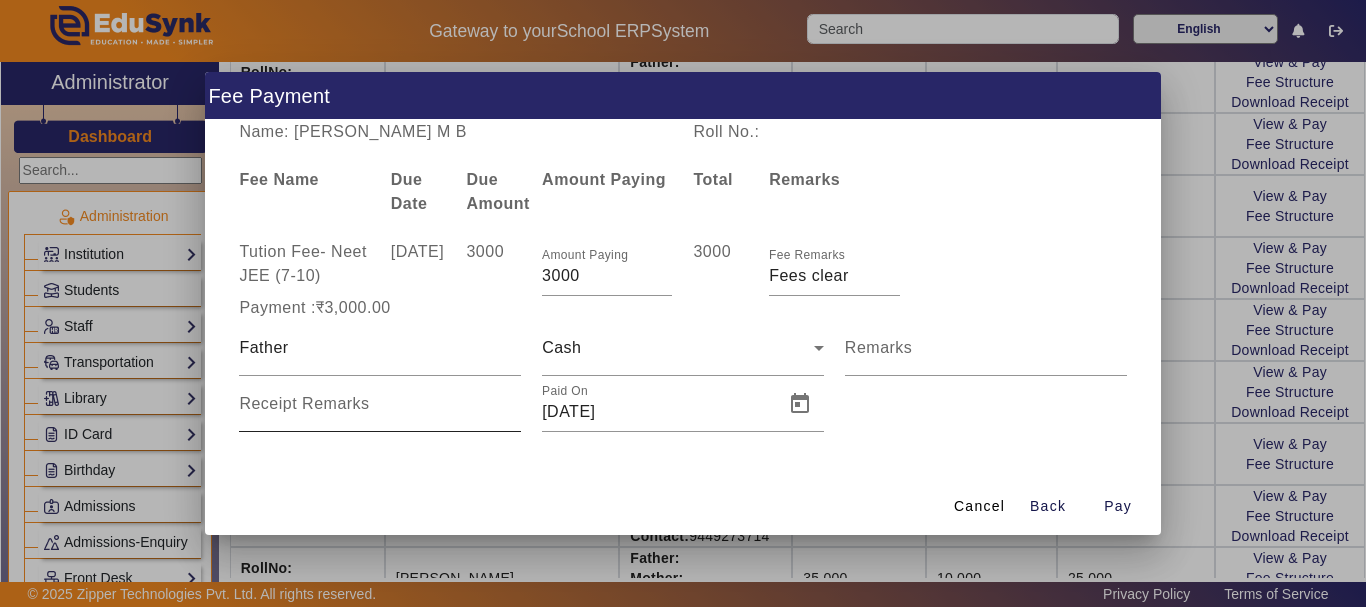 click on "Receipt Remarks" at bounding box center [304, 403] 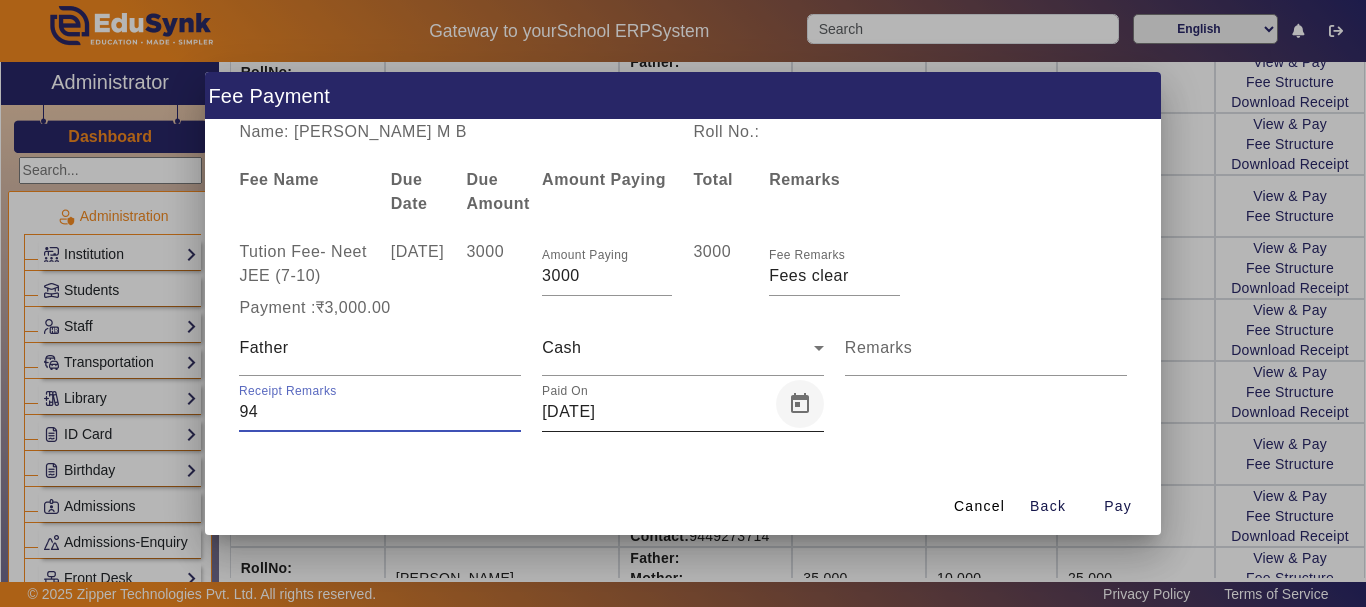 type on "94" 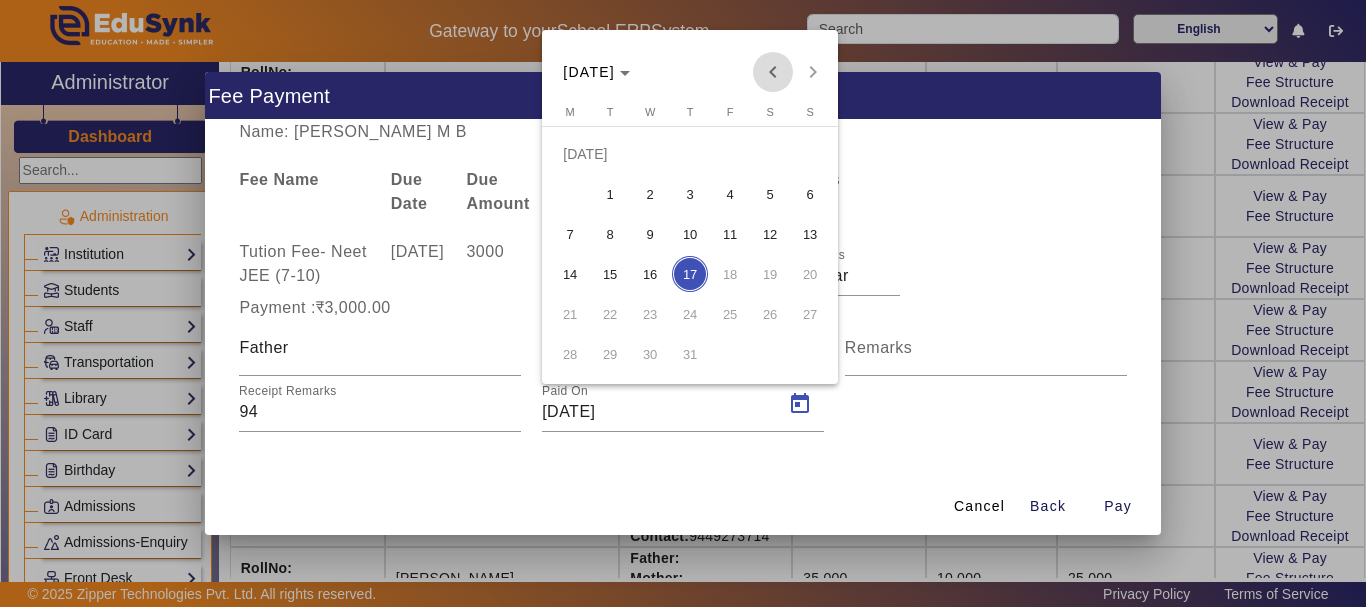 click at bounding box center [773, 72] 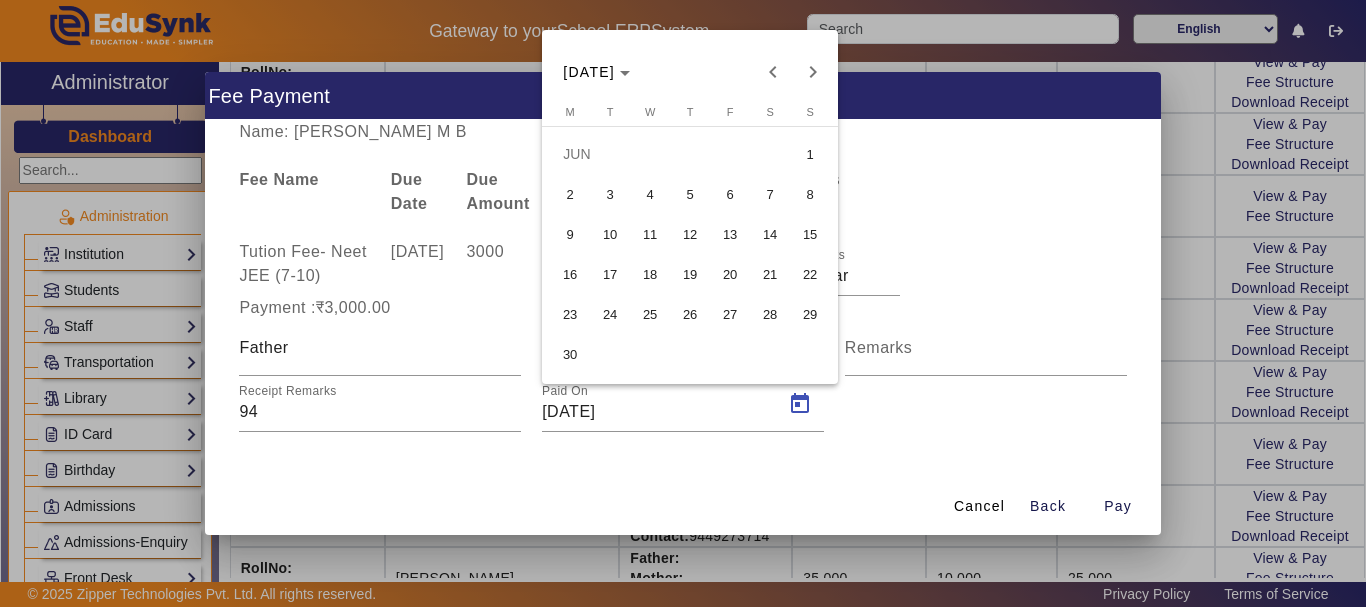 click on "27" at bounding box center (730, 314) 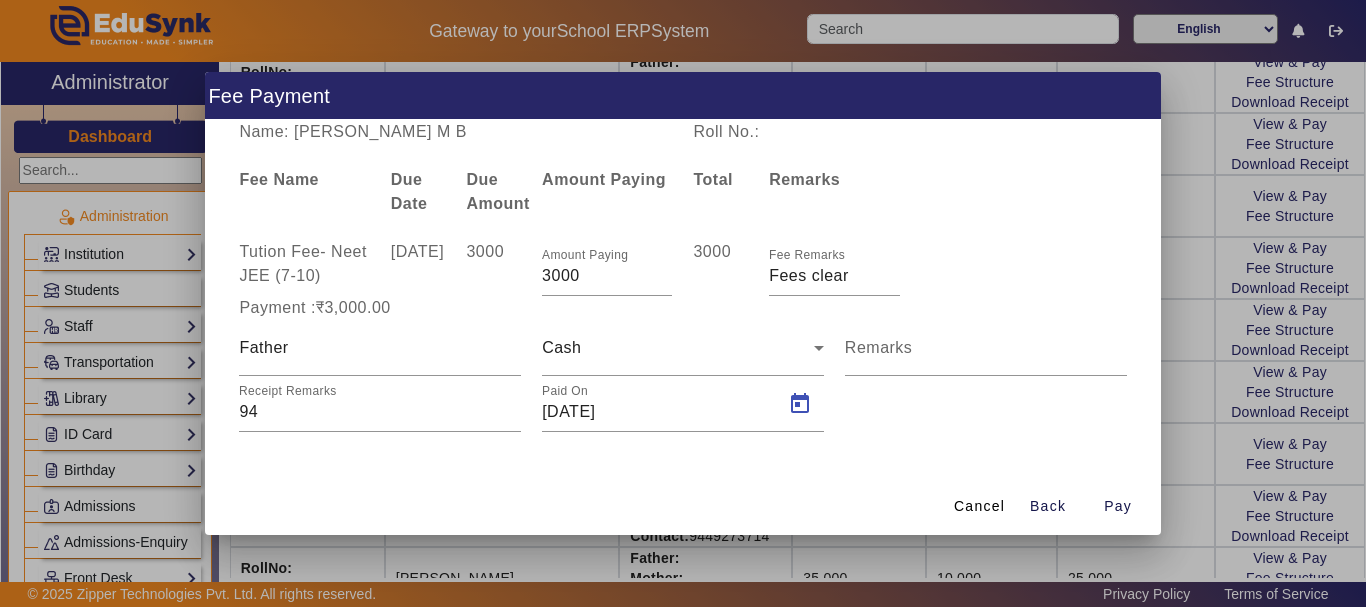 type on "[DATE]" 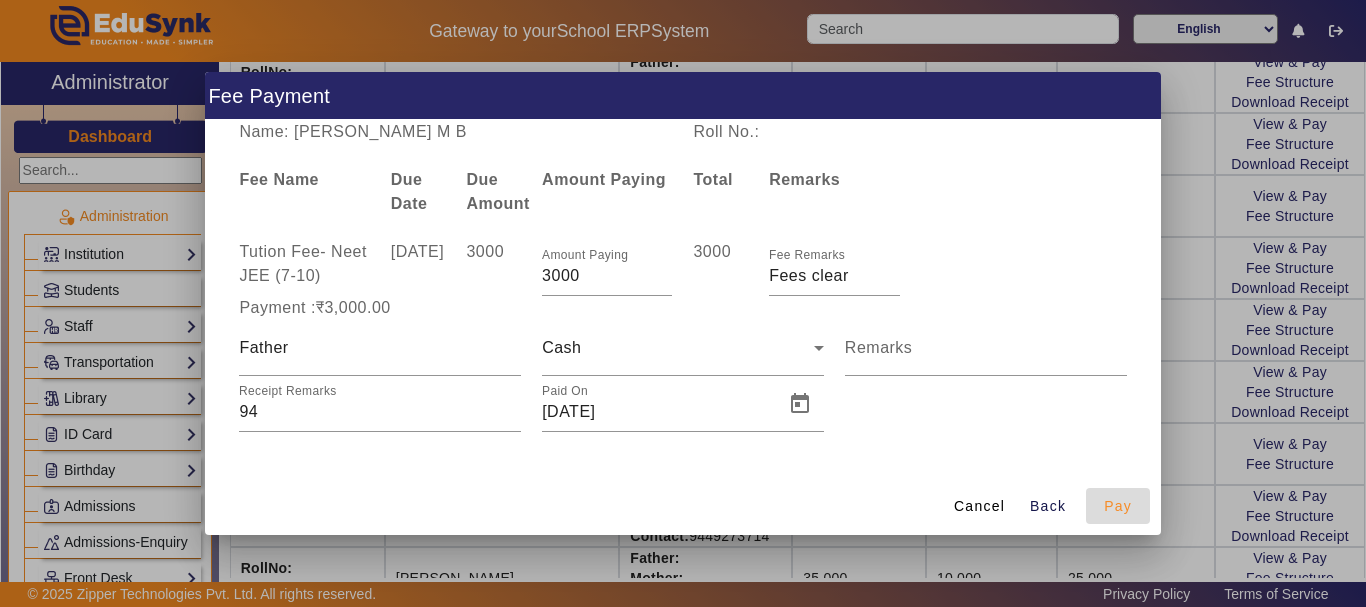 click on "Pay" at bounding box center [1118, 506] 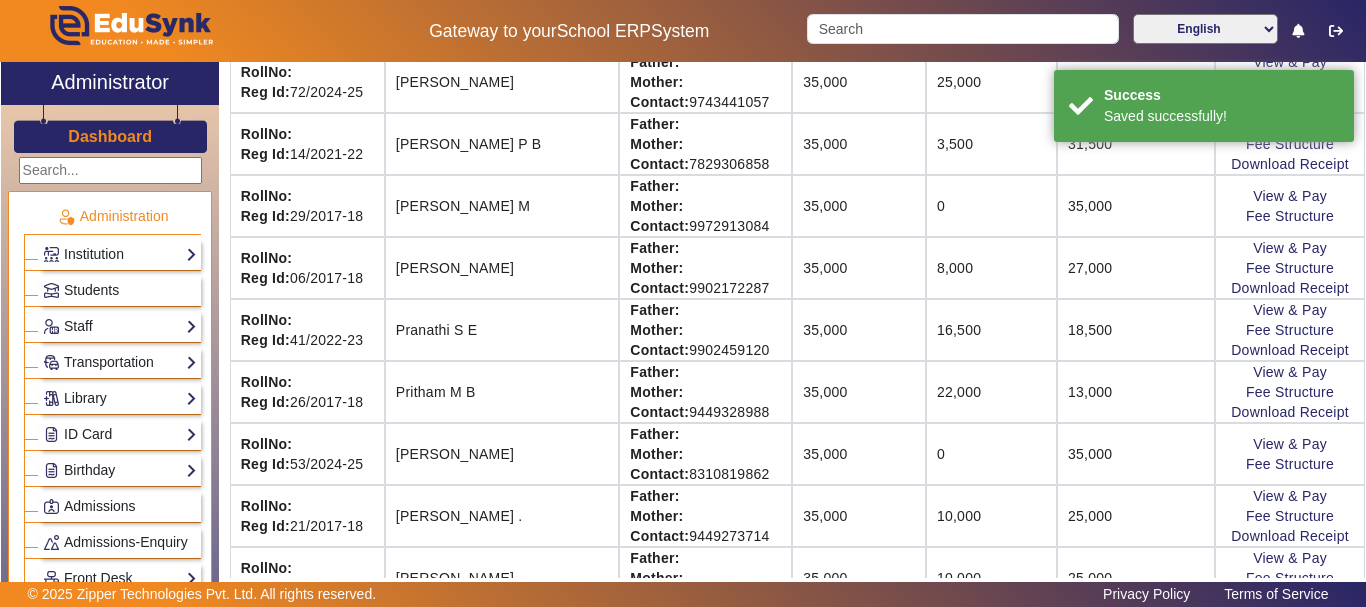 scroll, scrollTop: 97, scrollLeft: 0, axis: vertical 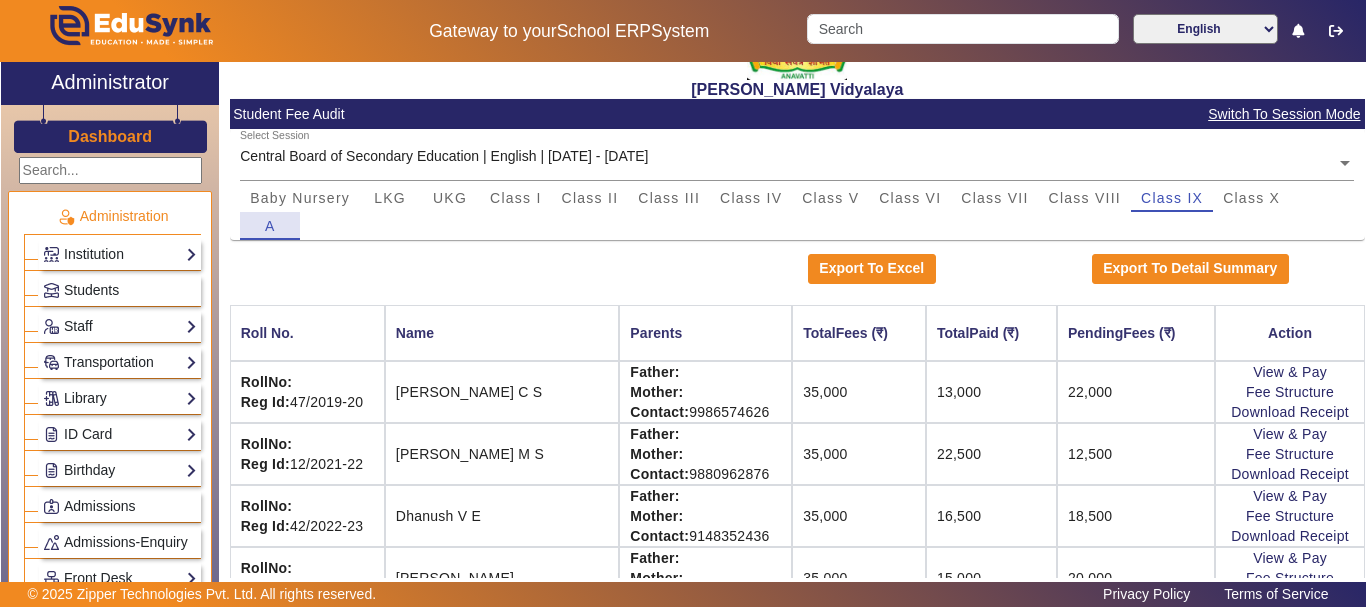 click on "A" at bounding box center [270, 226] 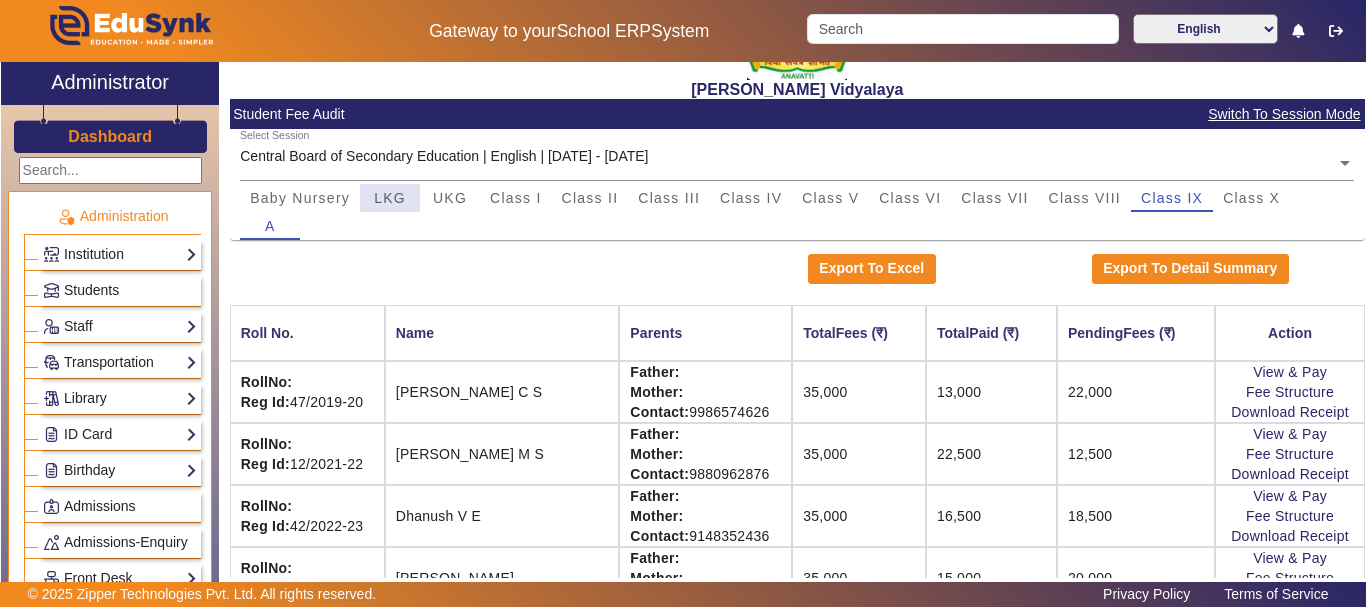 click on "LKG" at bounding box center (390, 198) 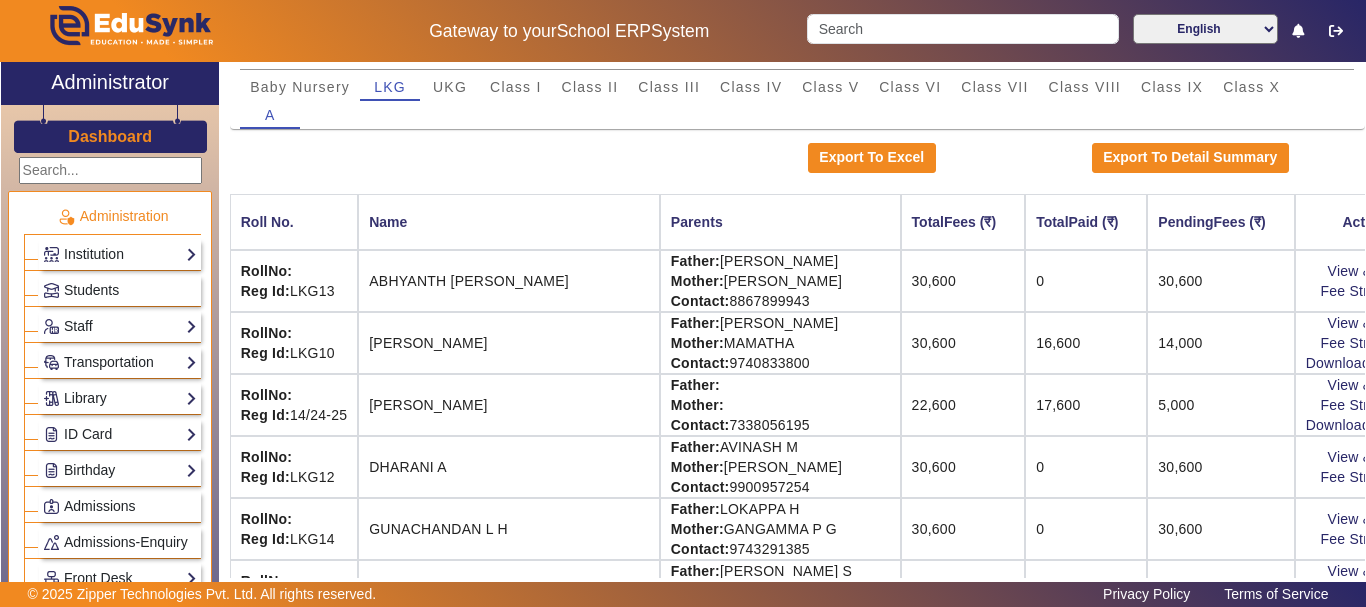 scroll, scrollTop: 217, scrollLeft: 0, axis: vertical 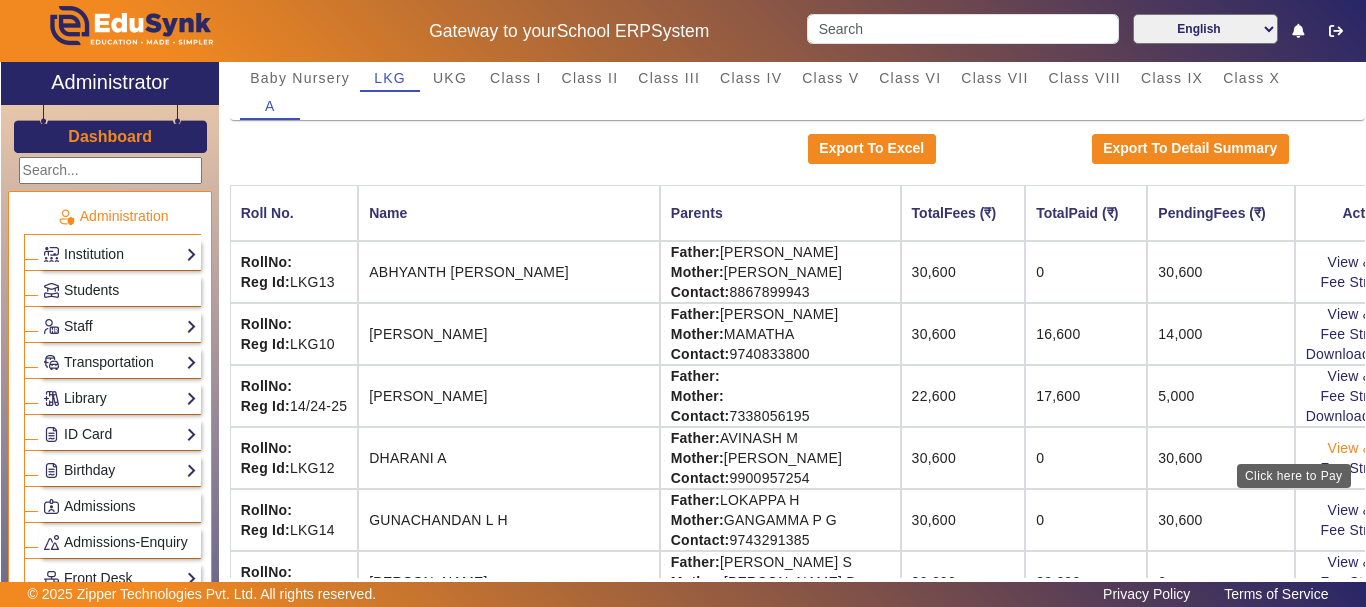 click on "View & Pay" 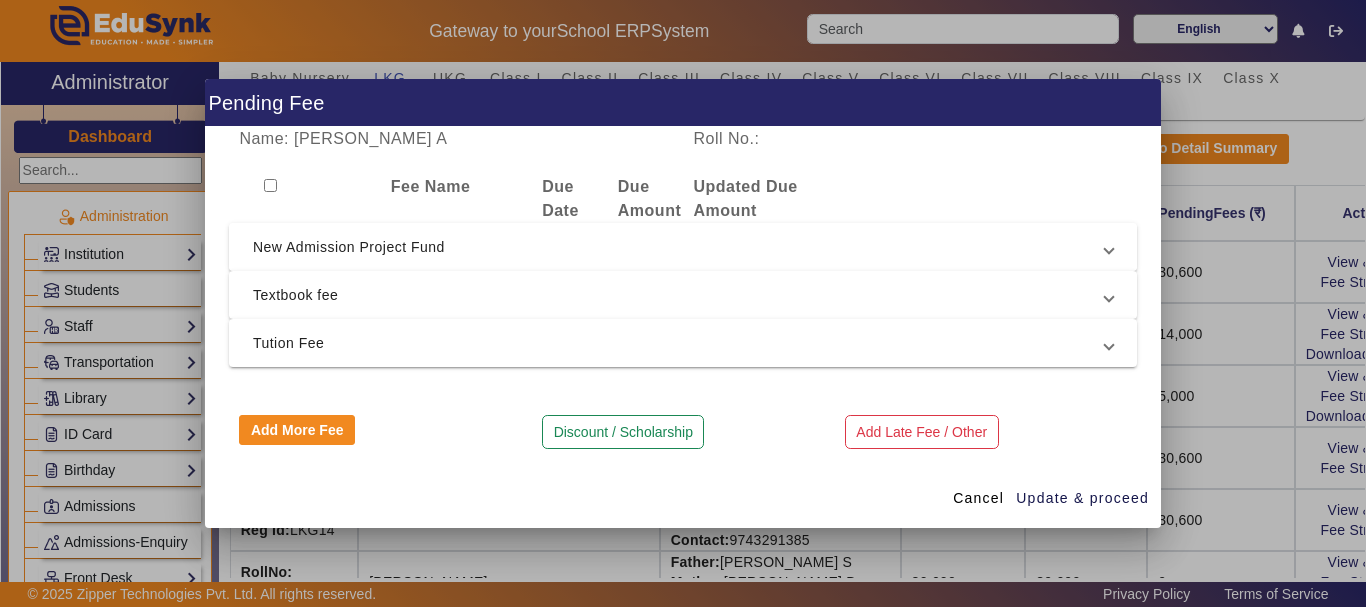 click on "New Admission Project Fund" at bounding box center (679, 247) 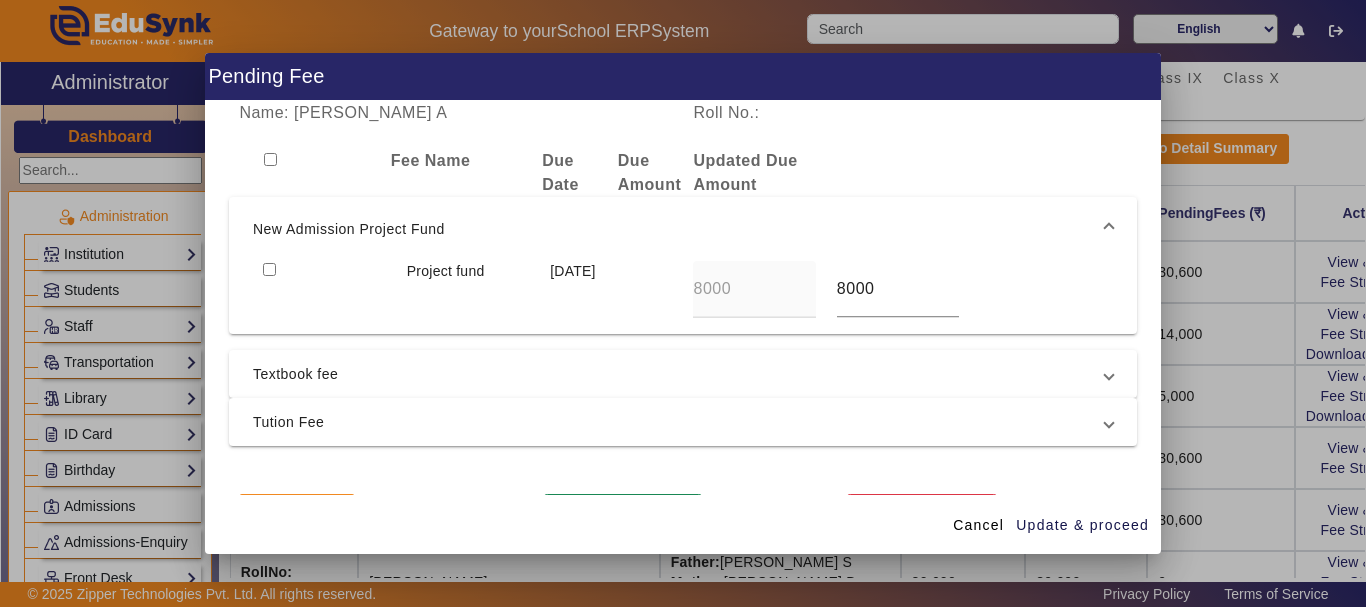 click at bounding box center [269, 269] 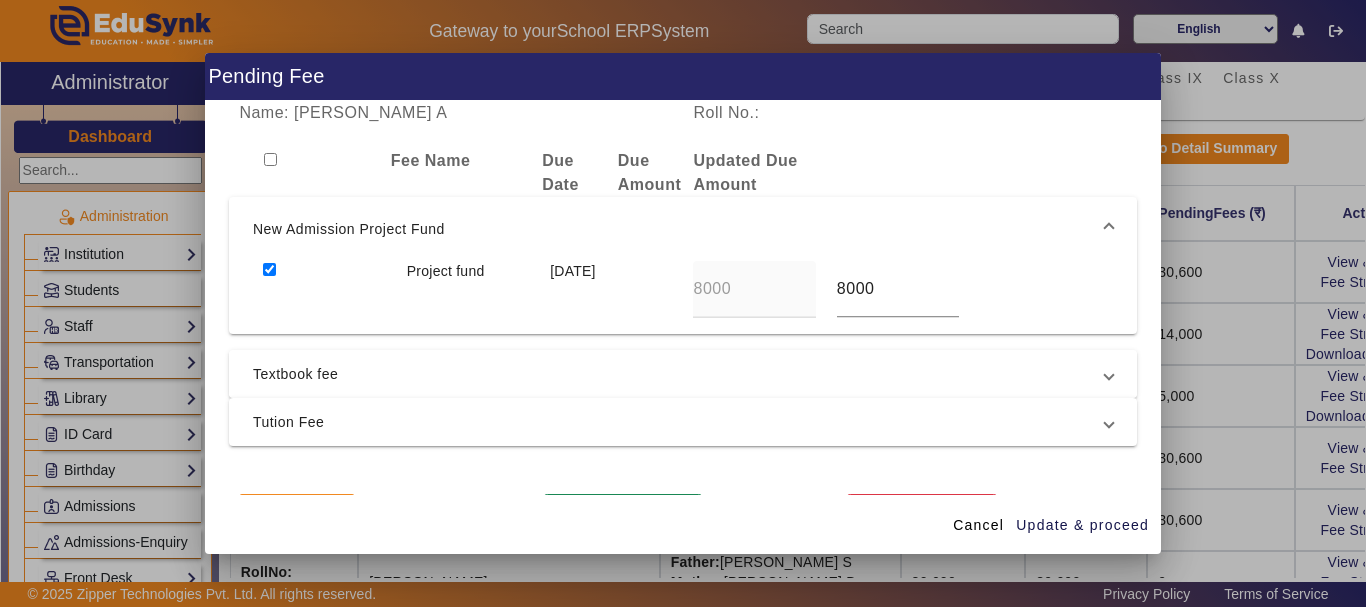 click on "Textbook fee" at bounding box center (679, 374) 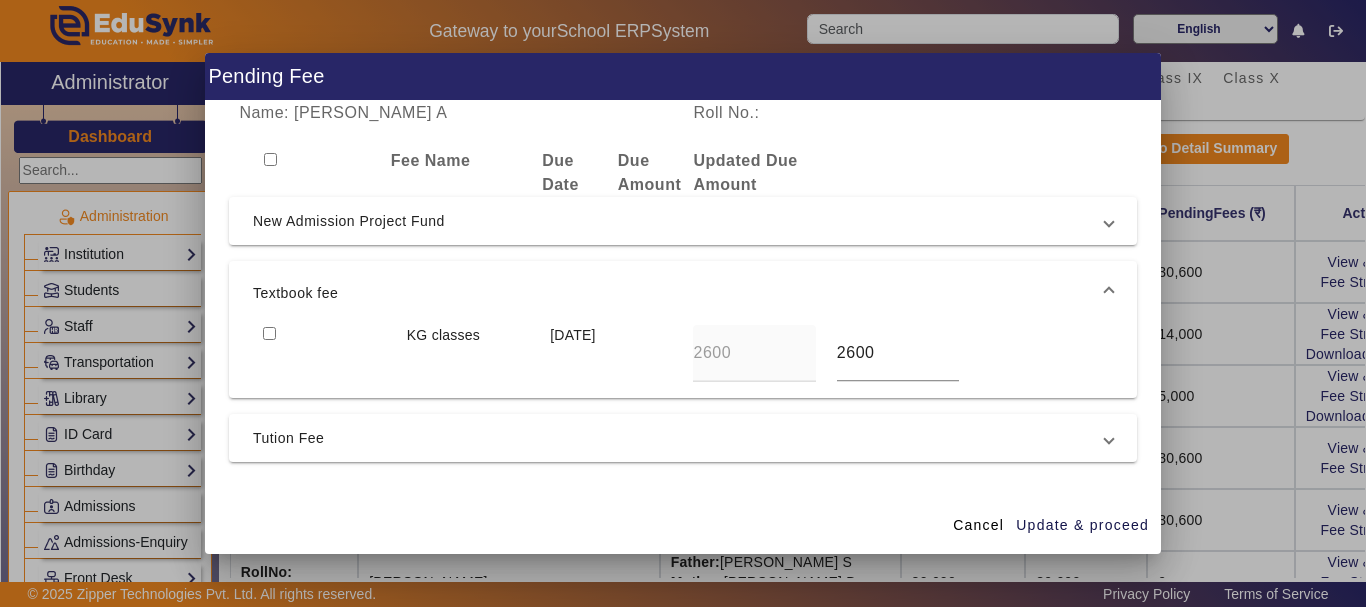 click at bounding box center (324, 353) 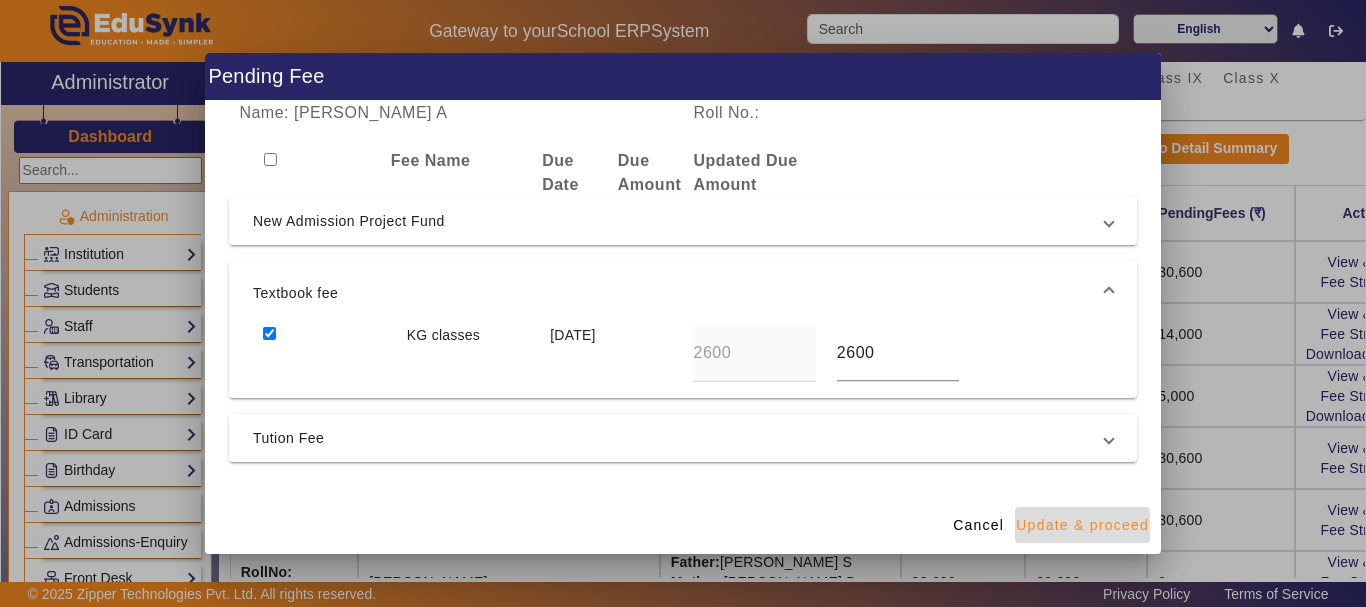 click on "Update & proceed" at bounding box center (1082, 525) 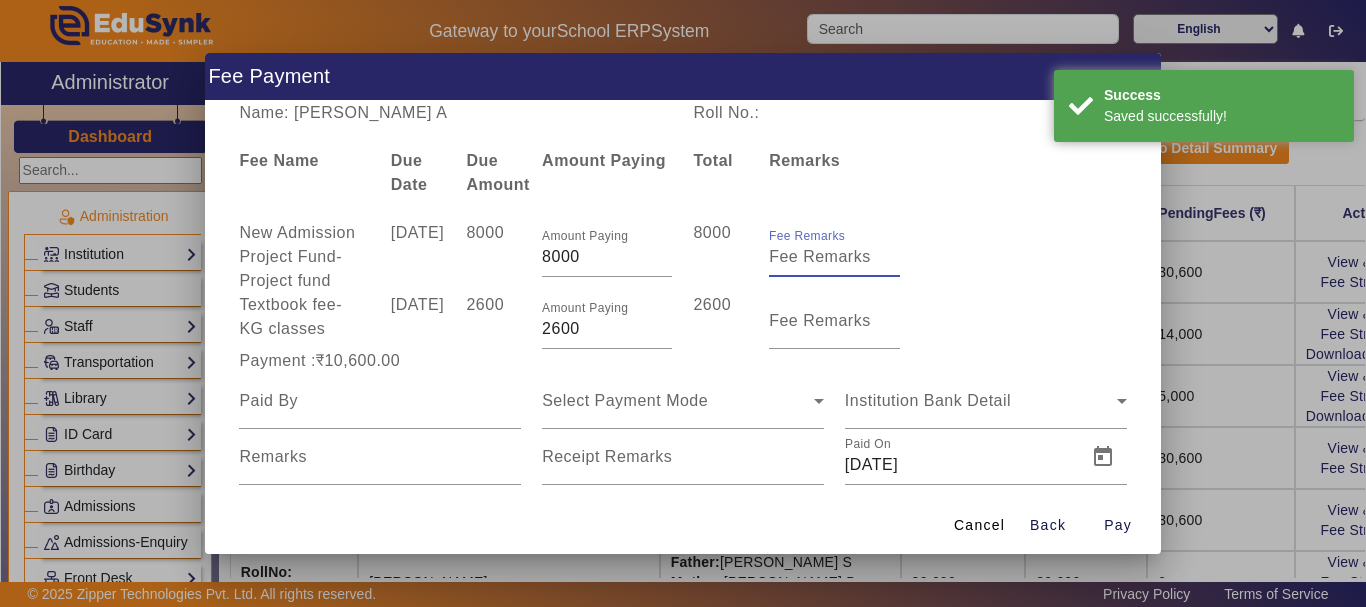 click on "Fee Remarks" at bounding box center (834, 257) 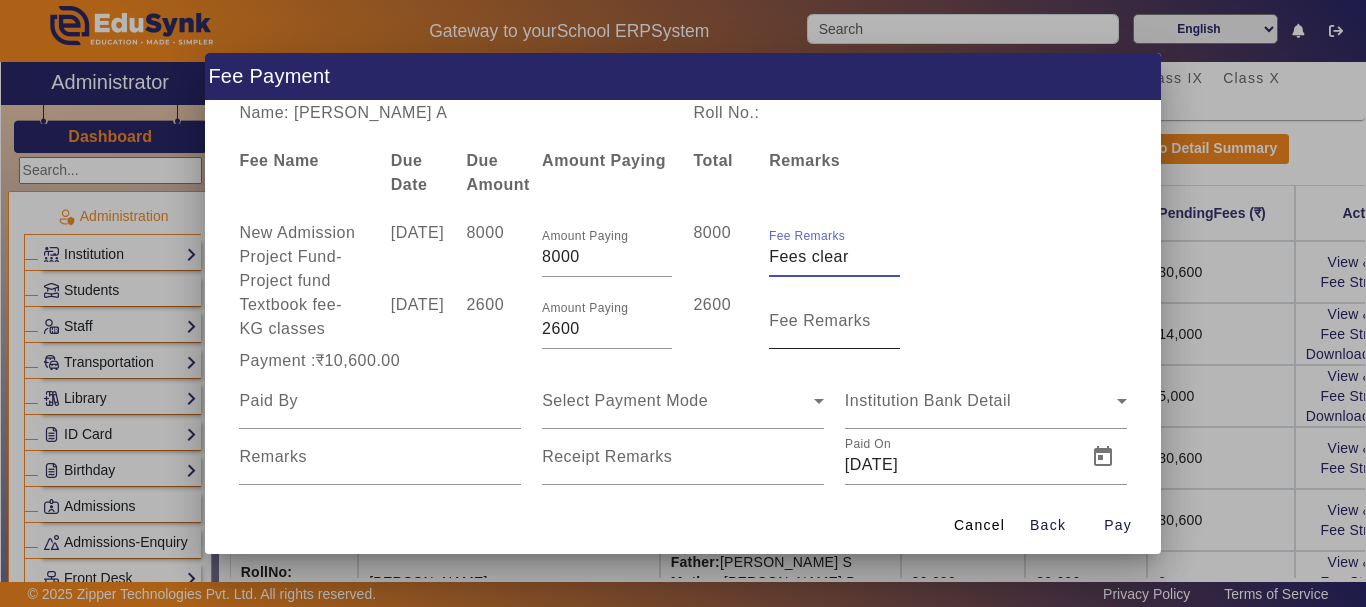 type on "Fees clear" 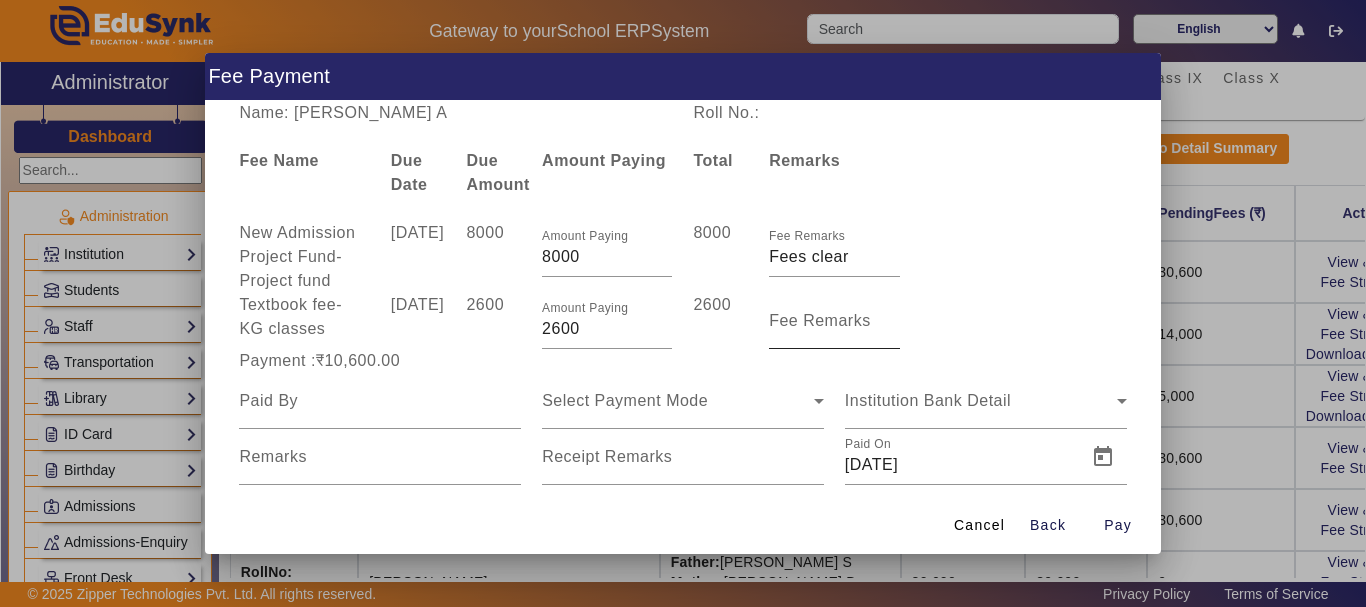 click on "Fee Remarks" at bounding box center (820, 320) 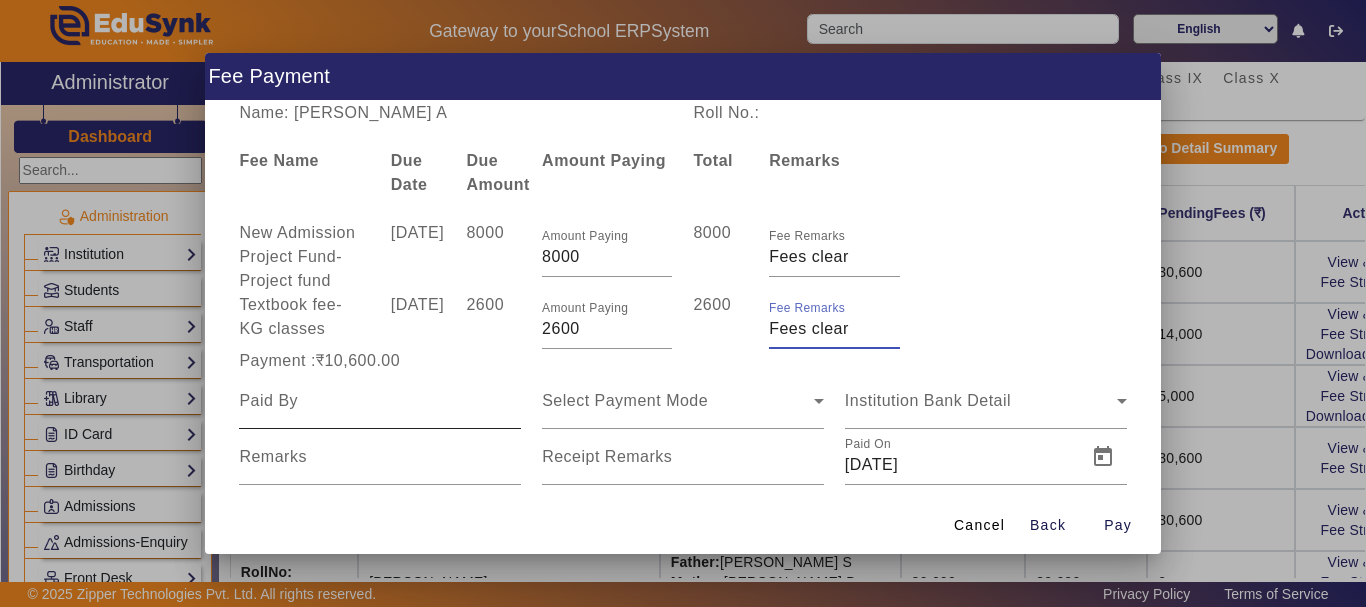 type on "Fees clear" 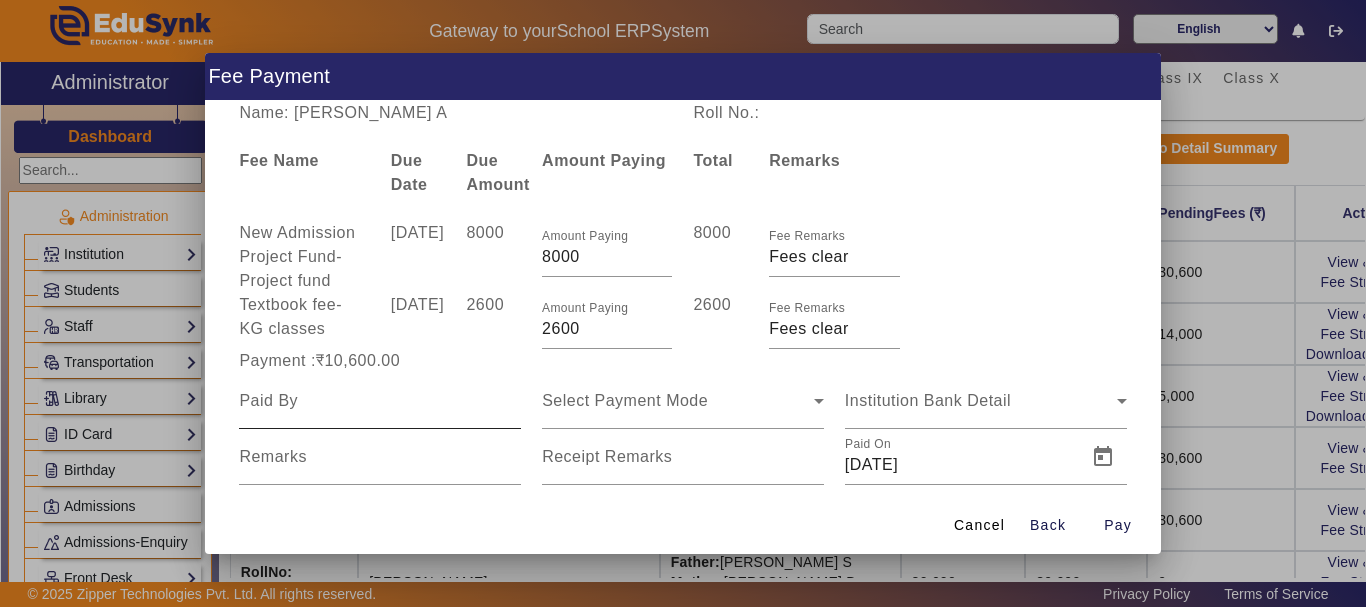 click at bounding box center [380, 401] 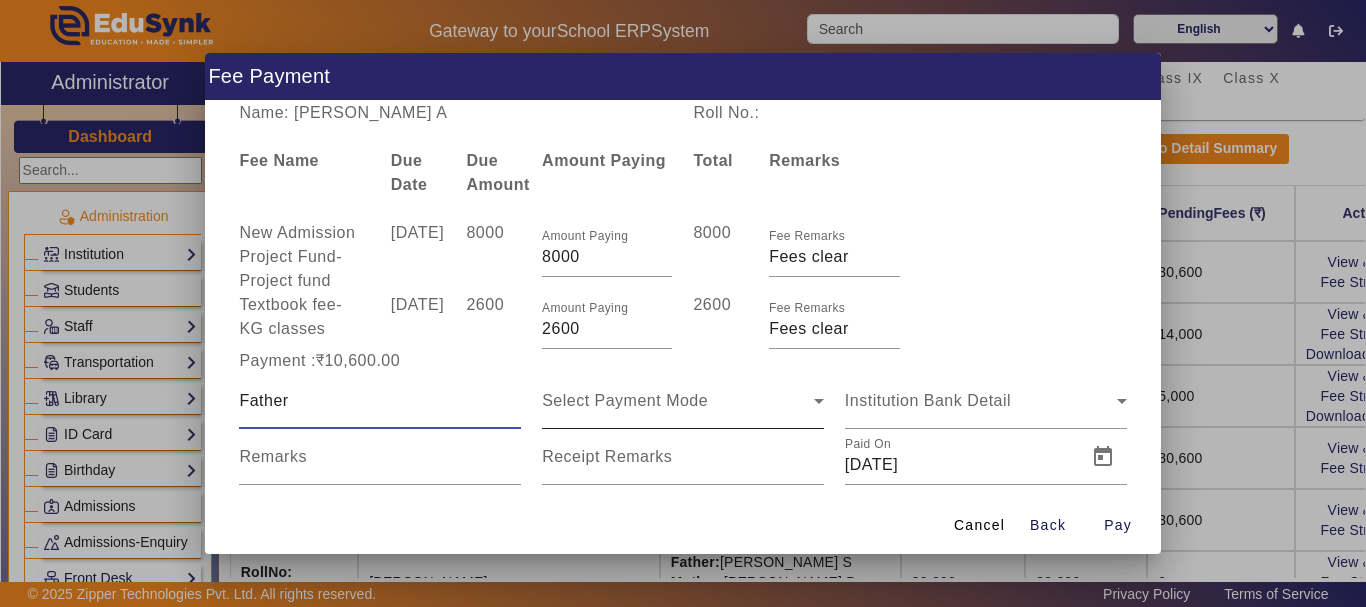 type on "Father" 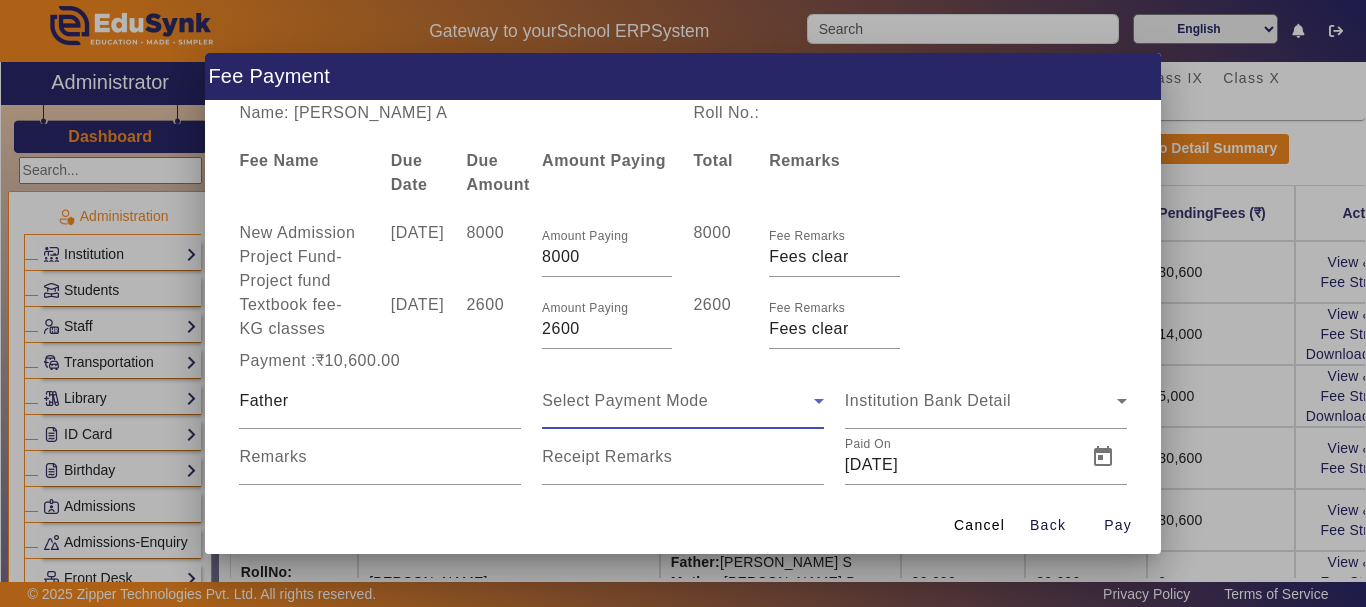 click on "Select Payment Mode" at bounding box center (625, 400) 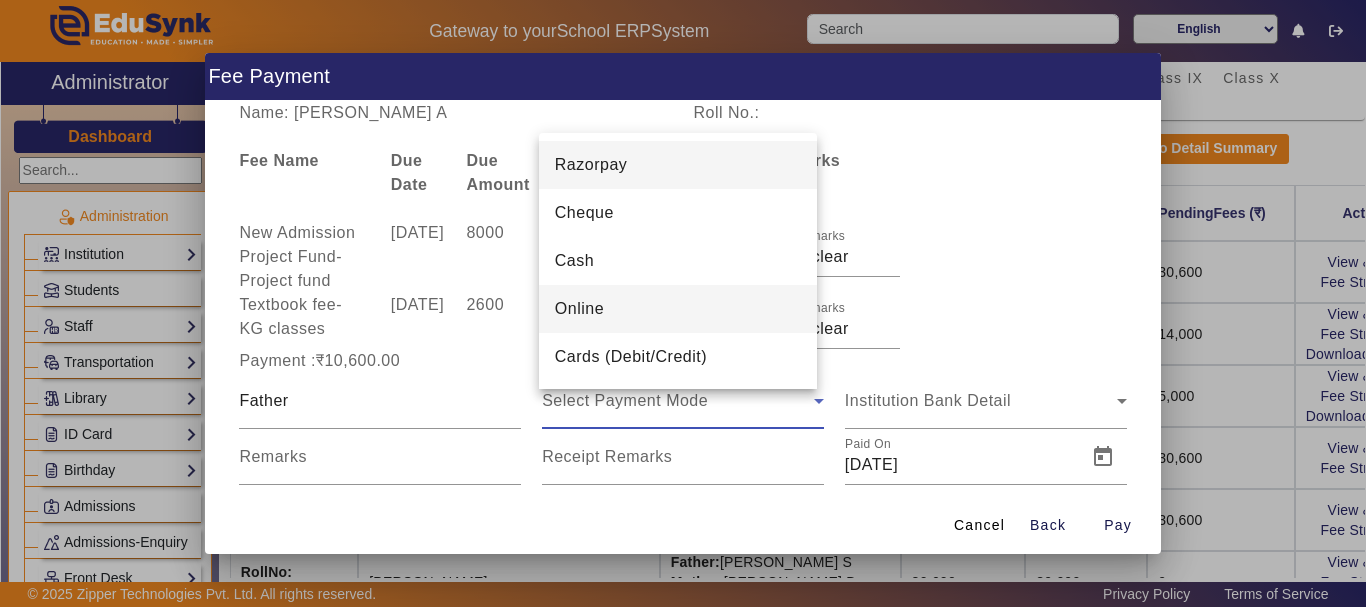 click on "Online" at bounding box center [579, 309] 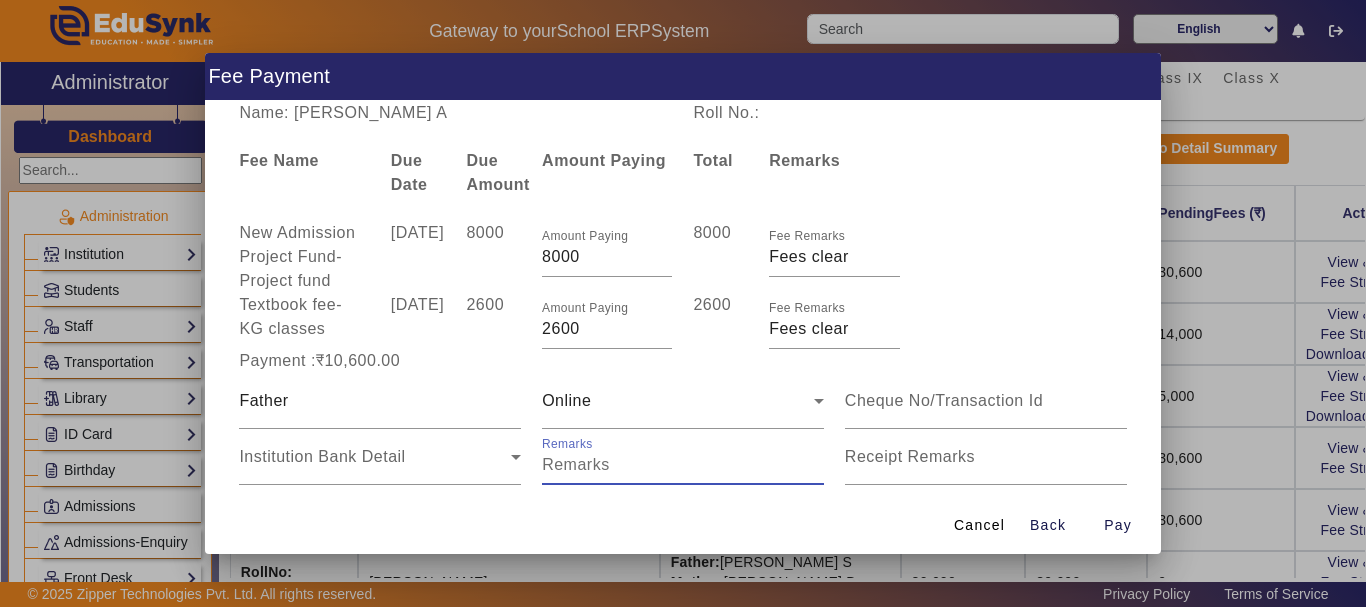 click on "Remarks" at bounding box center [683, 465] 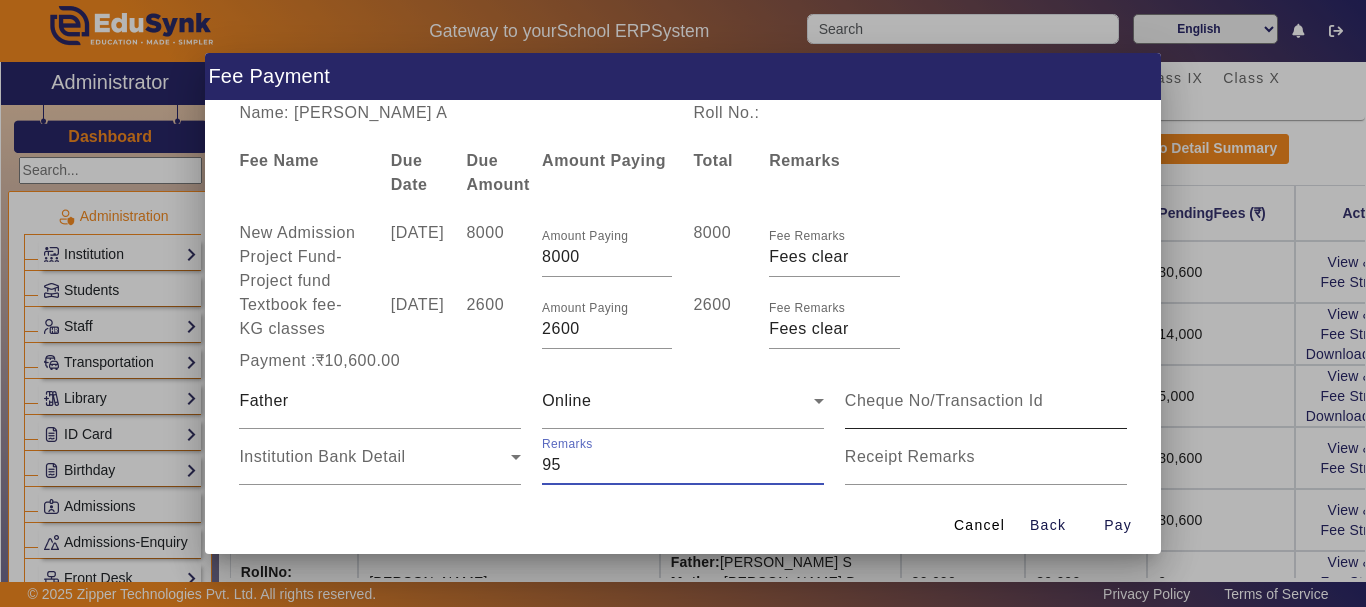 type on "95" 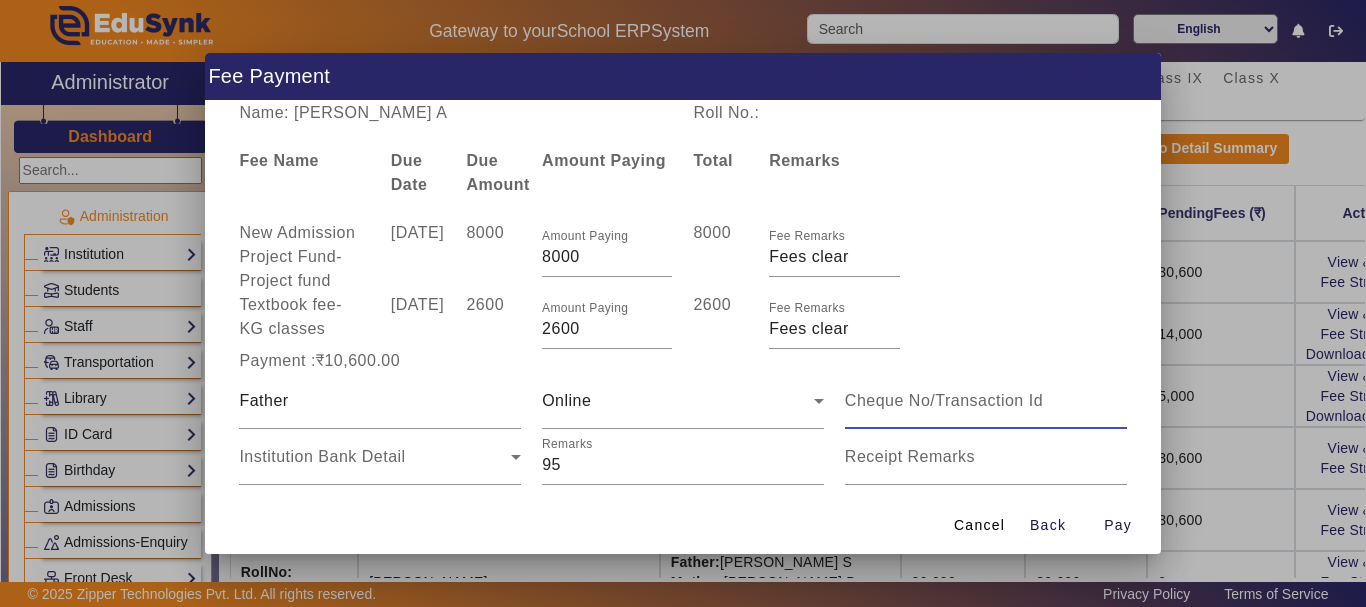 click at bounding box center (986, 401) 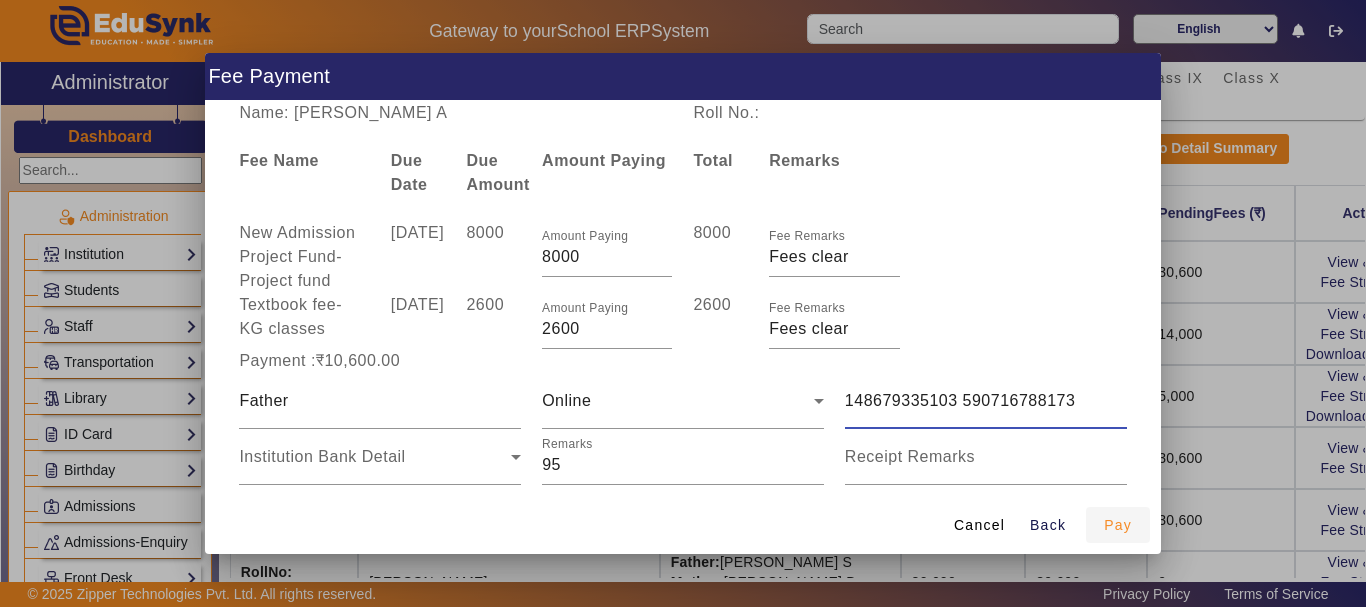 type on "148679335103 590716788173" 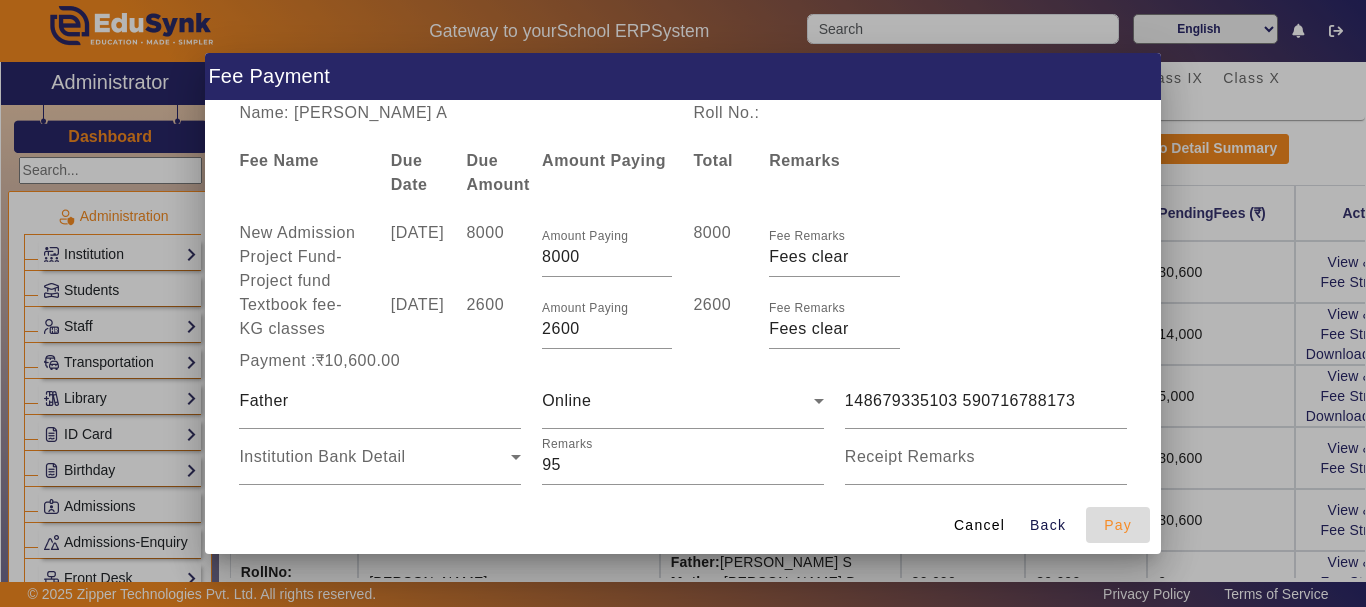 click on "Pay" at bounding box center [1118, 525] 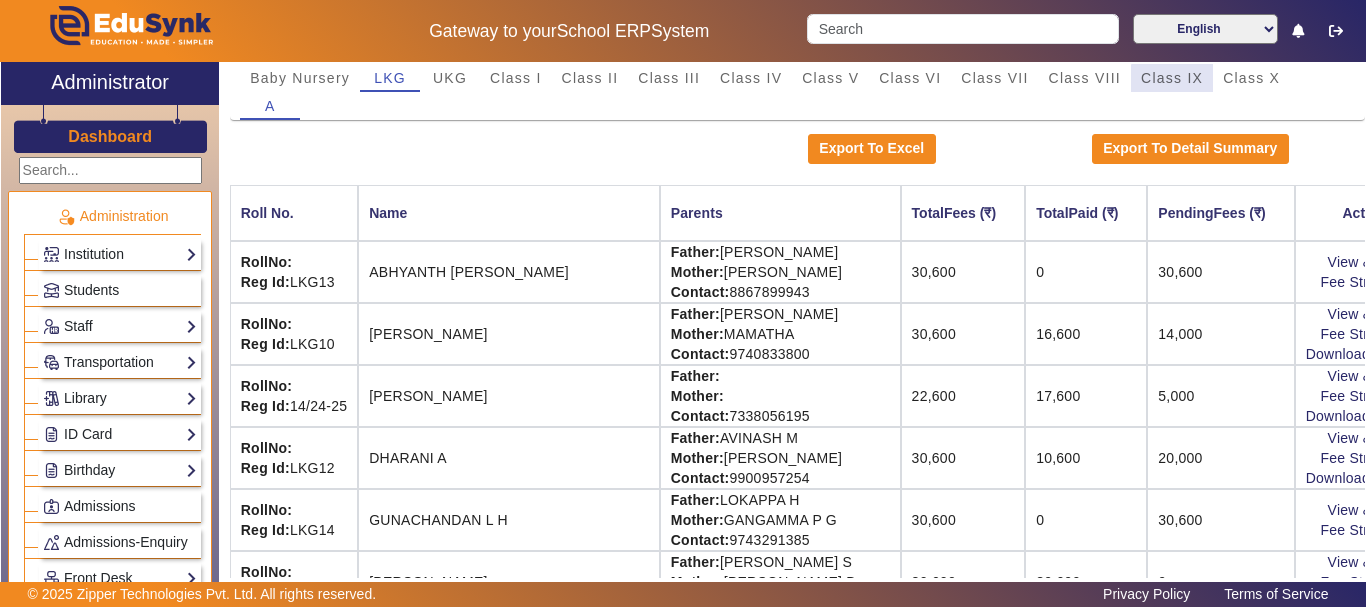click on "Class IX" at bounding box center [1172, 78] 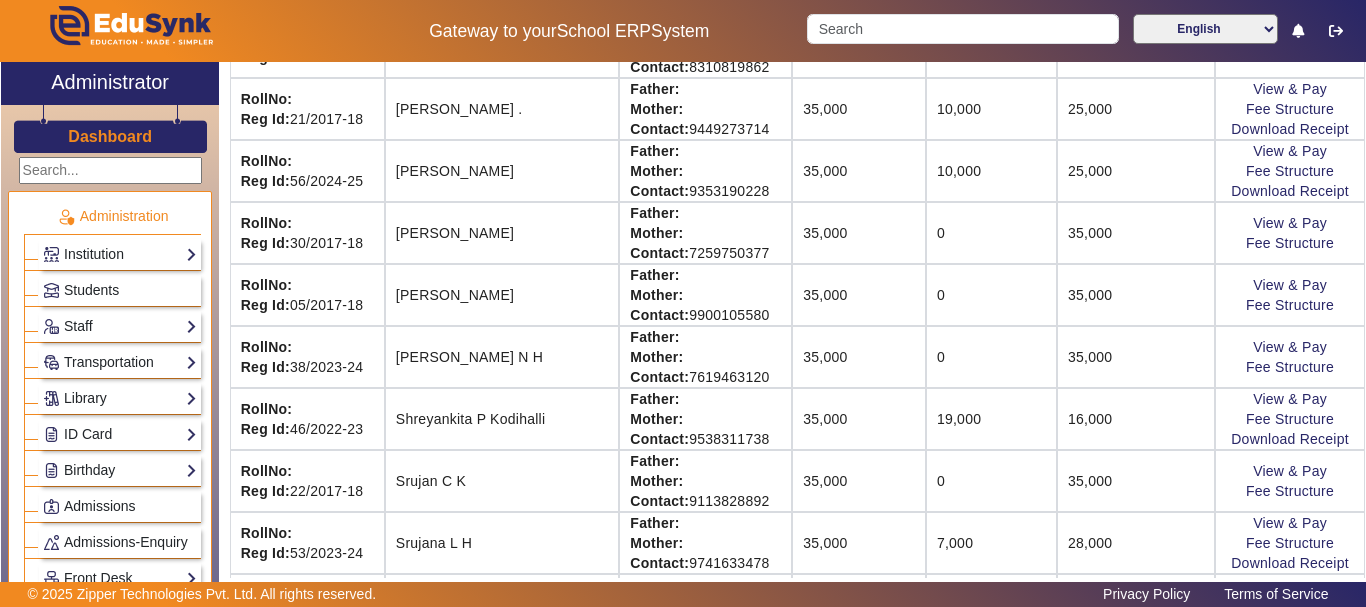 scroll, scrollTop: 1257, scrollLeft: 0, axis: vertical 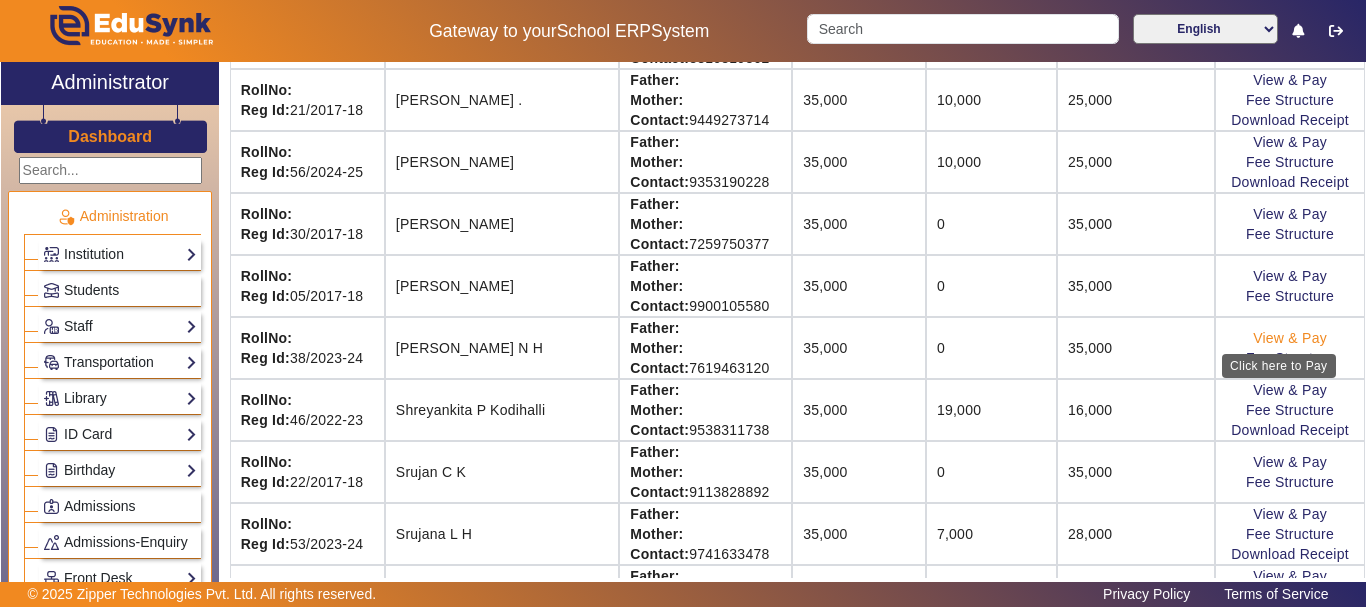 click on "View & Pay" 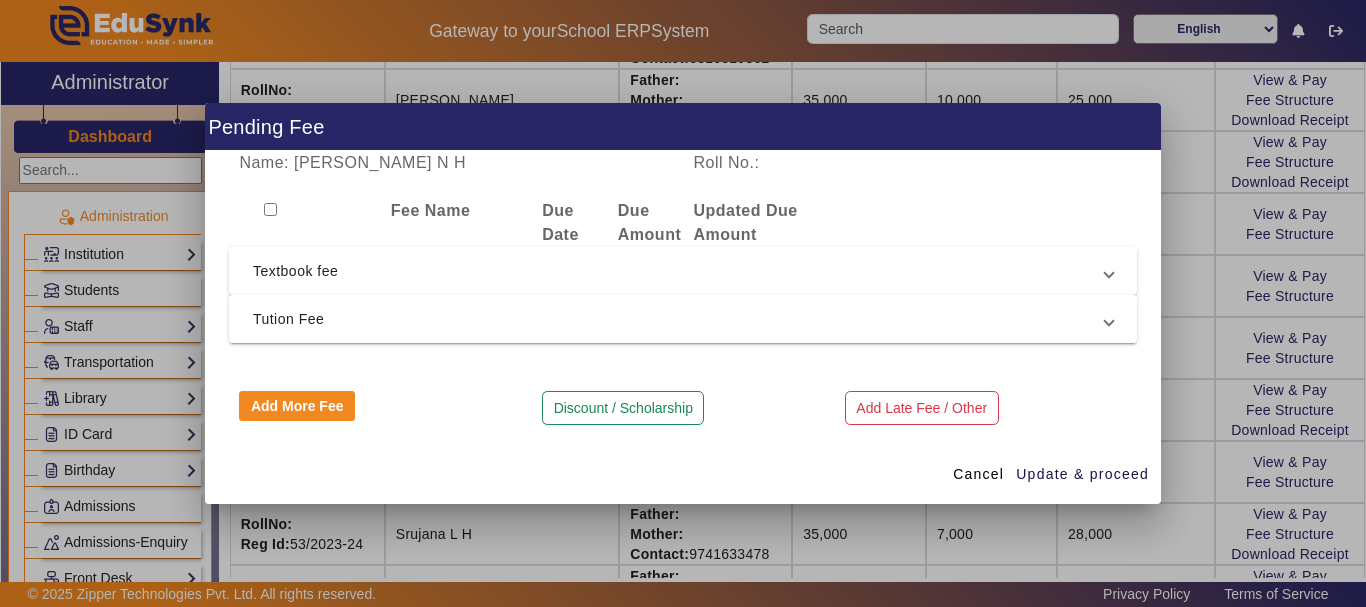 click on "Tution Fee" at bounding box center (679, 319) 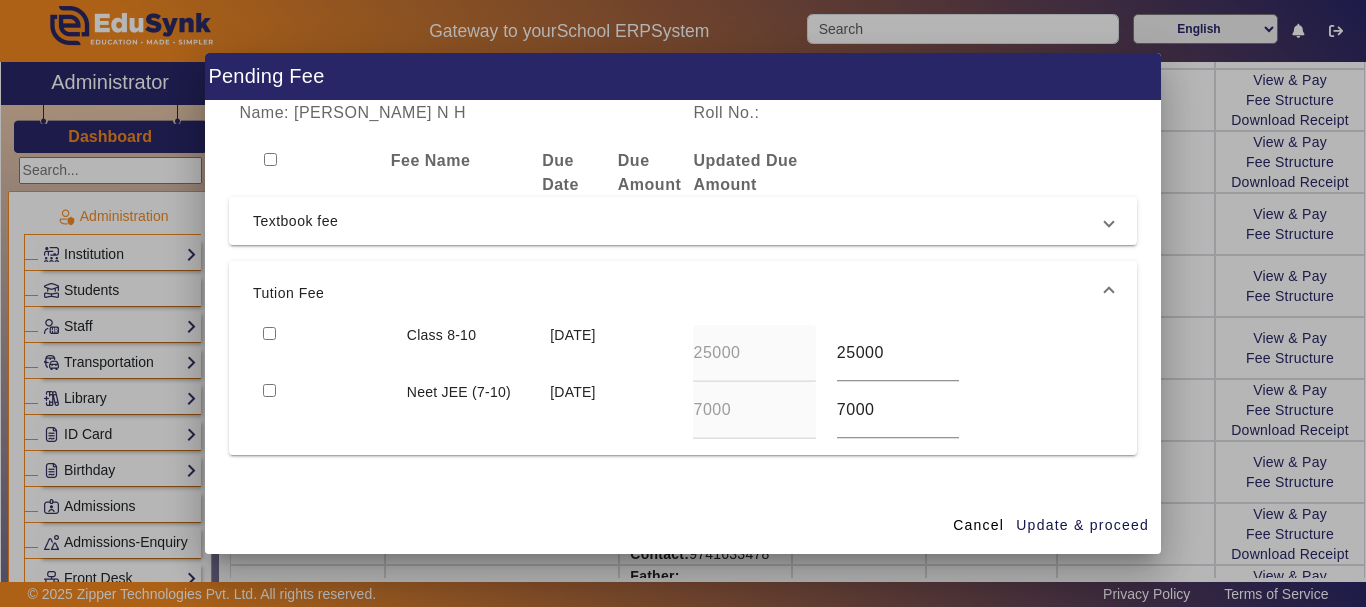click at bounding box center [269, 390] 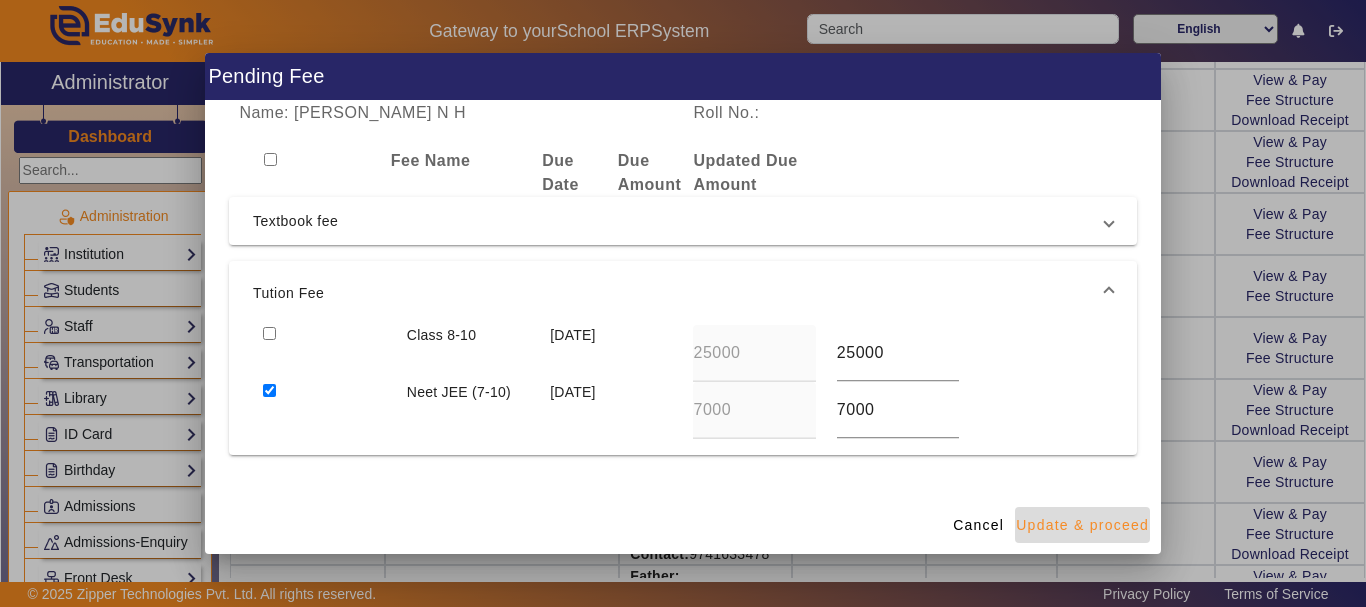click on "Update & proceed" at bounding box center (1082, 525) 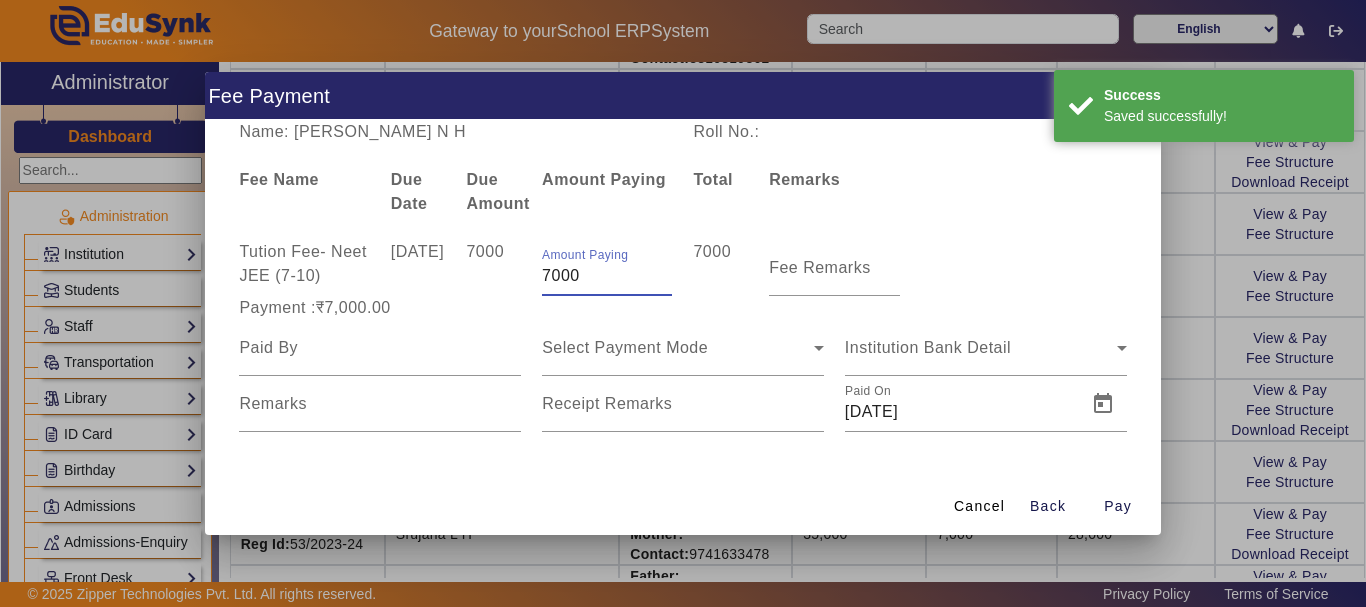 click on "7000" at bounding box center [607, 276] 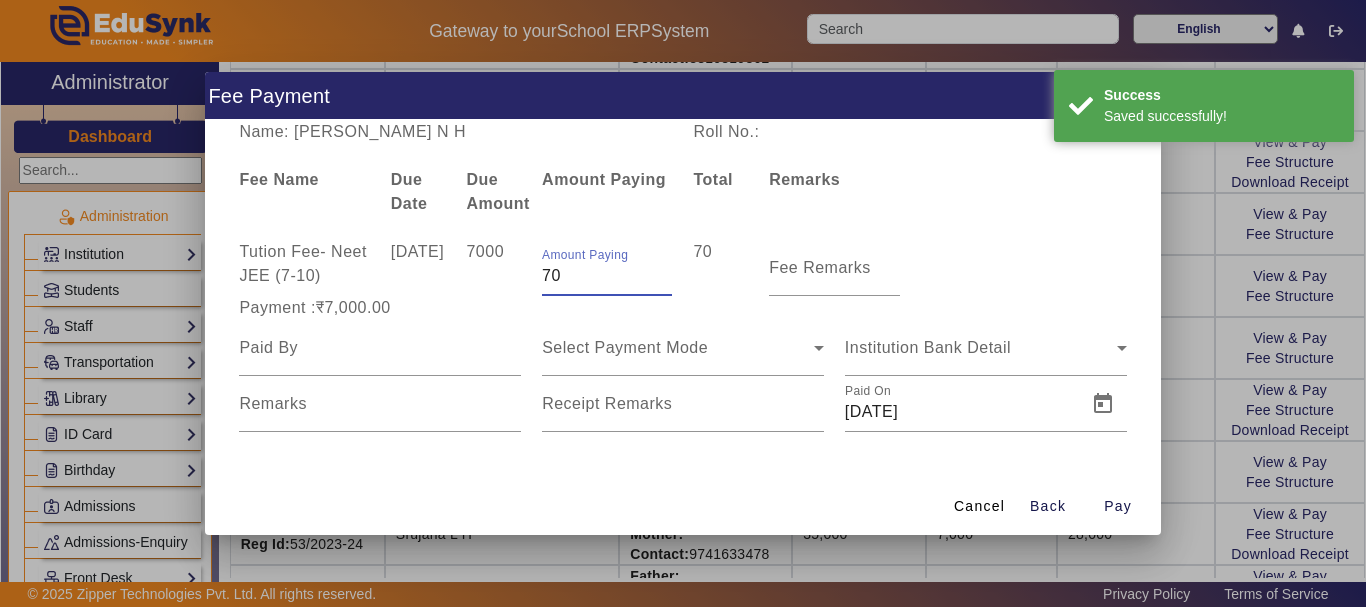 type on "7" 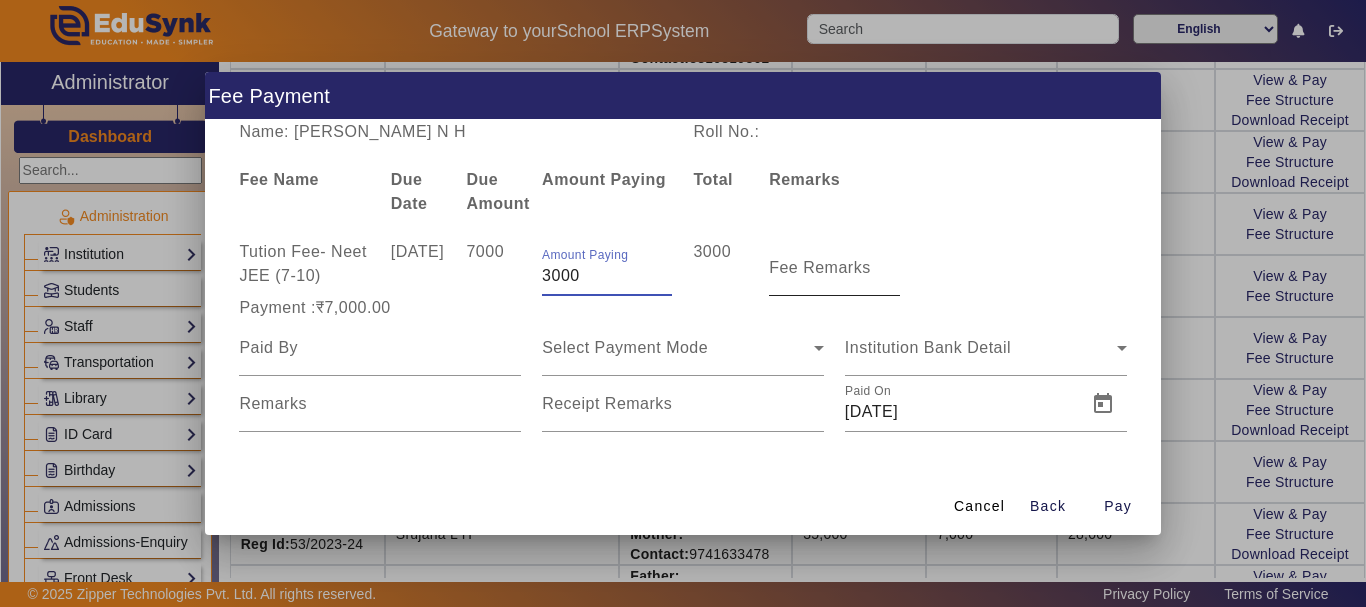 type on "3000" 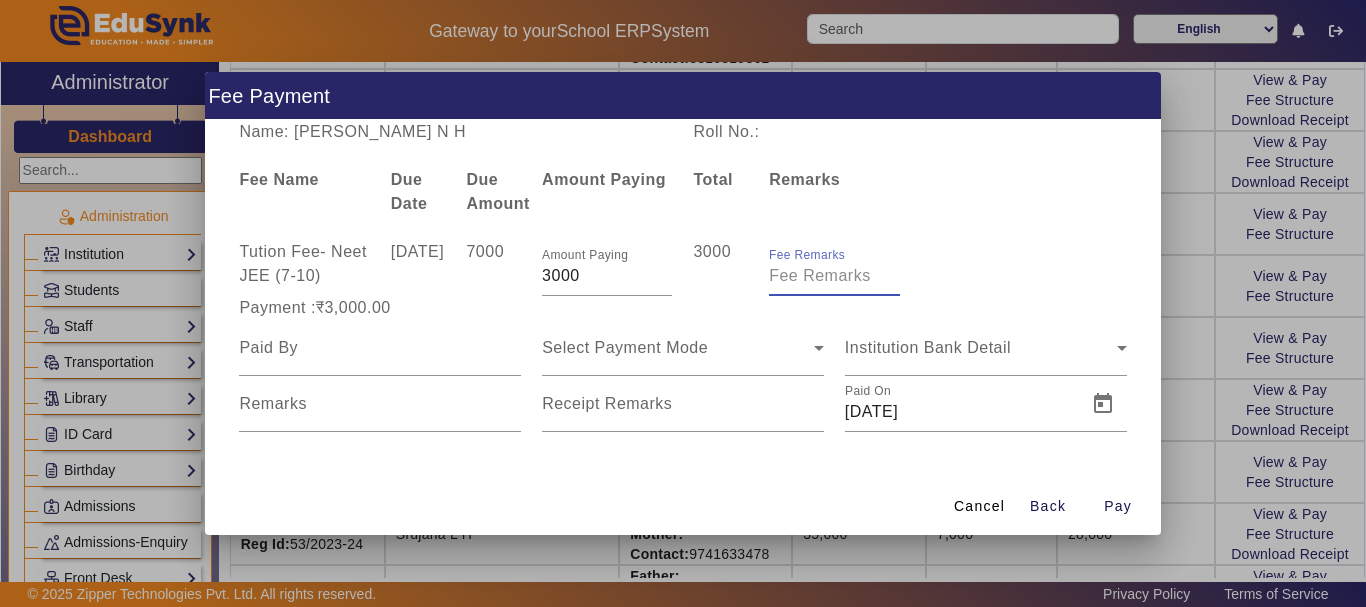 click on "Fee Remarks" at bounding box center (834, 276) 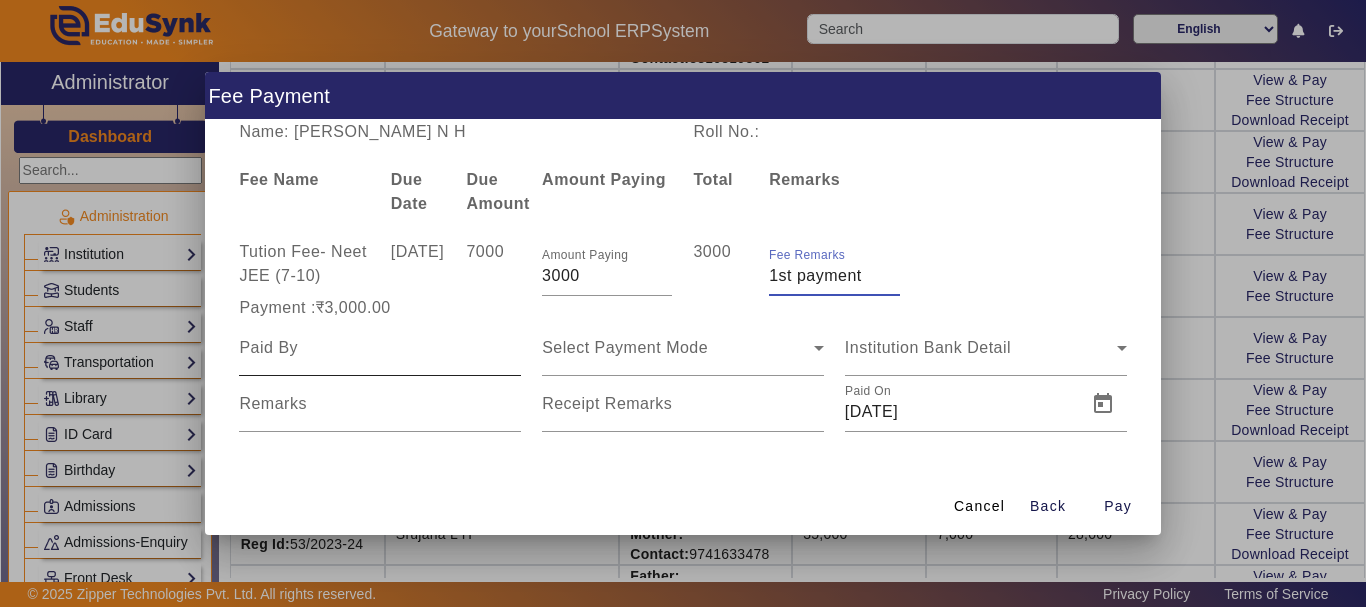 type on "1st payment" 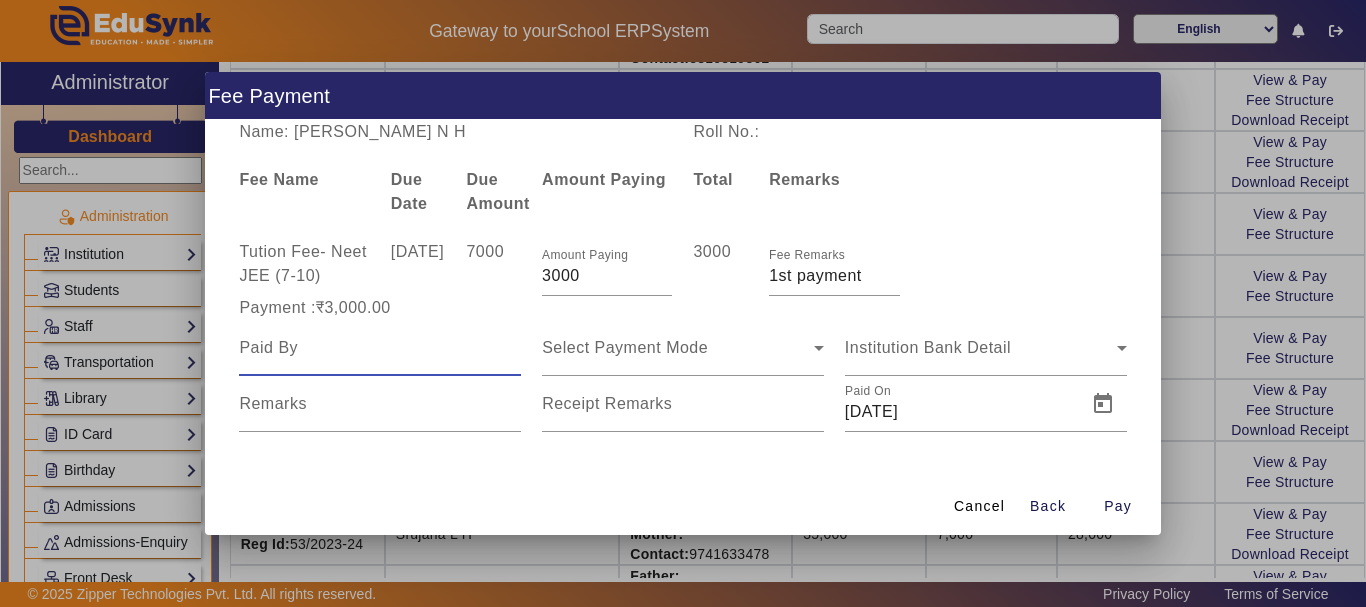 click at bounding box center (380, 348) 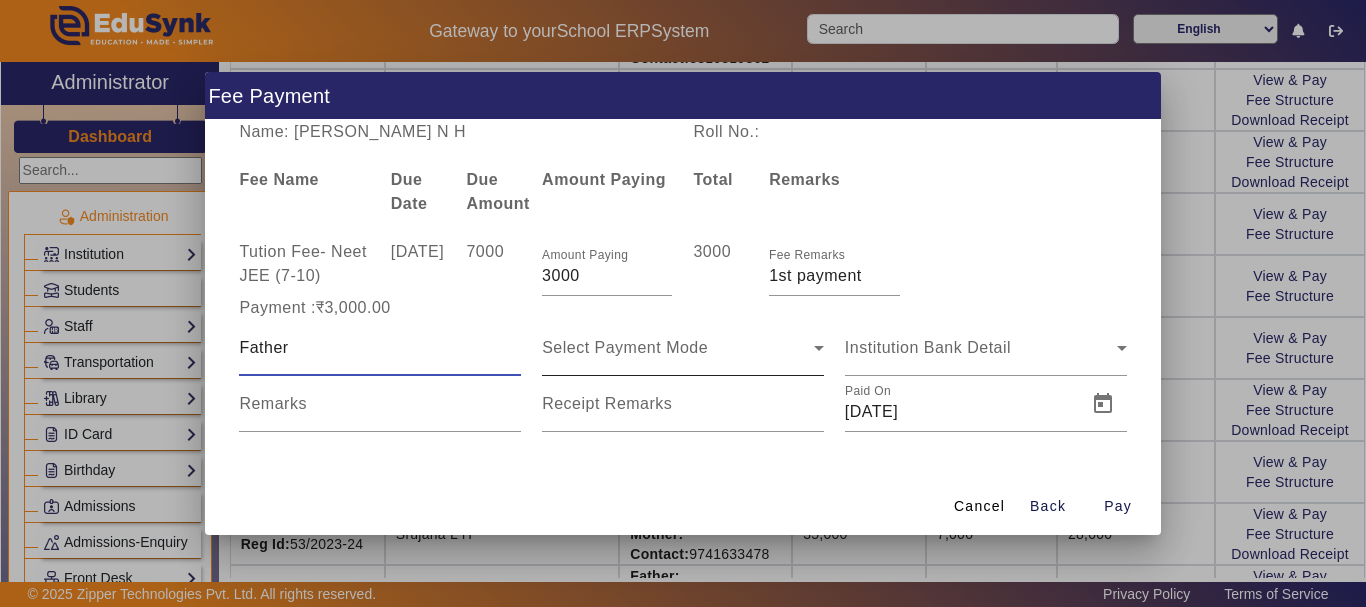 type on "Father" 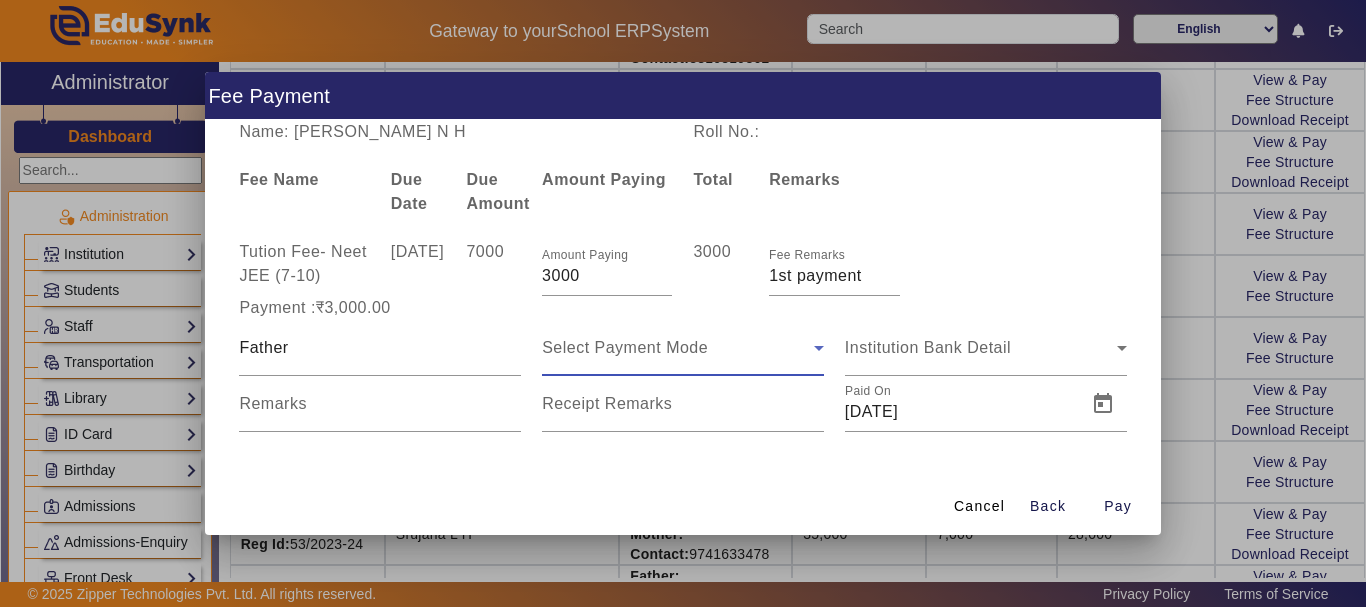 click on "Select Payment Mode" at bounding box center [625, 347] 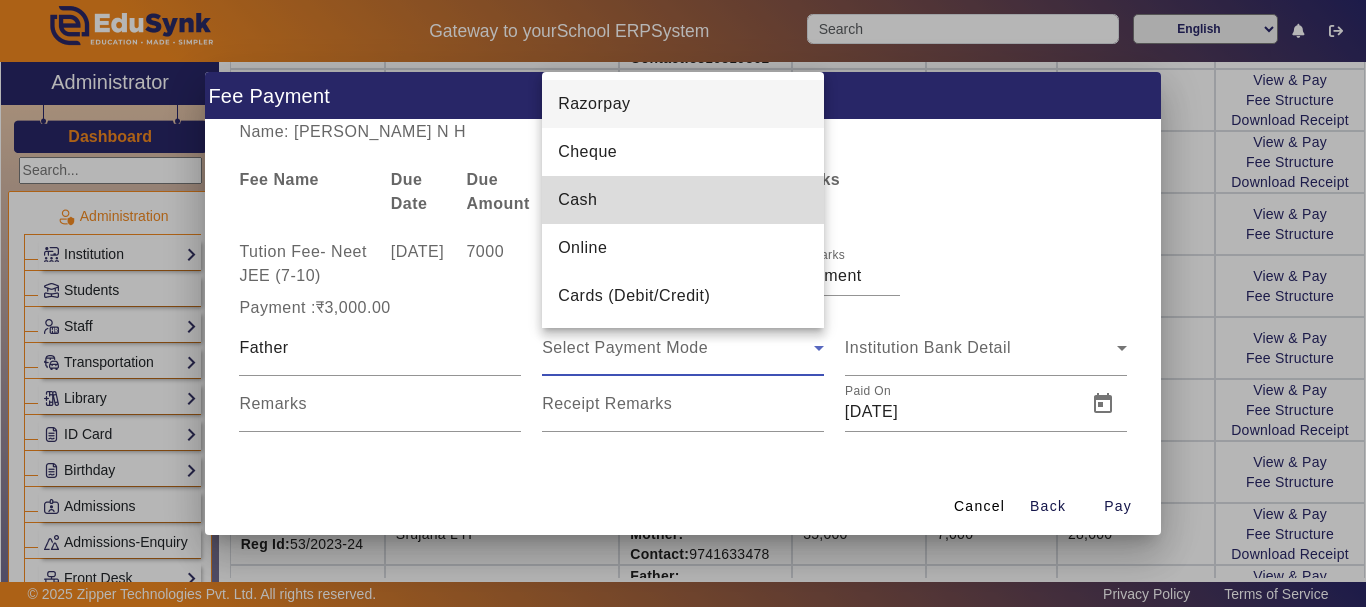 click on "Cash" at bounding box center [683, 200] 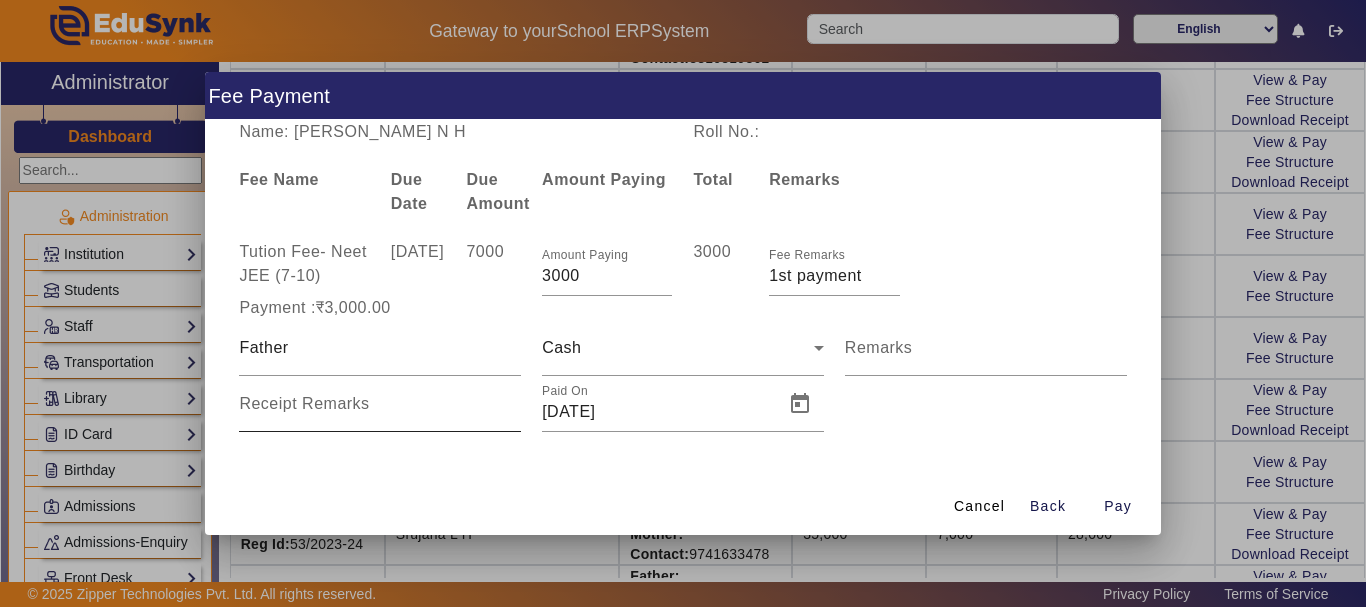 click on "Receipt Remarks" at bounding box center (304, 403) 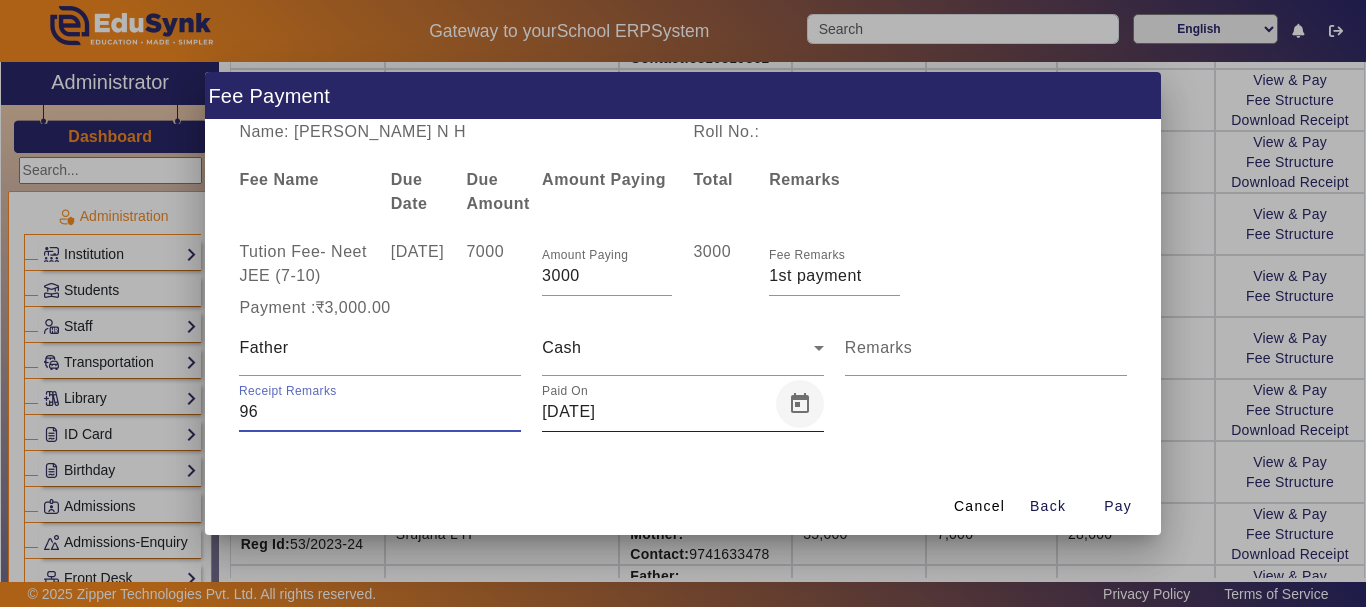 type on "96" 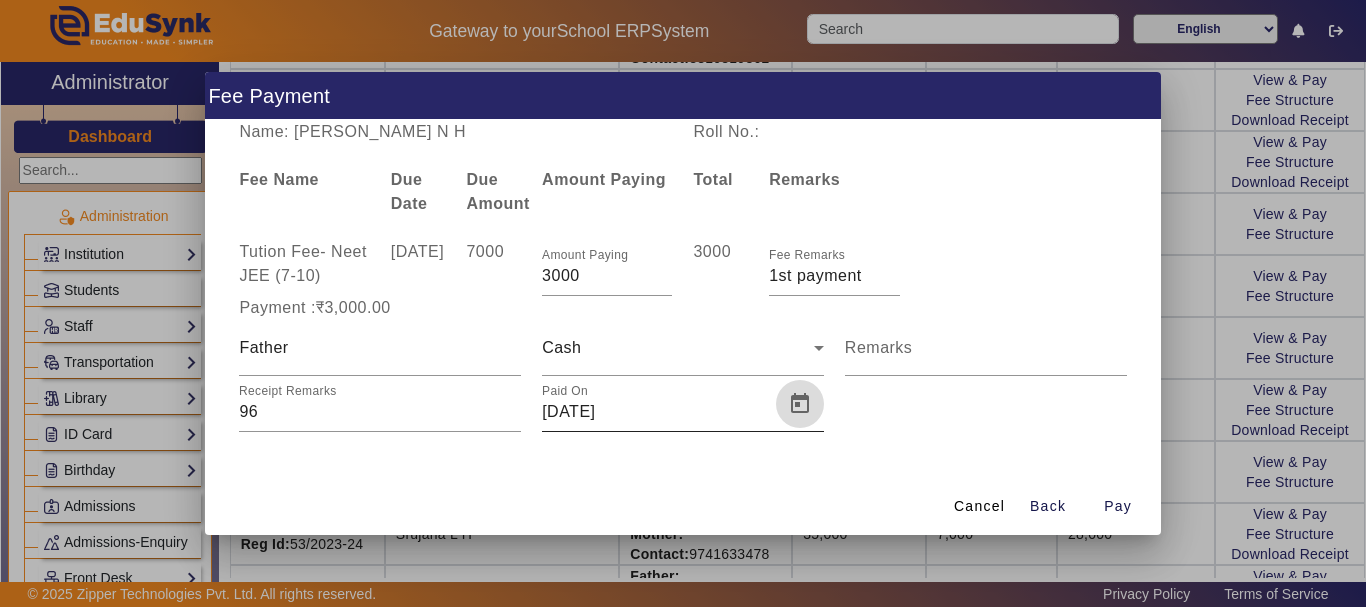 click at bounding box center (800, 404) 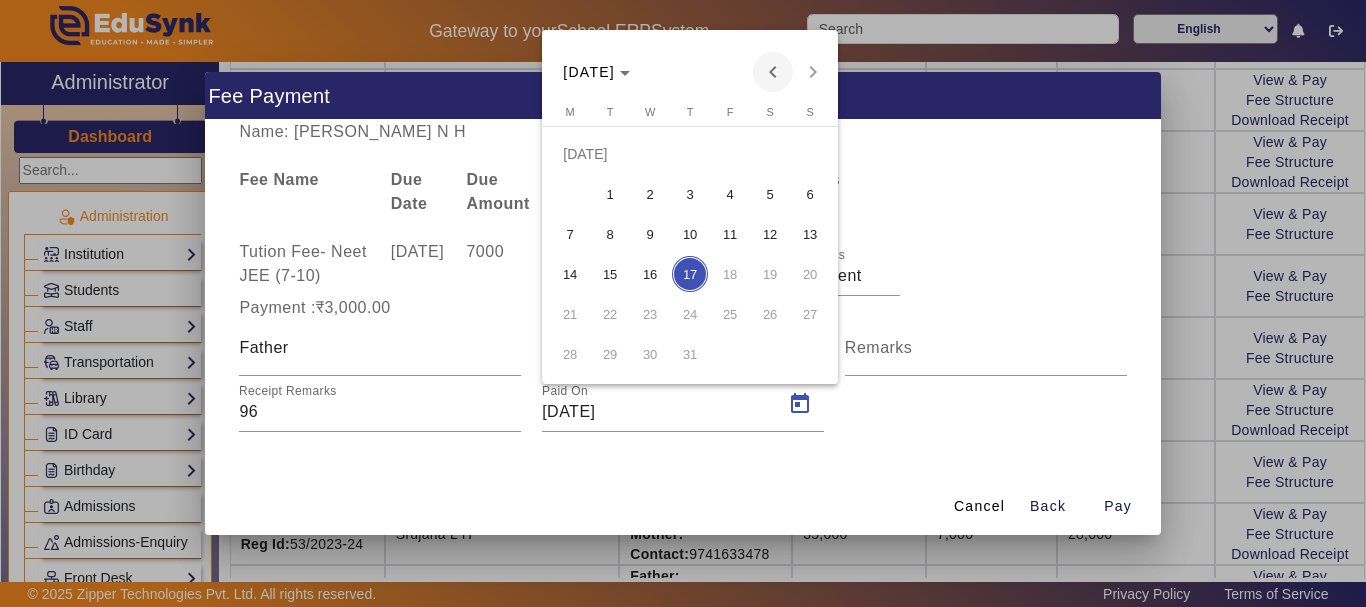 click at bounding box center (773, 72) 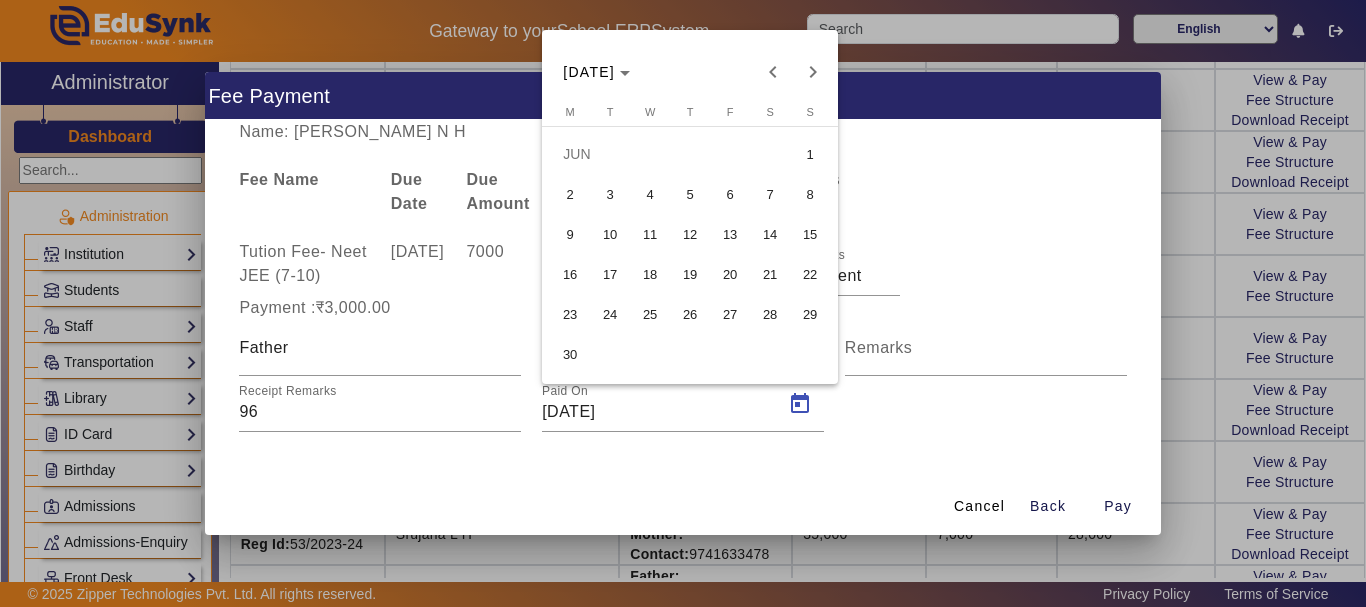 click on "28" at bounding box center [770, 314] 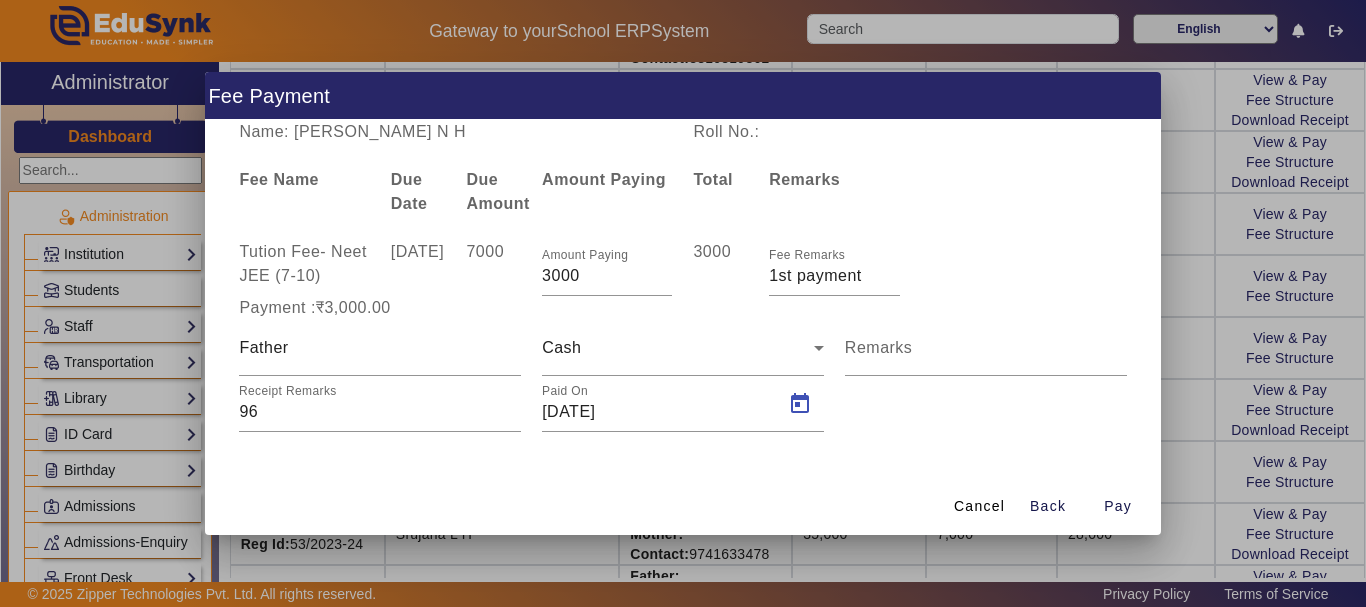 type on "[DATE]" 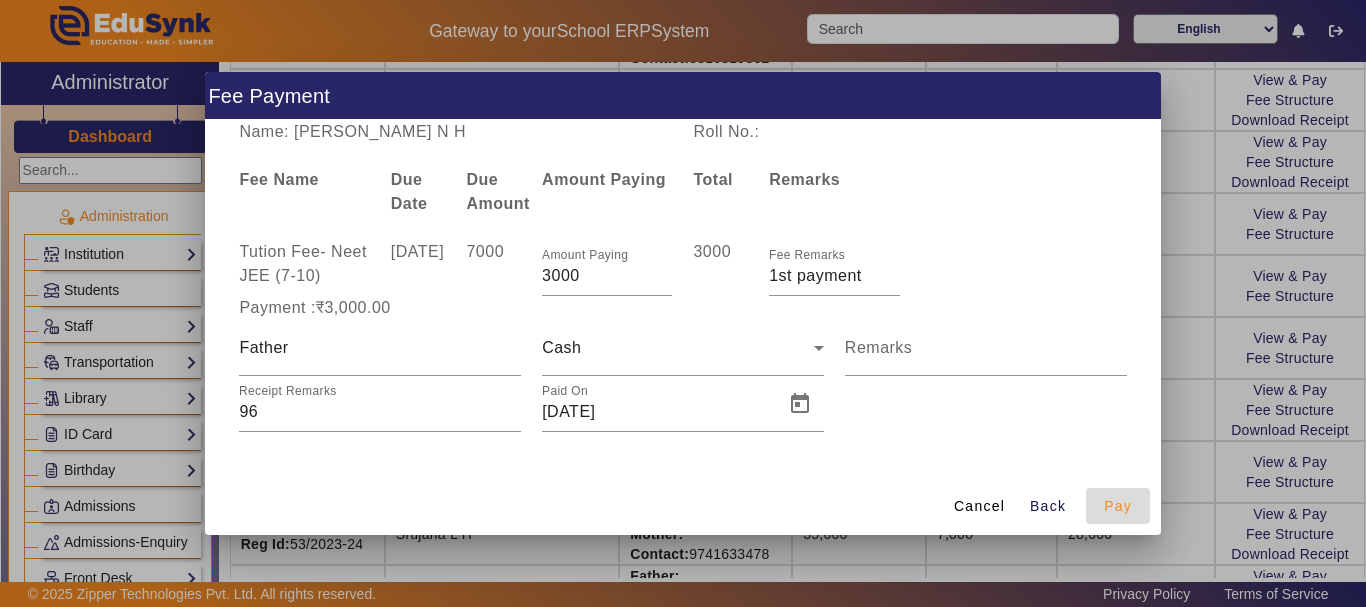 click on "Pay" at bounding box center (1118, 506) 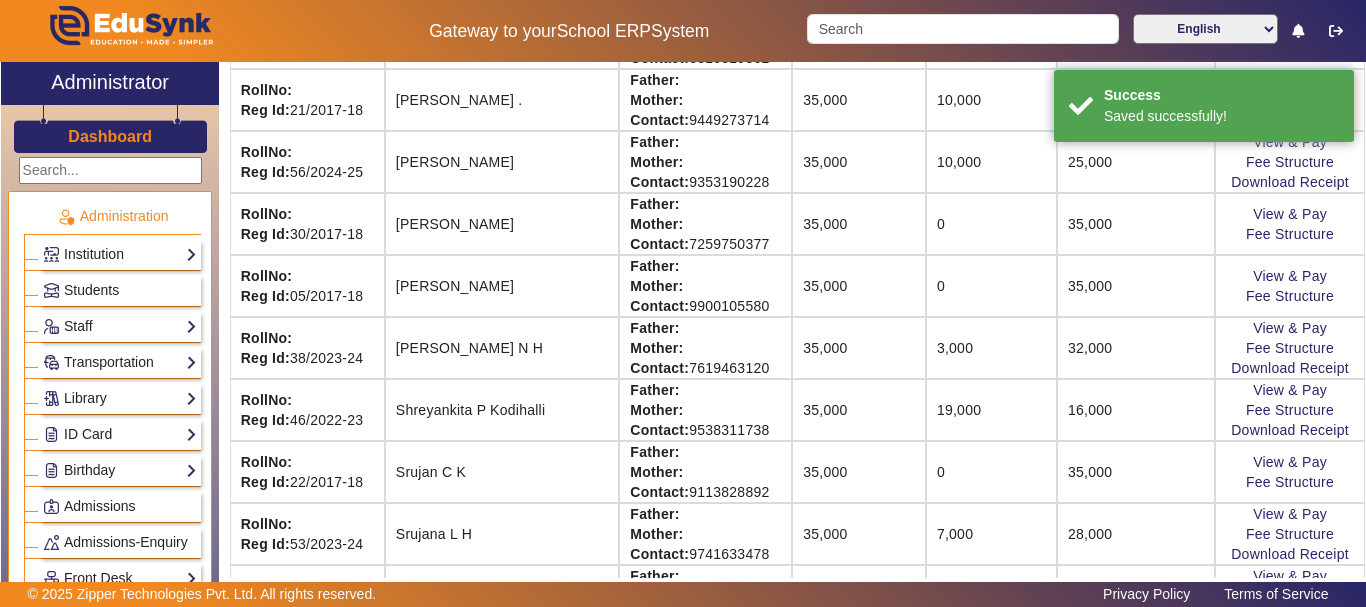 scroll, scrollTop: 141, scrollLeft: 0, axis: vertical 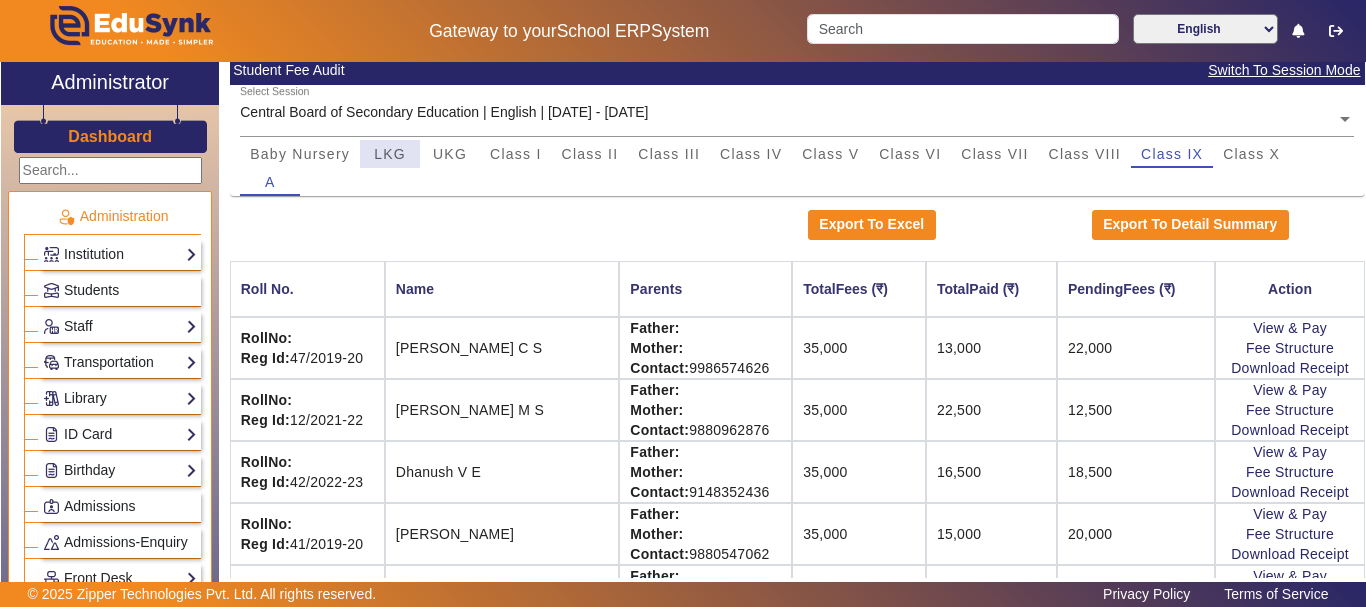 click on "LKG" at bounding box center [390, 154] 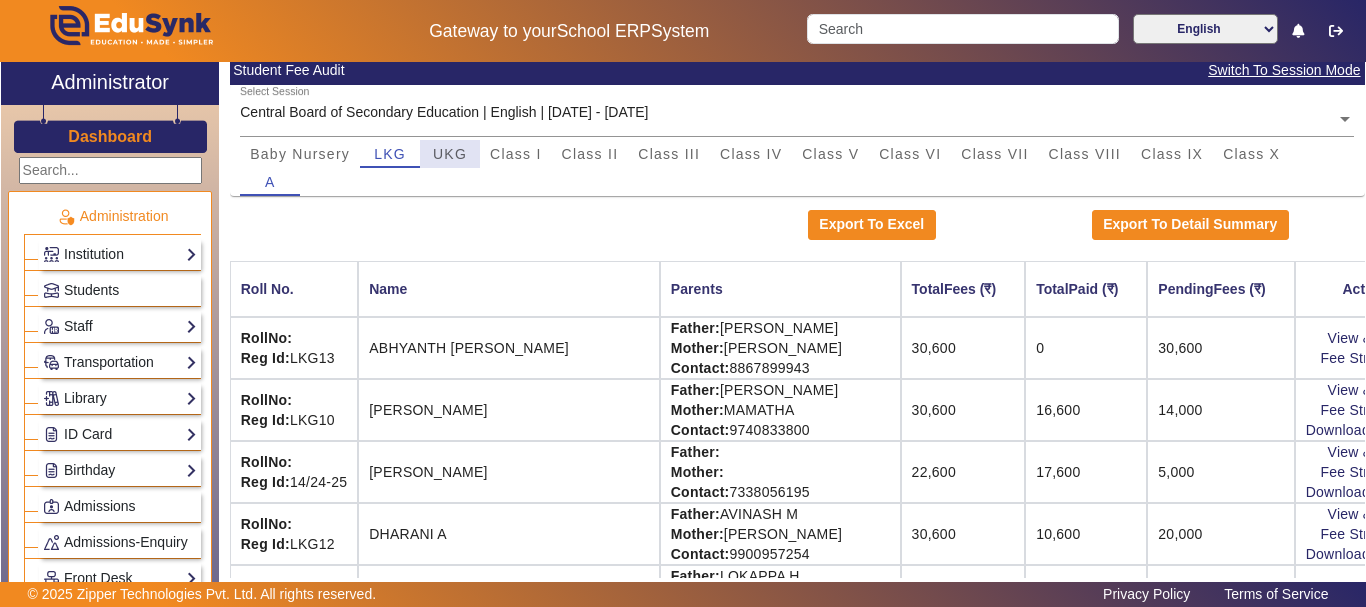 click on "UKG" at bounding box center (450, 154) 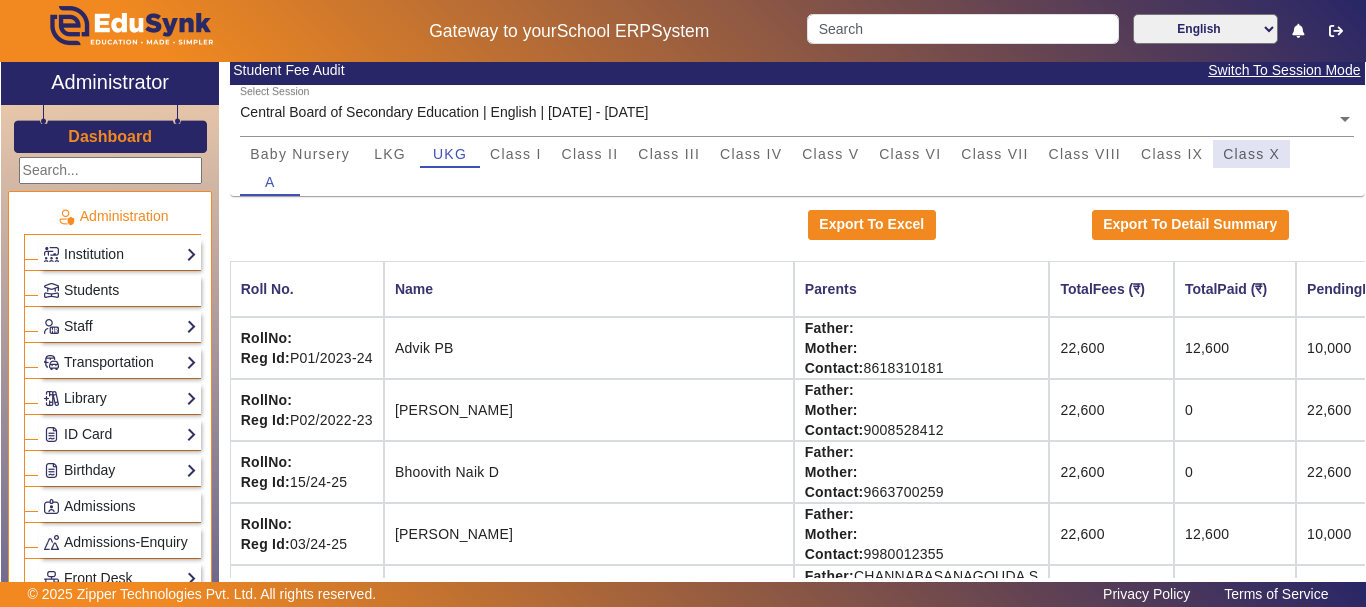 click on "Class X" at bounding box center (1251, 154) 